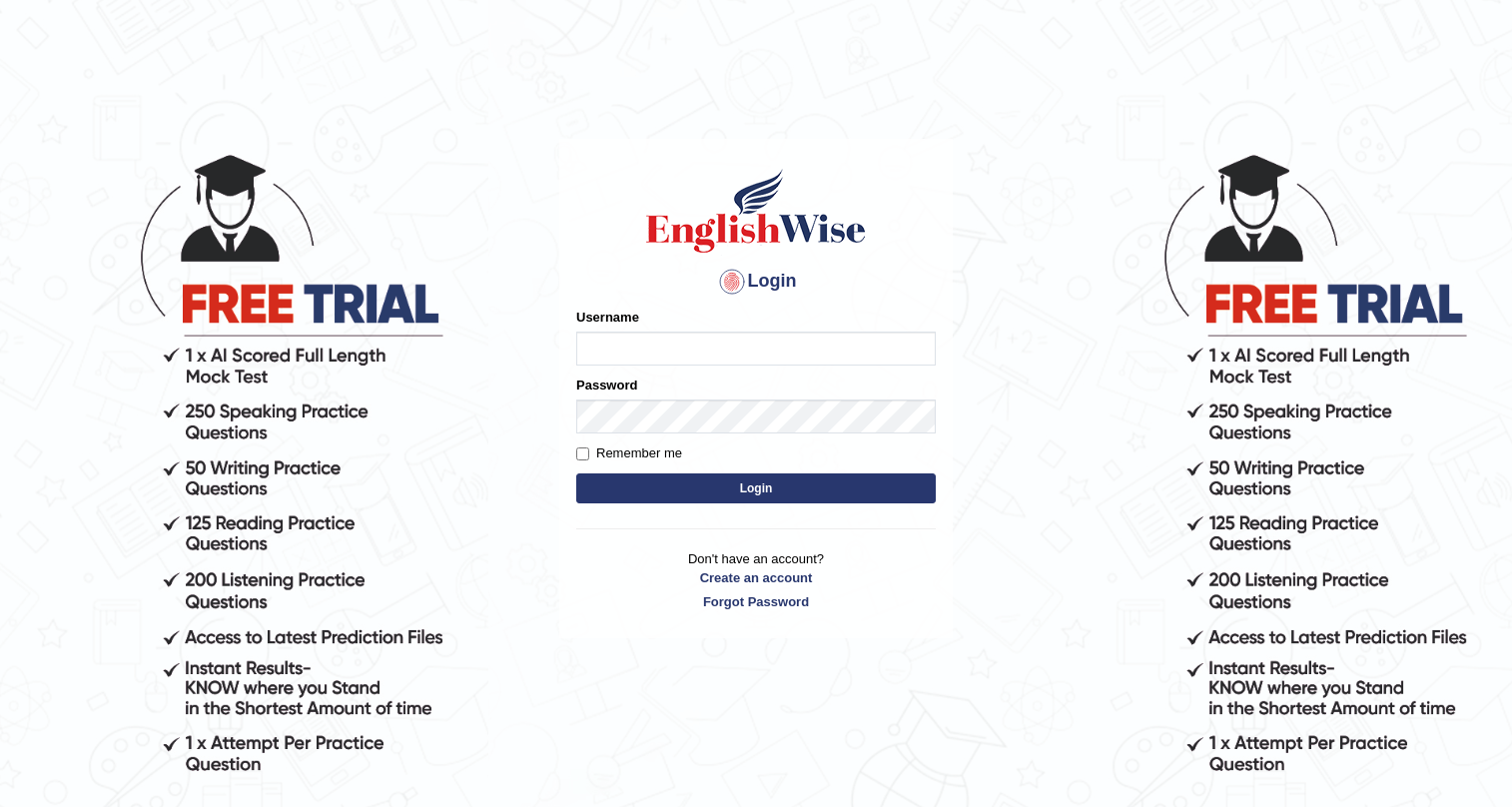 scroll, scrollTop: 0, scrollLeft: 0, axis: both 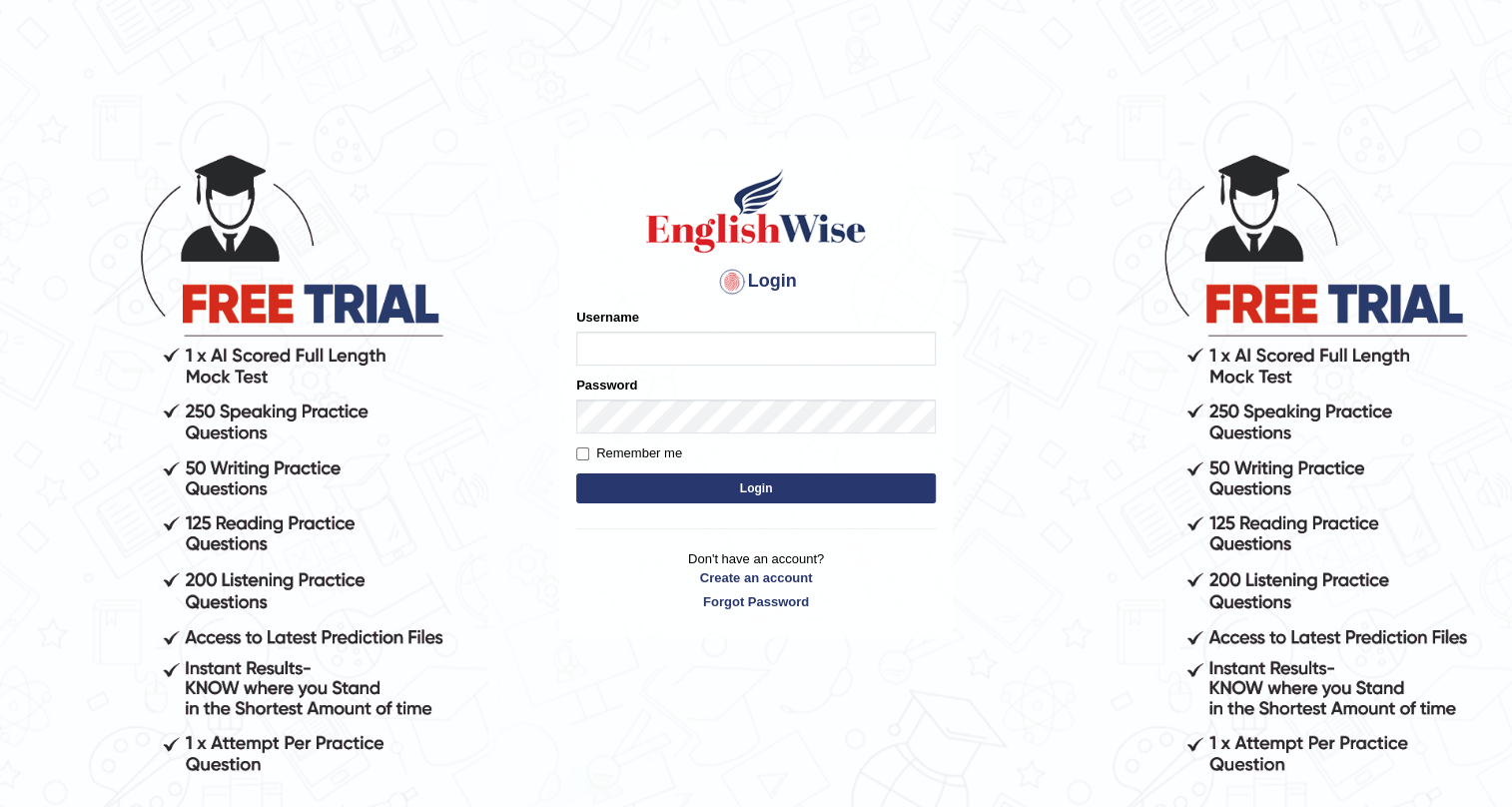 type on "o" 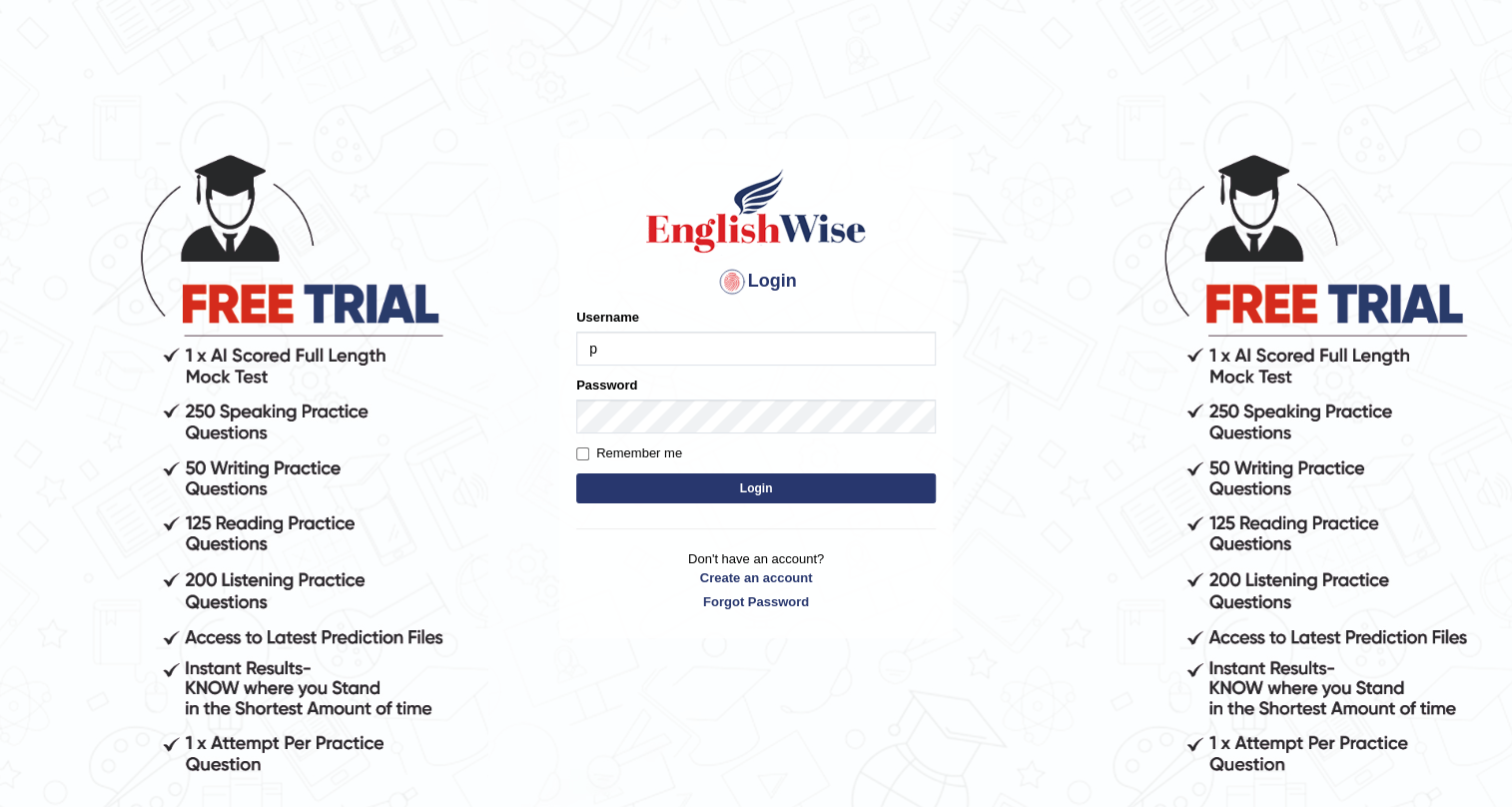 type on "pernegul" 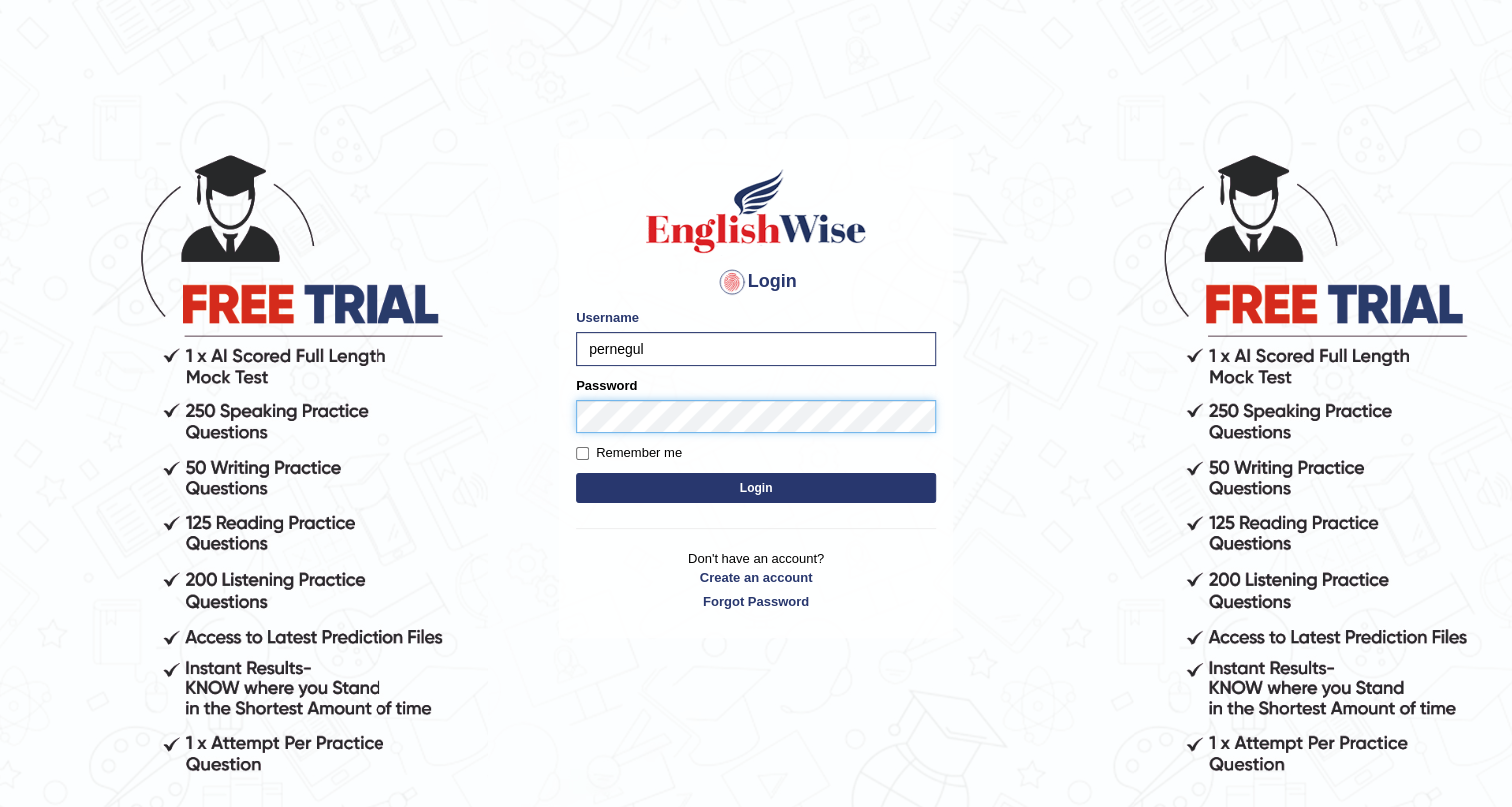 click on "Login" at bounding box center [756, 488] 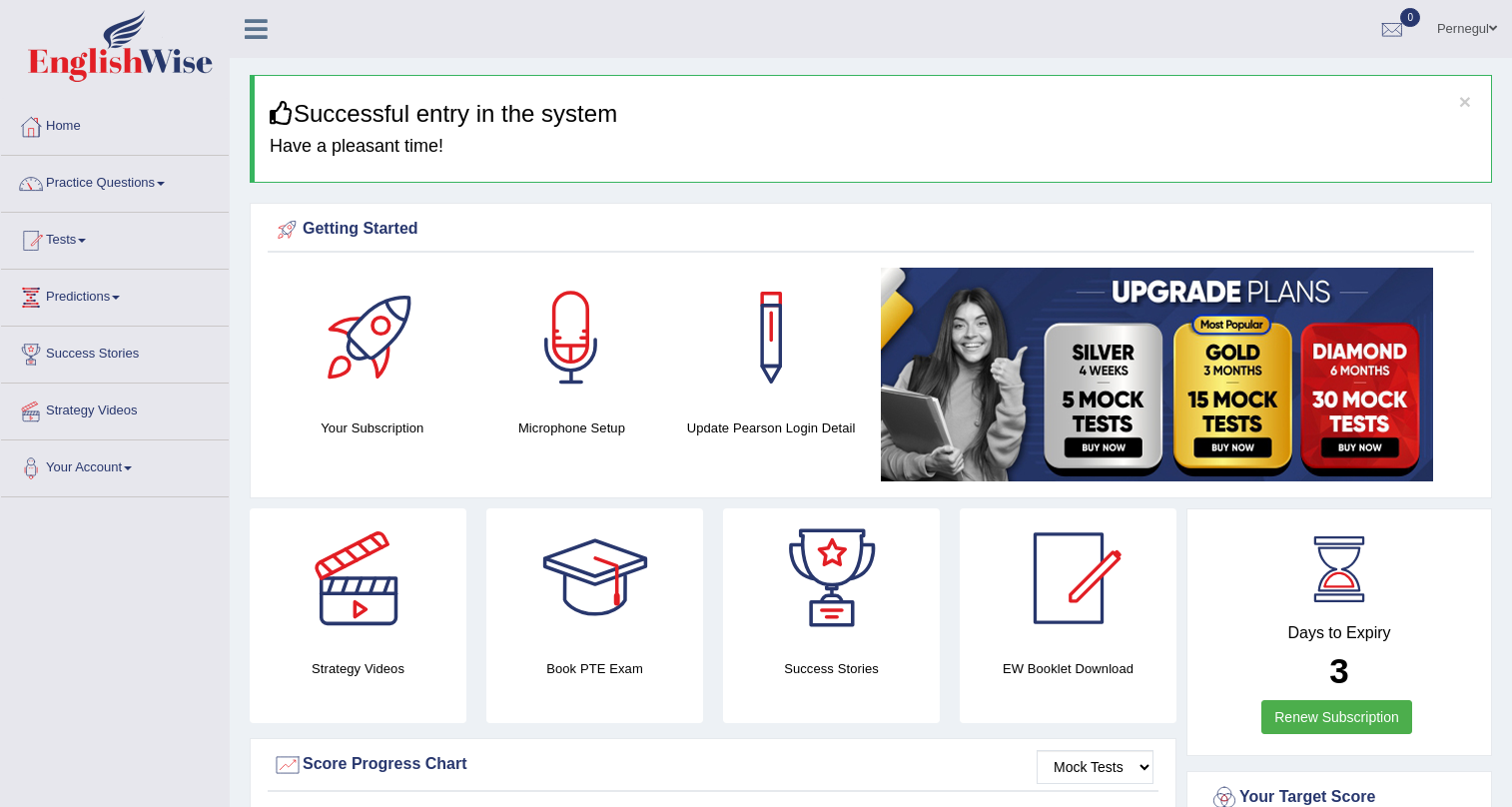 scroll, scrollTop: 0, scrollLeft: 0, axis: both 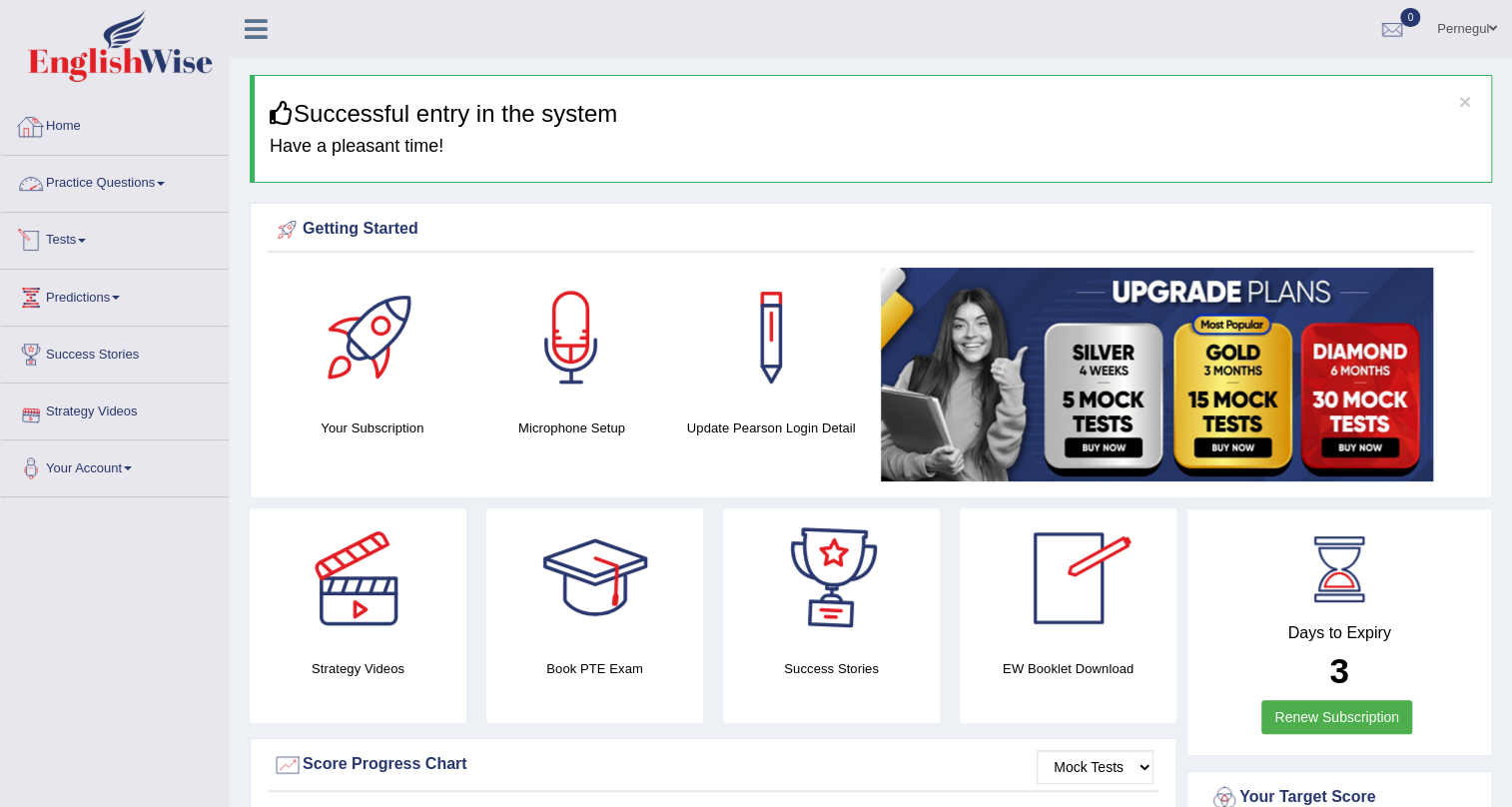 click on "Tests" at bounding box center (115, 238) 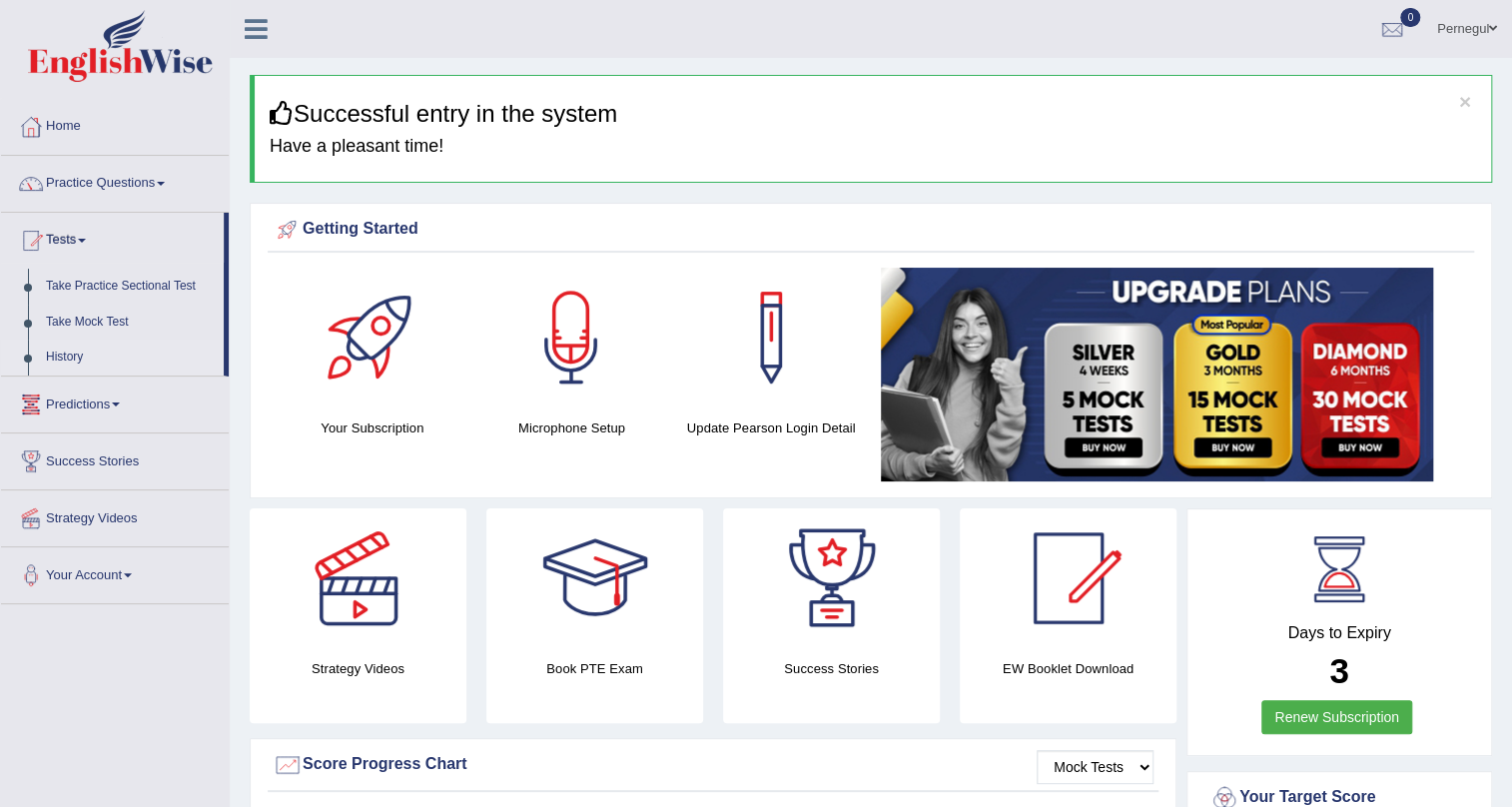 click on "History" at bounding box center (130, 358) 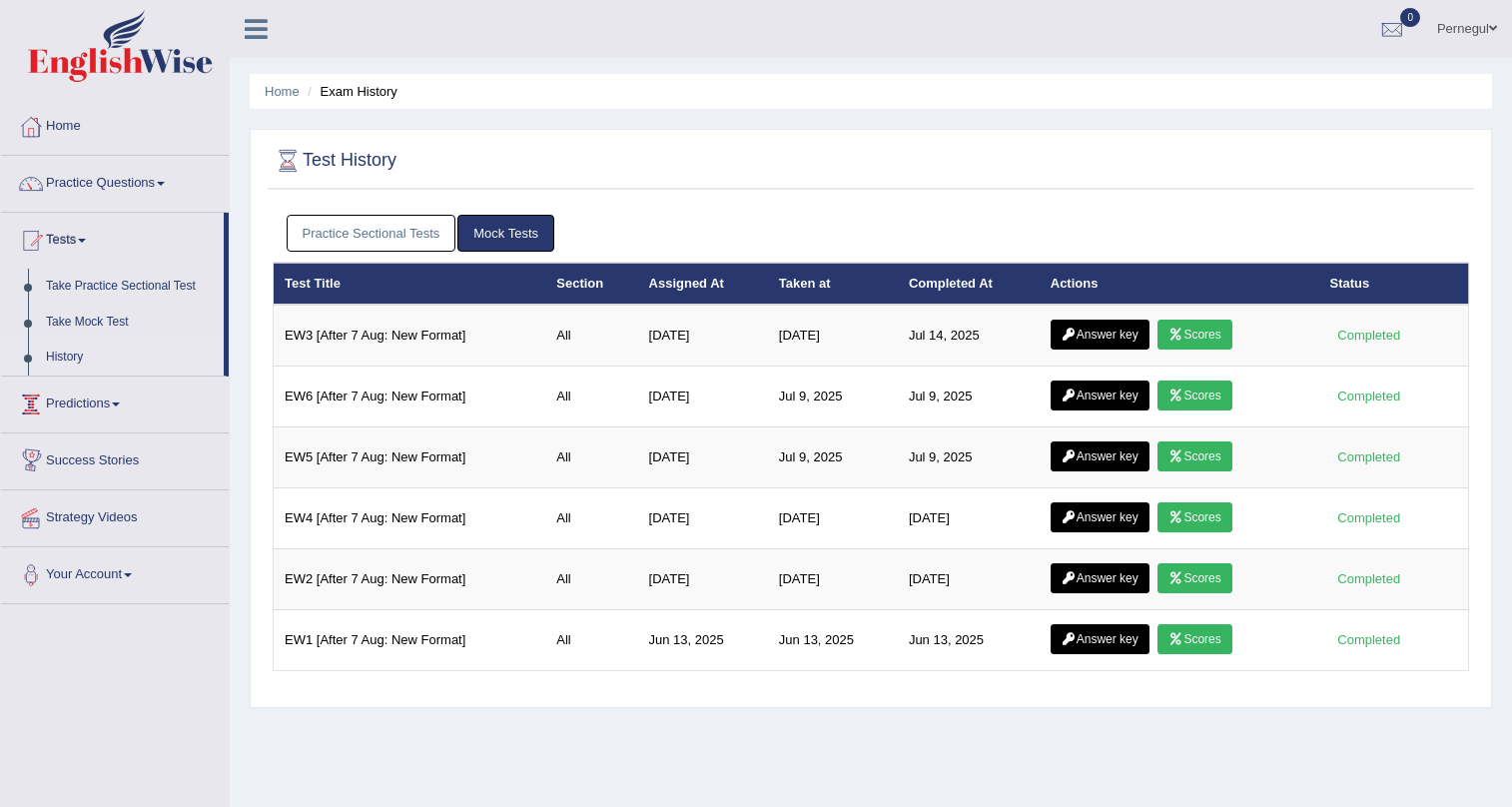 scroll, scrollTop: 0, scrollLeft: 0, axis: both 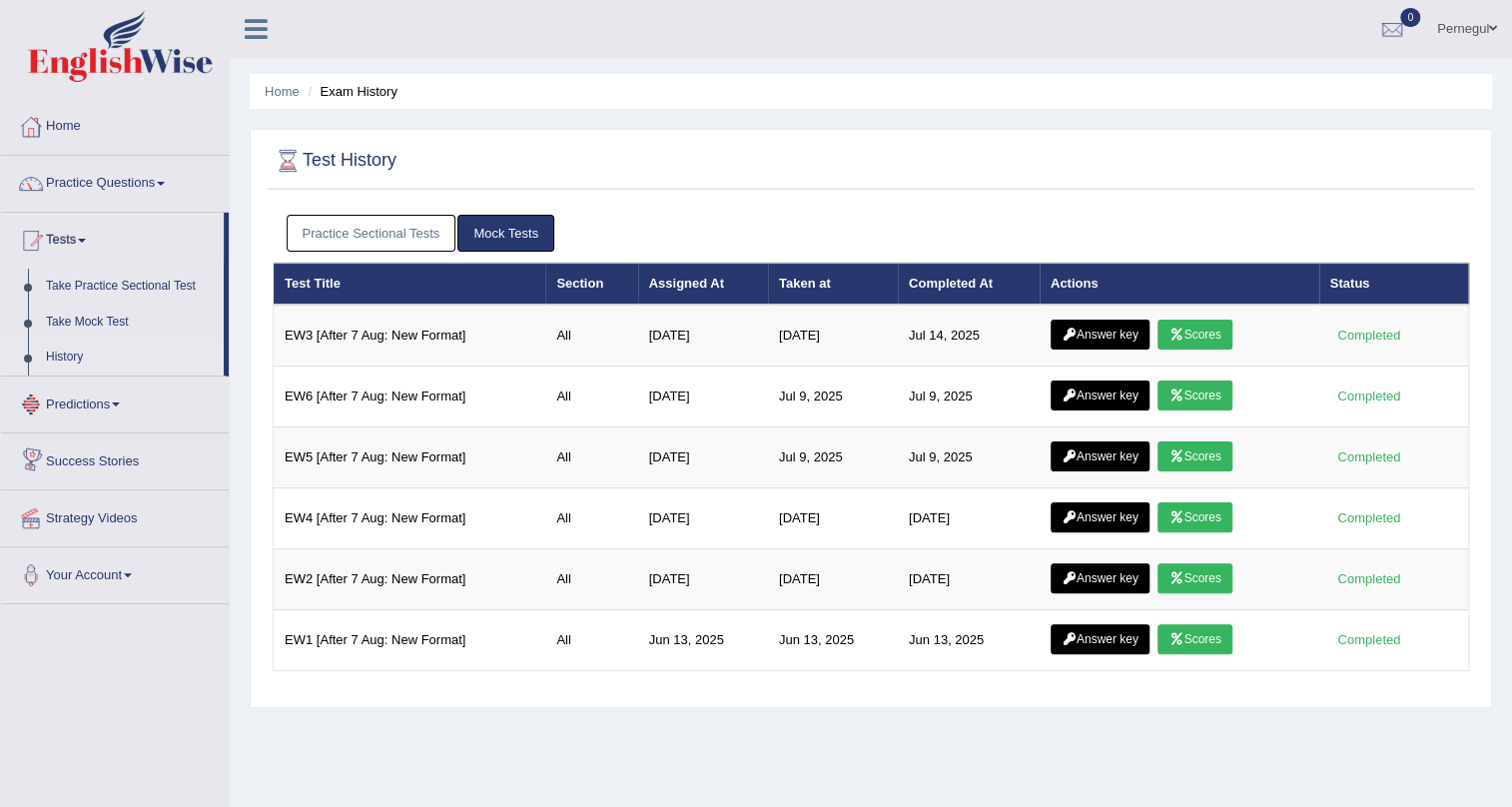 click on "Practice Sectional Tests" at bounding box center [372, 233] 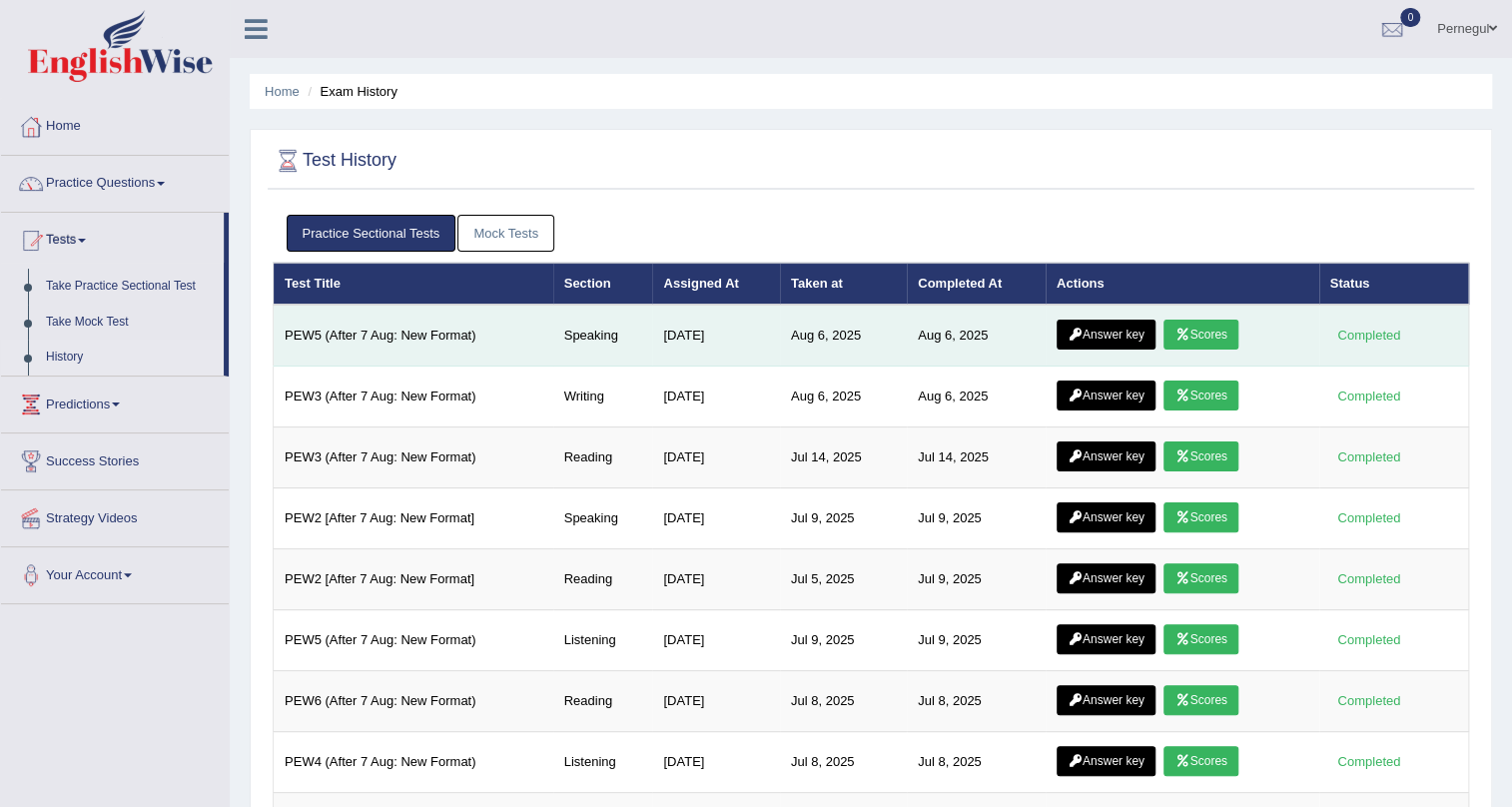 click on "Answer key" at bounding box center [1106, 335] 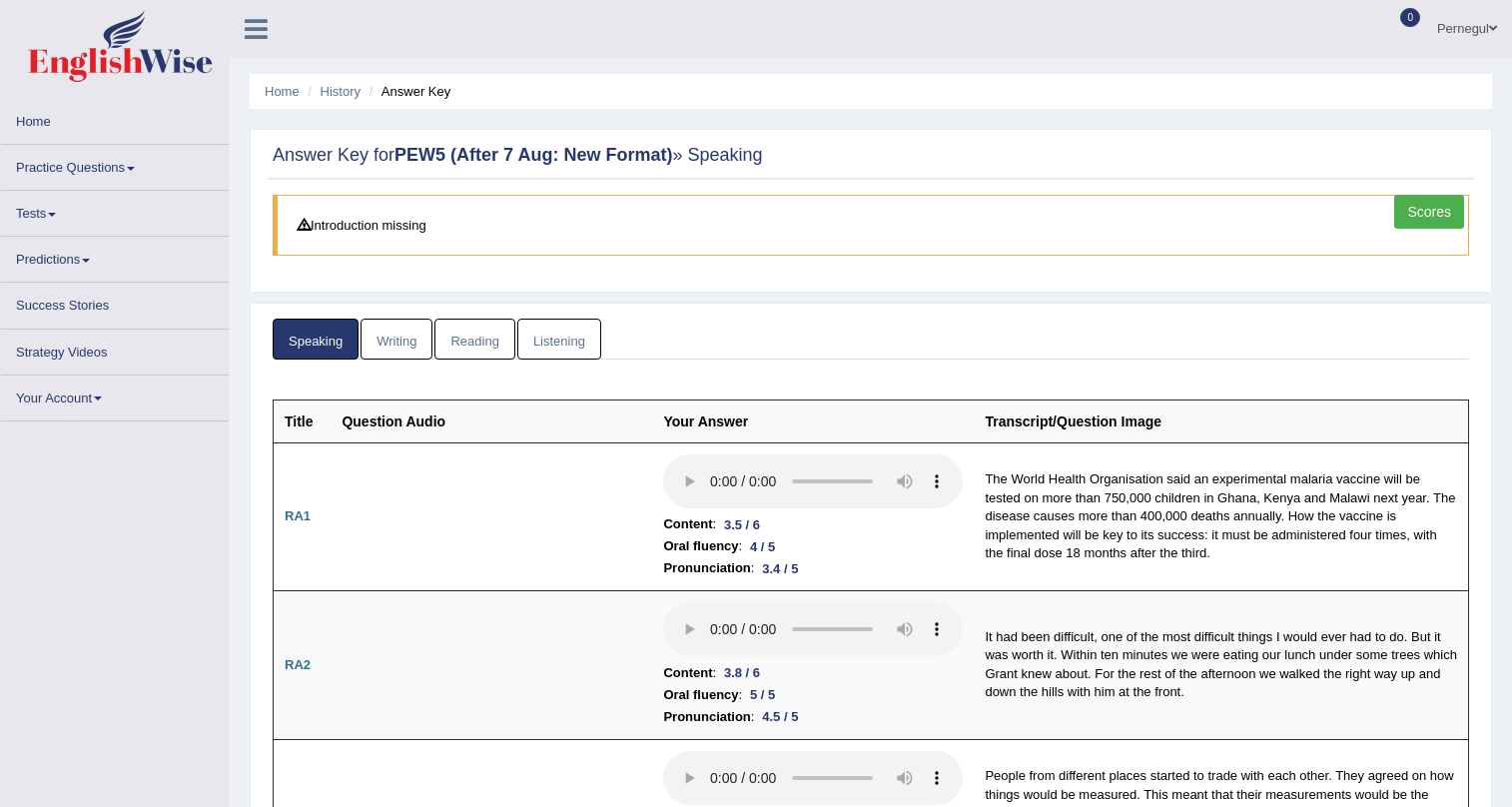 scroll, scrollTop: 0, scrollLeft: 0, axis: both 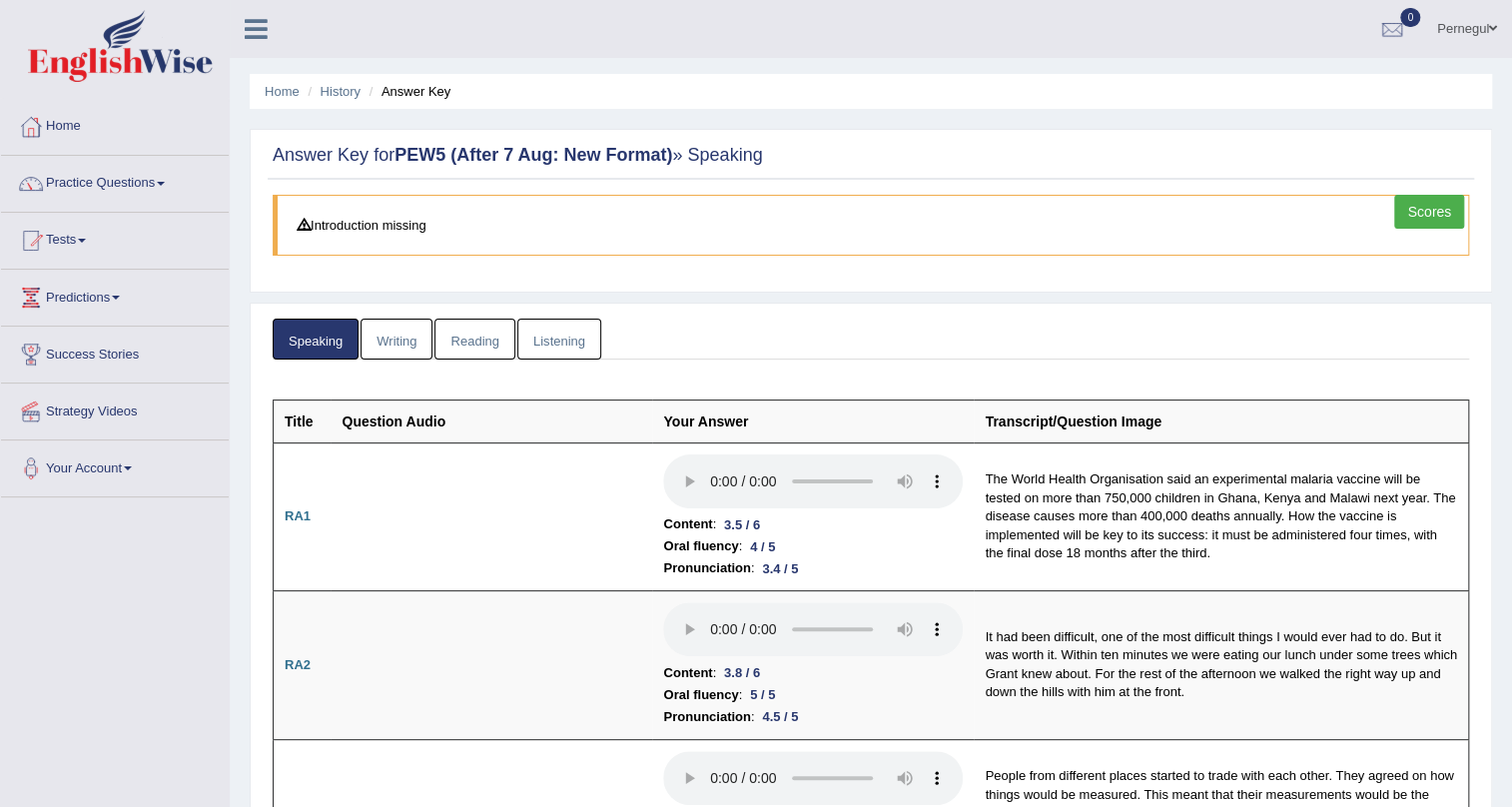 click on "Scores" at bounding box center [1429, 212] 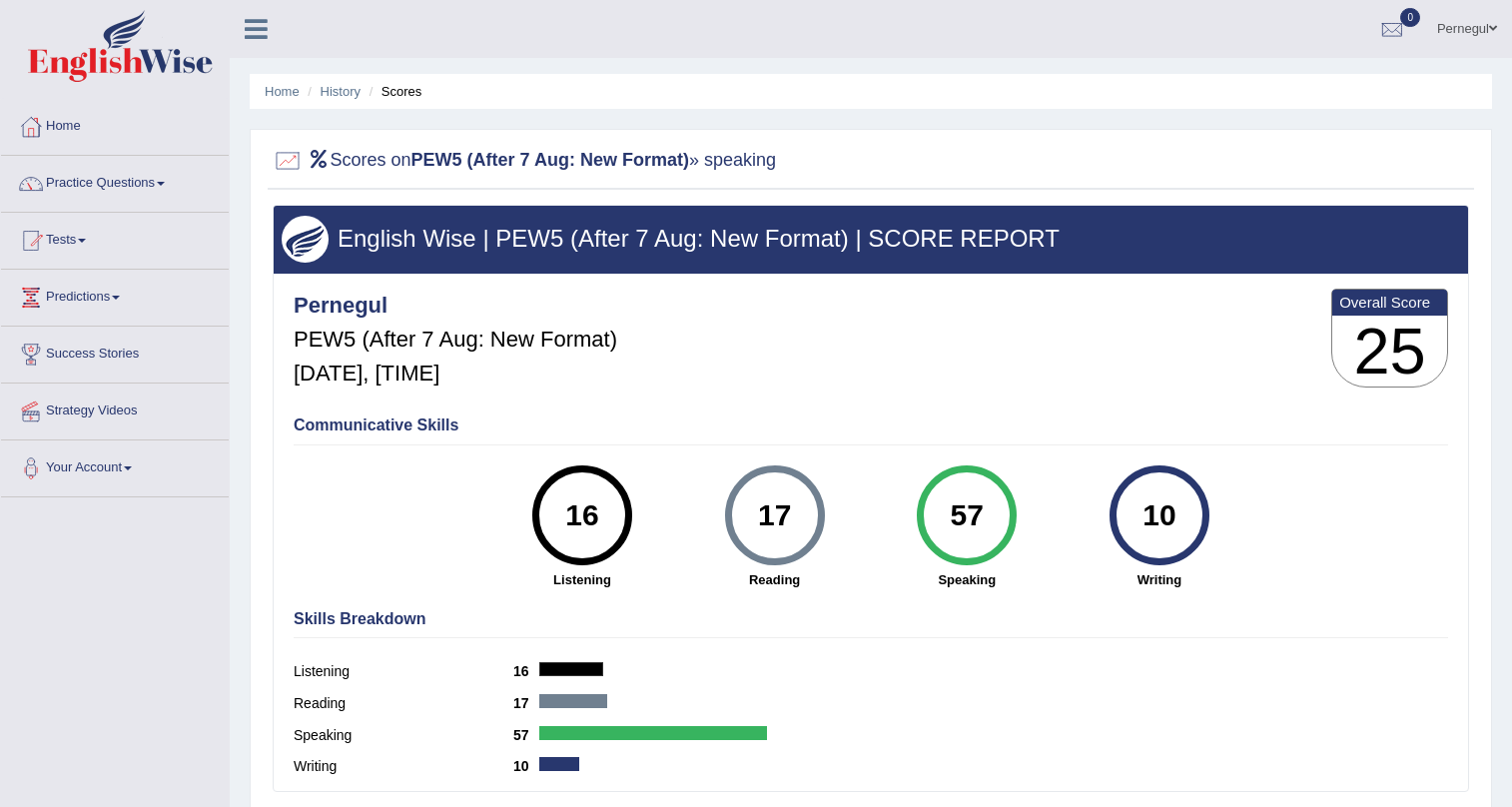 scroll, scrollTop: 0, scrollLeft: 0, axis: both 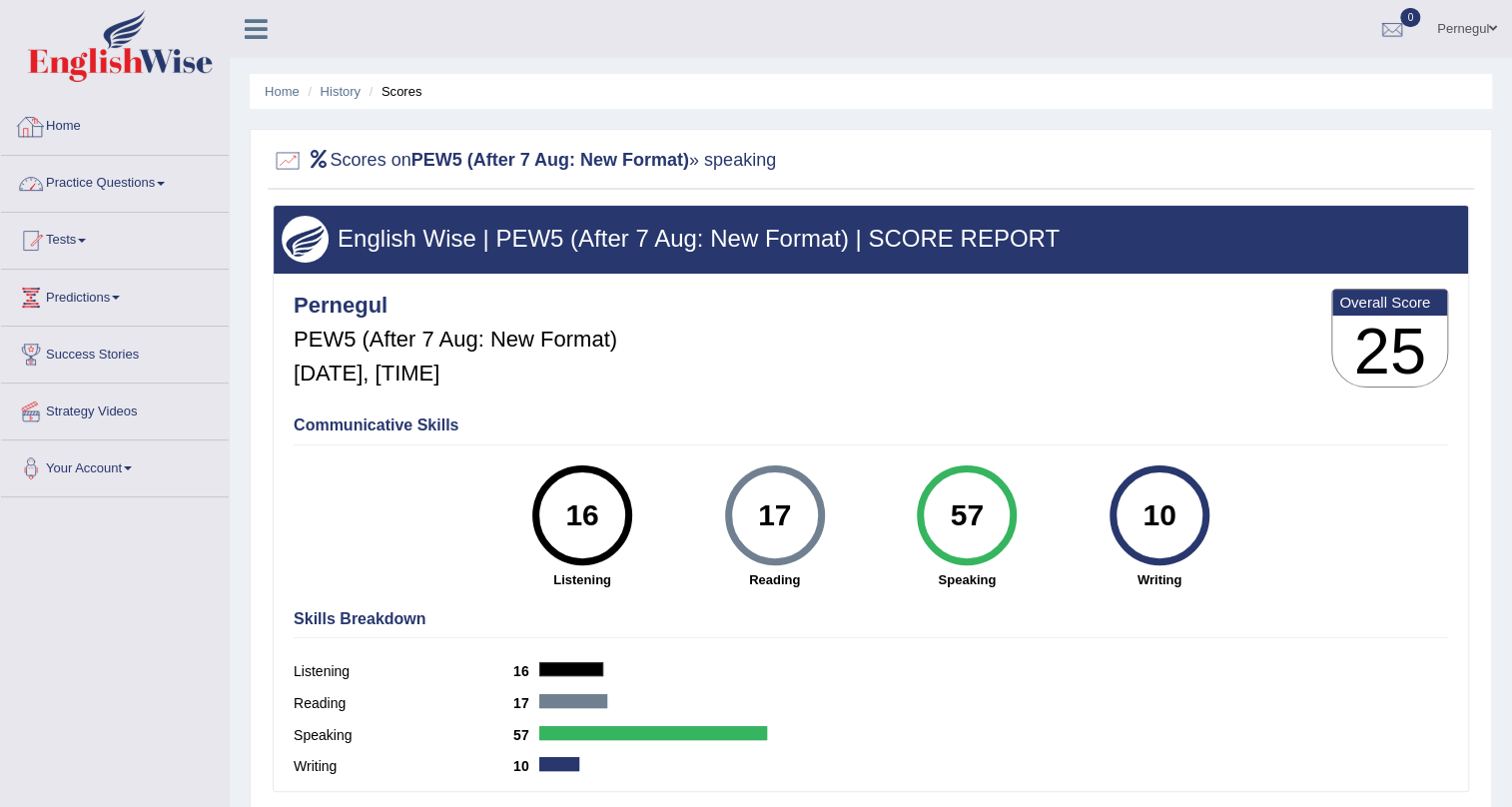 click on "Practice Questions" at bounding box center (115, 181) 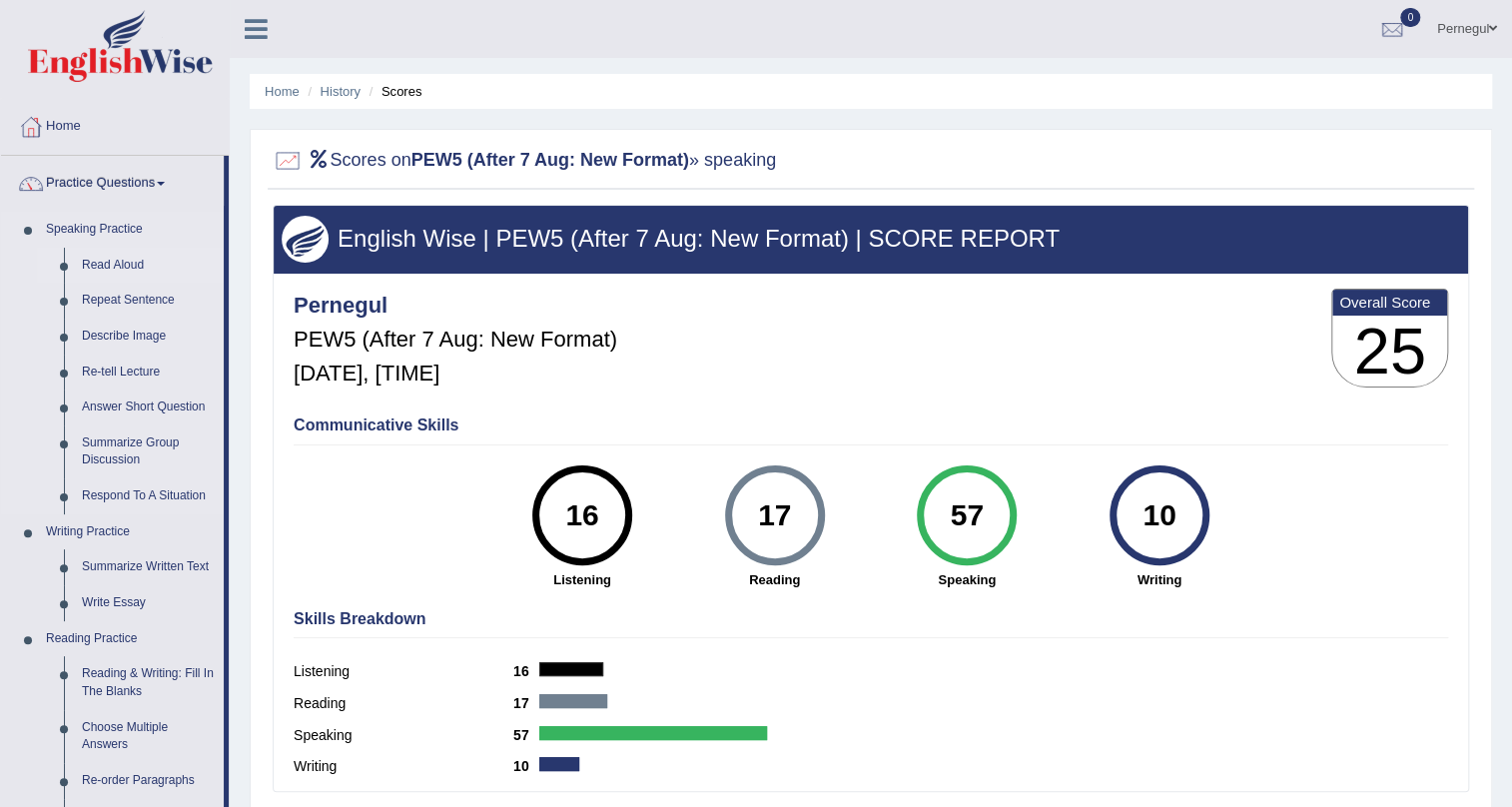 click on "Read Aloud" at bounding box center [148, 266] 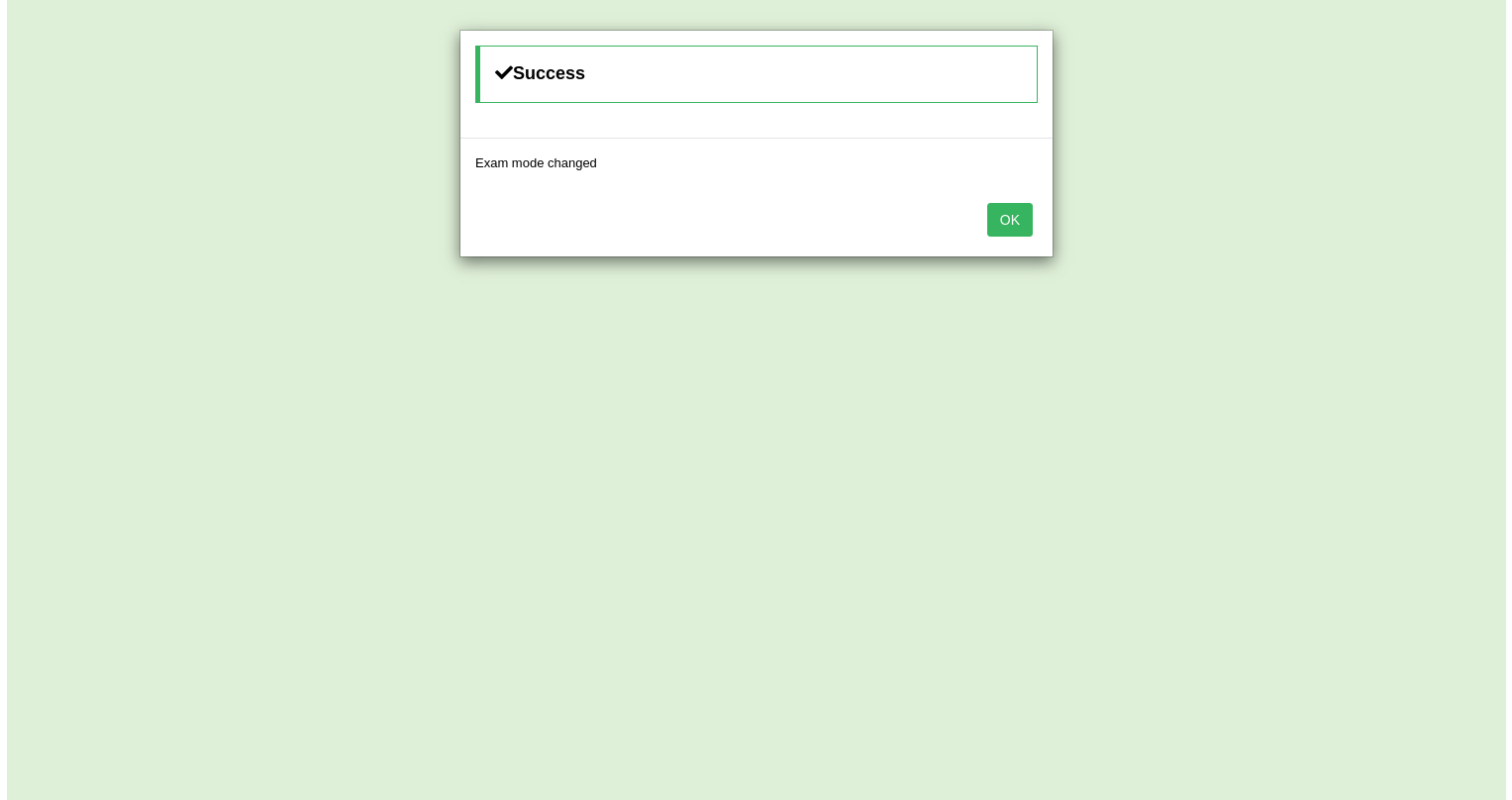 scroll, scrollTop: 0, scrollLeft: 0, axis: both 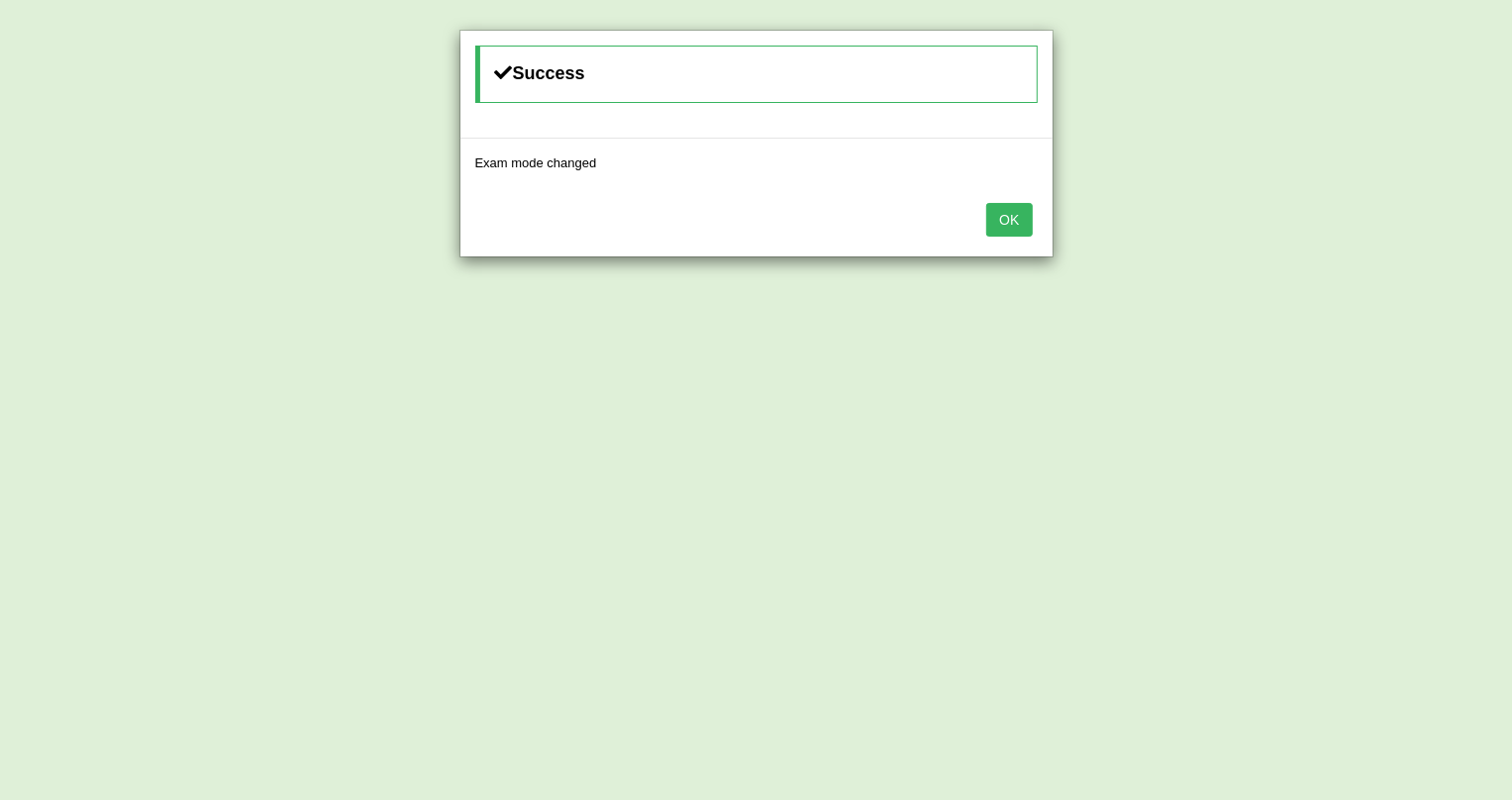 click on "OK" at bounding box center (1009, 220) 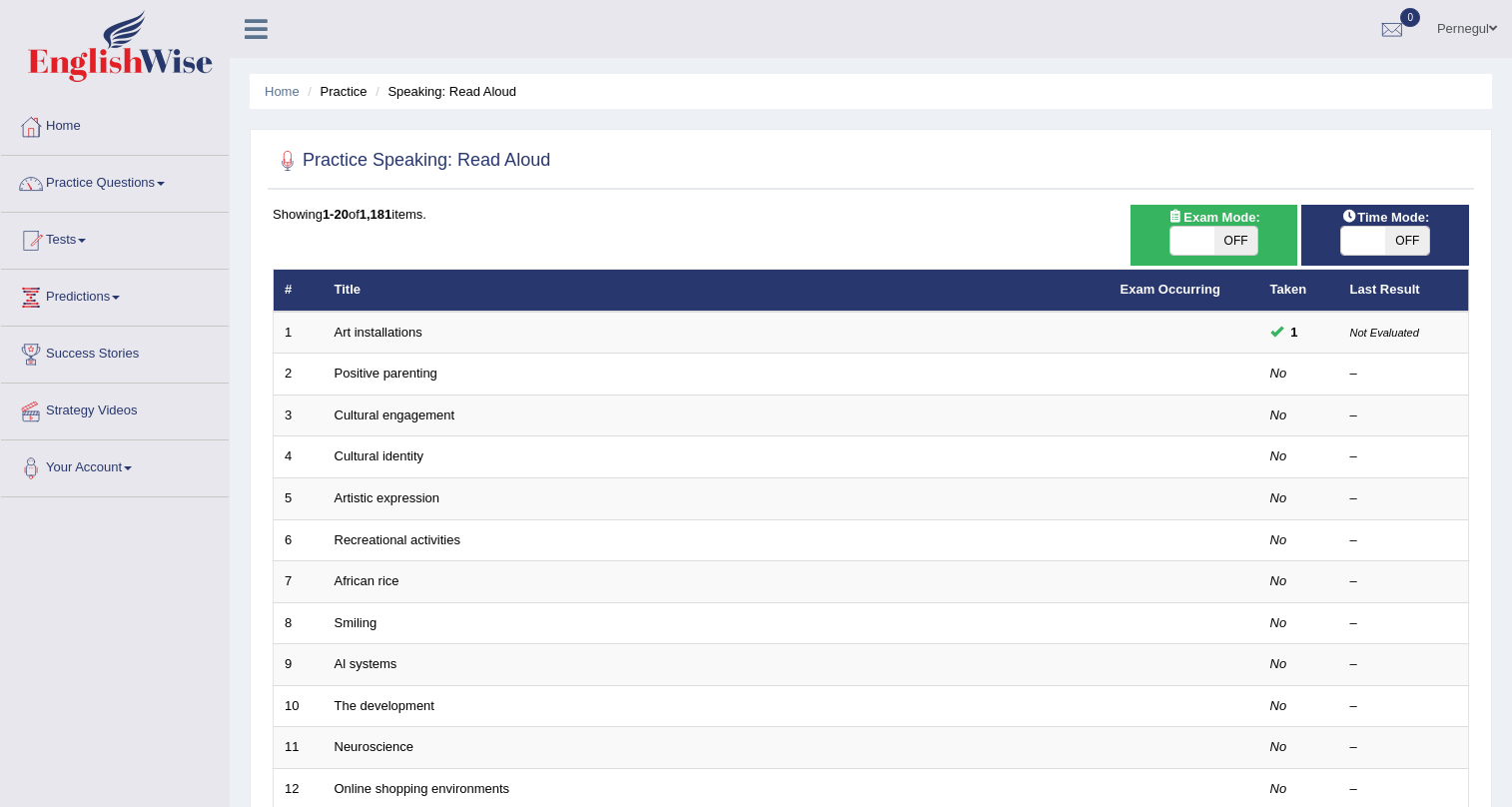 scroll, scrollTop: 0, scrollLeft: 0, axis: both 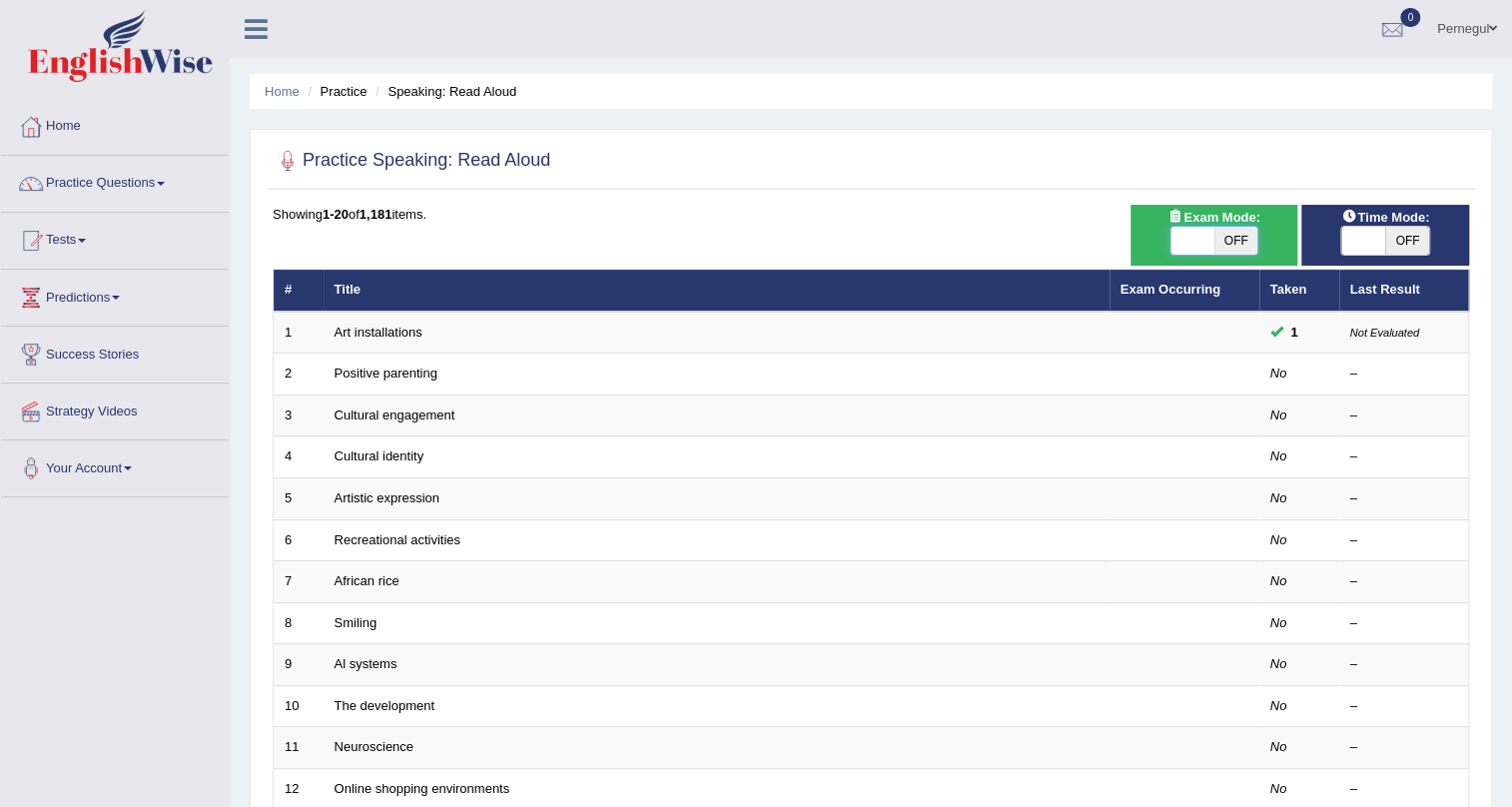 click at bounding box center [1192, 241] 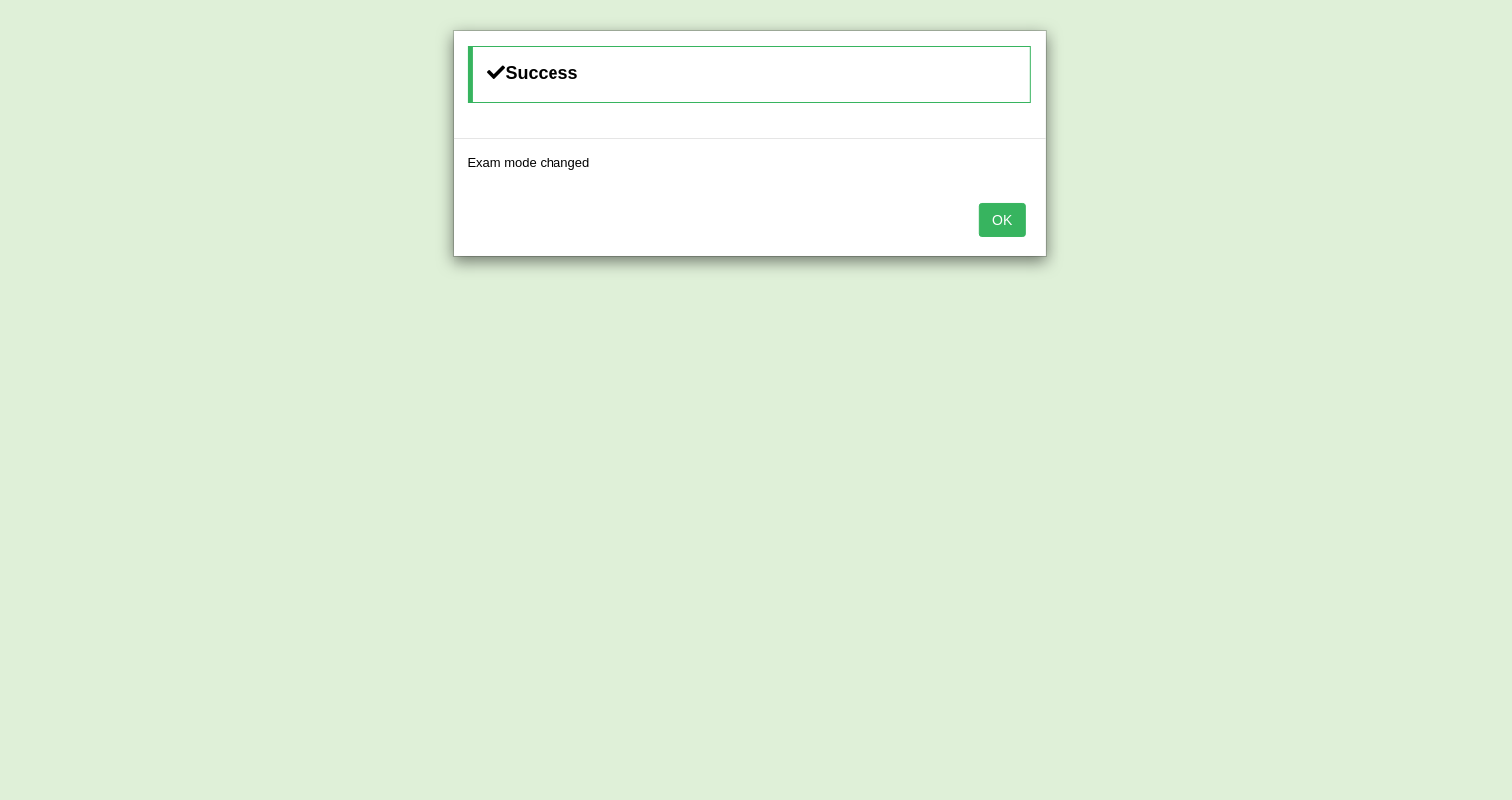 click on "OK" at bounding box center [1002, 220] 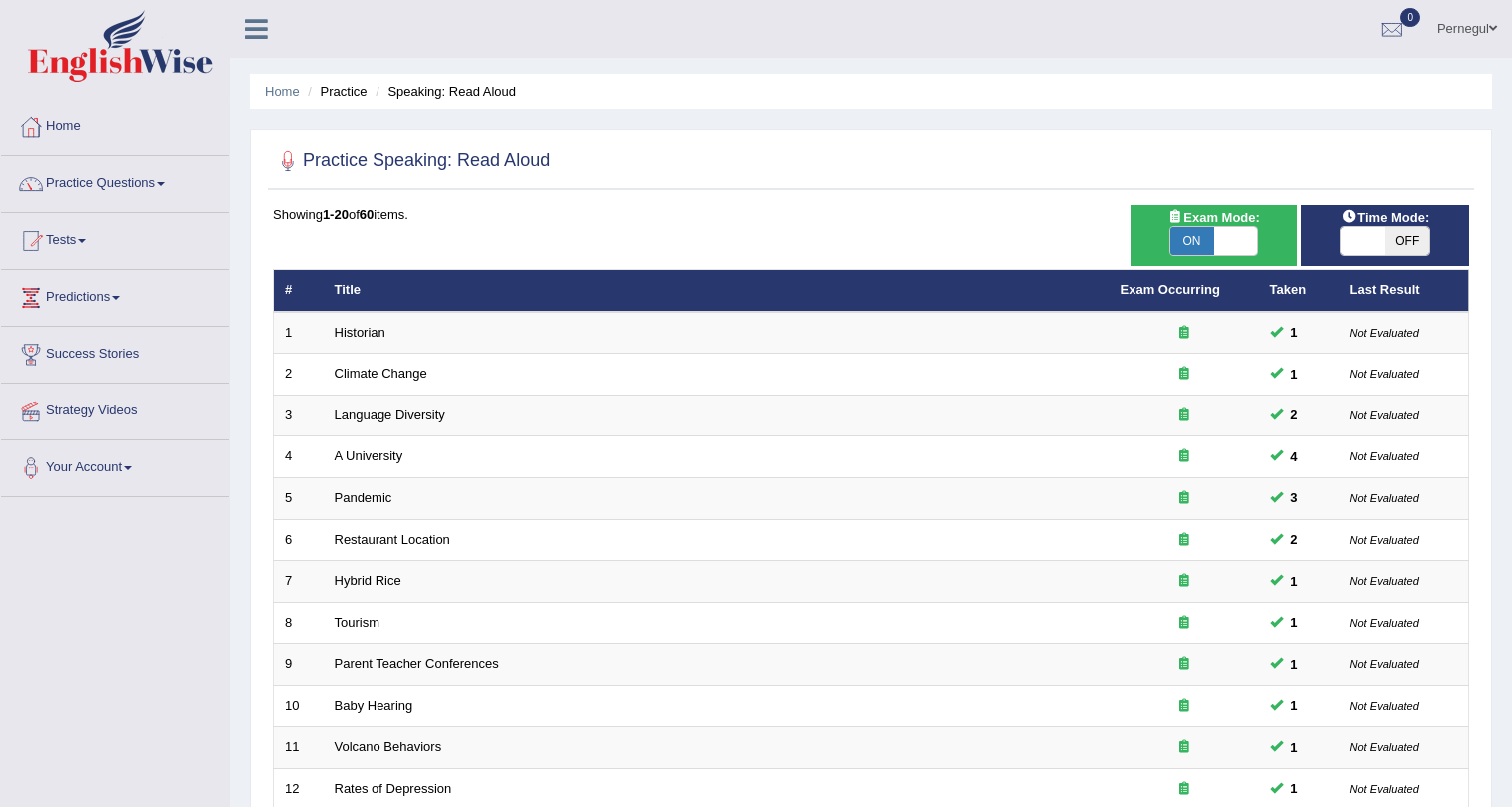 scroll, scrollTop: 0, scrollLeft: 0, axis: both 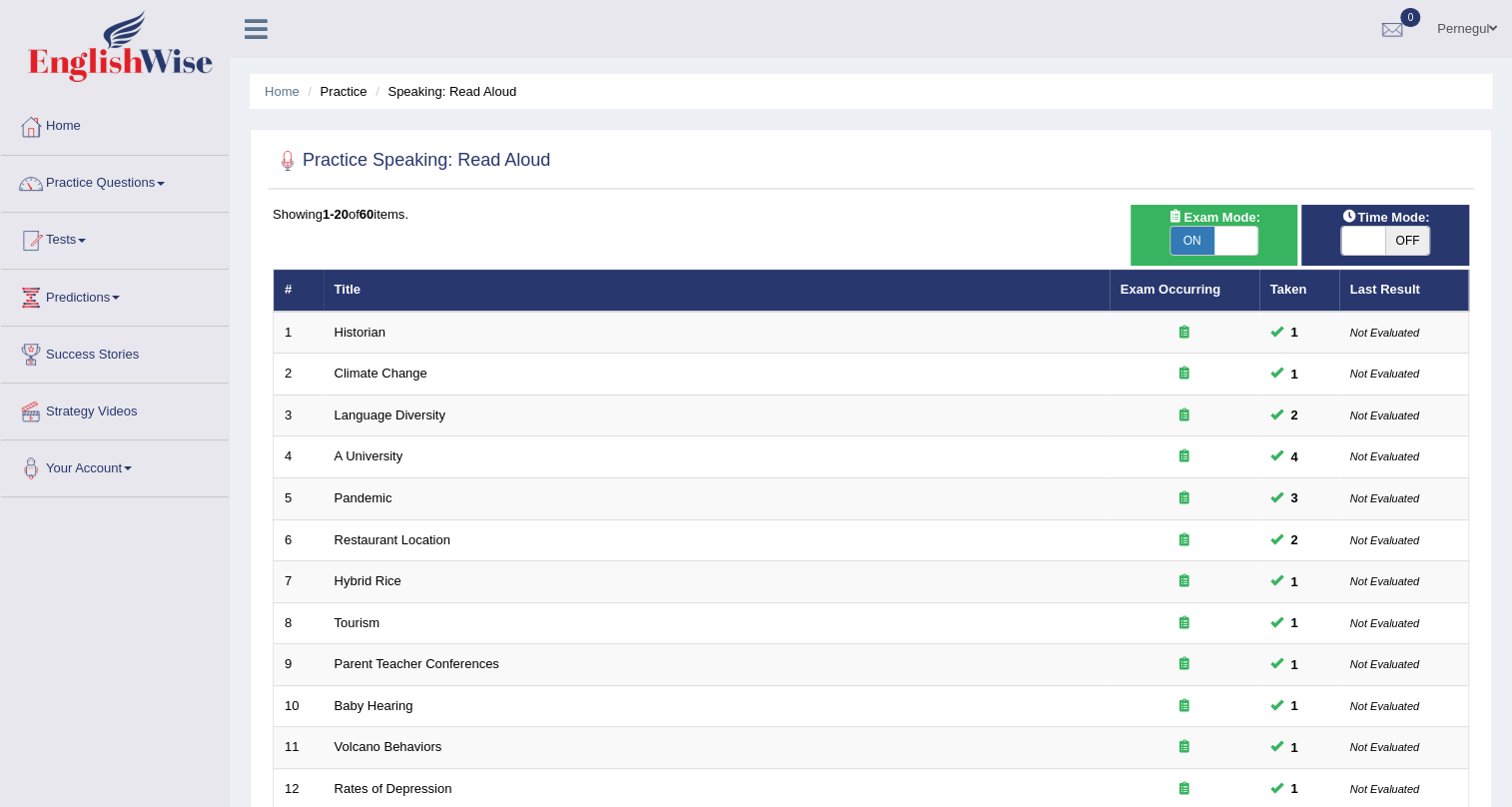 click at bounding box center (1363, 241) 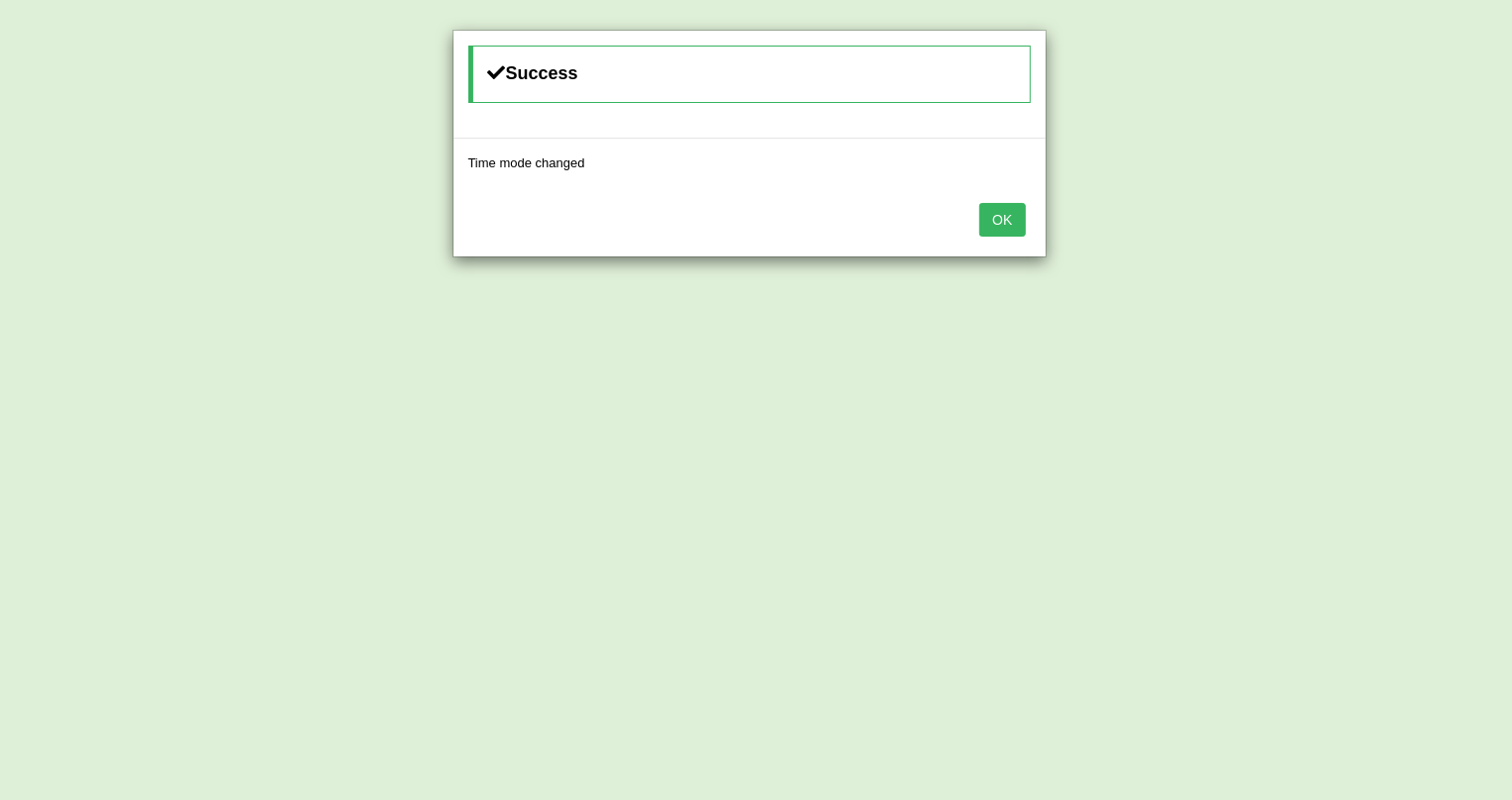 click on "OK" at bounding box center (750, 222) 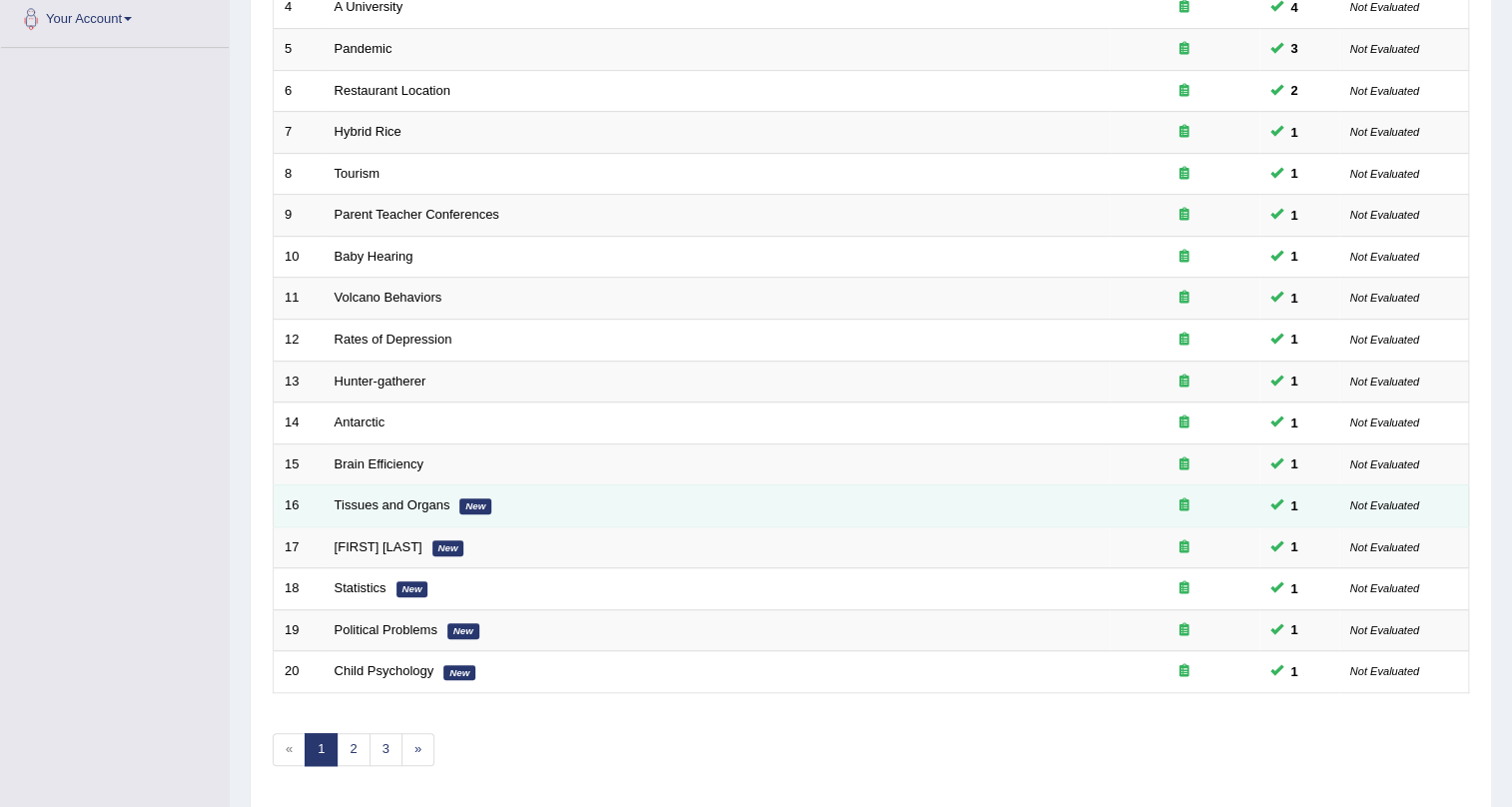 scroll, scrollTop: 512, scrollLeft: 0, axis: vertical 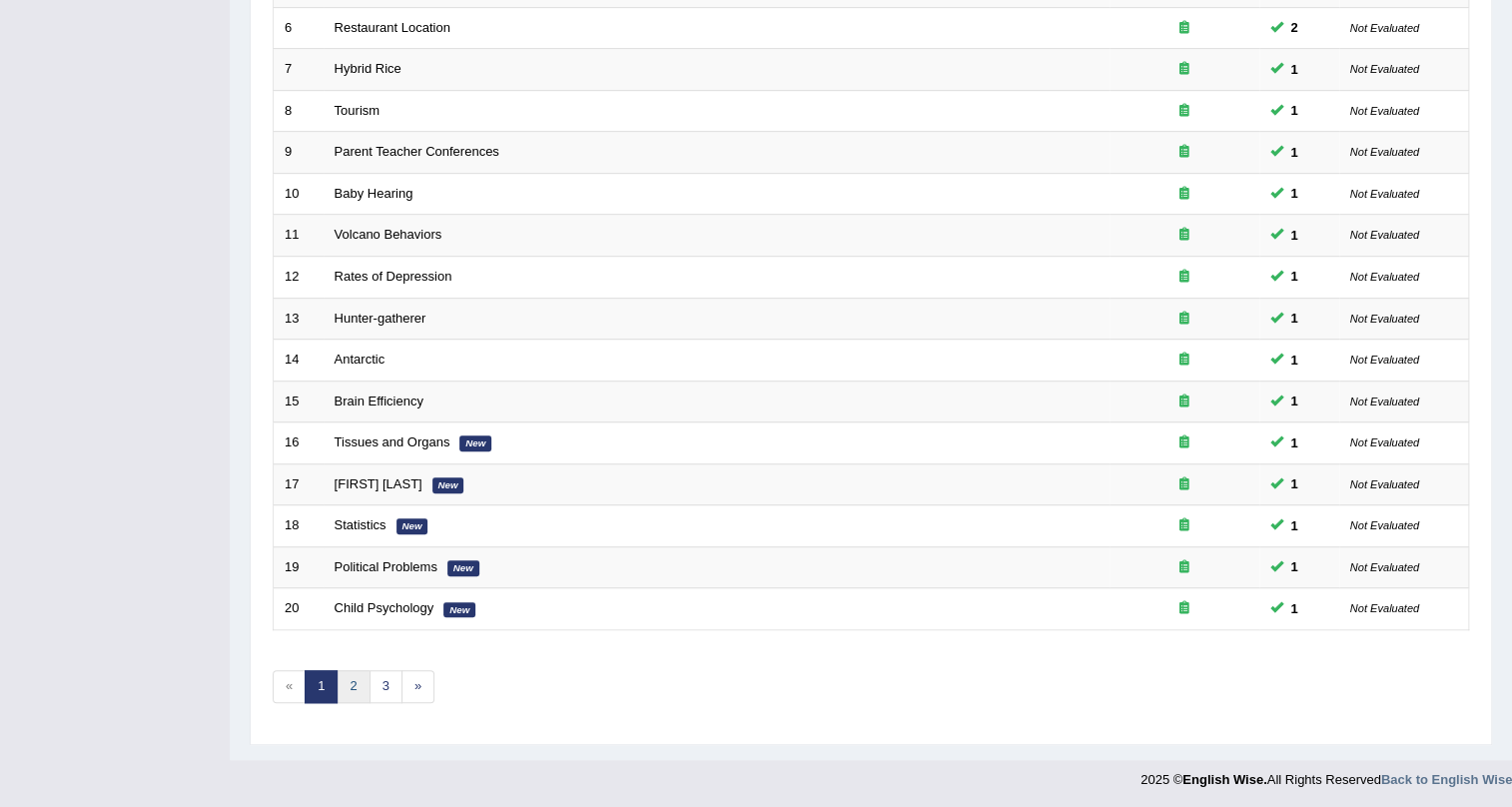 click on "2" at bounding box center (353, 686) 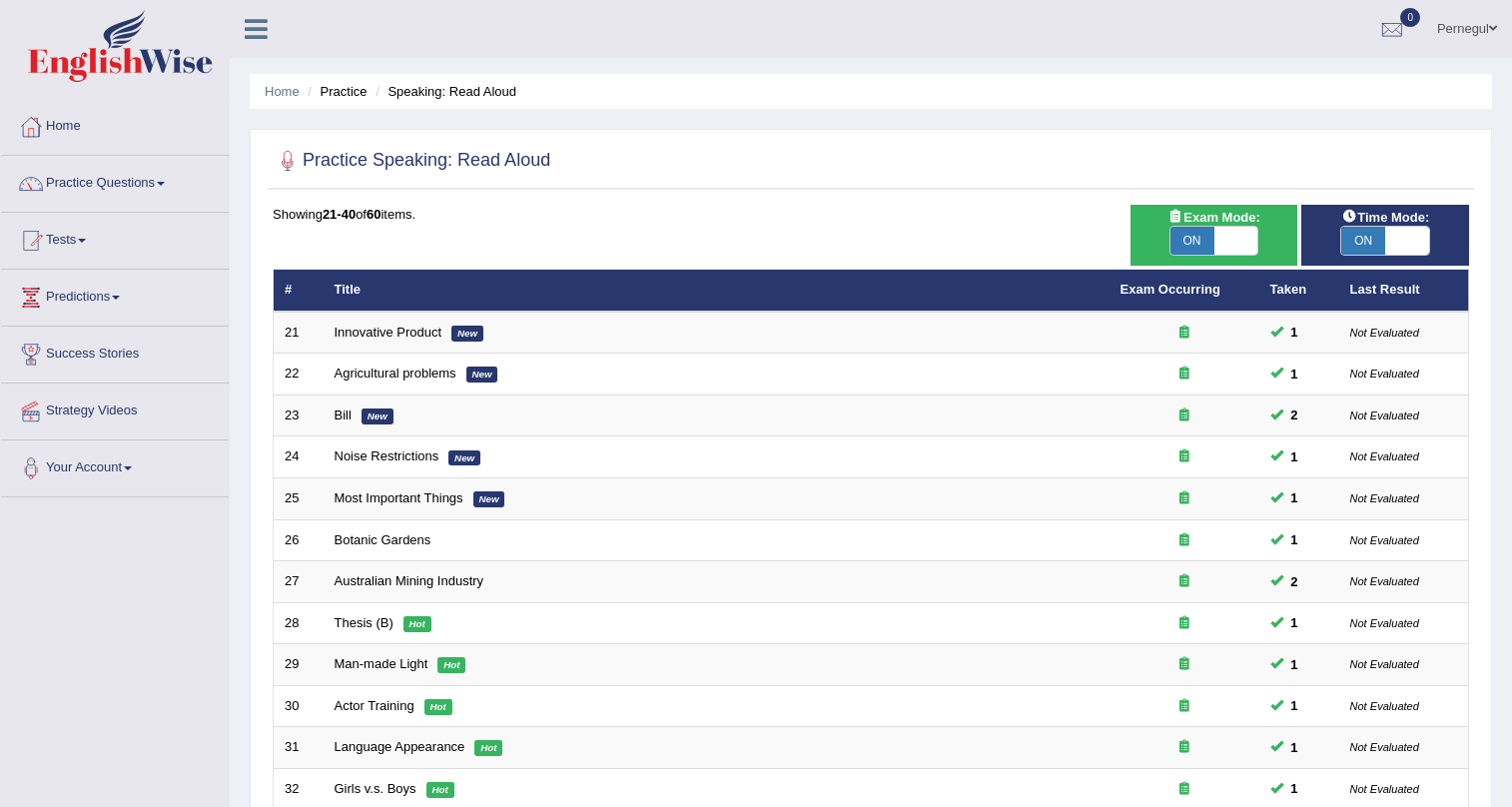 scroll, scrollTop: 512, scrollLeft: 0, axis: vertical 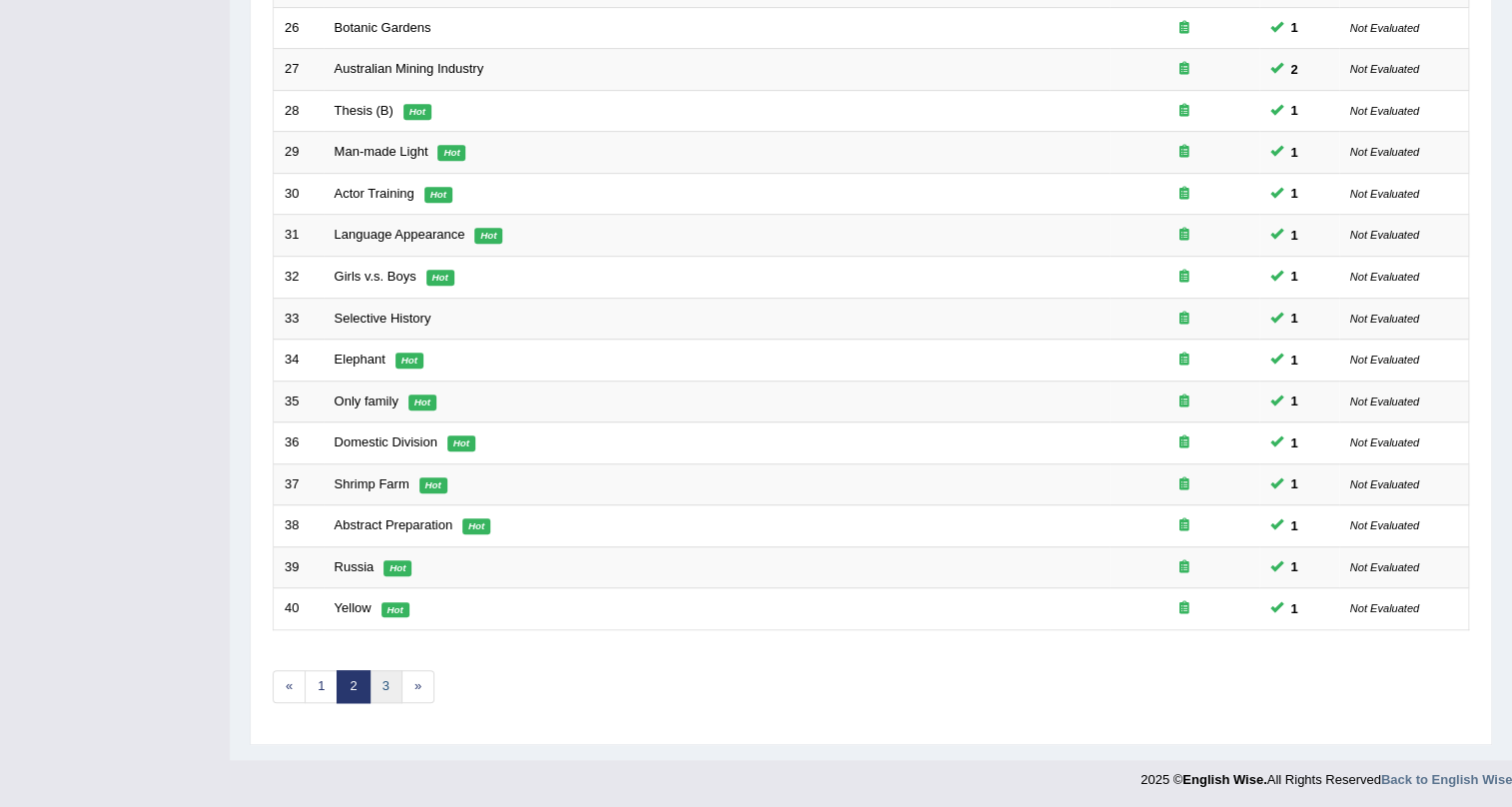 click on "3" at bounding box center [385, 686] 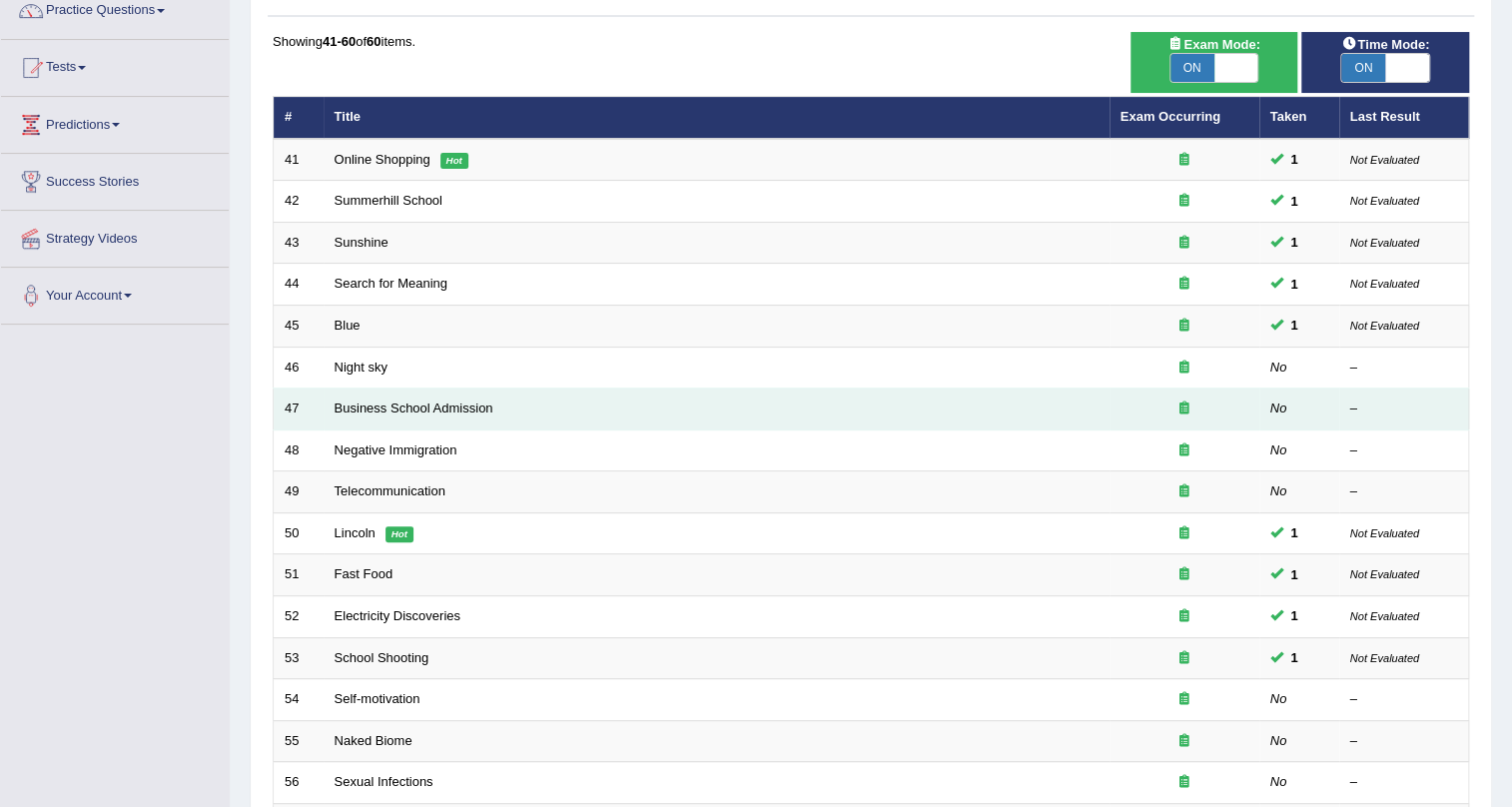 scroll, scrollTop: 181, scrollLeft: 0, axis: vertical 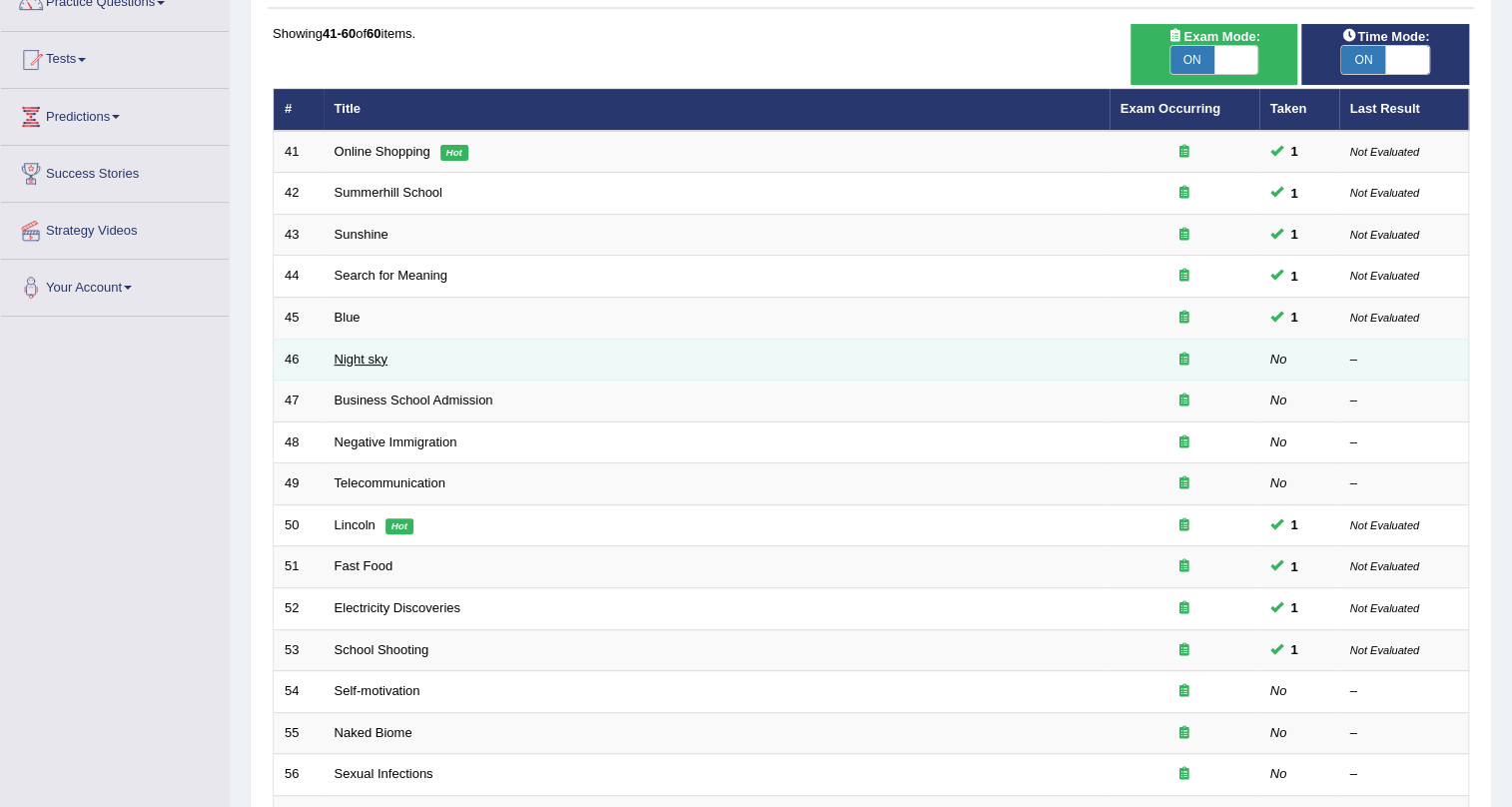click on "Night sky" at bounding box center [361, 359] 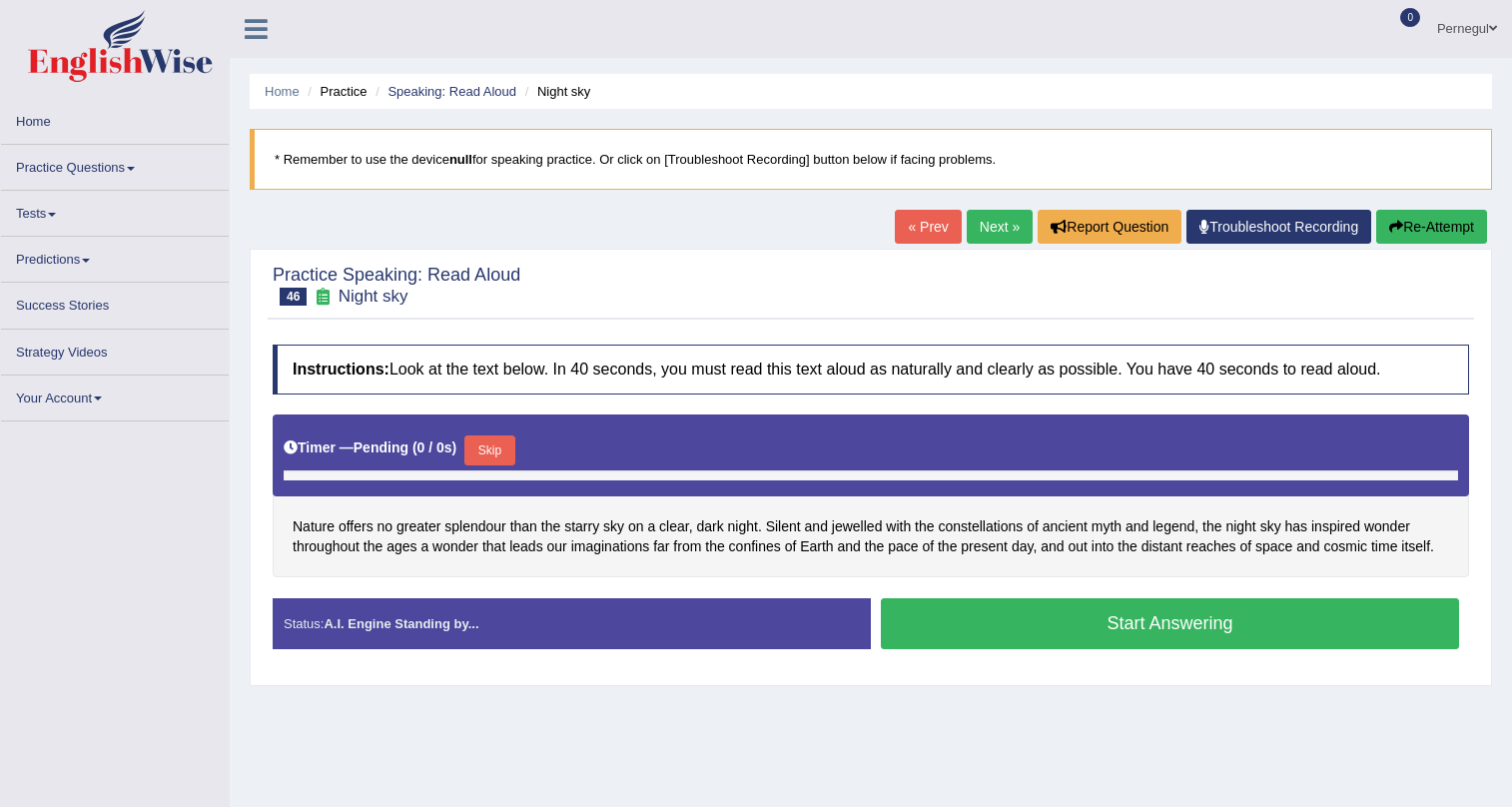 scroll, scrollTop: 181, scrollLeft: 0, axis: vertical 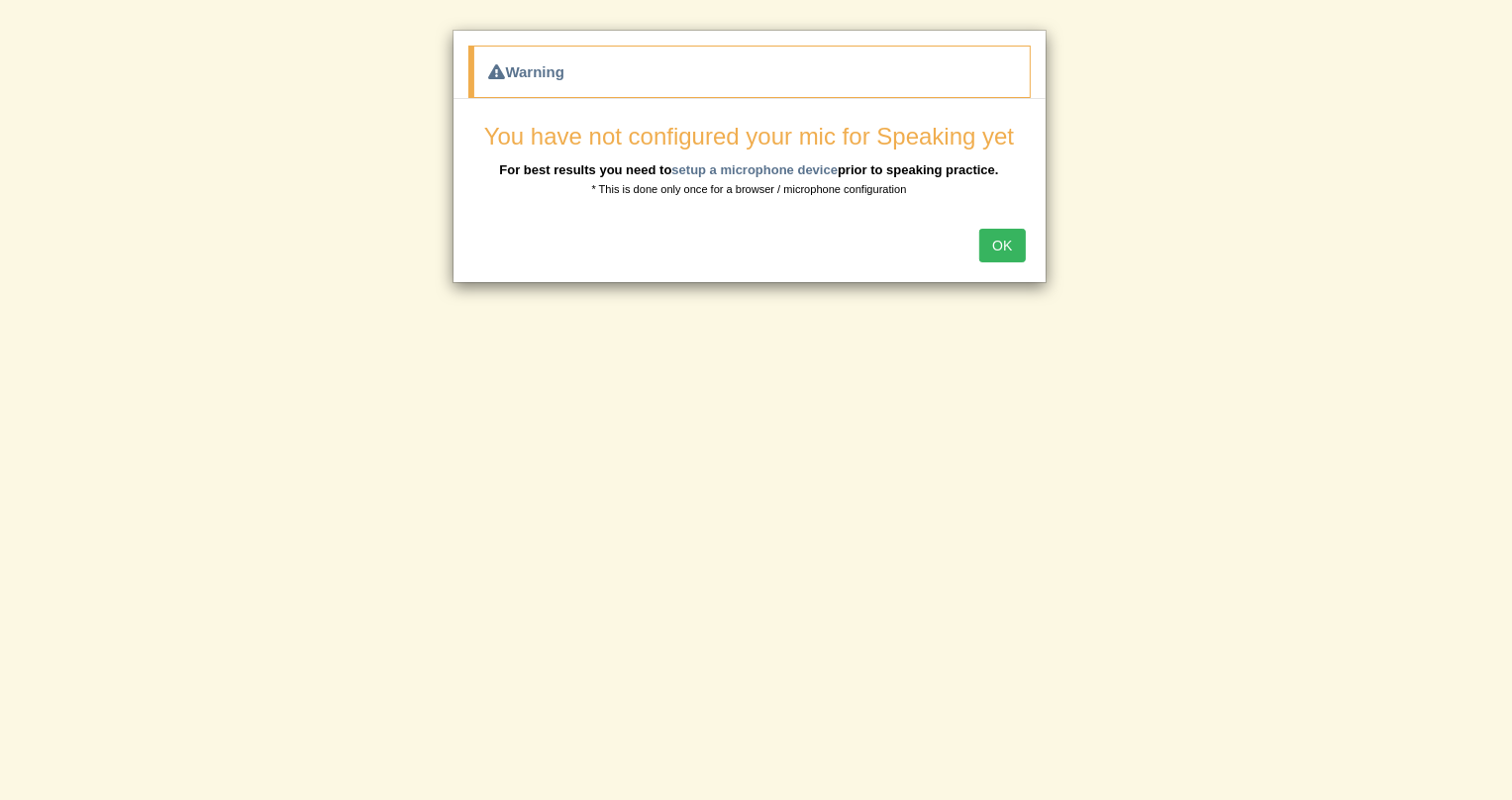click on "OK" at bounding box center (1002, 246) 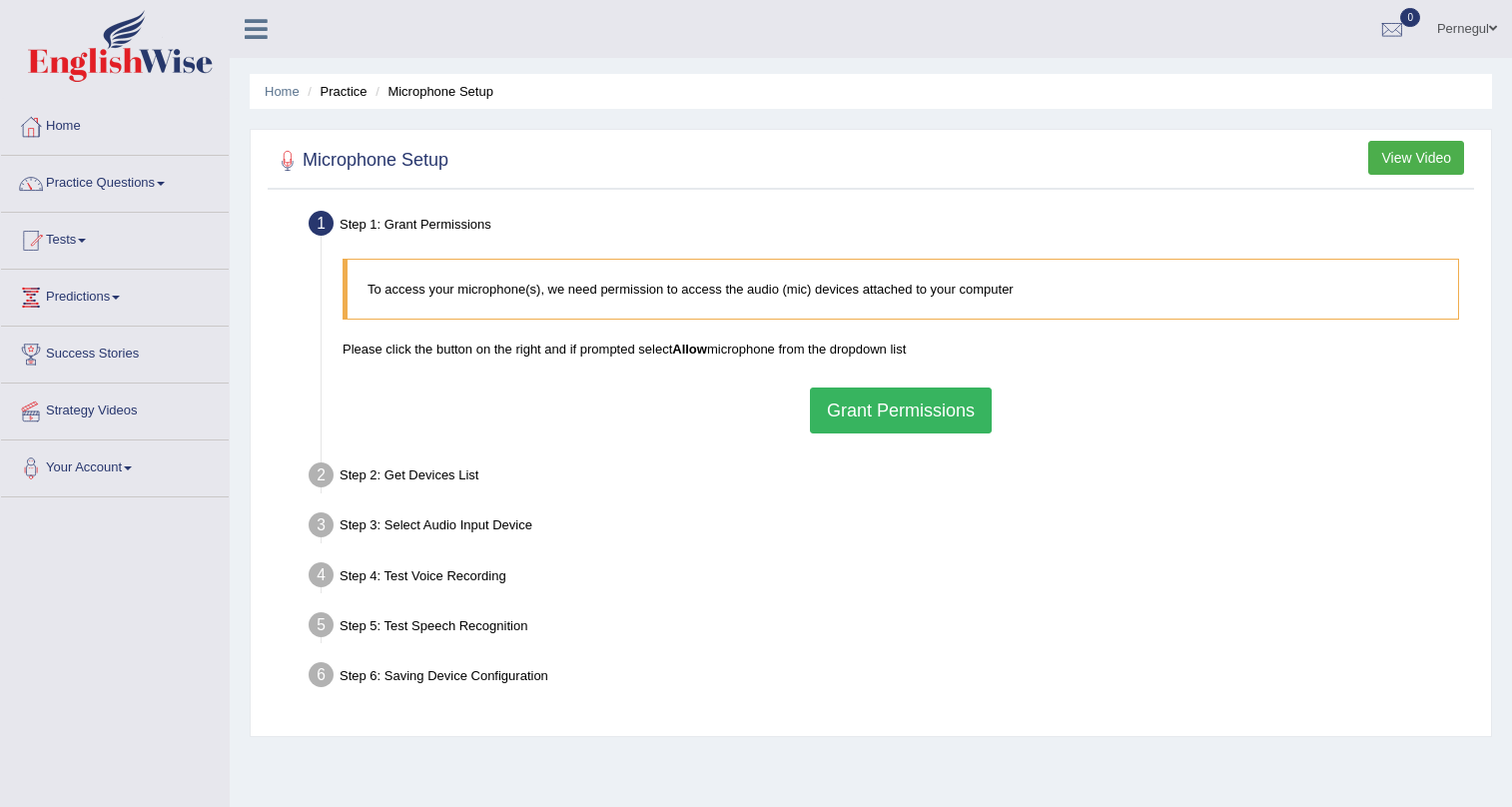 scroll, scrollTop: 0, scrollLeft: 0, axis: both 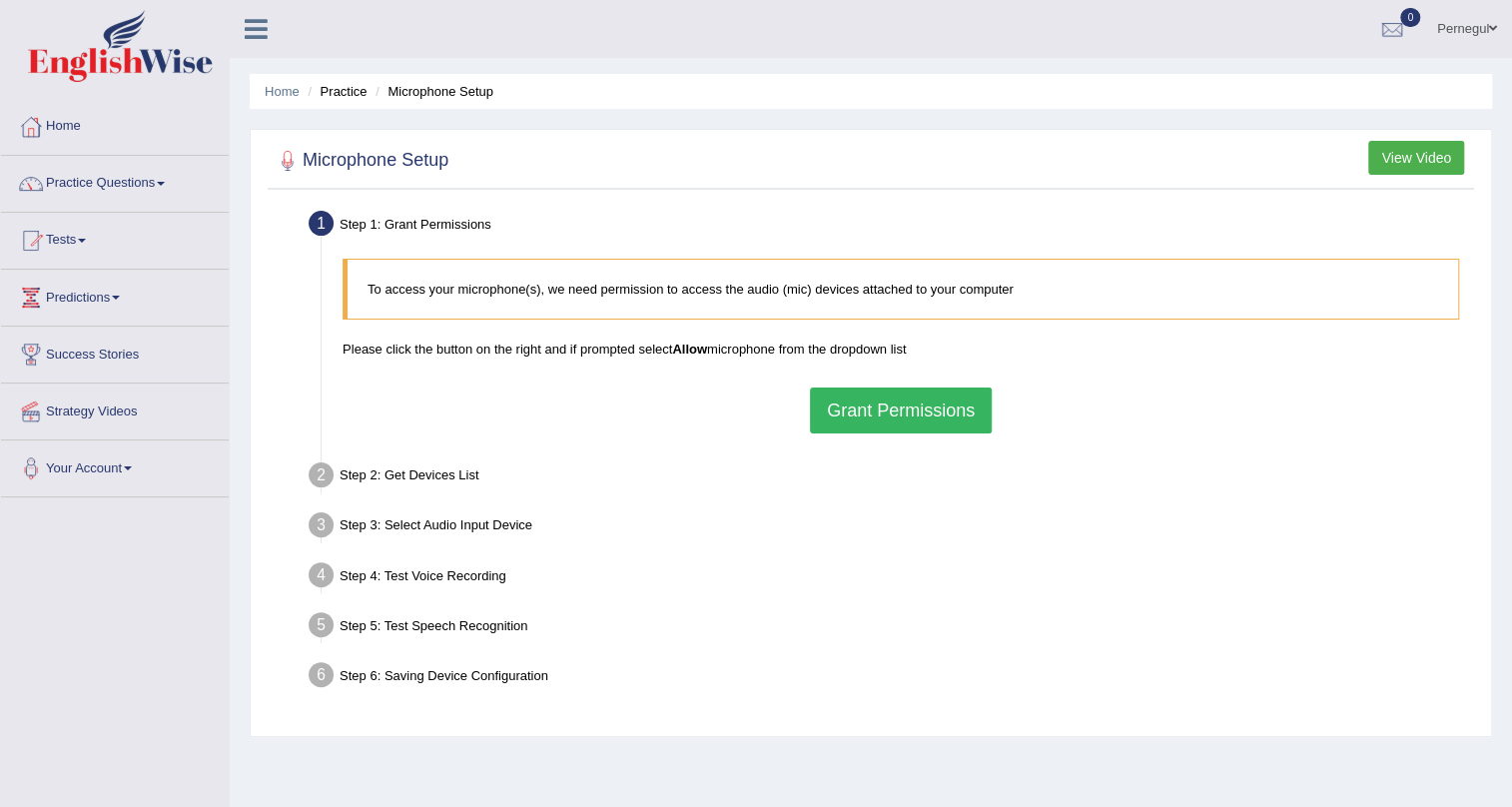 click on "Grant Permissions" at bounding box center (901, 410) 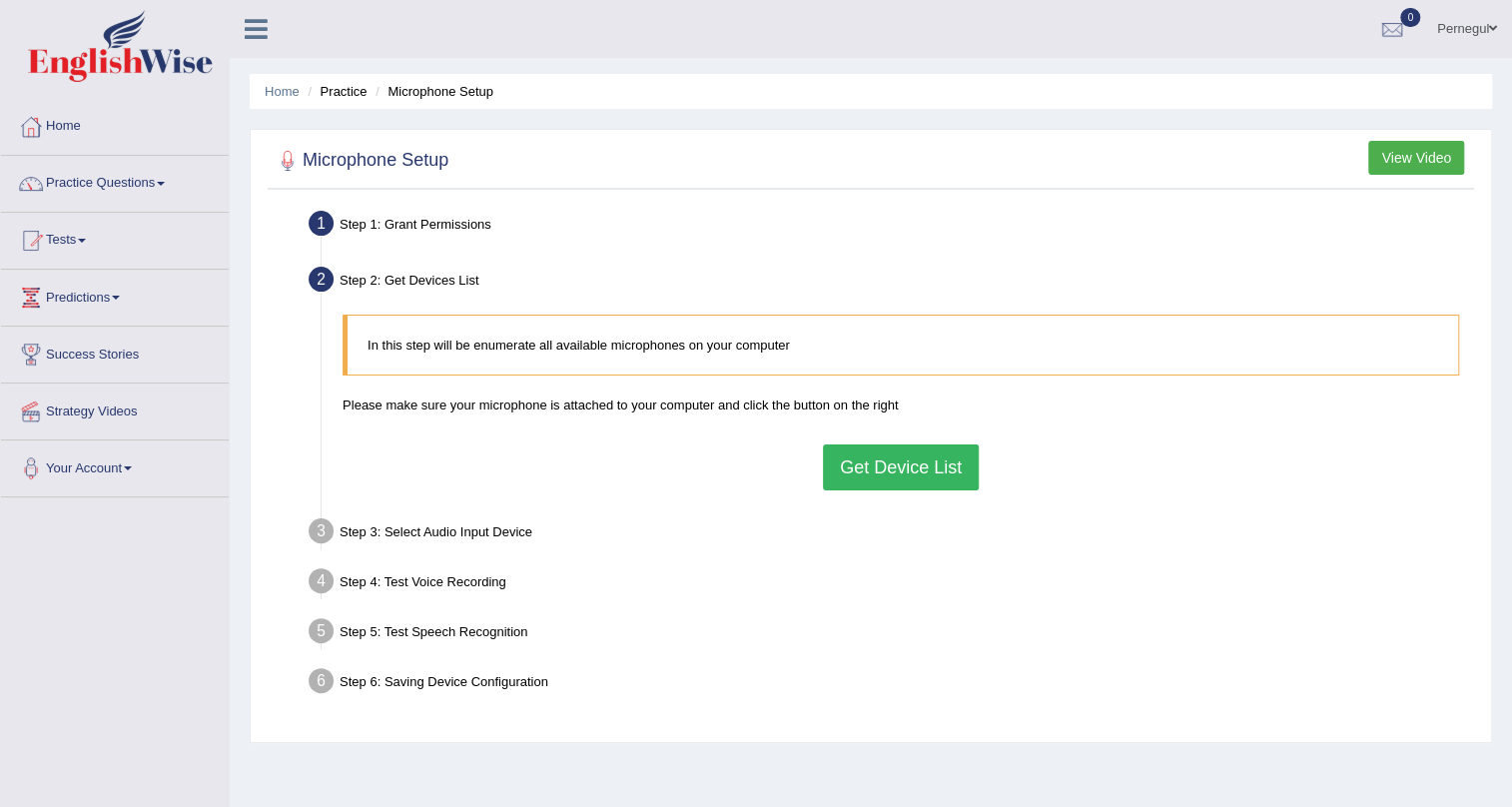 click on "Get Device List" at bounding box center (901, 467) 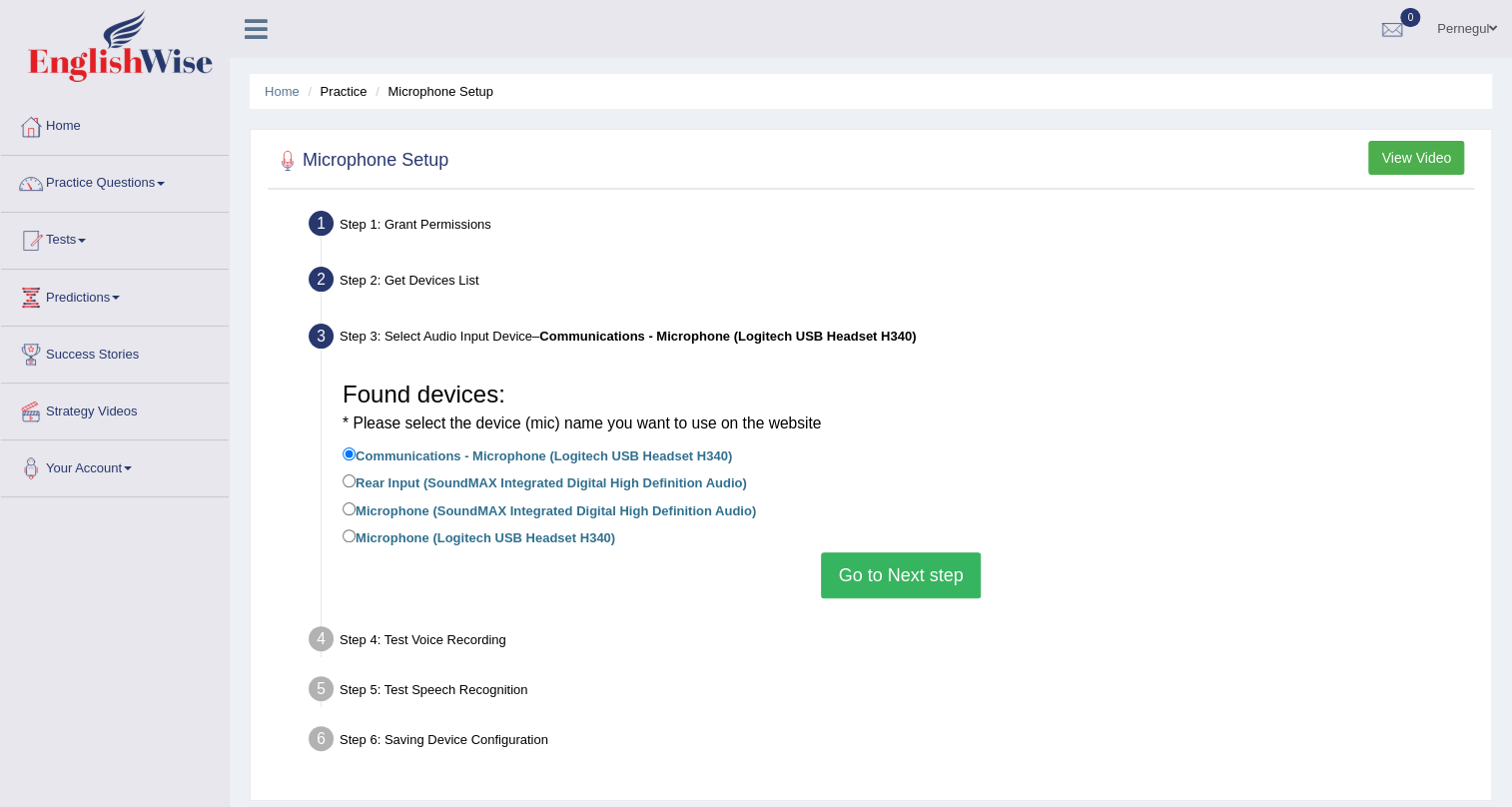 click on "Go to Next step" at bounding box center [900, 575] 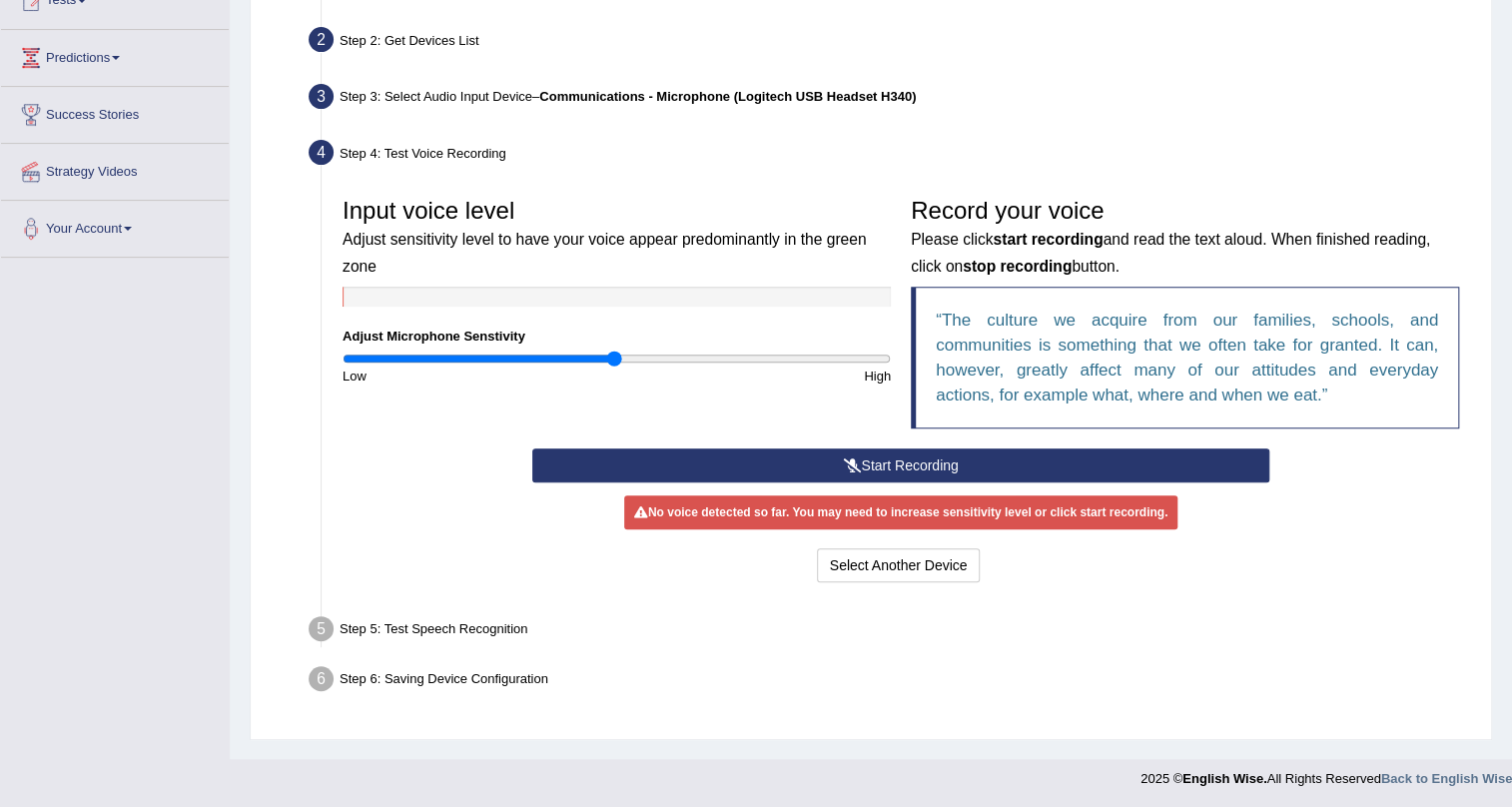 scroll, scrollTop: 241, scrollLeft: 0, axis: vertical 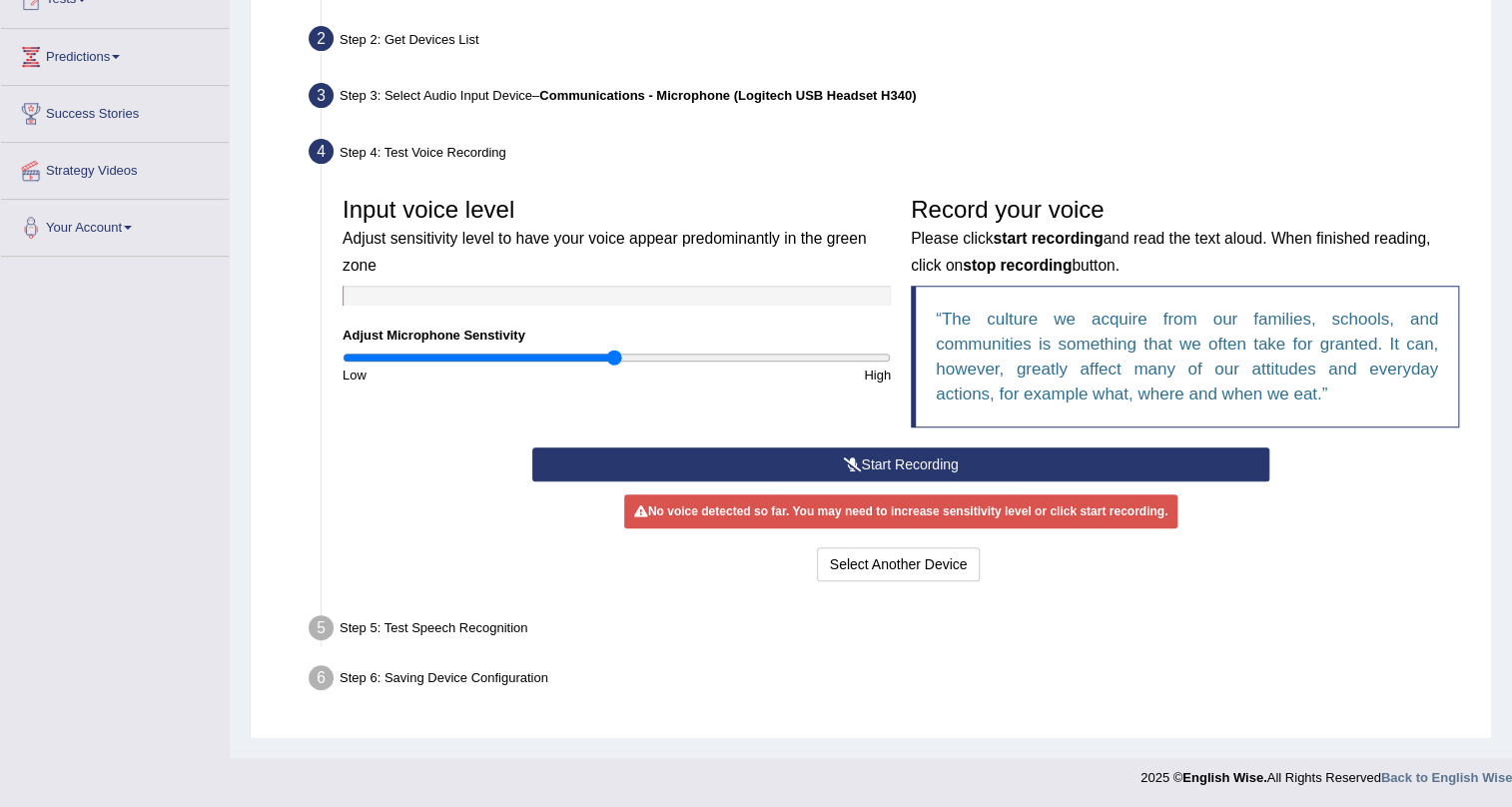 click on "Start Recording" at bounding box center (901, 464) 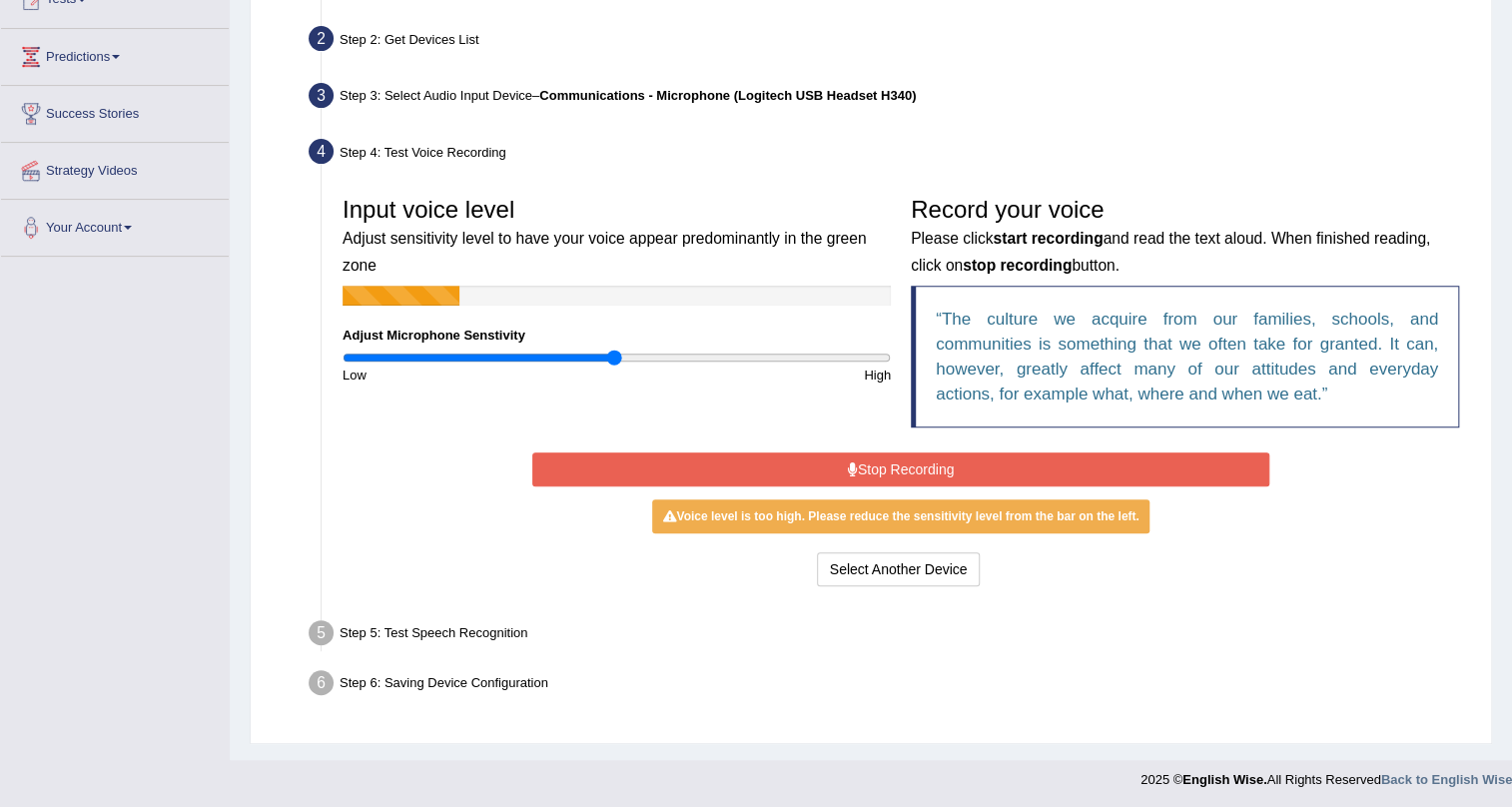 click on "Stop Recording" at bounding box center (901, 469) 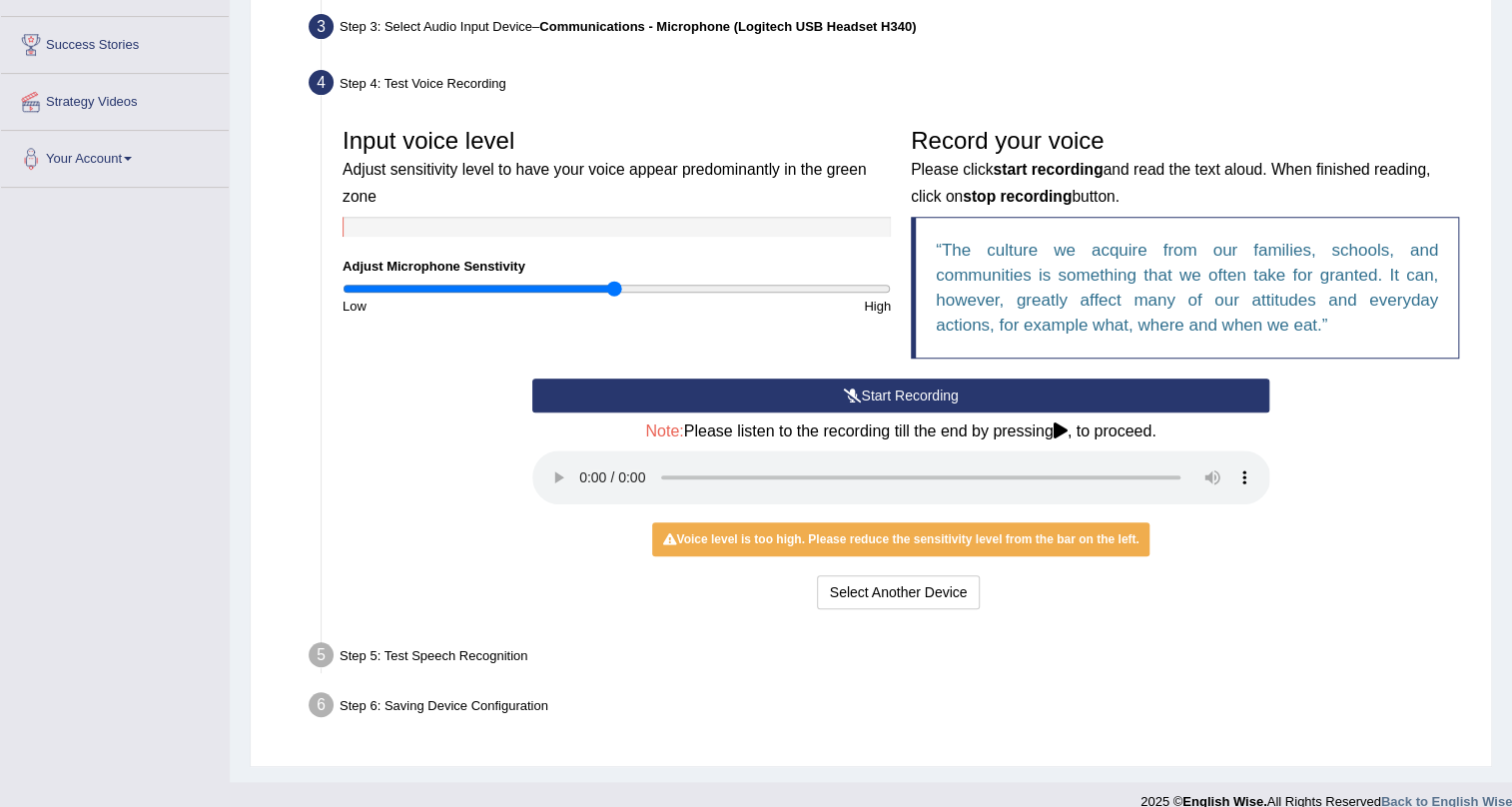 scroll, scrollTop: 334, scrollLeft: 0, axis: vertical 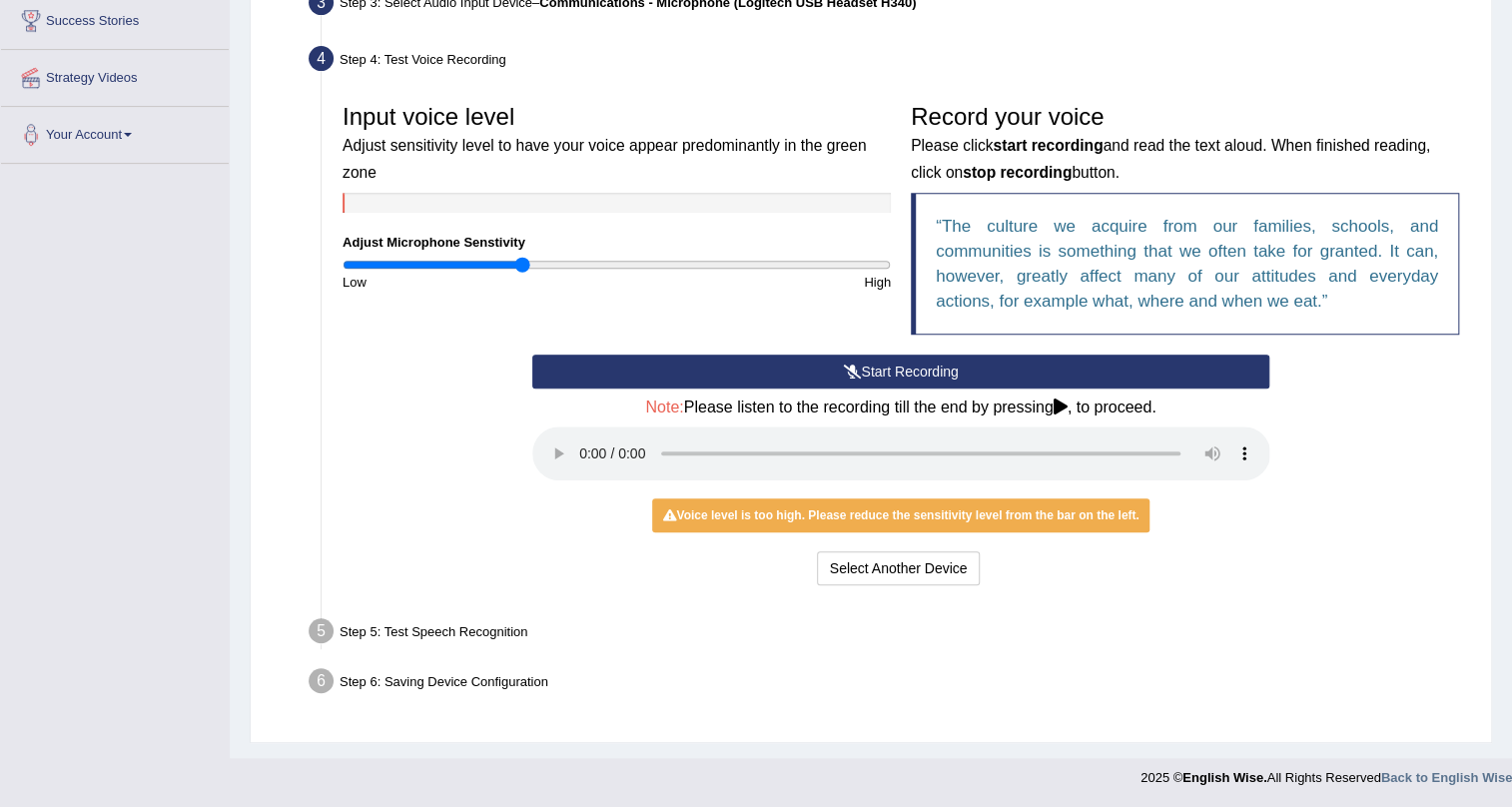 click at bounding box center (616, 265) 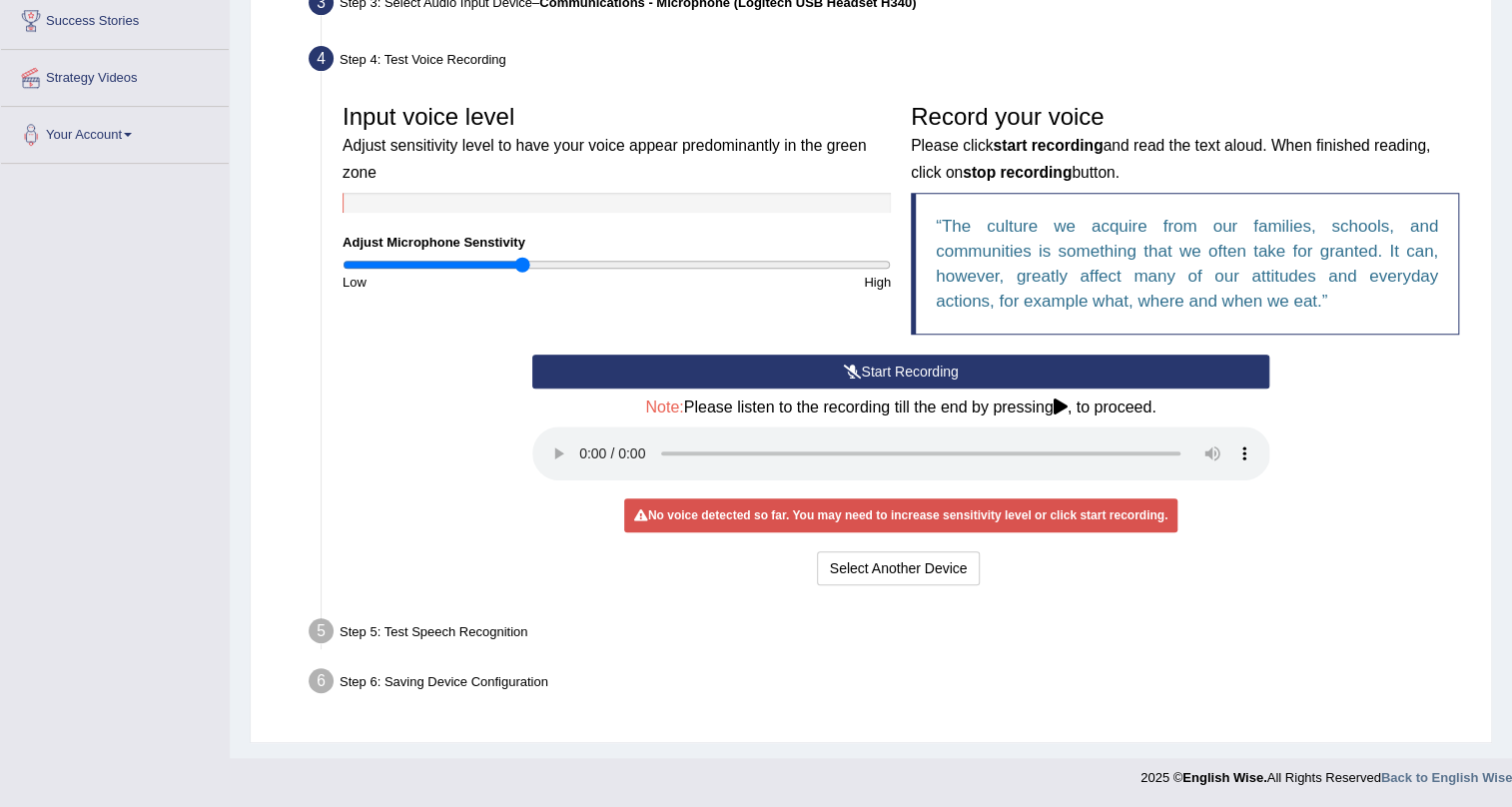 click on "Low" at bounding box center [474, 282] 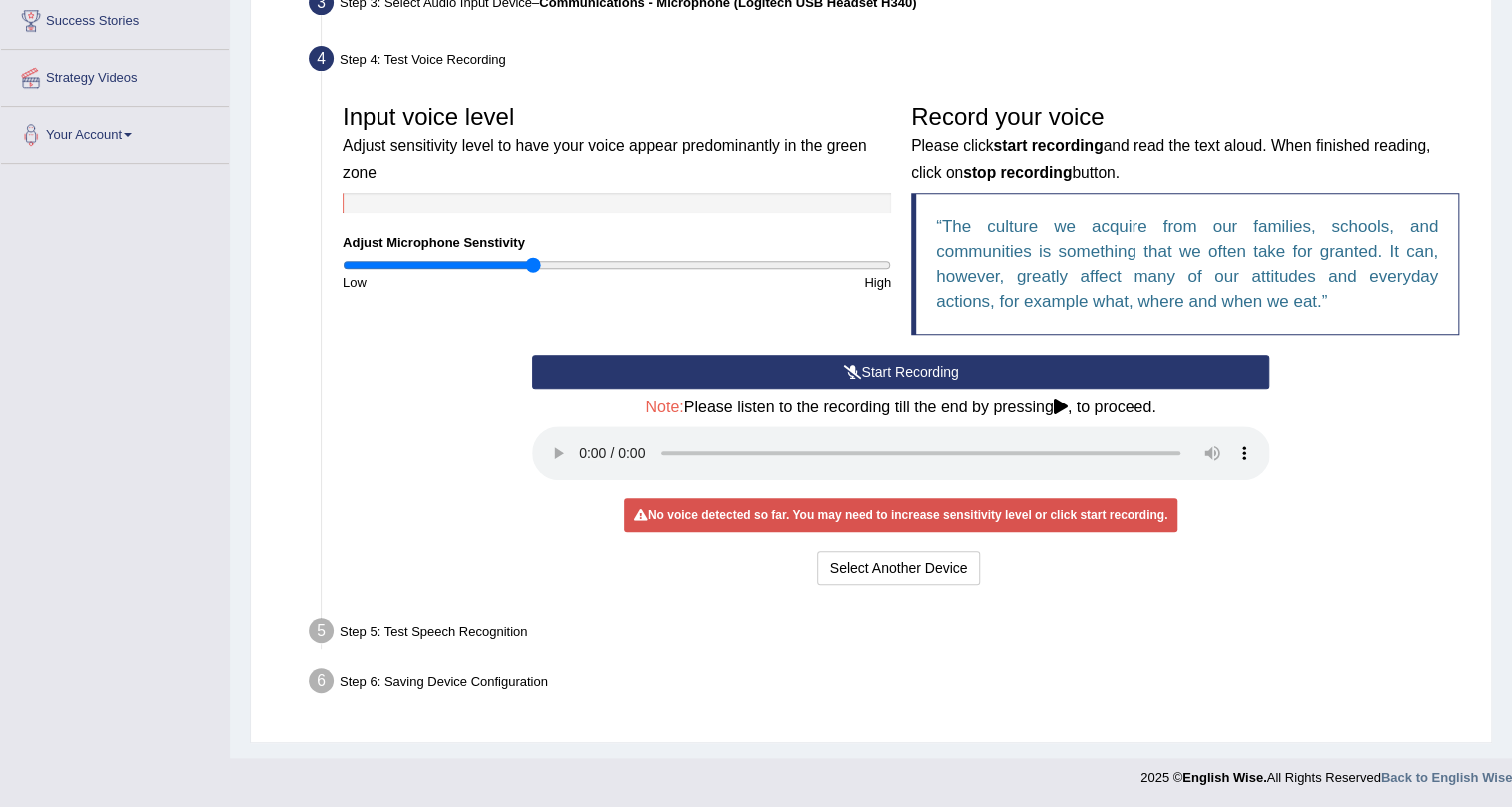 type on "0.7" 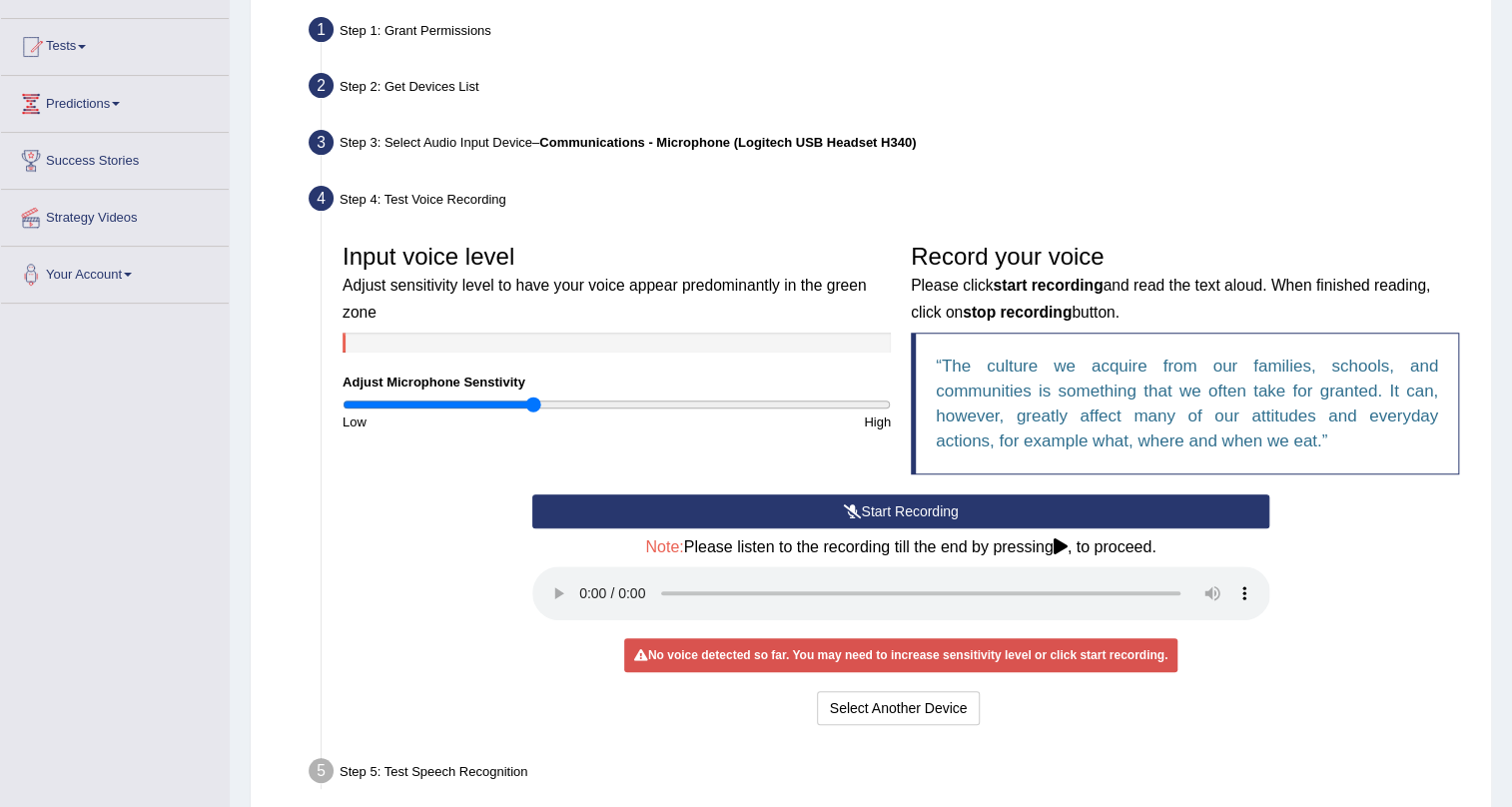 scroll, scrollTop: 272, scrollLeft: 0, axis: vertical 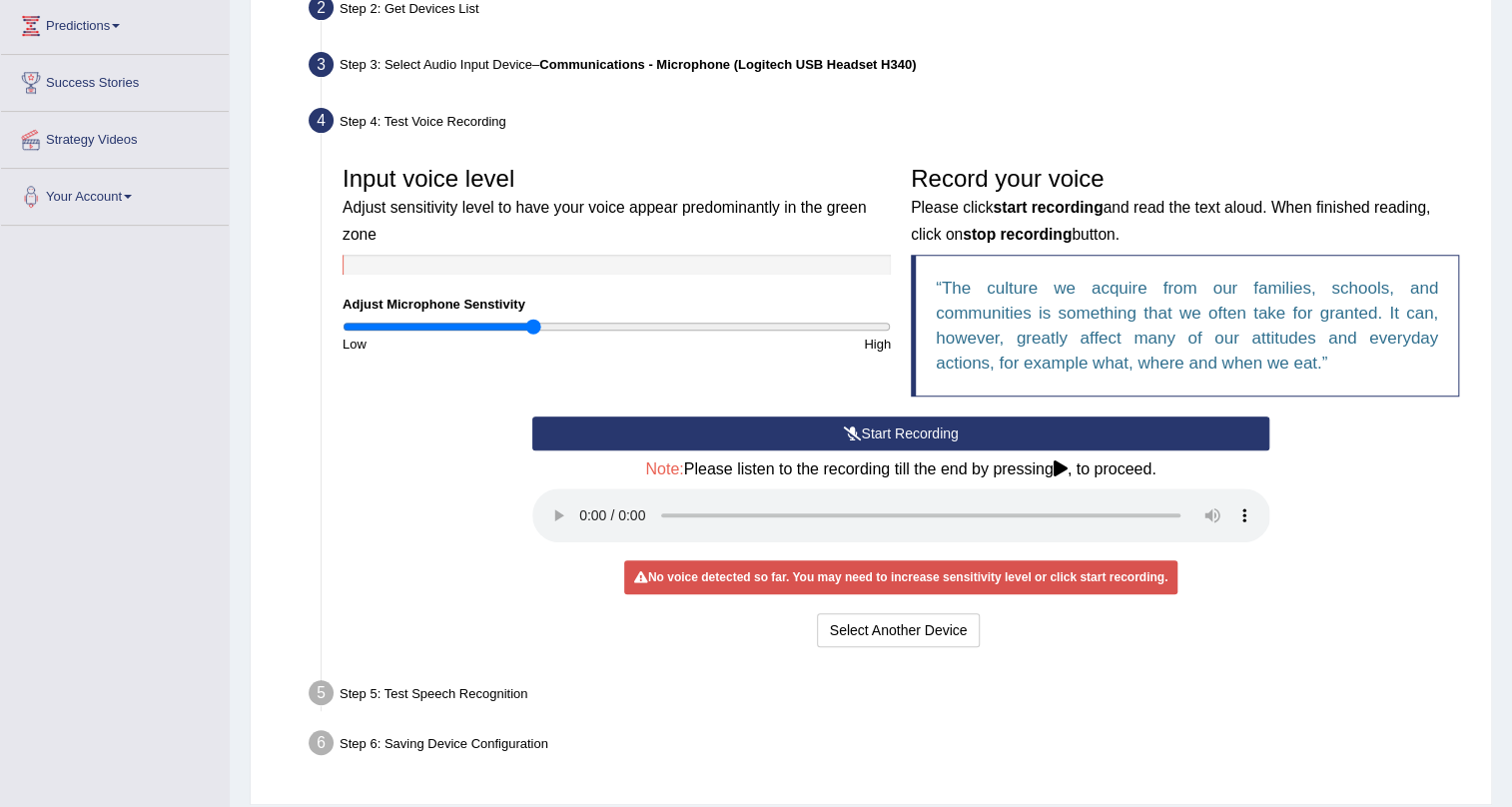 click on "Start Recording" at bounding box center (901, 433) 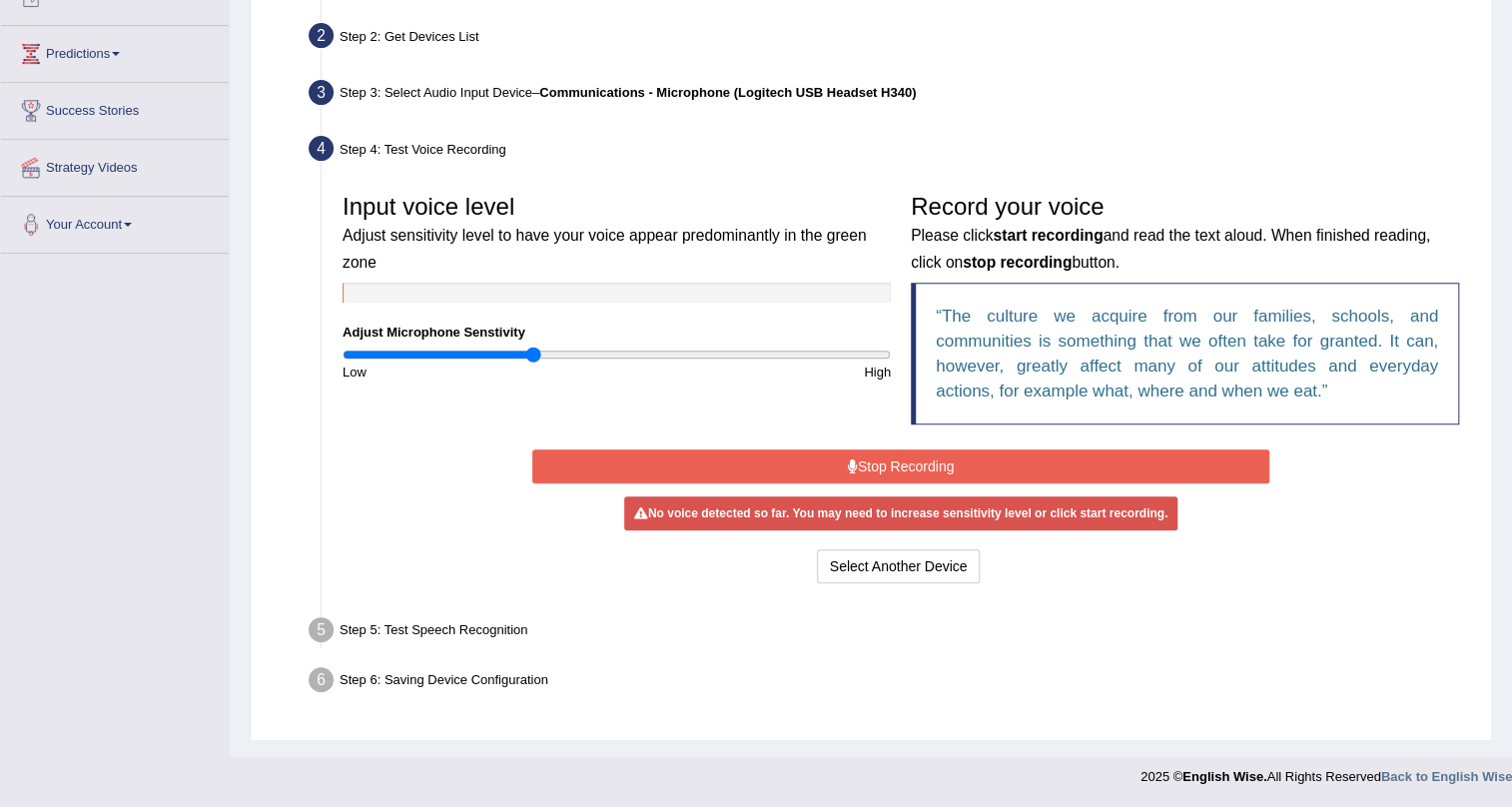 scroll, scrollTop: 242, scrollLeft: 0, axis: vertical 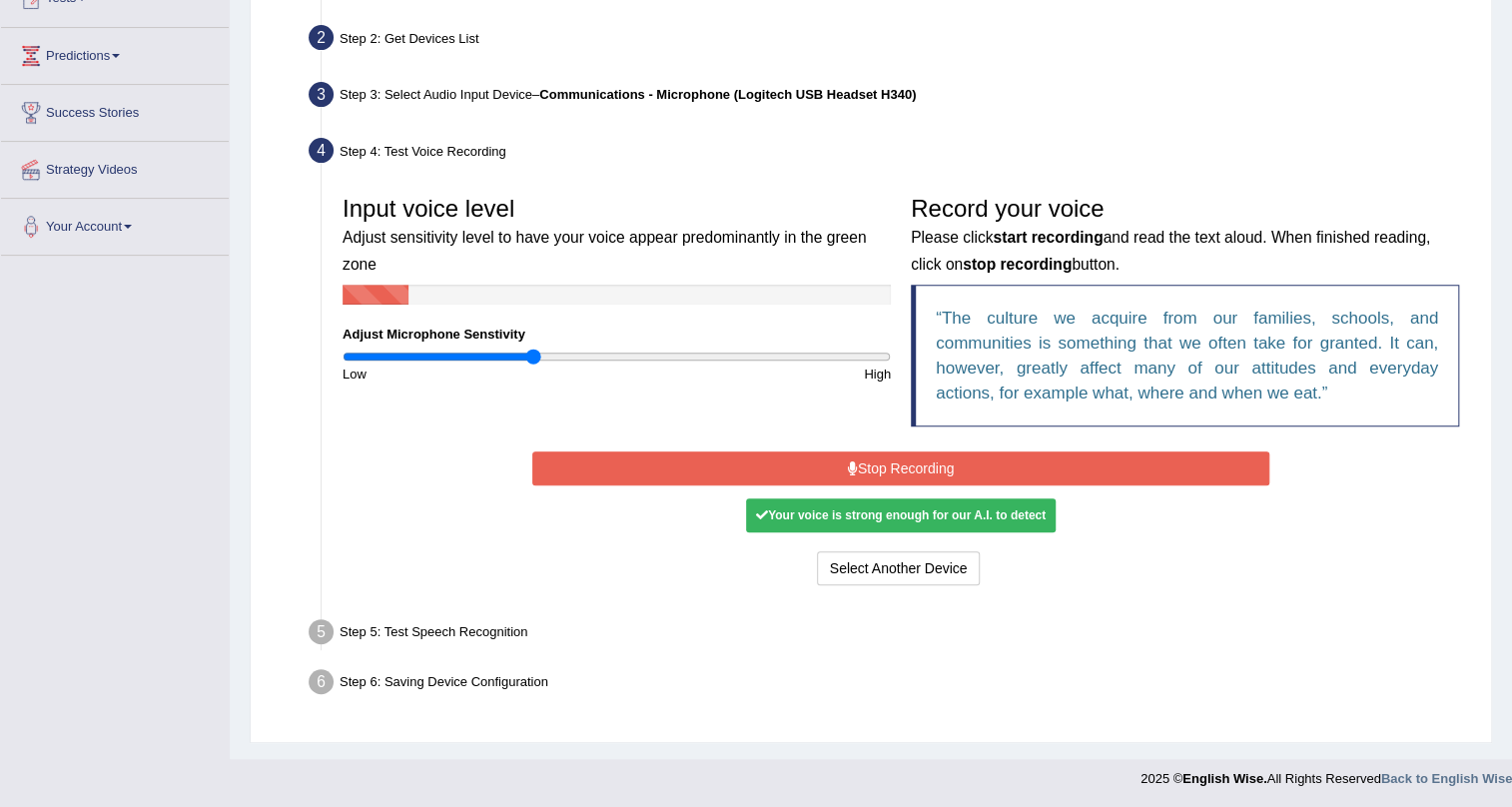 click on "Stop Recording" at bounding box center (901, 468) 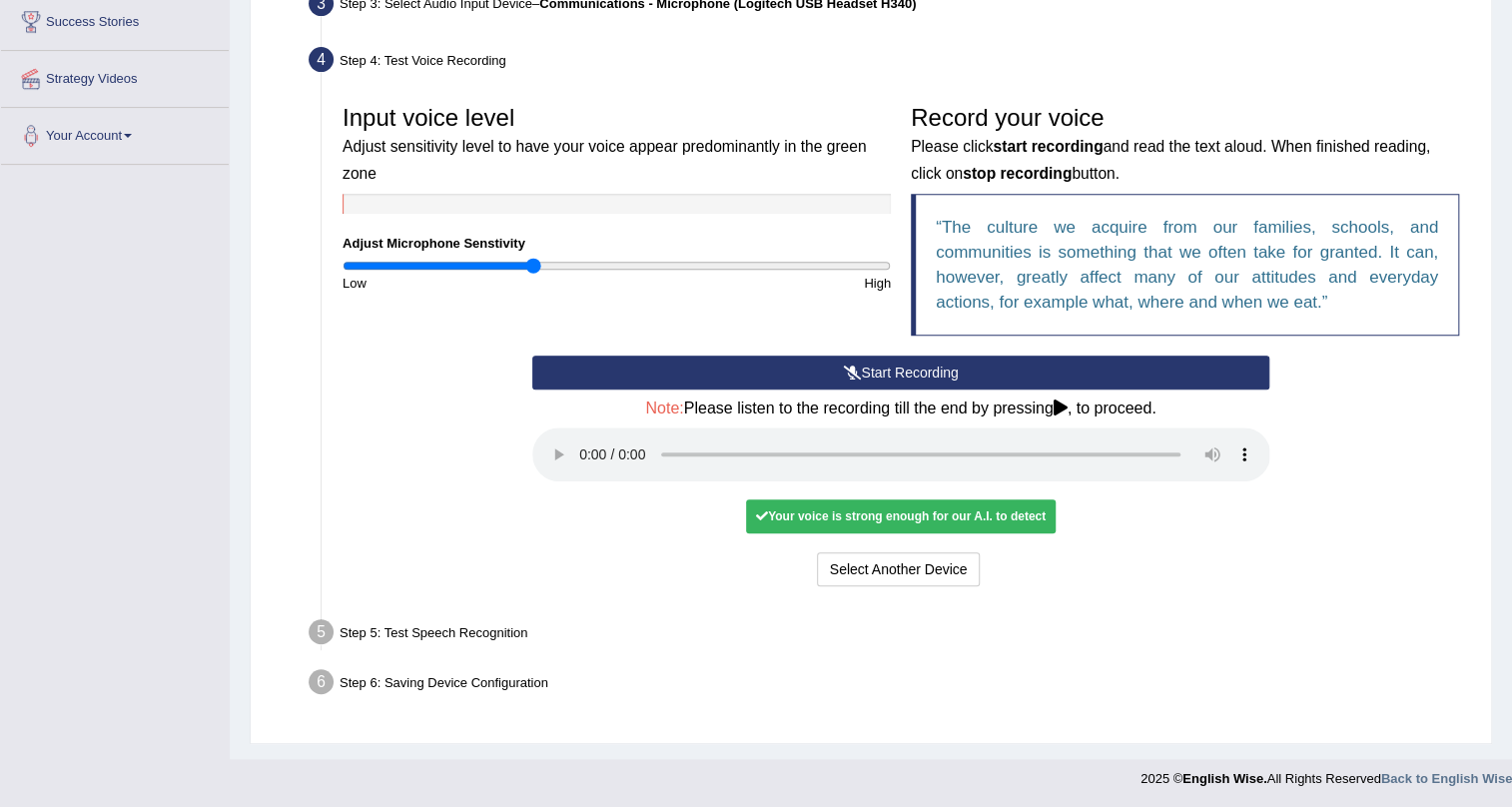 scroll, scrollTop: 334, scrollLeft: 0, axis: vertical 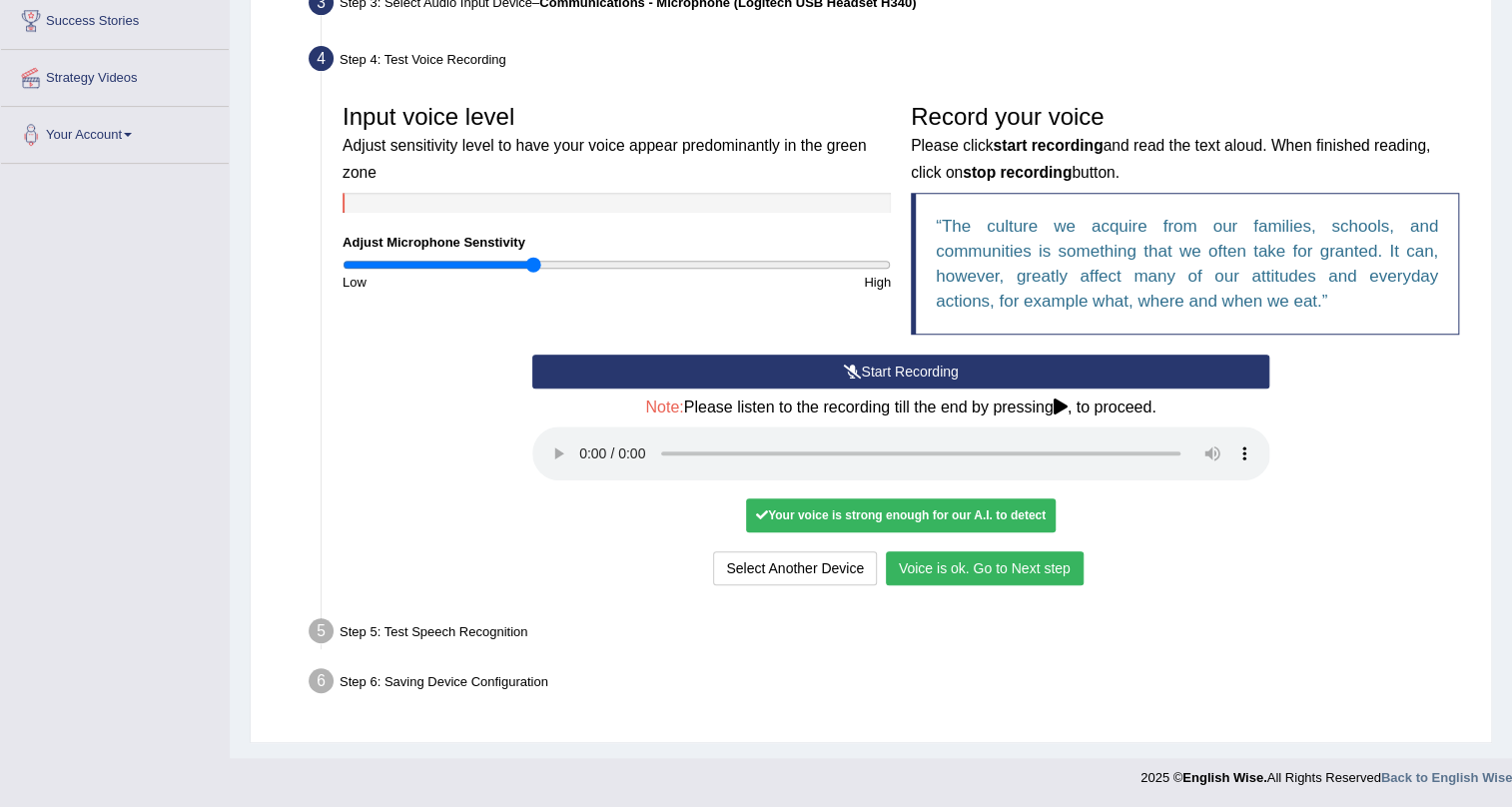 click on "Voice is ok. Go to Next step" at bounding box center (985, 568) 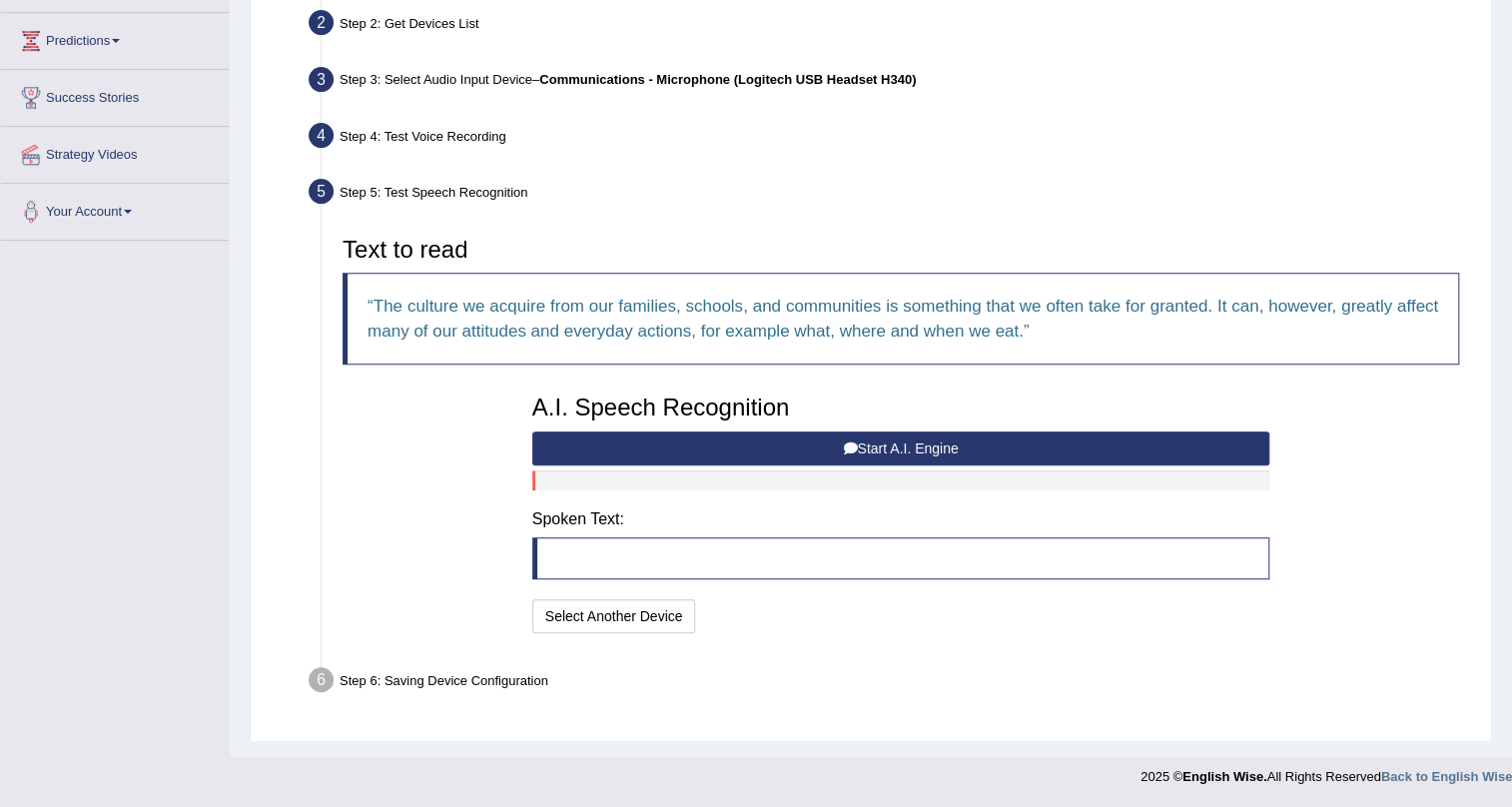 scroll, scrollTop: 255, scrollLeft: 0, axis: vertical 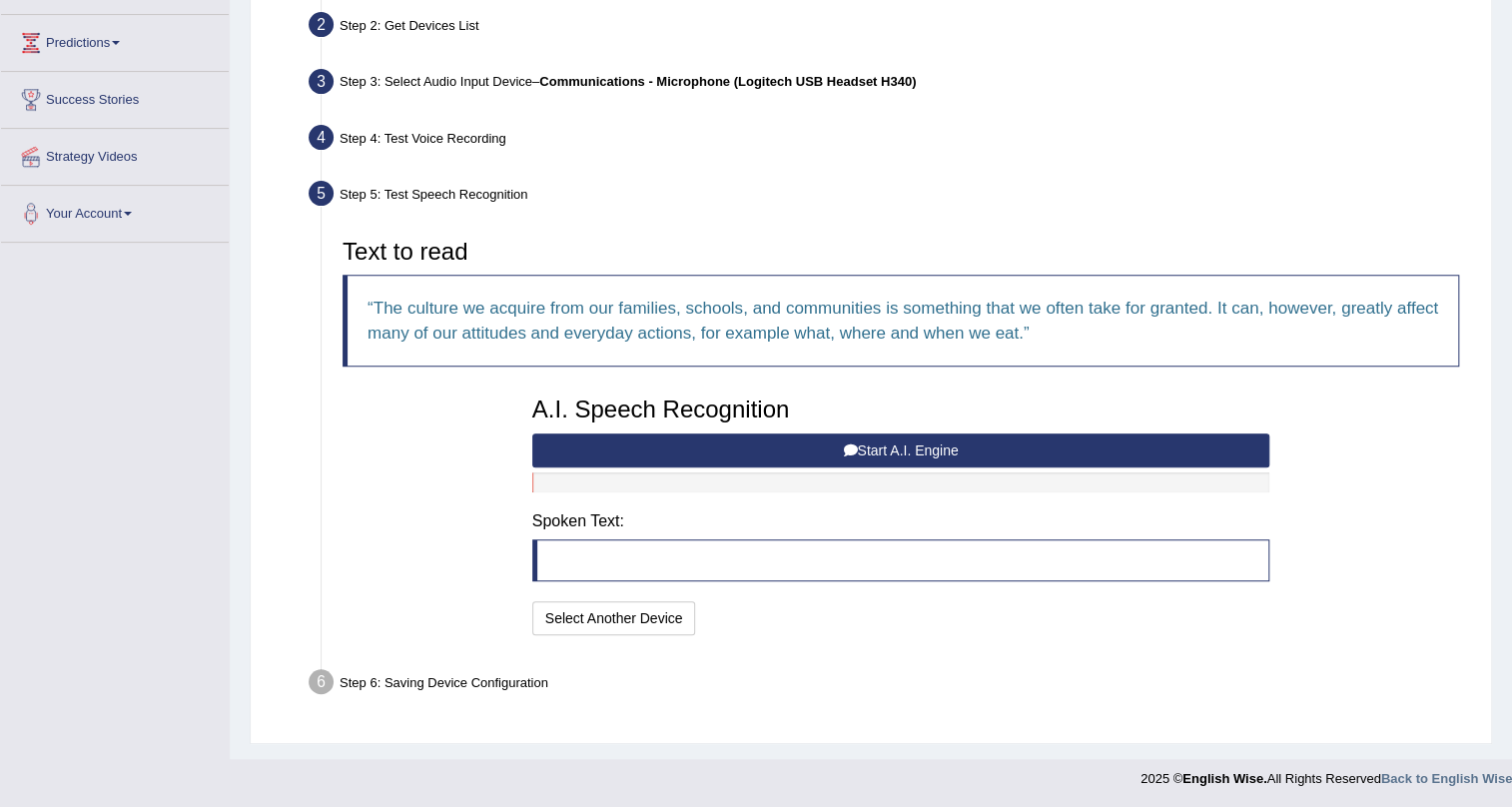 click on "Start A.I. Engine" at bounding box center [901, 450] 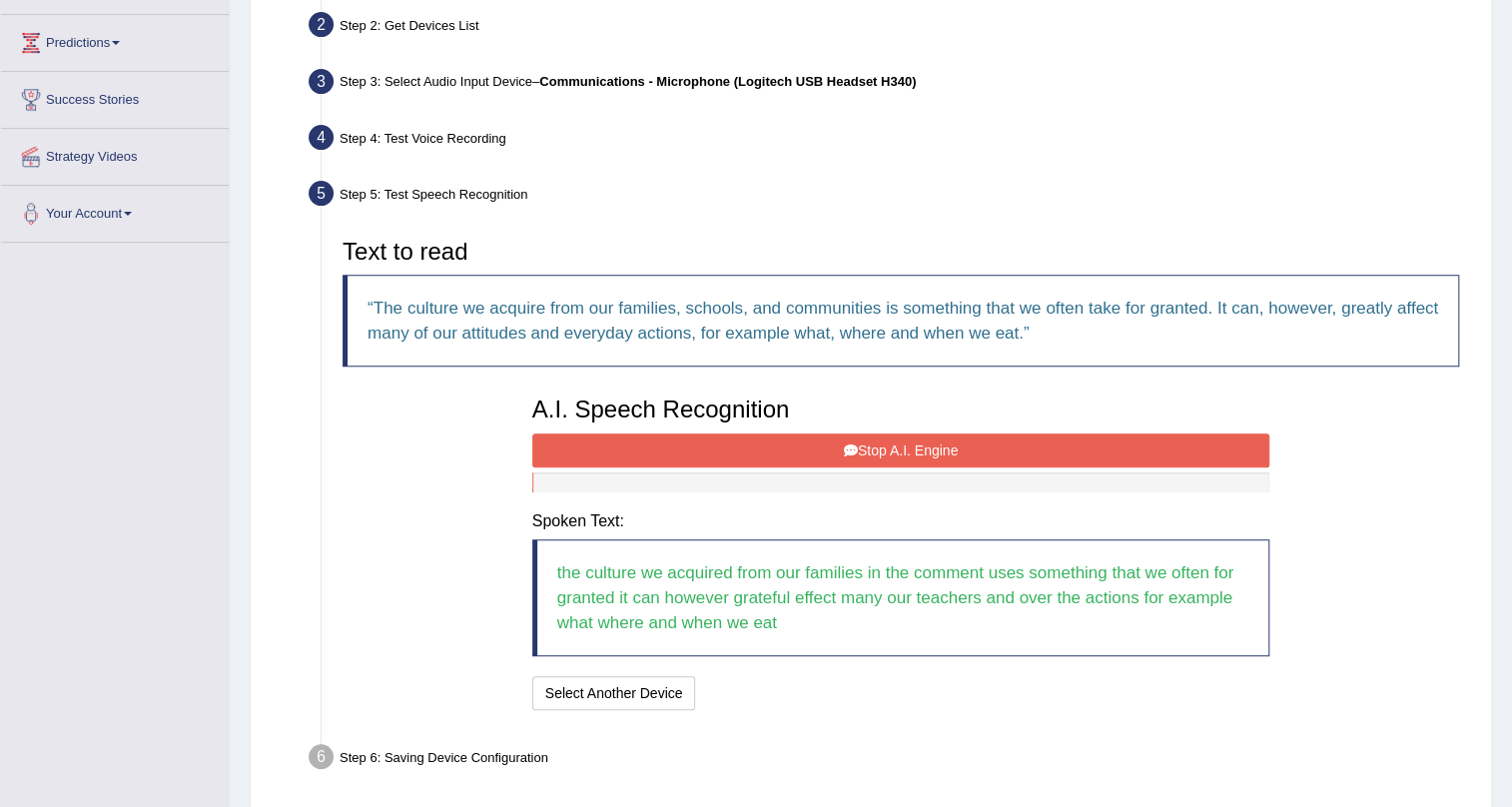 click on "Stop A.I. Engine" at bounding box center [901, 450] 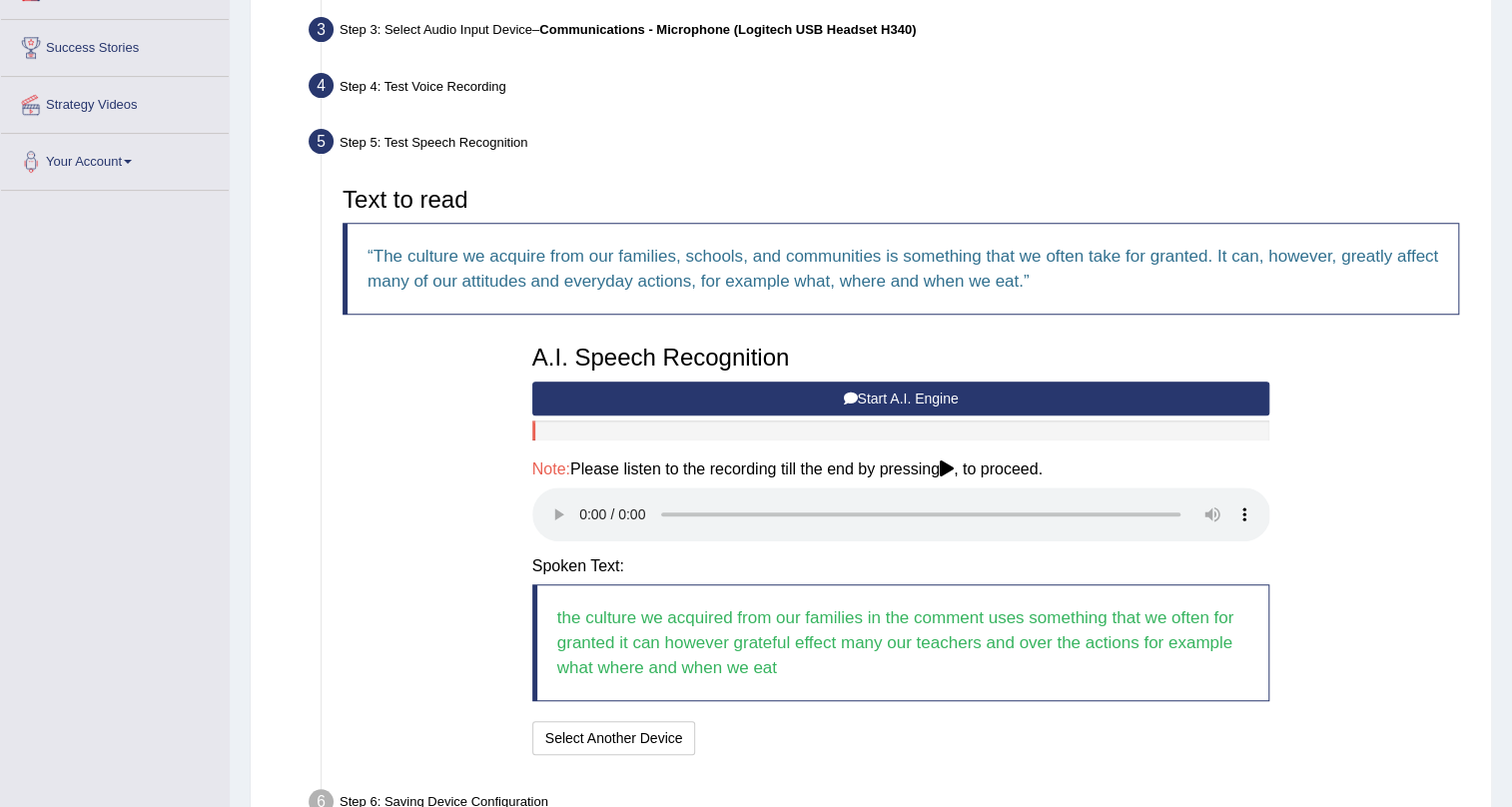 scroll, scrollTop: 427, scrollLeft: 0, axis: vertical 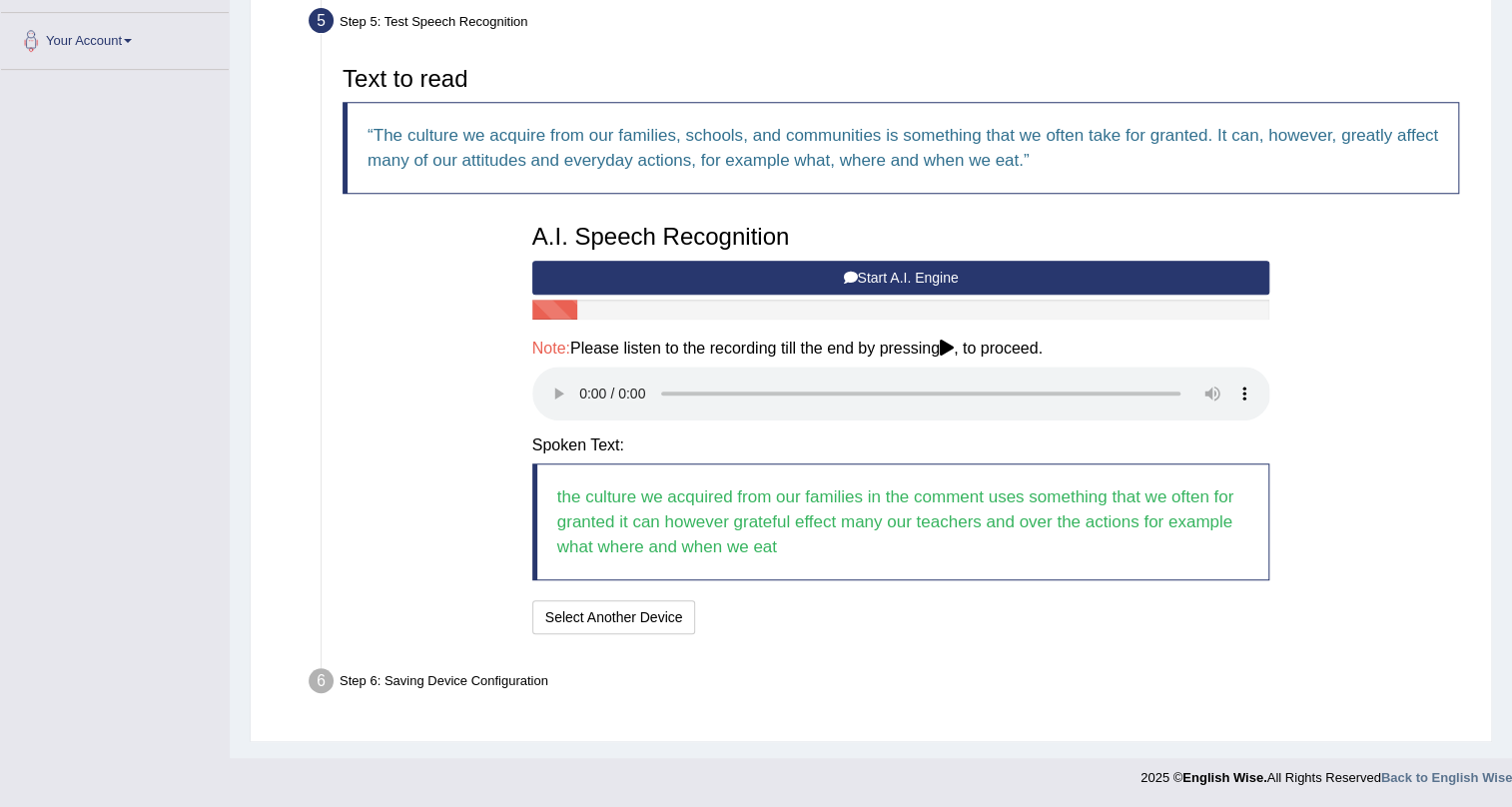 click on "Start A.I. Engine" at bounding box center (901, 278) 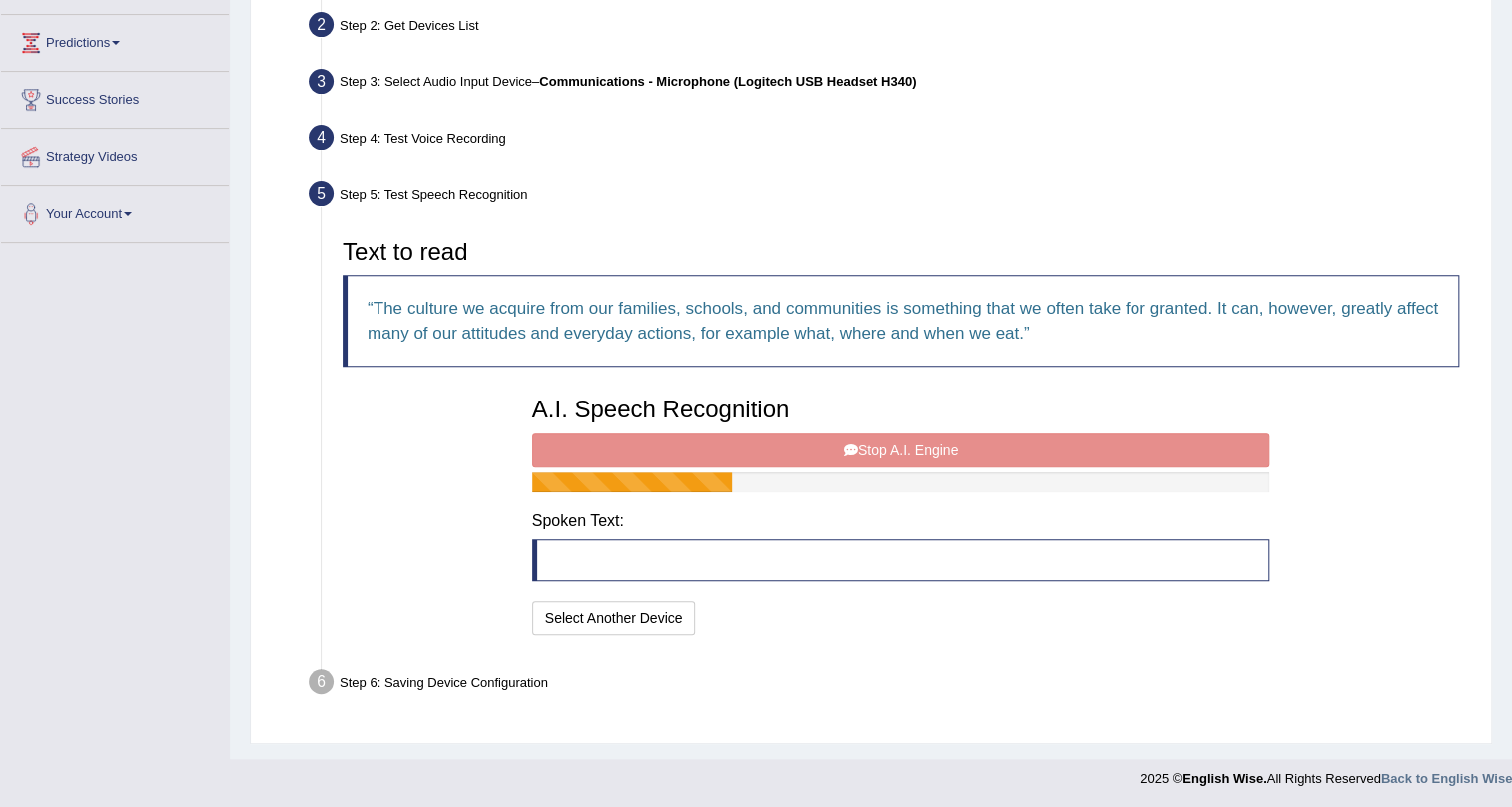 scroll, scrollTop: 280, scrollLeft: 0, axis: vertical 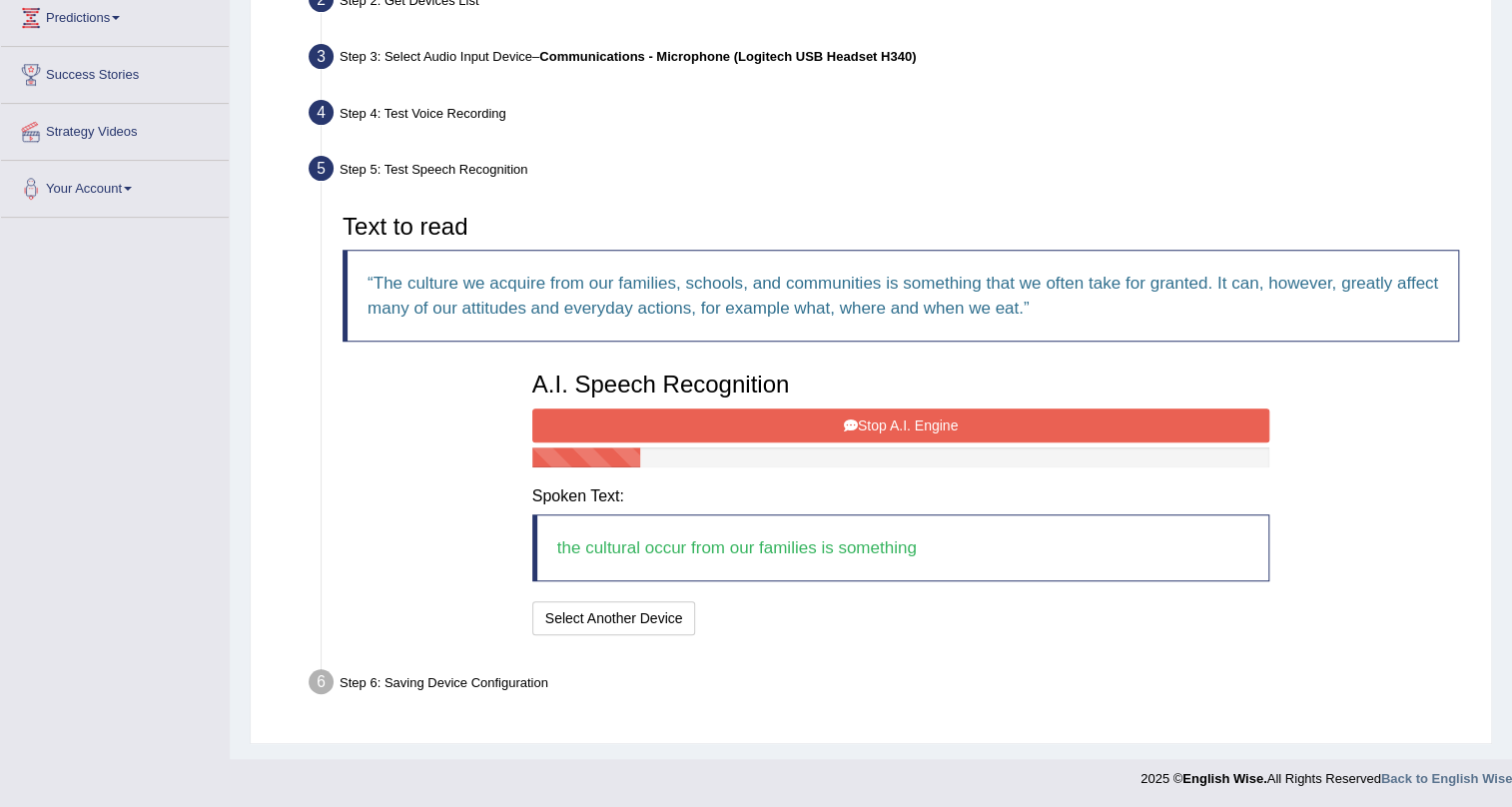 click on "Stop A.I. Engine" at bounding box center (901, 425) 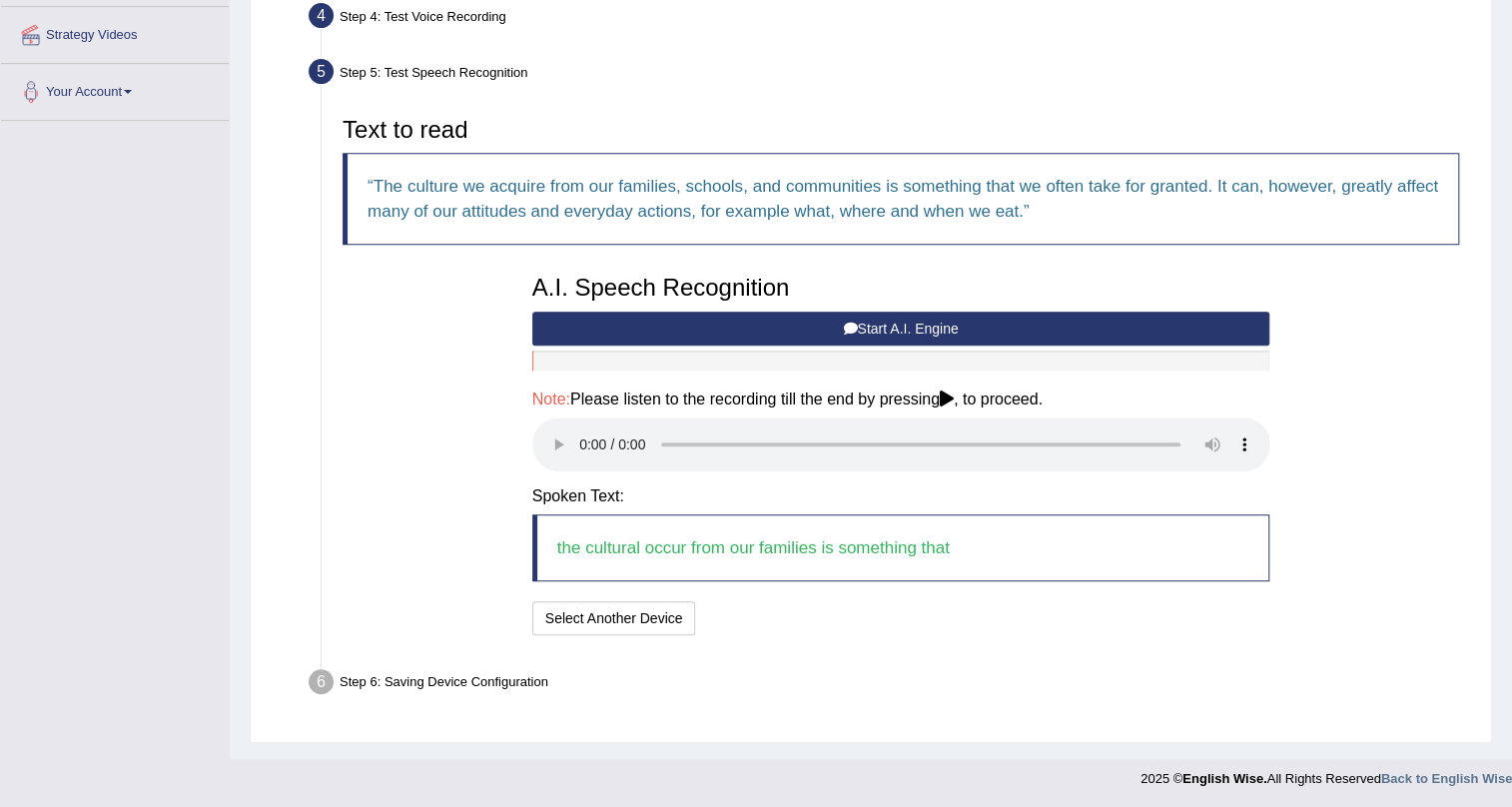scroll, scrollTop: 378, scrollLeft: 0, axis: vertical 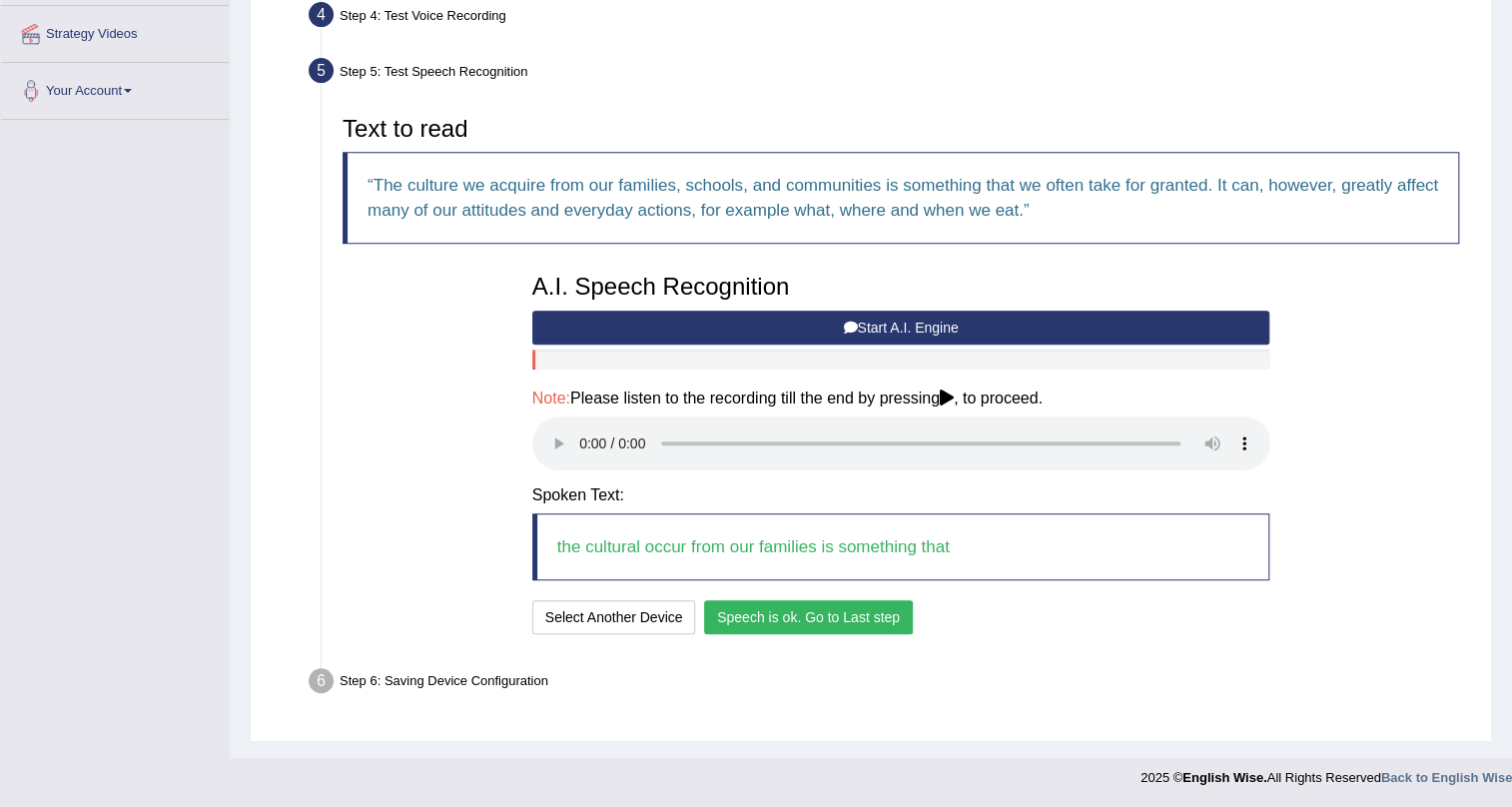 click on "Speech is ok. Go to Last step" at bounding box center (808, 617) 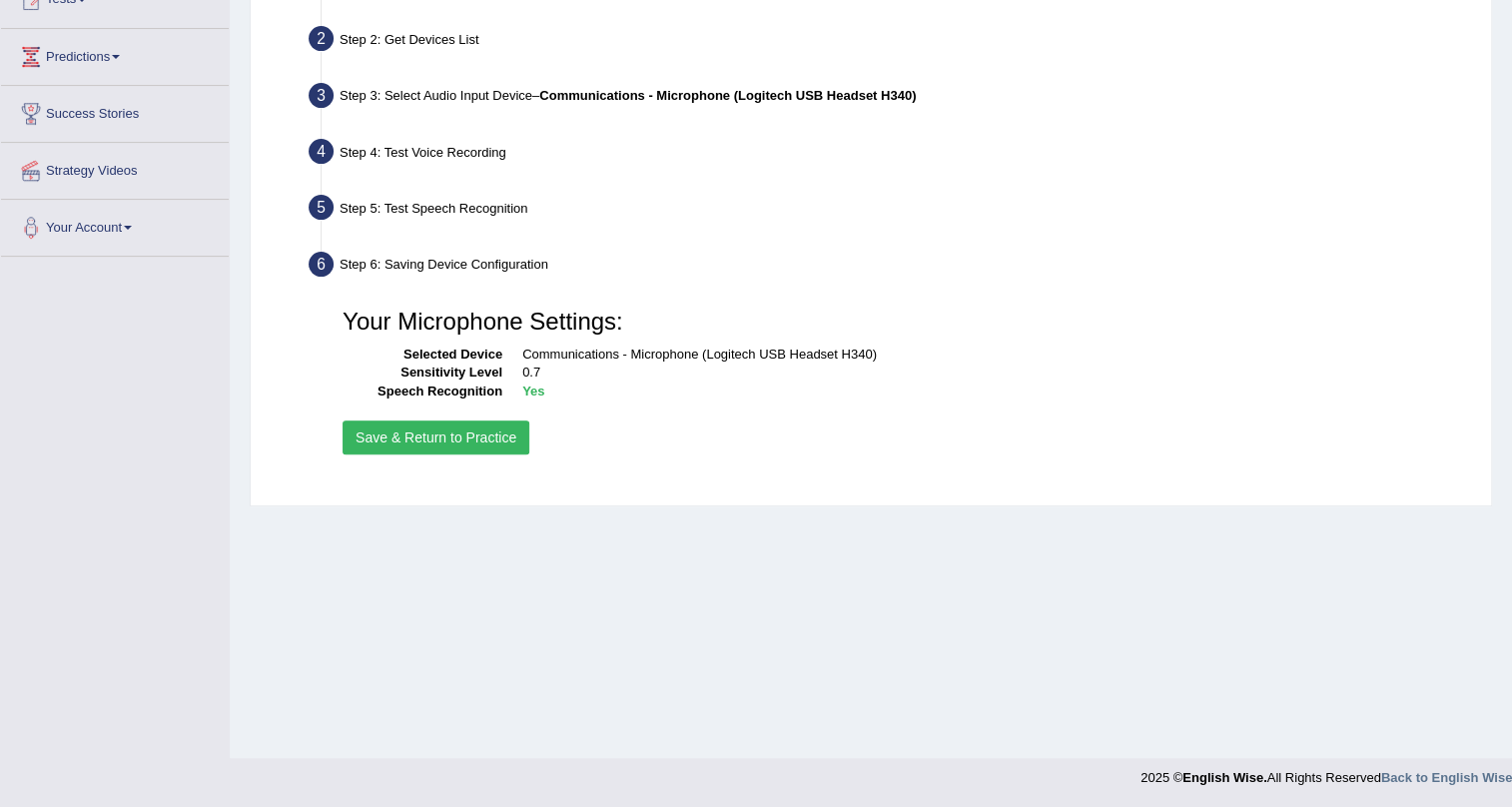 click on "Save & Return to Practice" at bounding box center [435, 437] 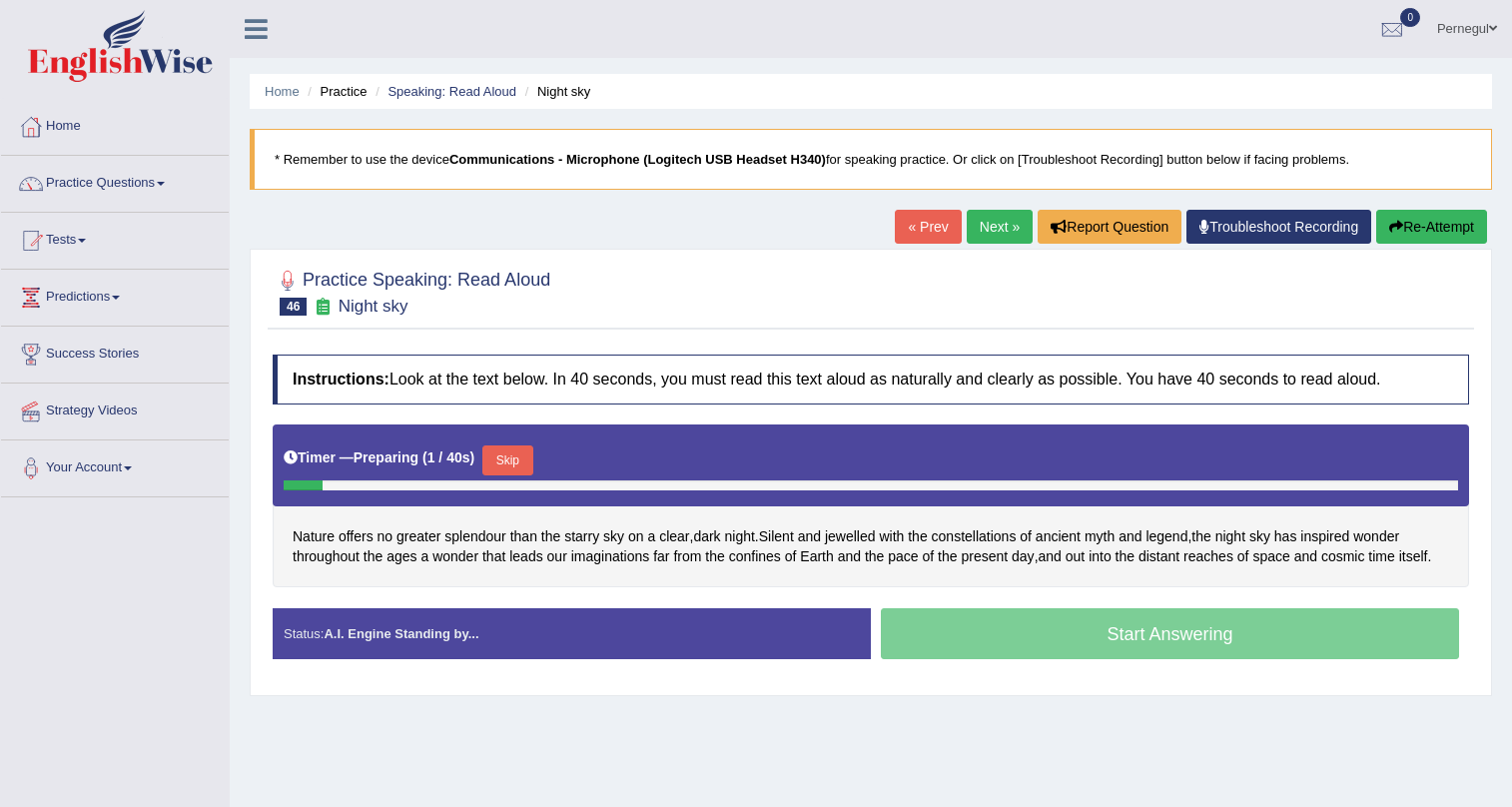 scroll, scrollTop: 0, scrollLeft: 0, axis: both 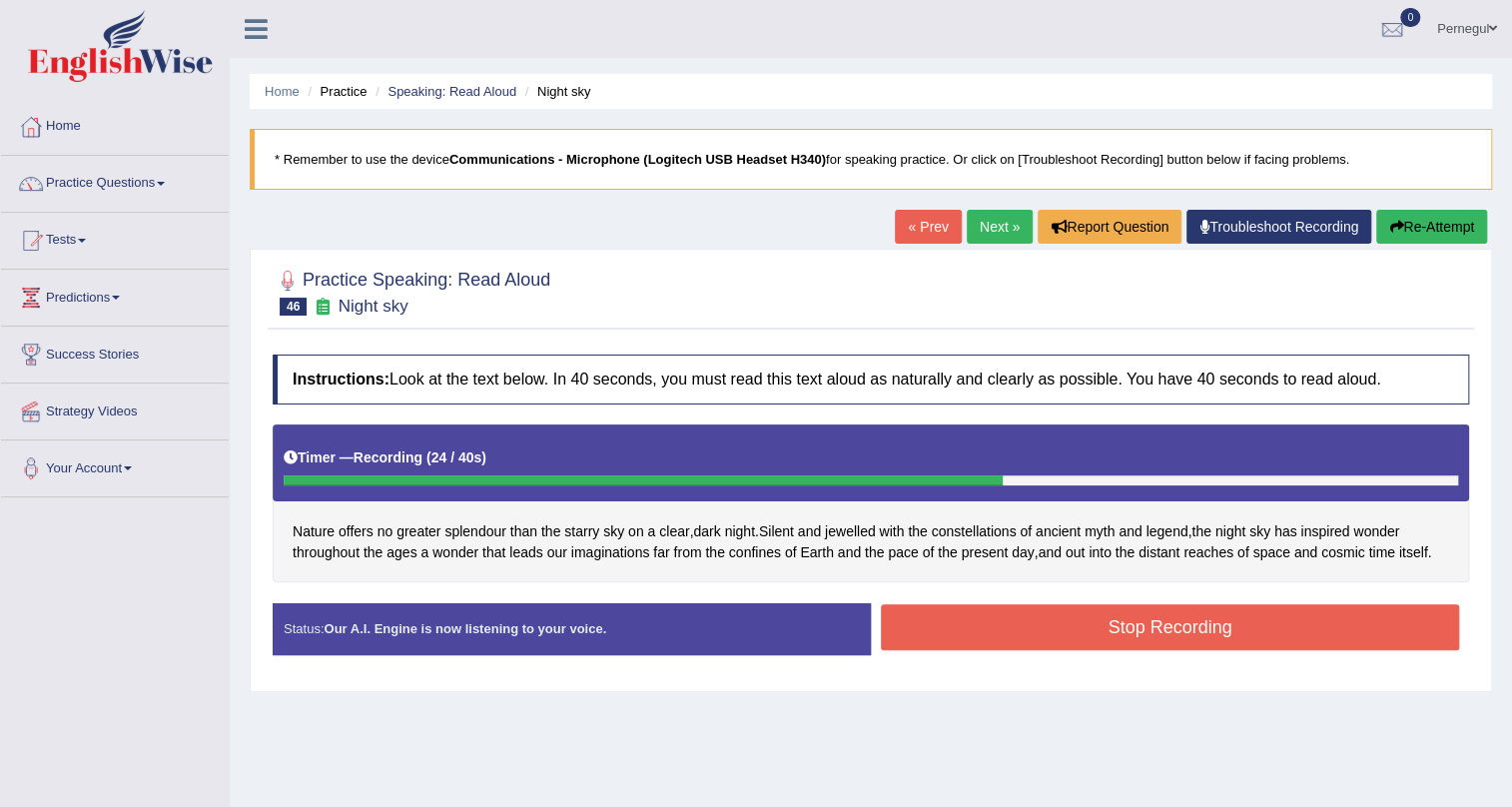 click on "Stop Recording" at bounding box center (1169, 627) 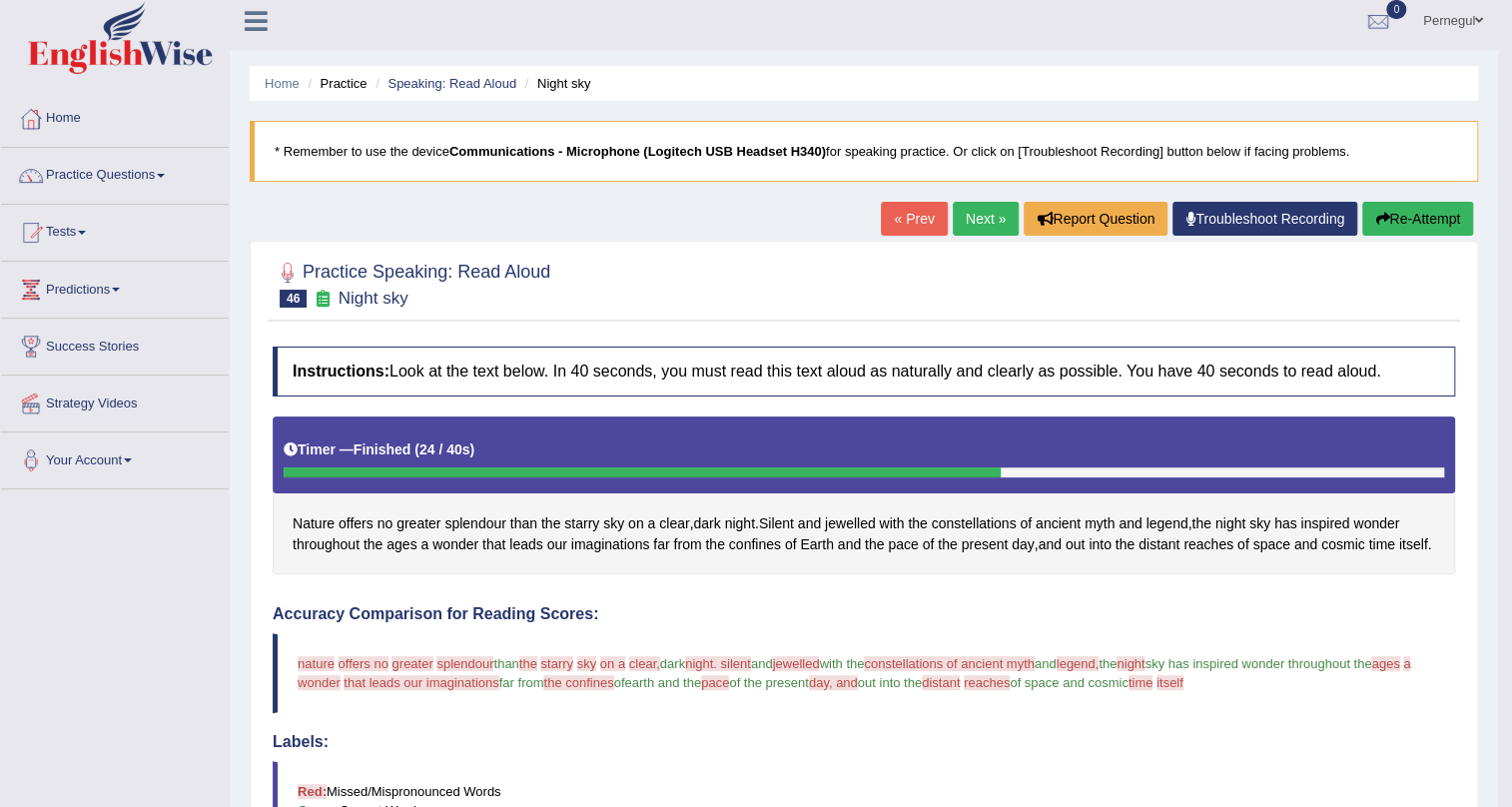 scroll, scrollTop: 0, scrollLeft: 0, axis: both 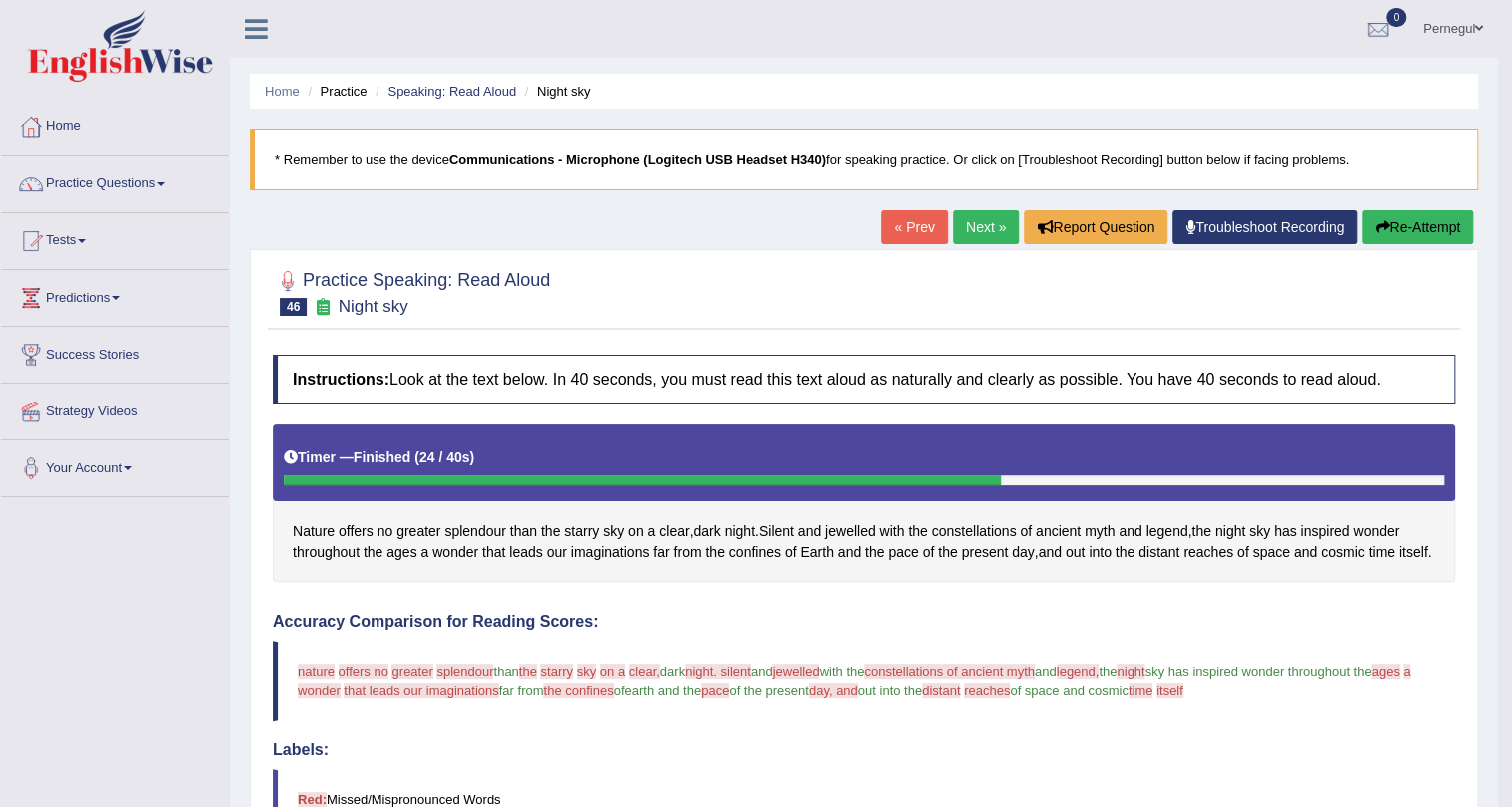 click on "Next »" at bounding box center [986, 227] 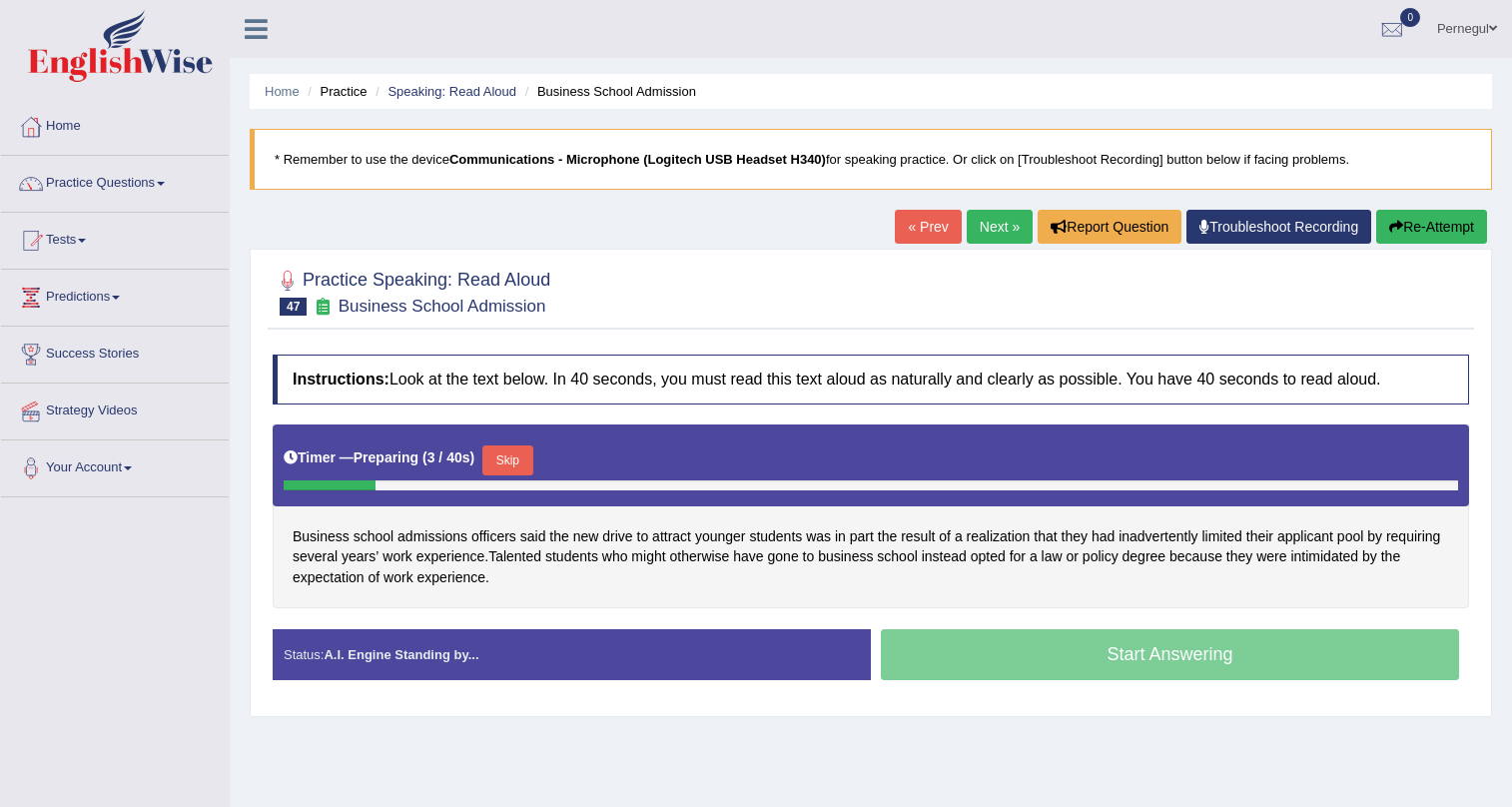 scroll, scrollTop: 0, scrollLeft: 0, axis: both 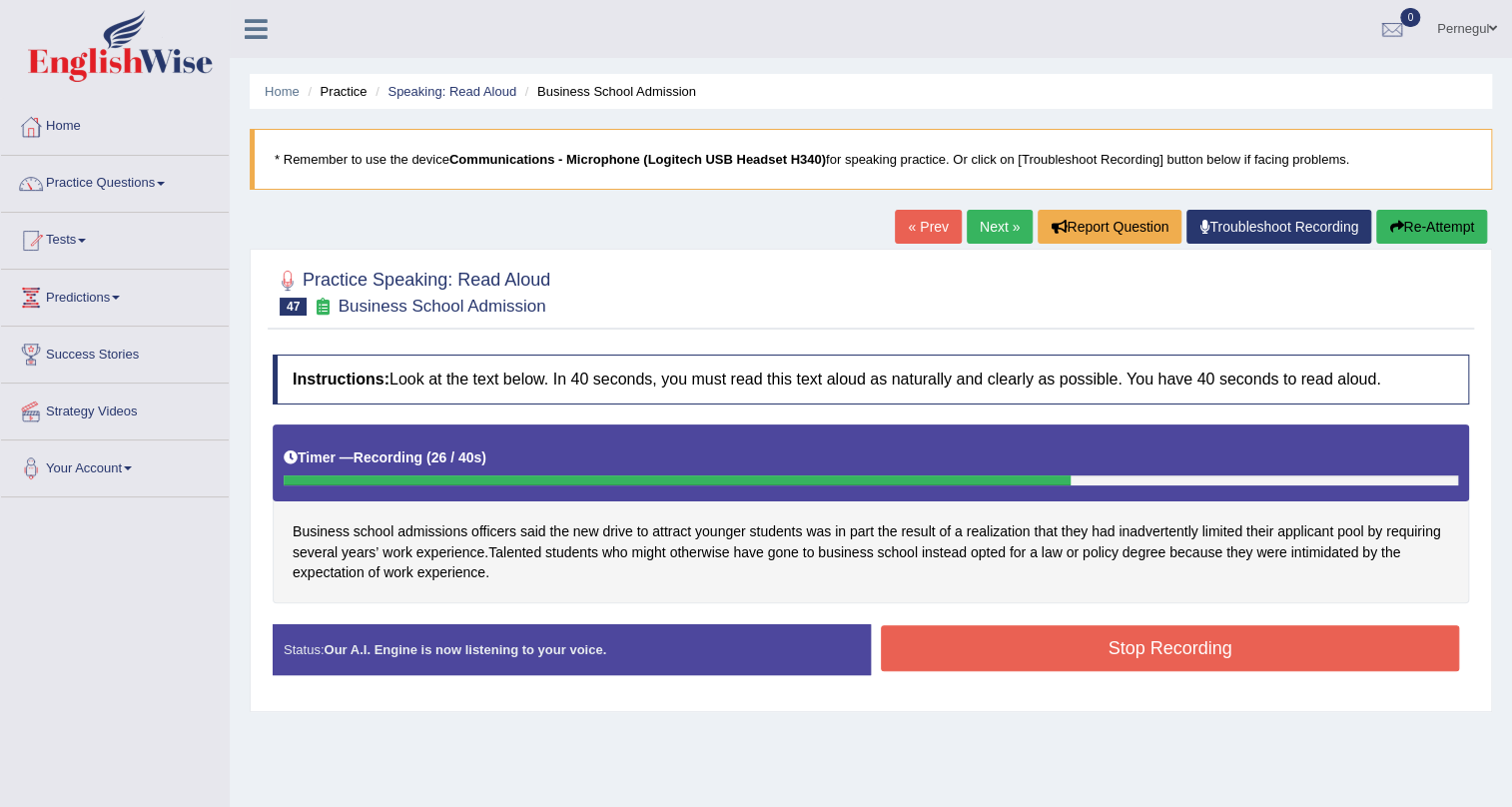 click on "Stop Recording" at bounding box center [1169, 648] 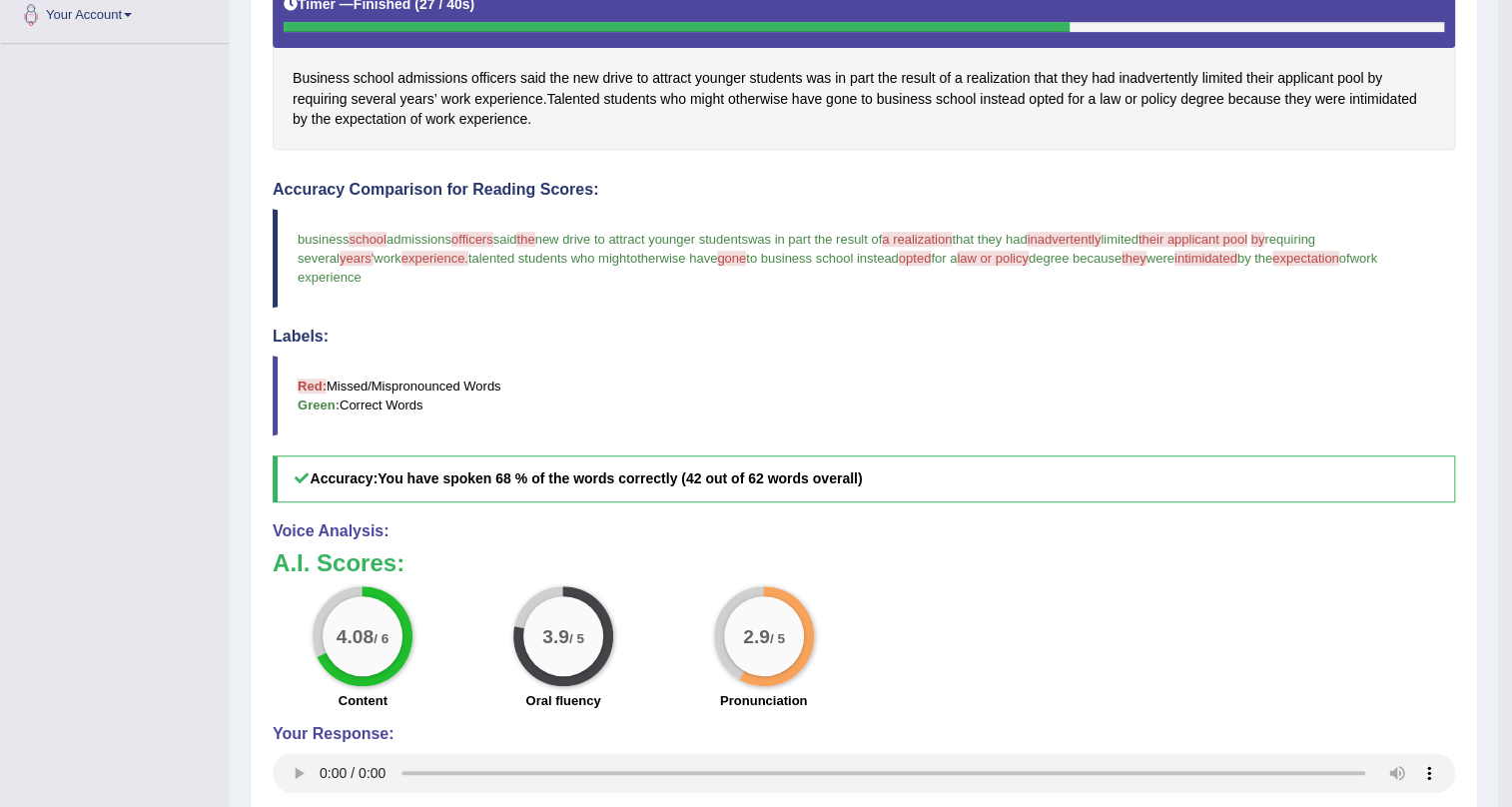 scroll, scrollTop: 0, scrollLeft: 0, axis: both 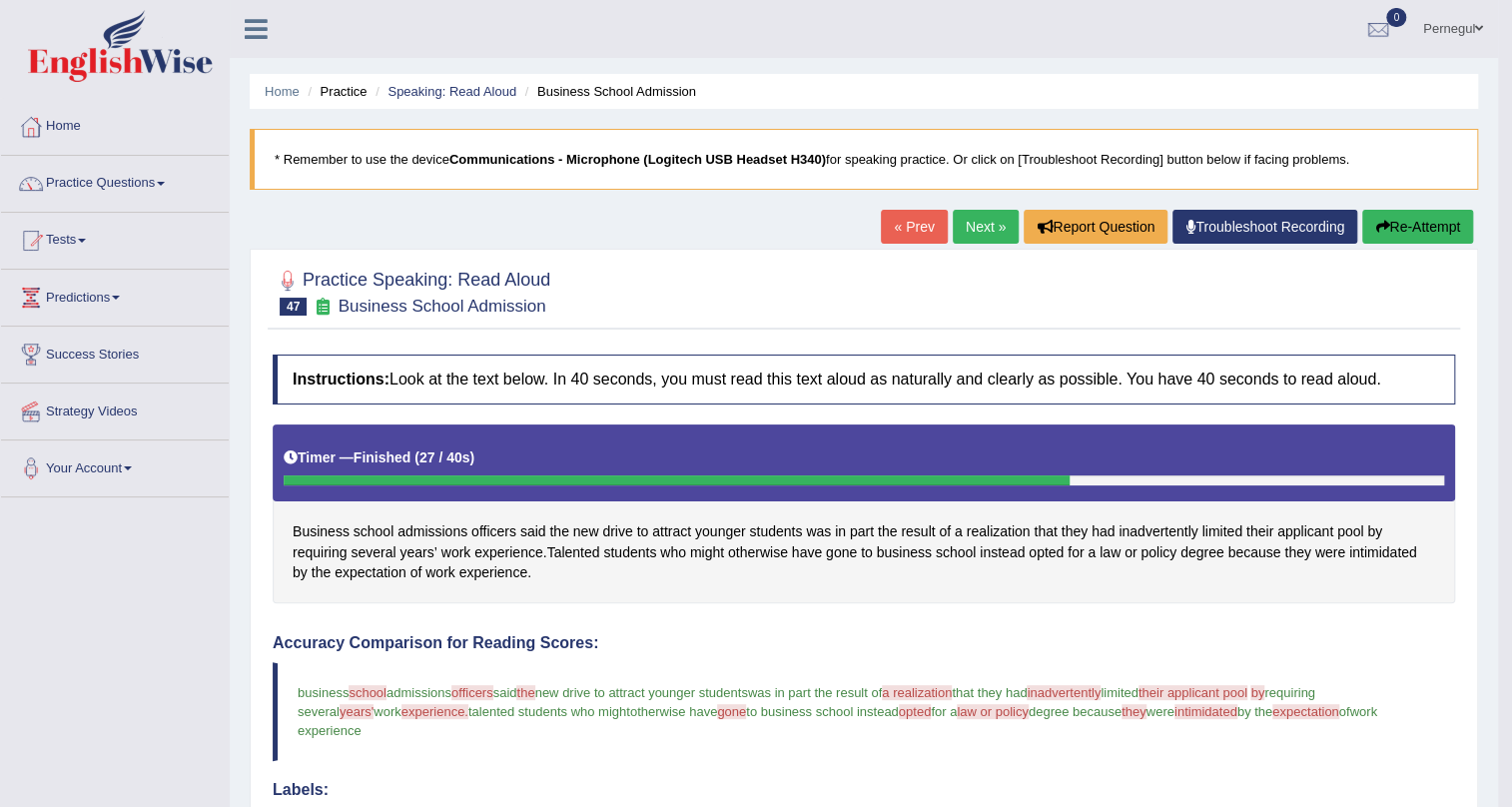 click on "Next »" at bounding box center (986, 227) 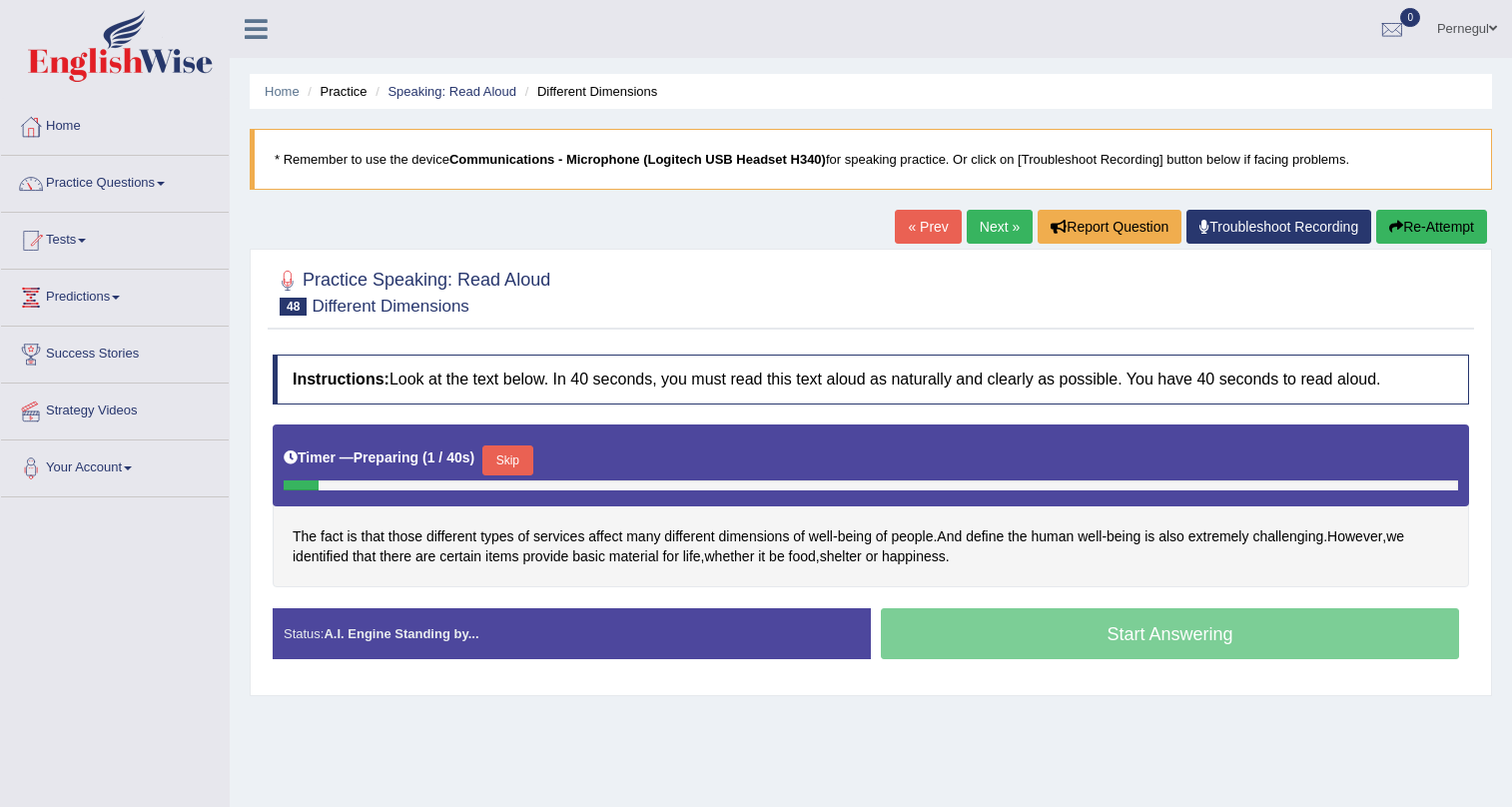 scroll, scrollTop: 0, scrollLeft: 0, axis: both 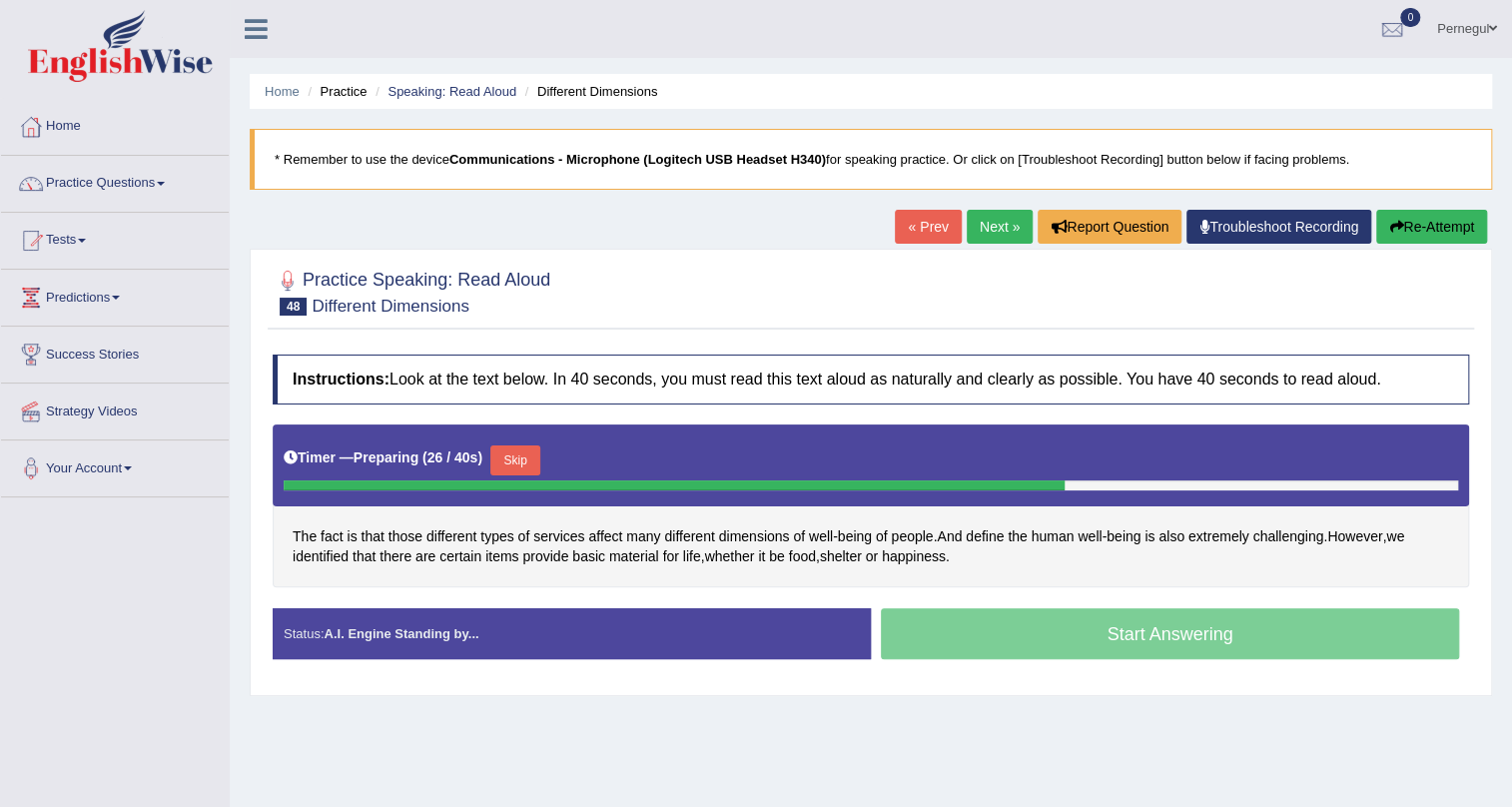 click on "Skip" at bounding box center (515, 460) 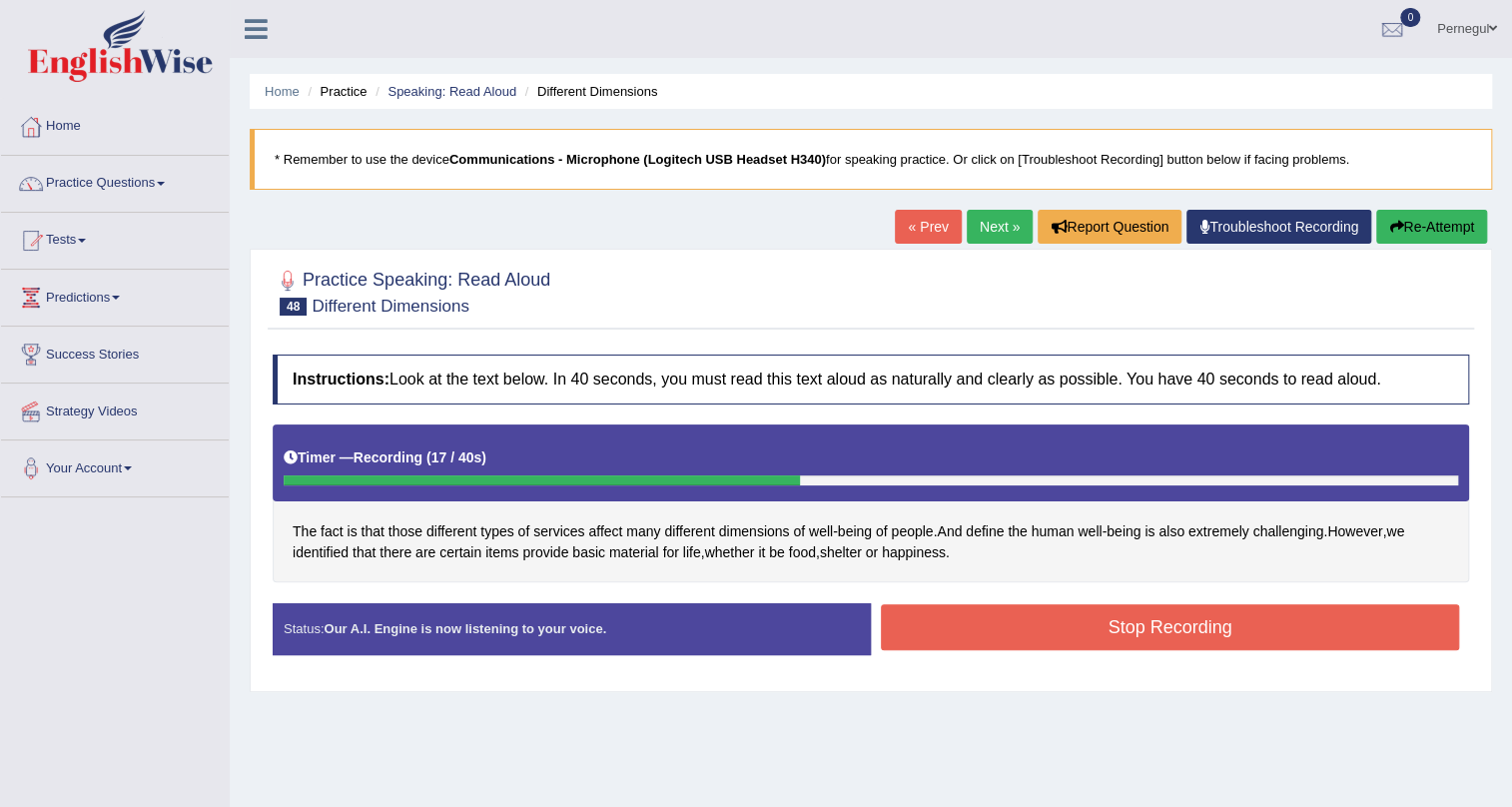 click on "Stop Recording" at bounding box center [1169, 627] 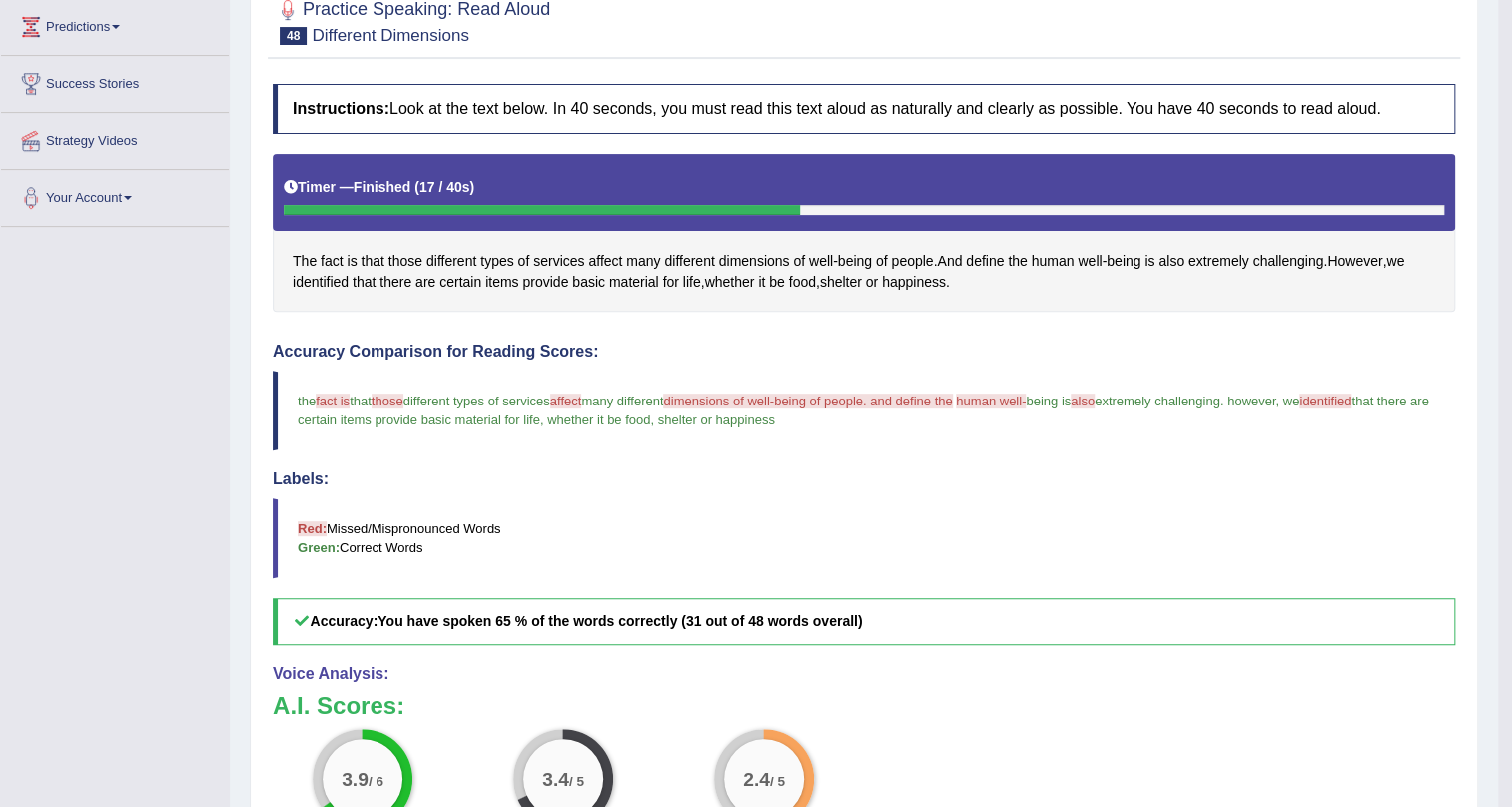 scroll, scrollTop: 0, scrollLeft: 0, axis: both 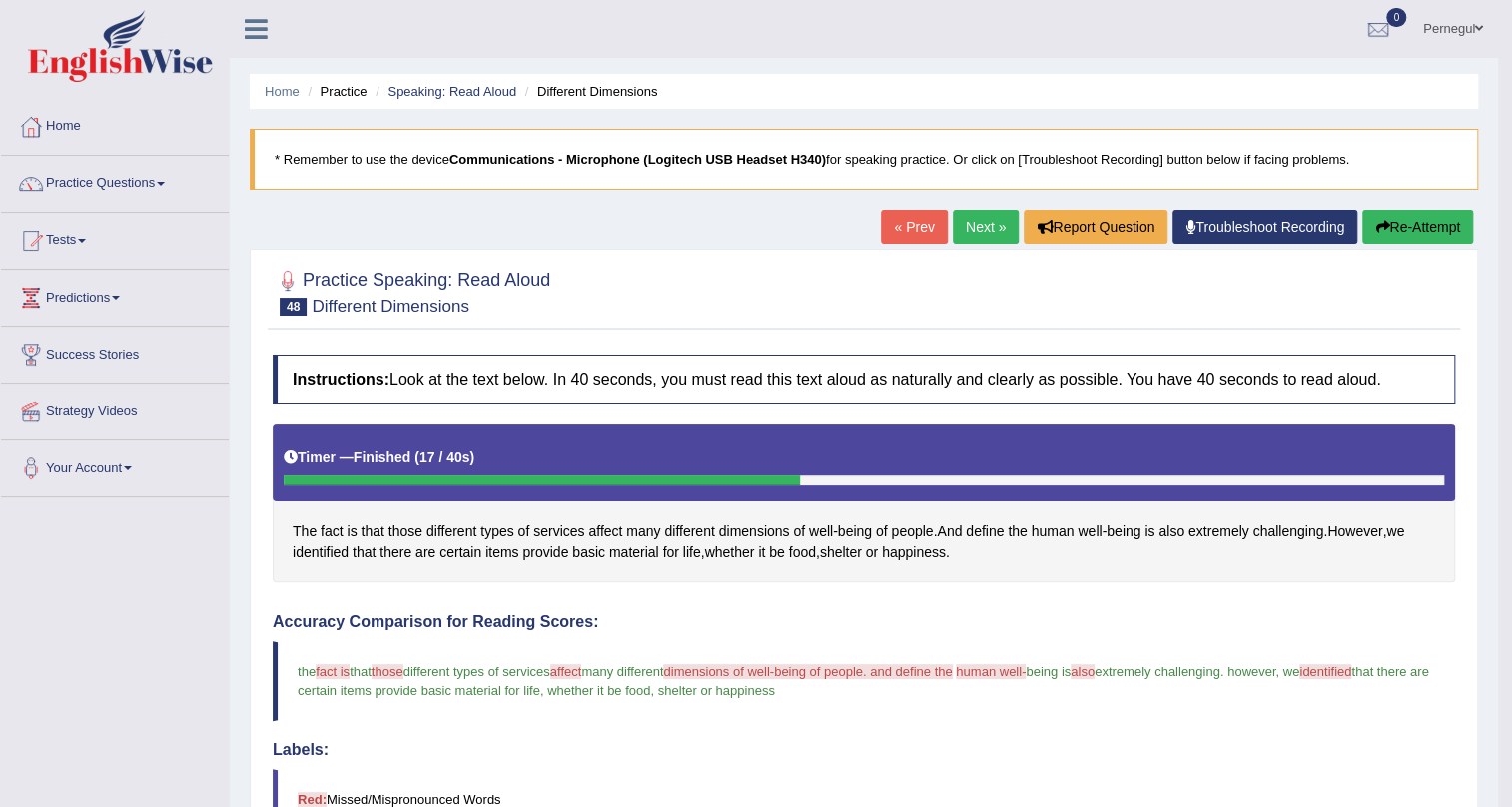 click on "Re-Attempt" at bounding box center (1417, 227) 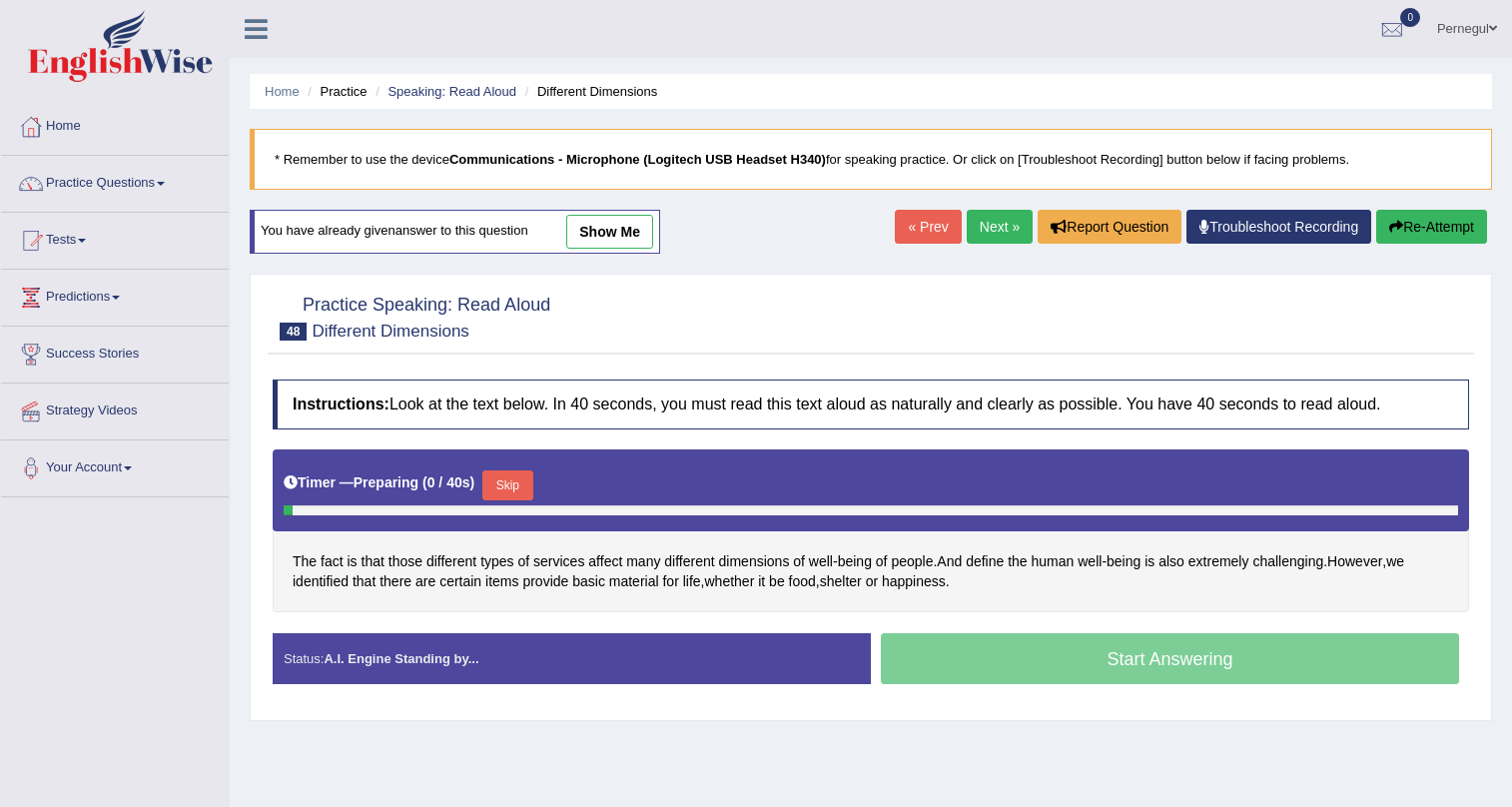scroll, scrollTop: 0, scrollLeft: 0, axis: both 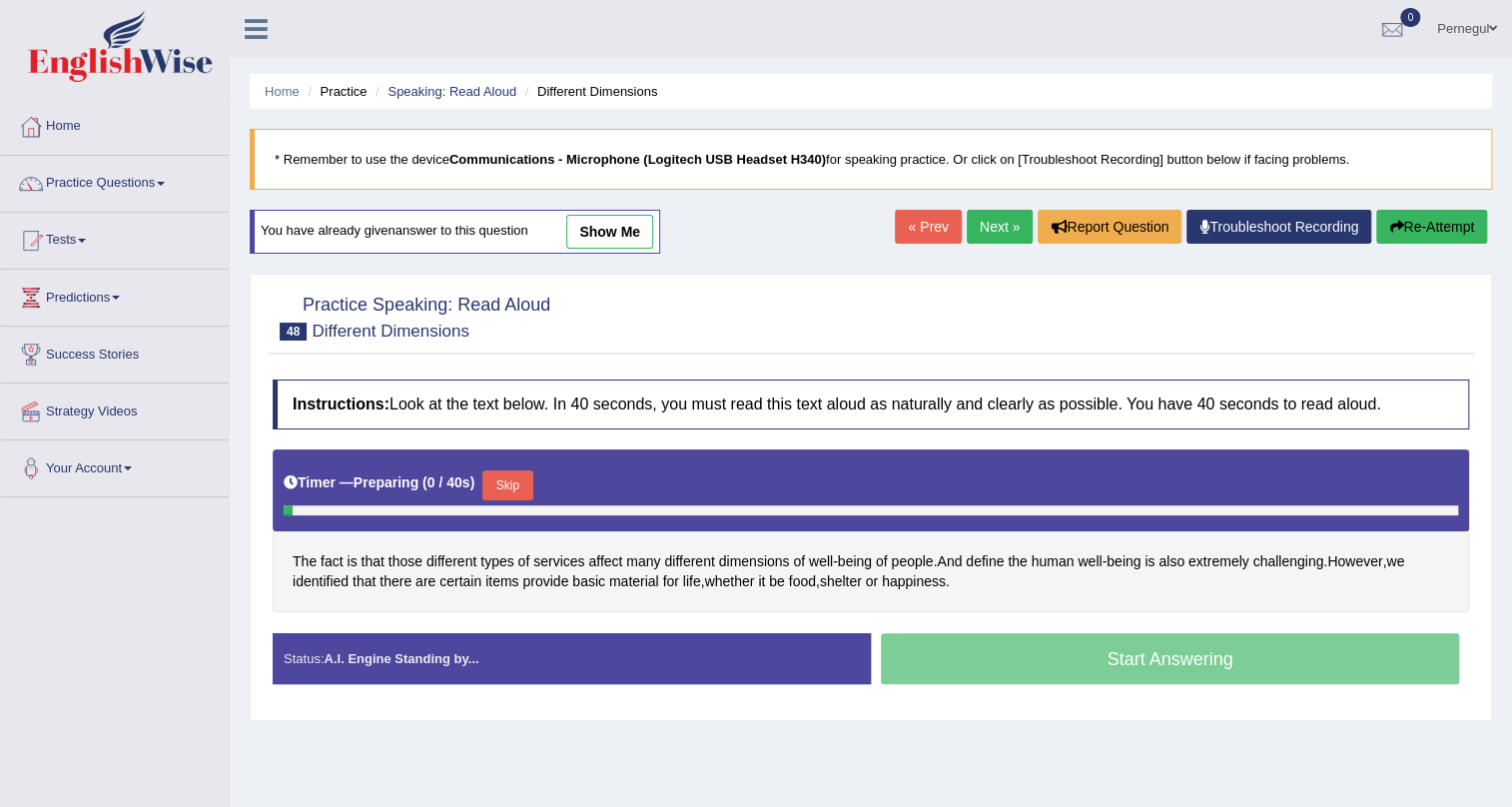 click on "Skip" at bounding box center (507, 485) 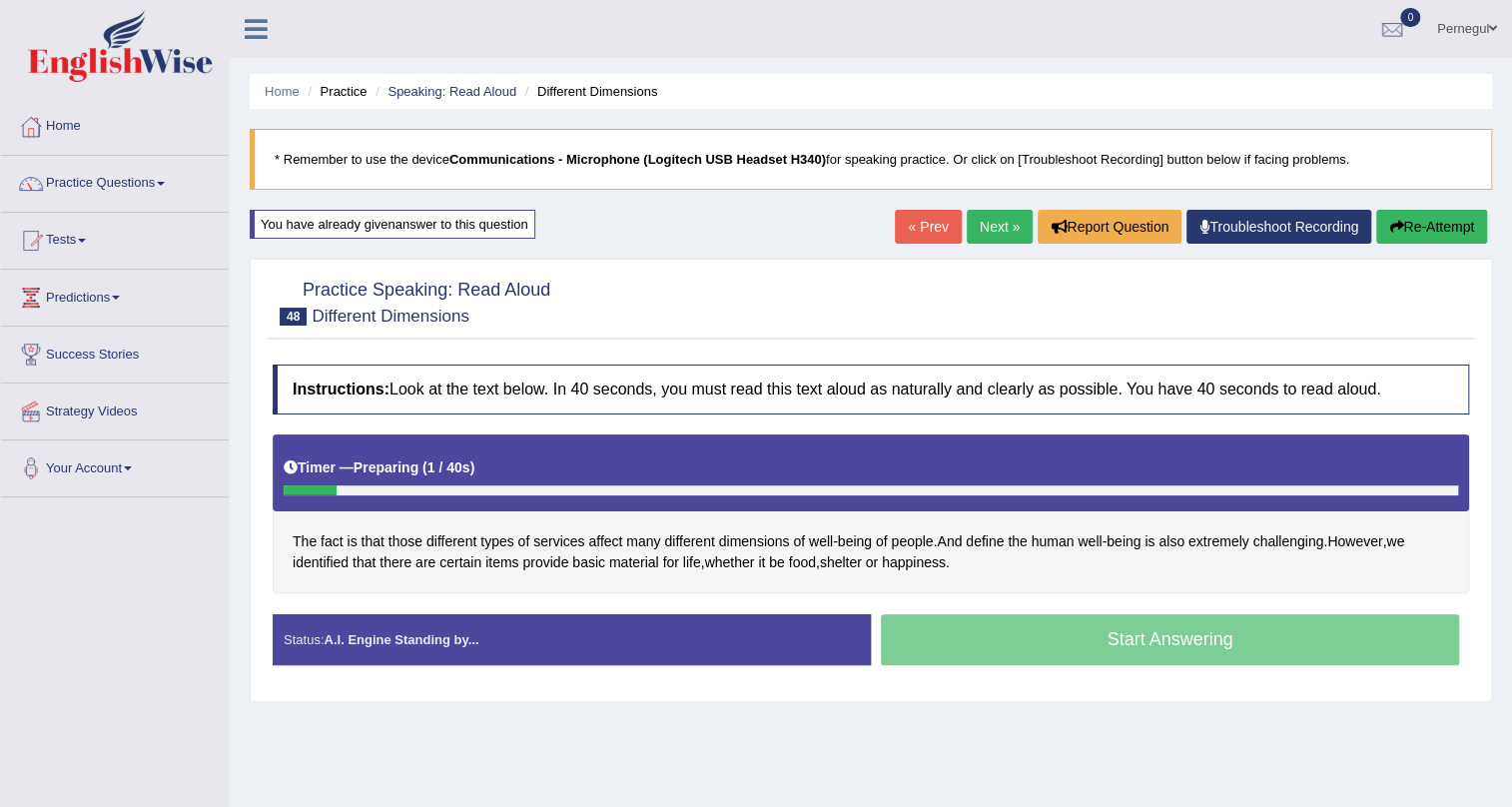 scroll, scrollTop: 0, scrollLeft: 0, axis: both 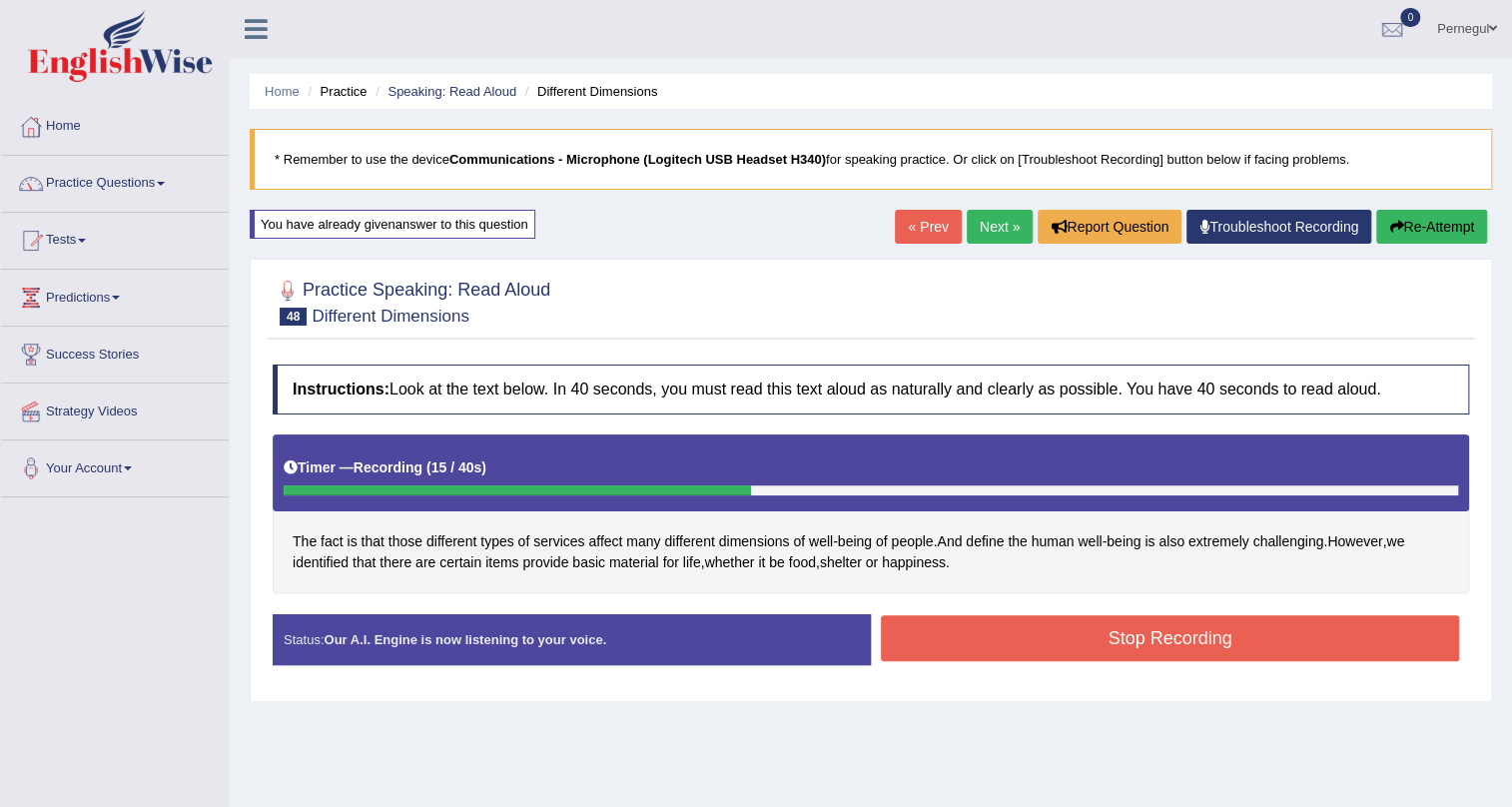 click on "Stop Recording" at bounding box center [1169, 638] 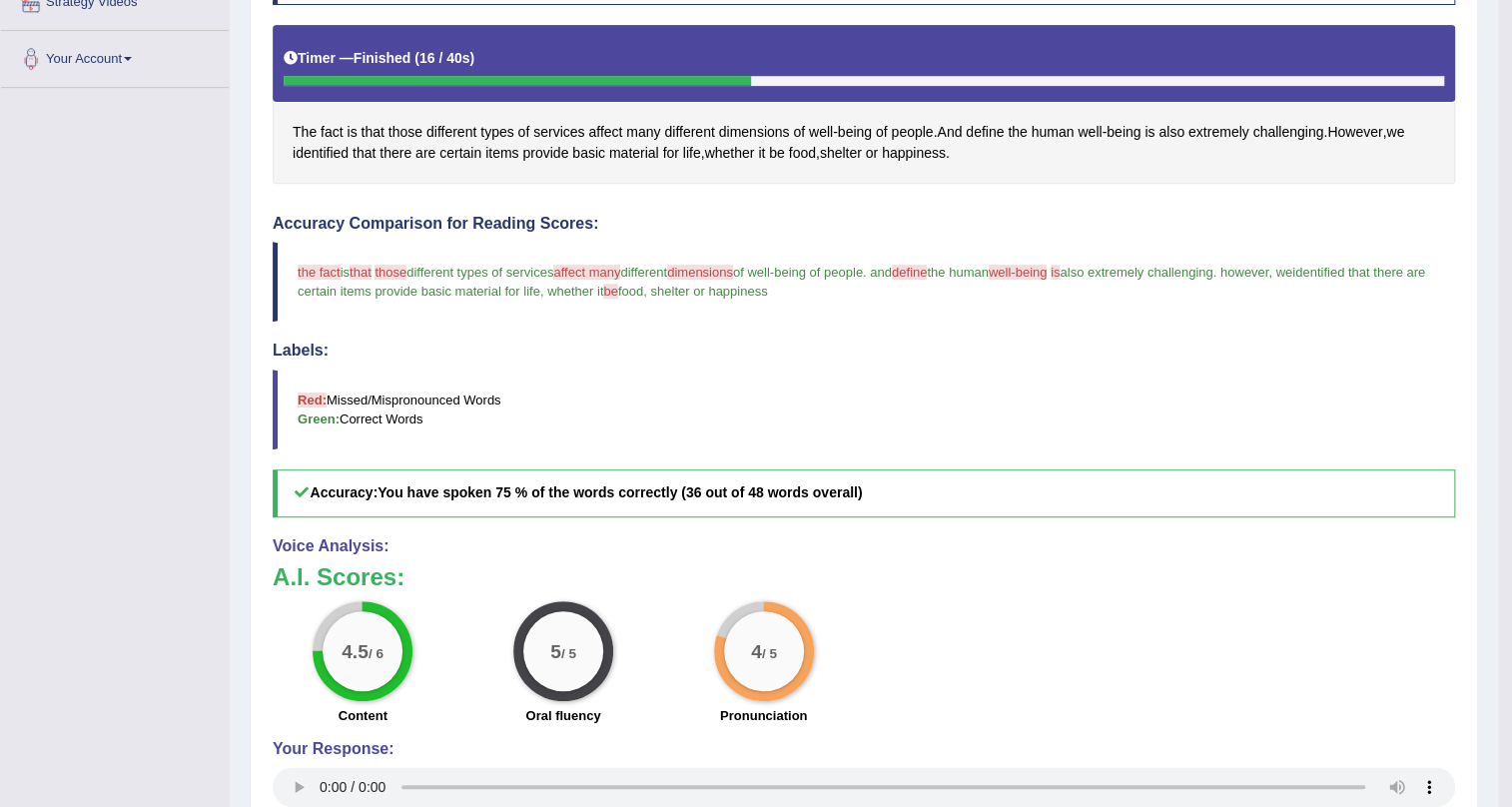 scroll, scrollTop: 0, scrollLeft: 0, axis: both 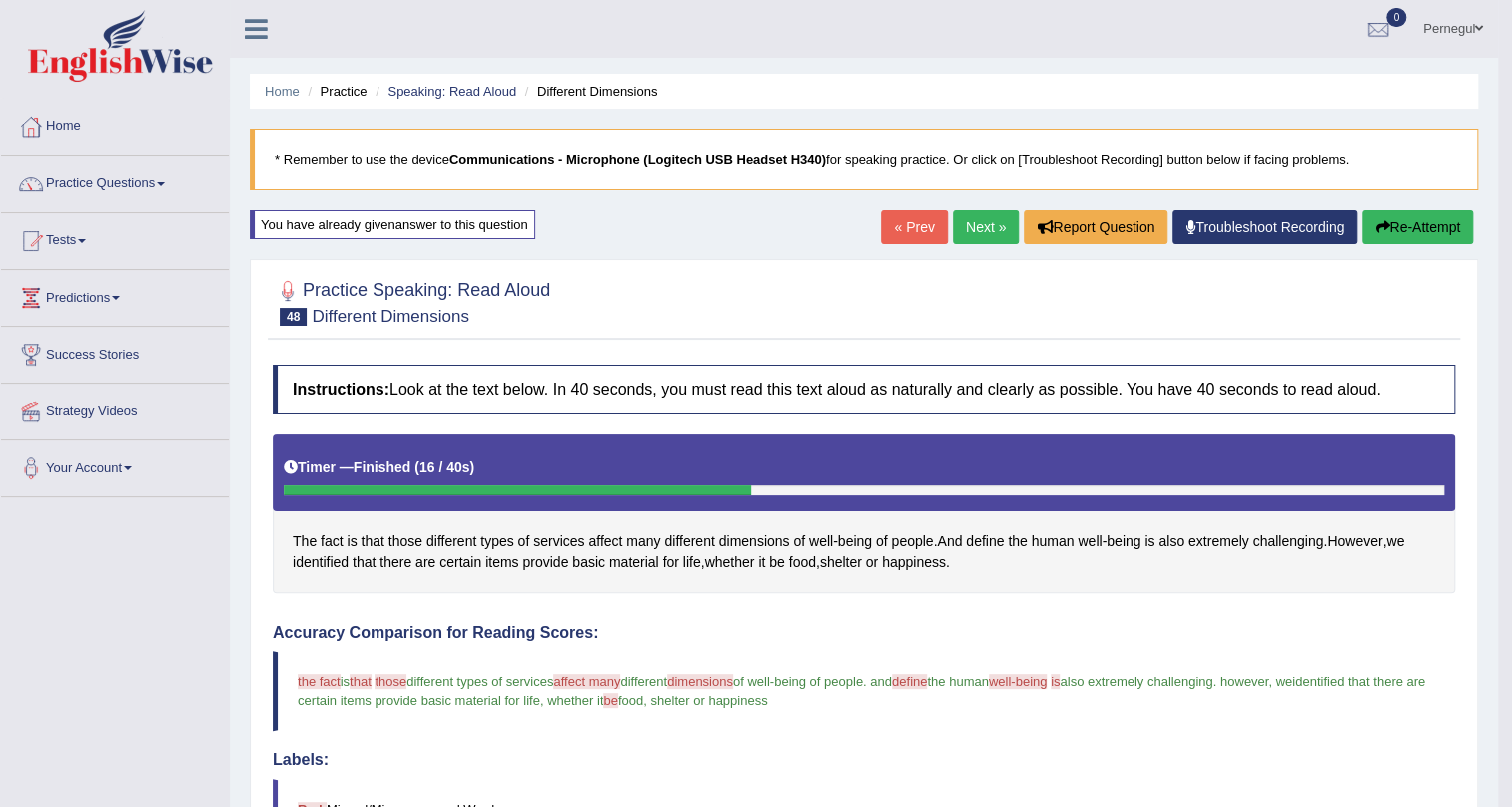 click on "Next »" at bounding box center [986, 227] 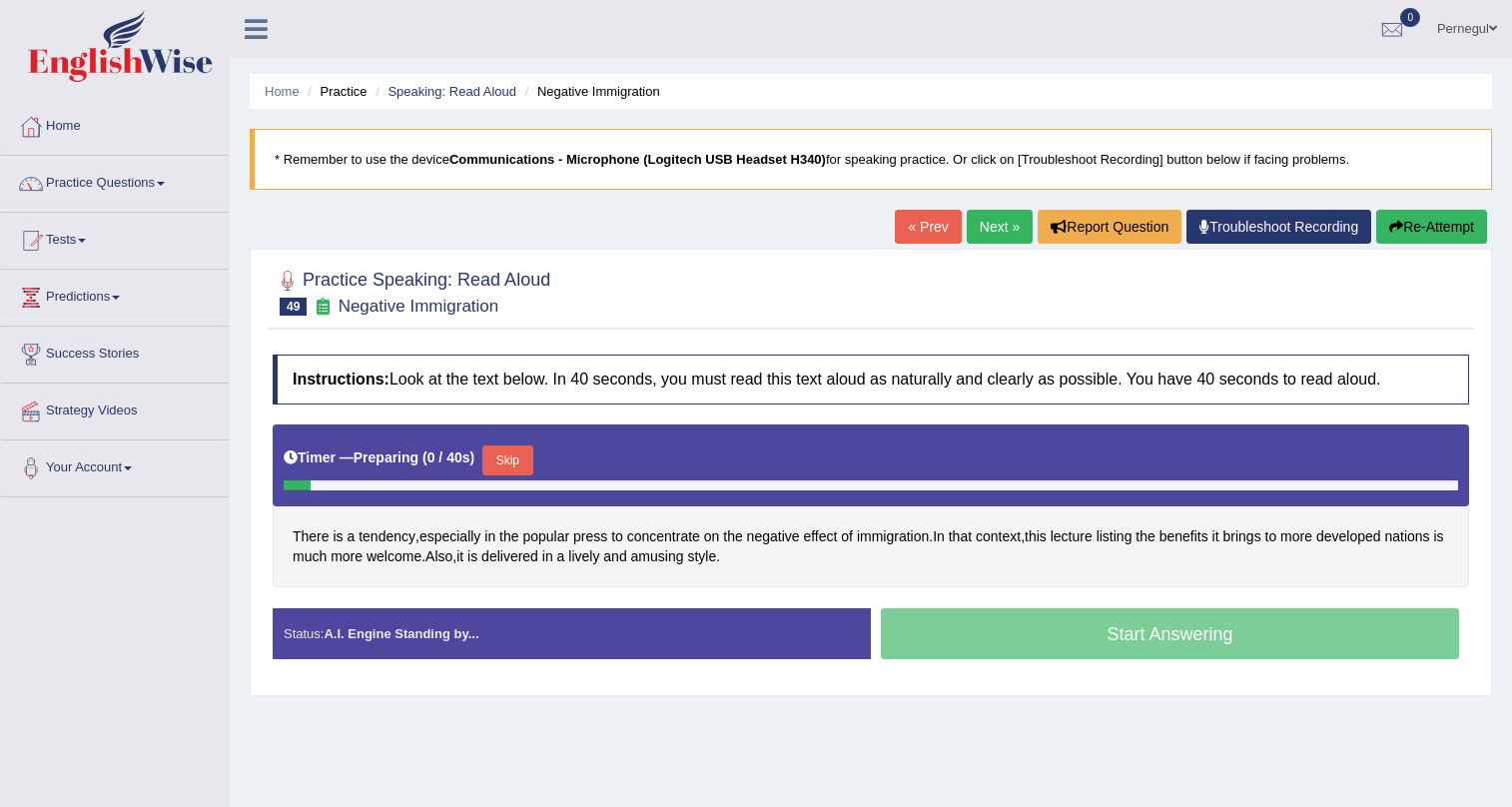 scroll, scrollTop: 0, scrollLeft: 0, axis: both 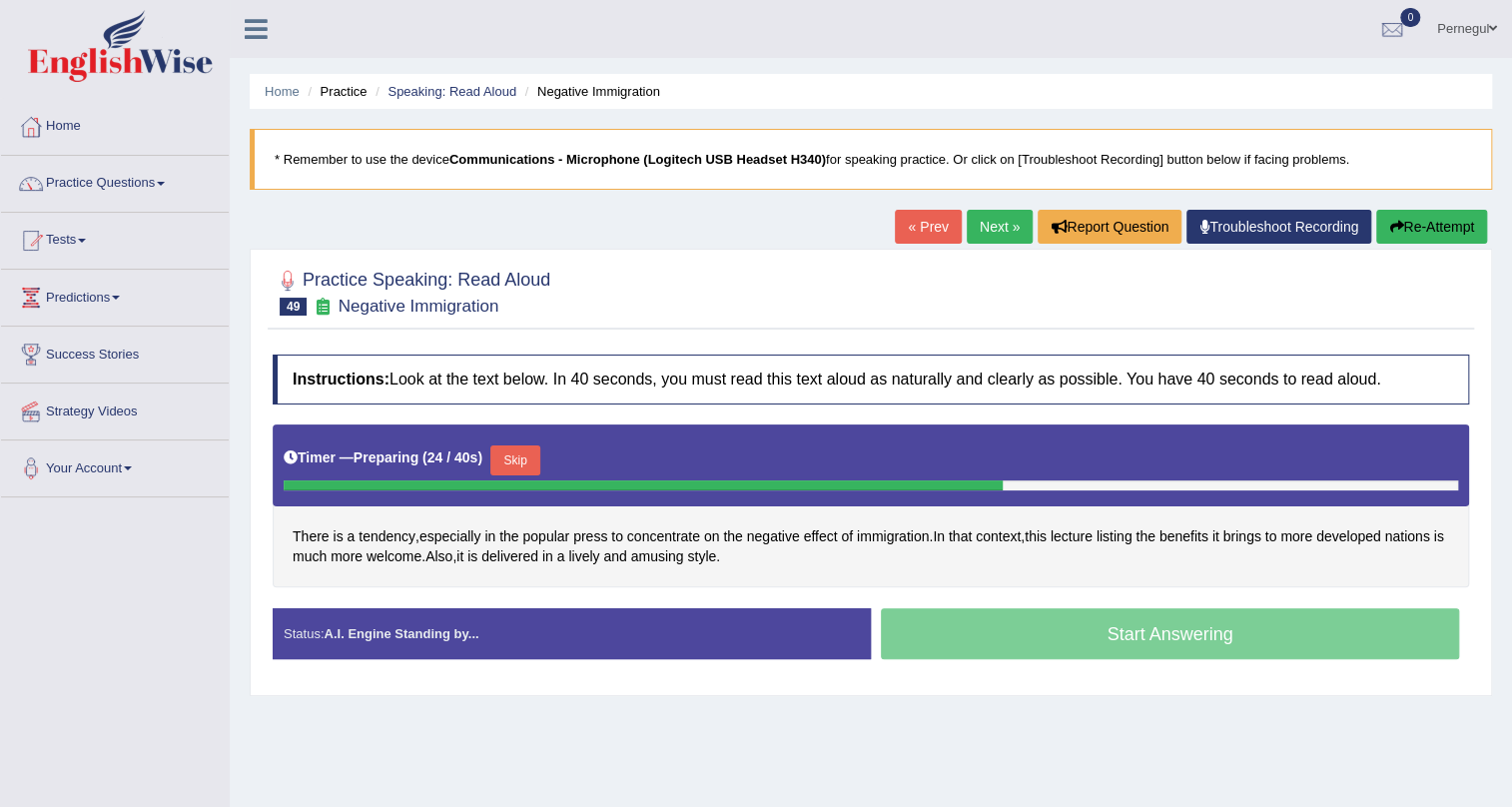 click on "Skip" at bounding box center [515, 460] 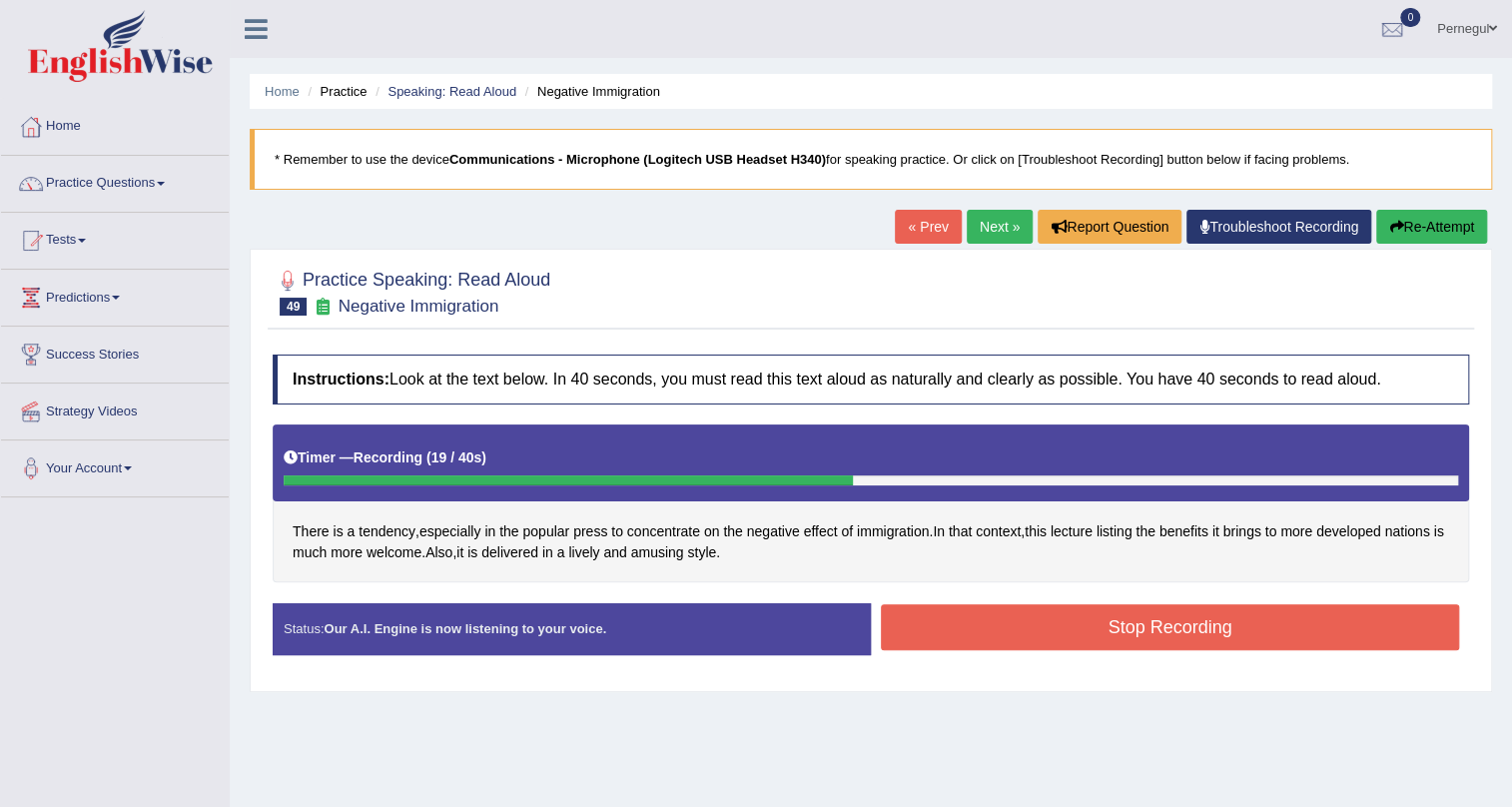 click on "Stop Recording" at bounding box center (1169, 627) 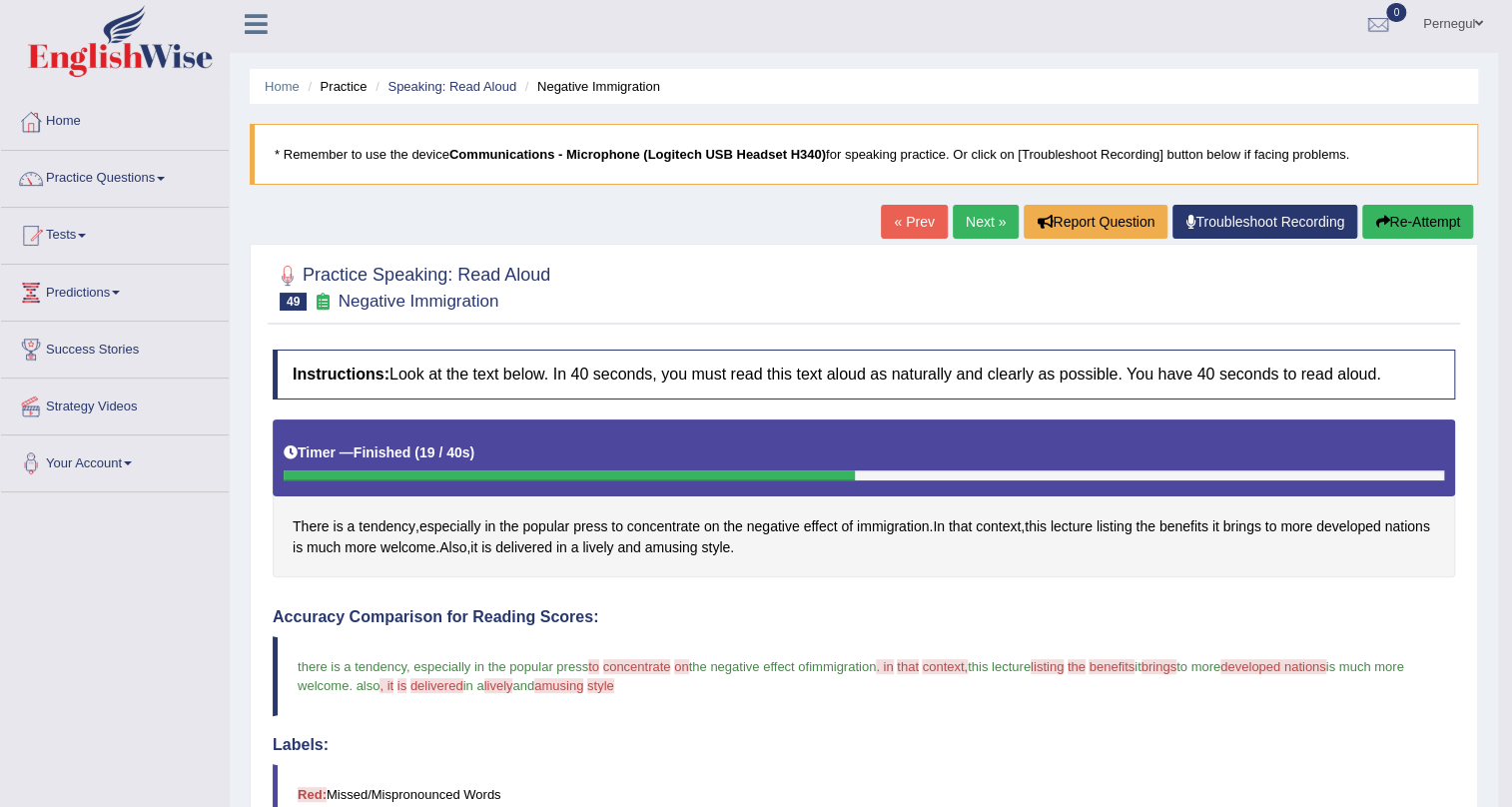 scroll, scrollTop: 0, scrollLeft: 0, axis: both 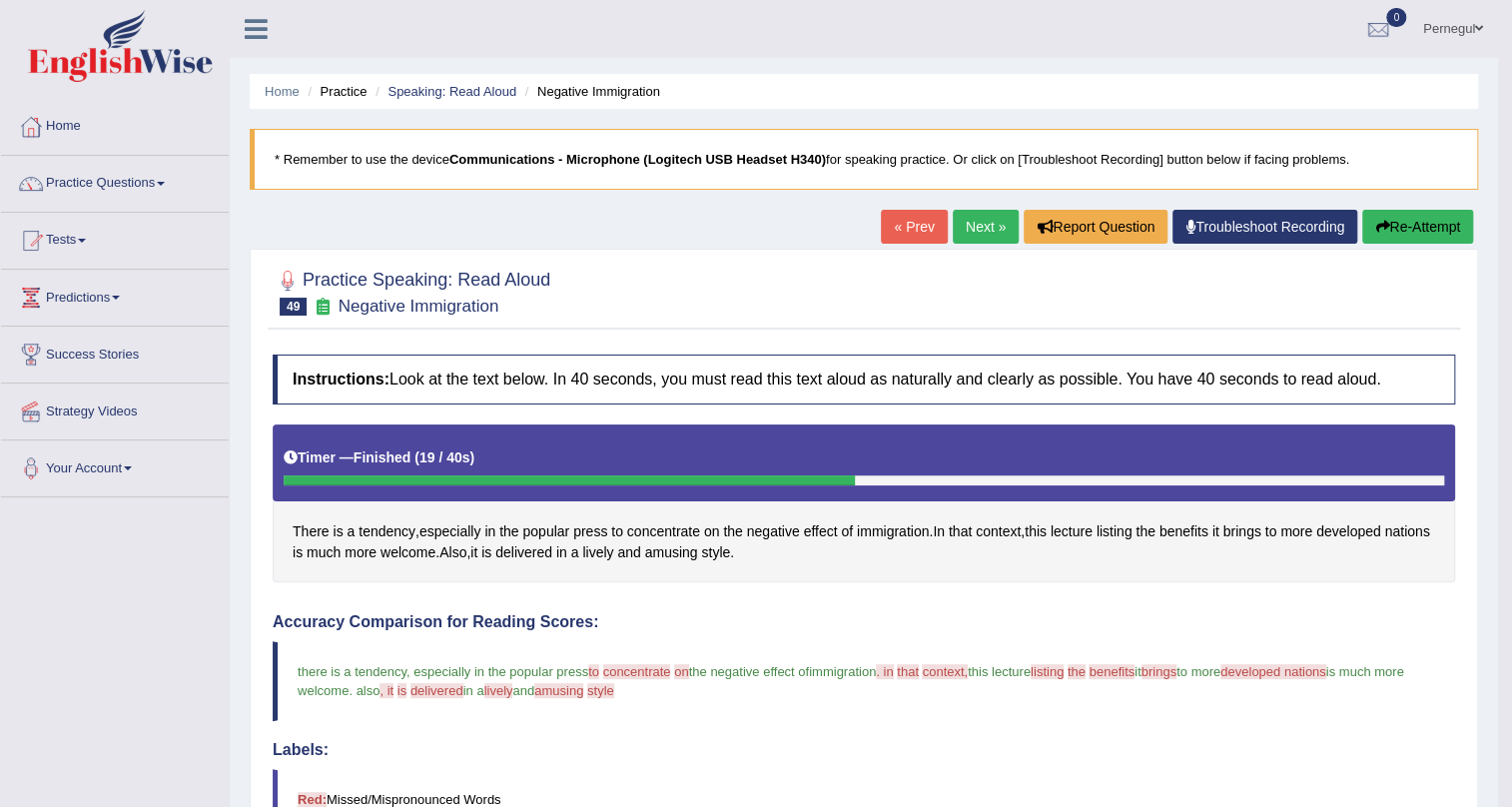 click on "Re-Attempt" at bounding box center [1417, 227] 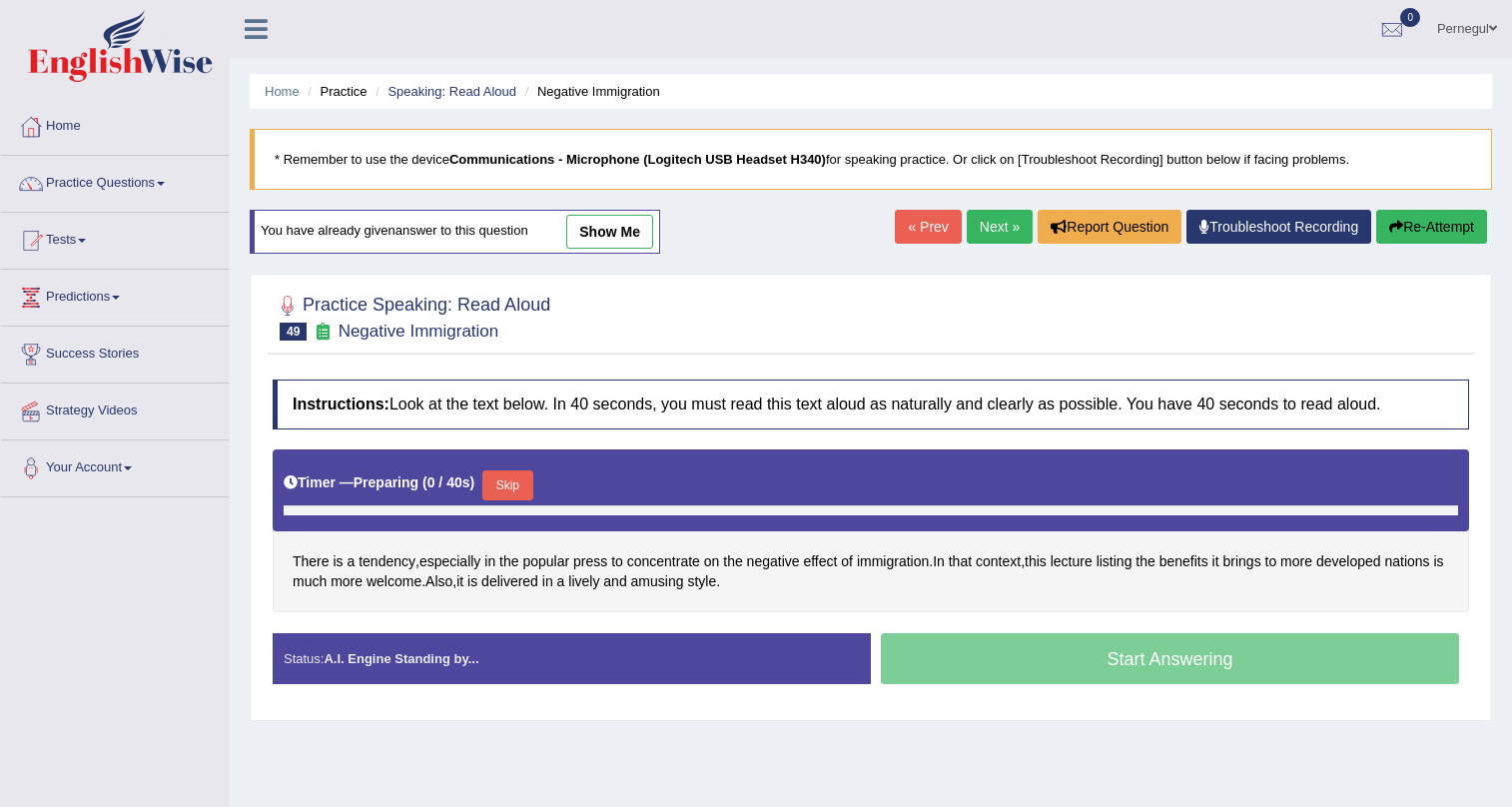 scroll, scrollTop: 0, scrollLeft: 0, axis: both 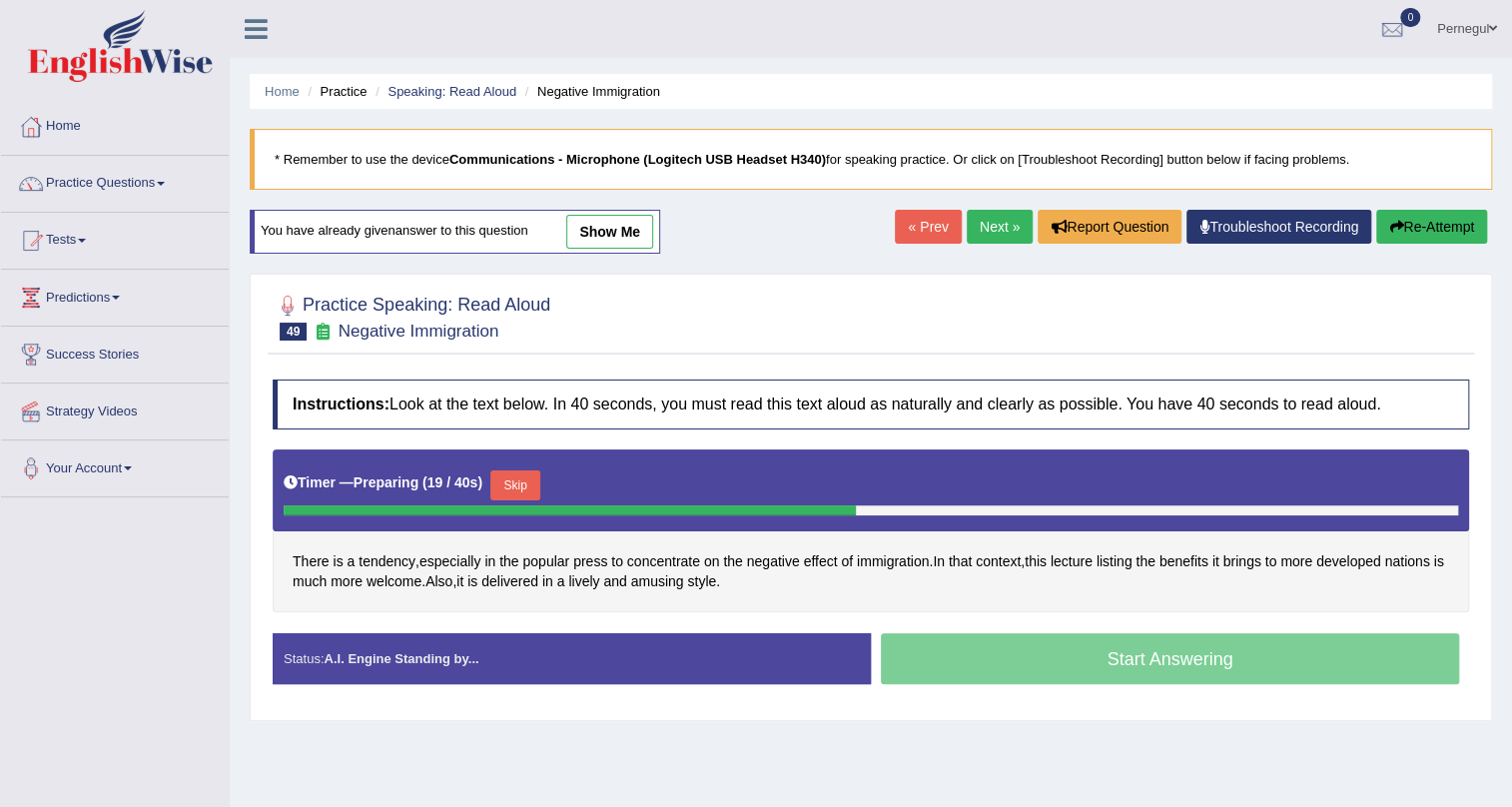 click on "Skip" at bounding box center (515, 485) 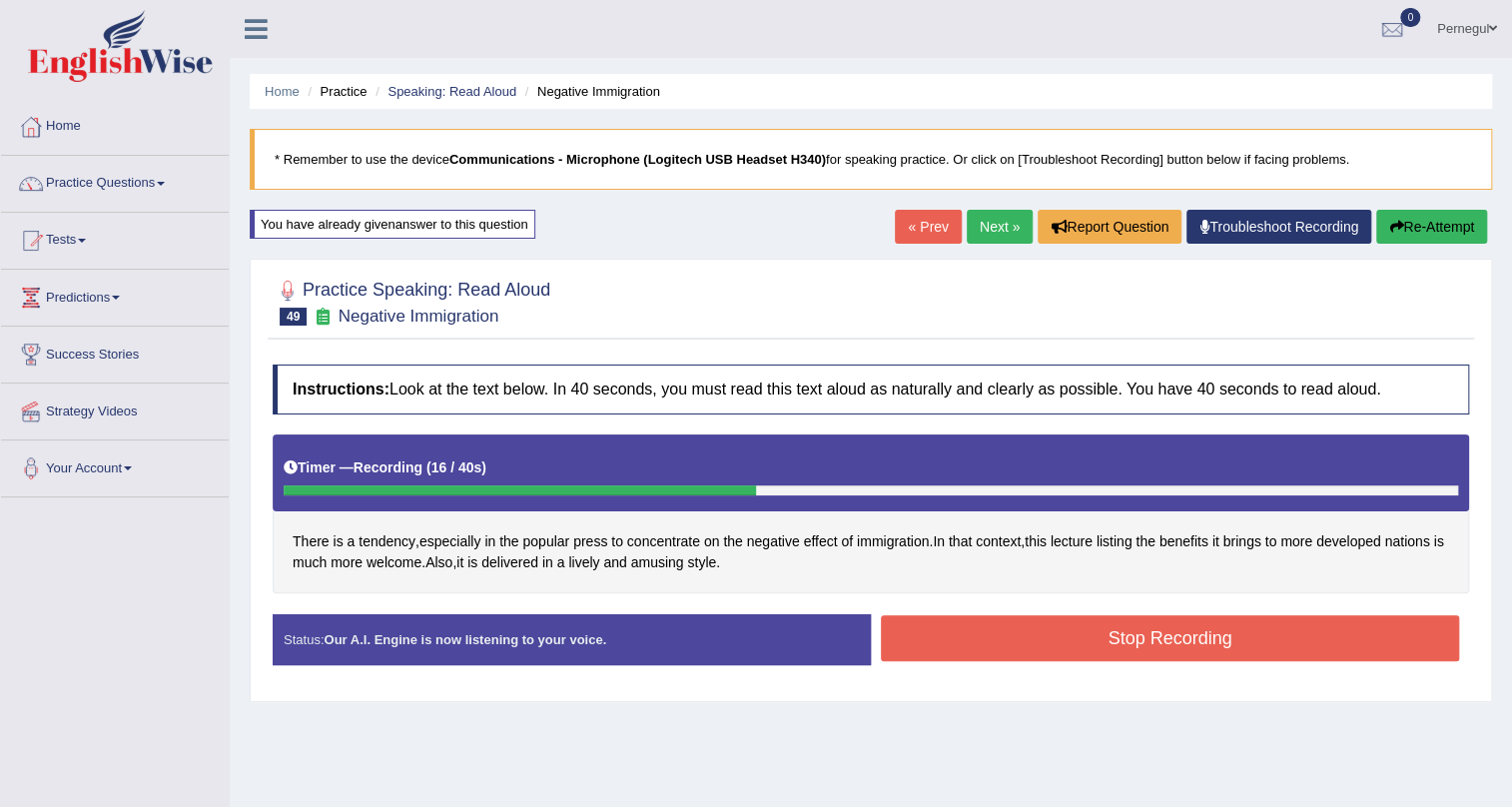 click on "Stop Recording" at bounding box center [1169, 638] 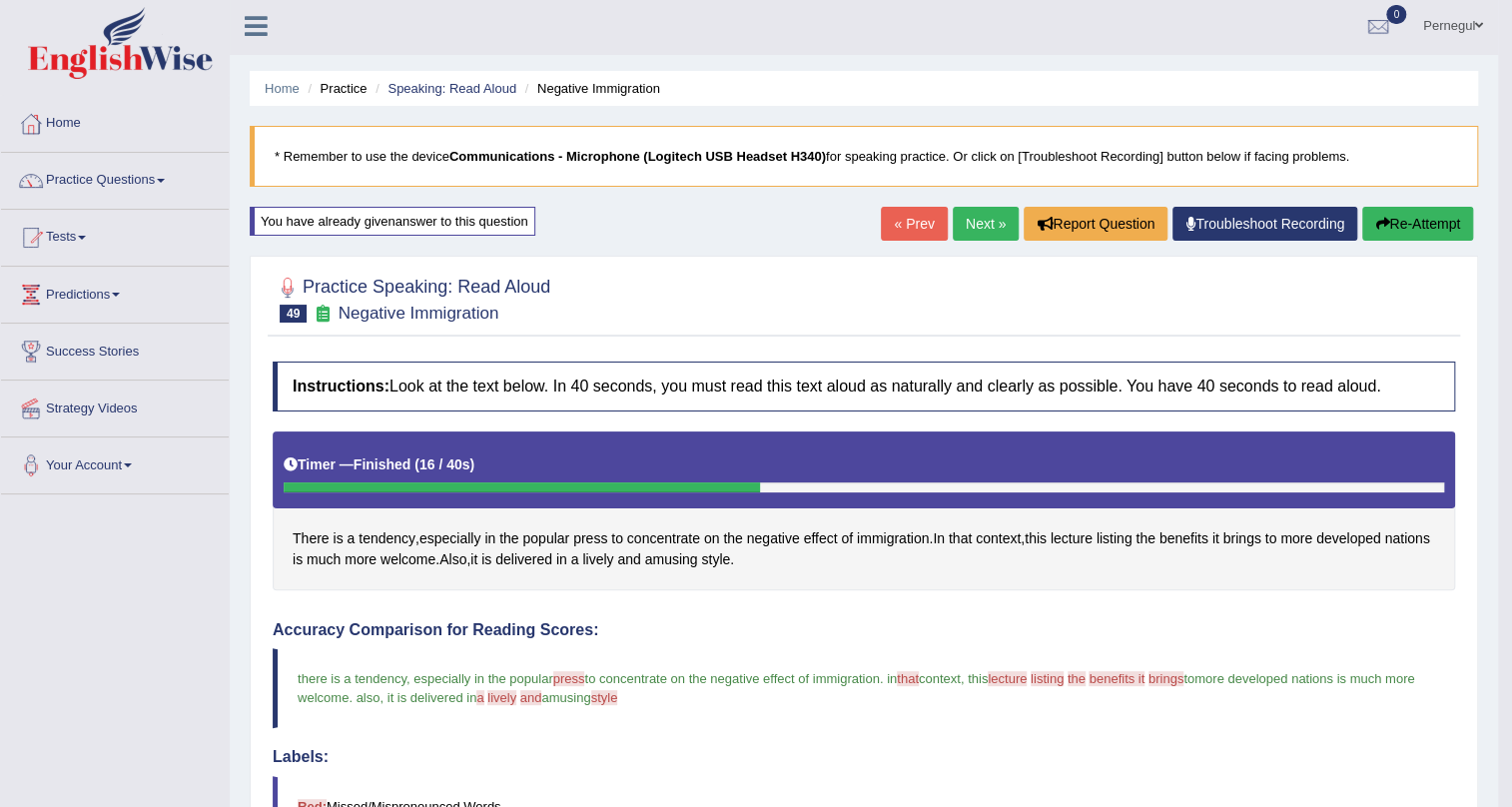 scroll, scrollTop: 0, scrollLeft: 0, axis: both 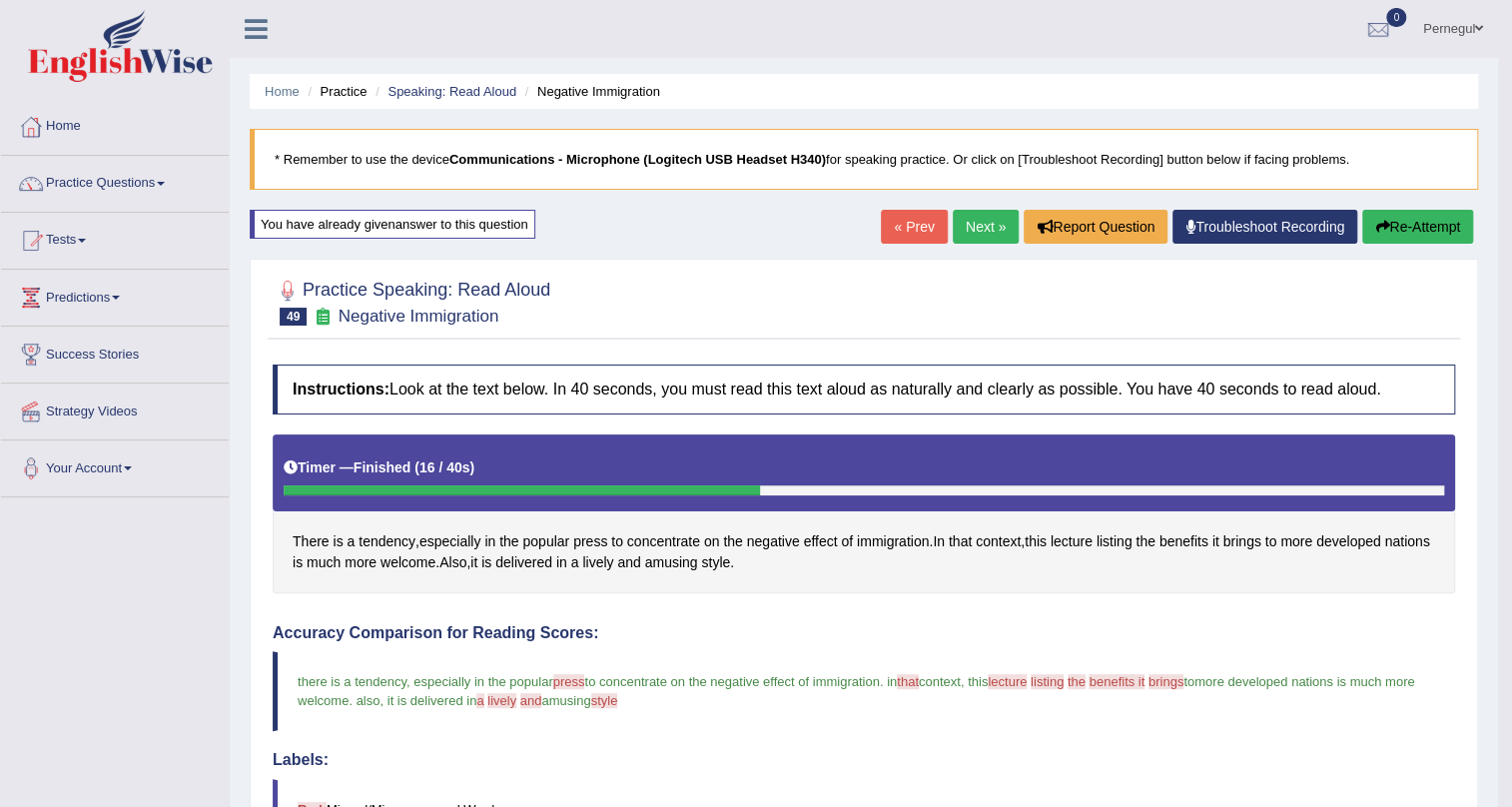 click on "Next »" at bounding box center [986, 227] 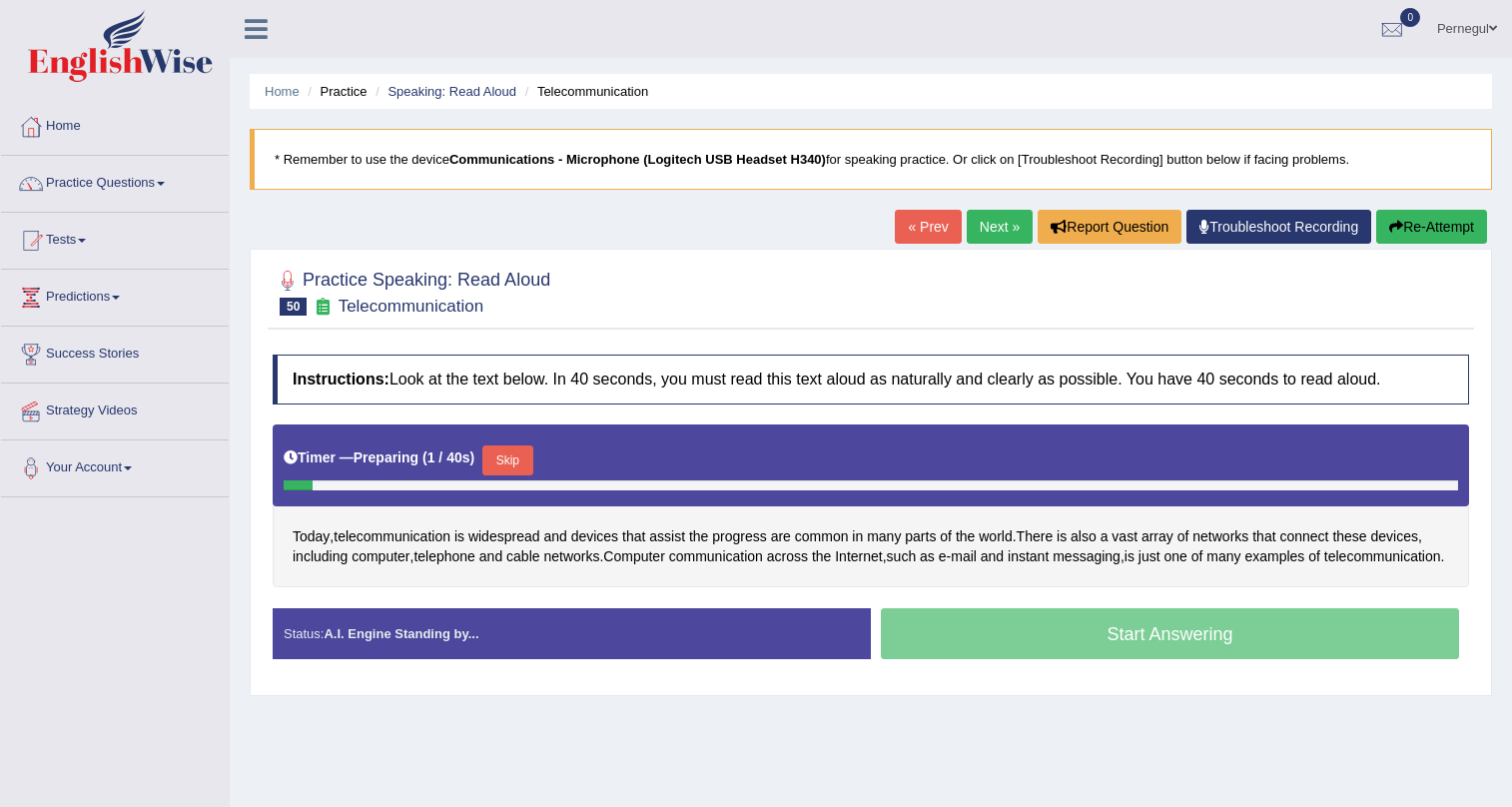 scroll, scrollTop: 0, scrollLeft: 0, axis: both 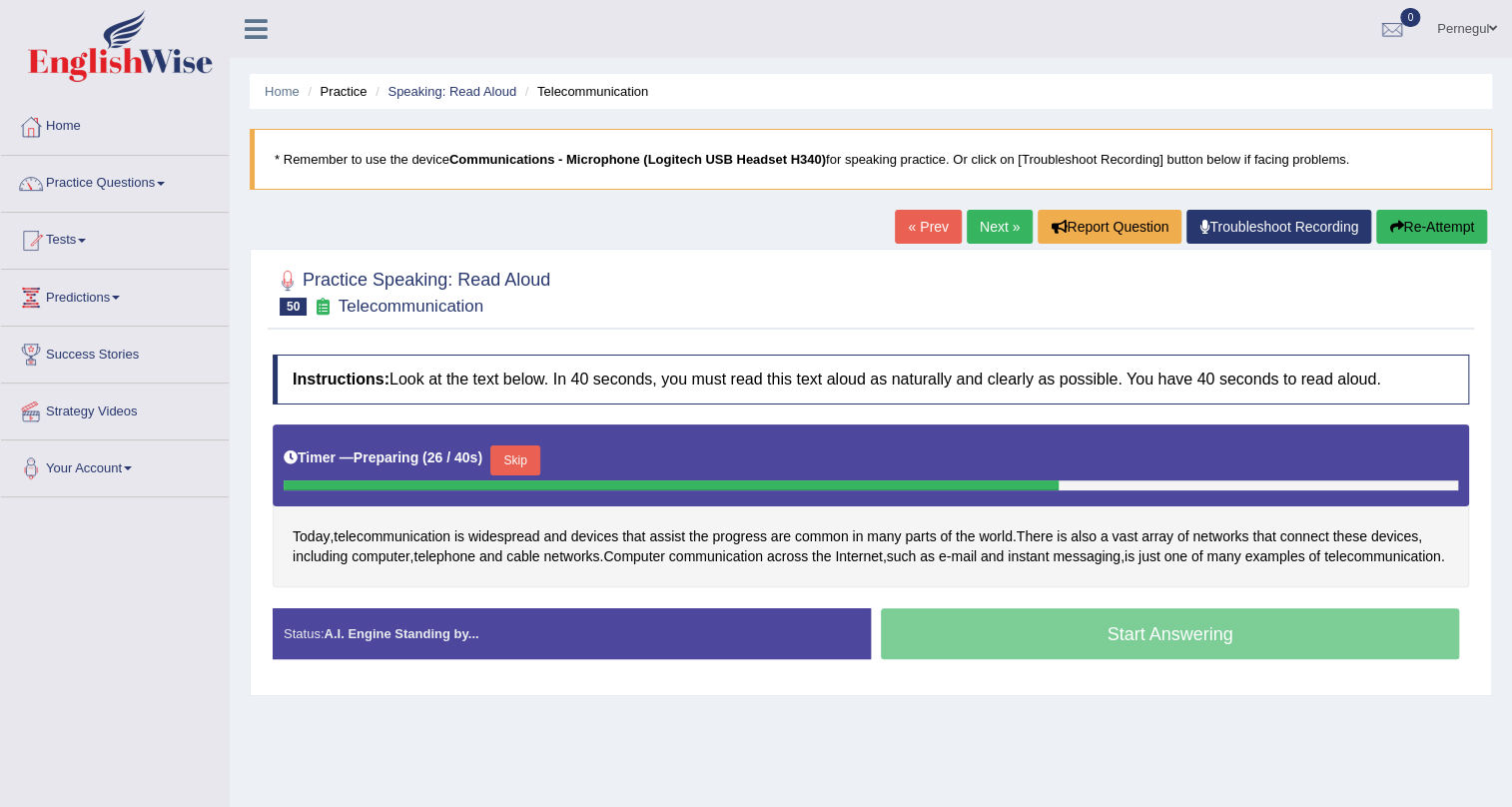 click on "Skip" at bounding box center (515, 460) 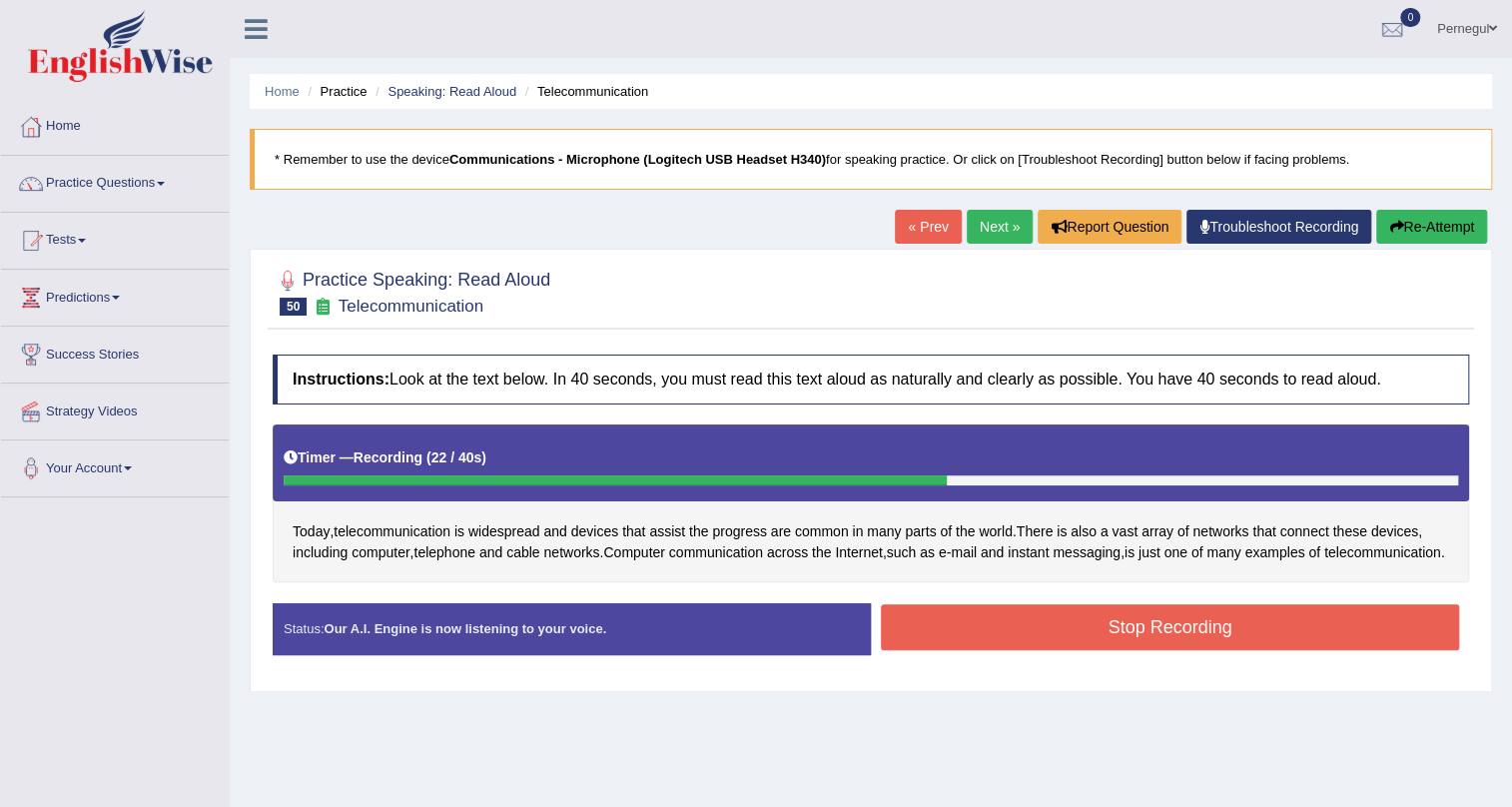 click on "Stop Recording" at bounding box center [1169, 627] 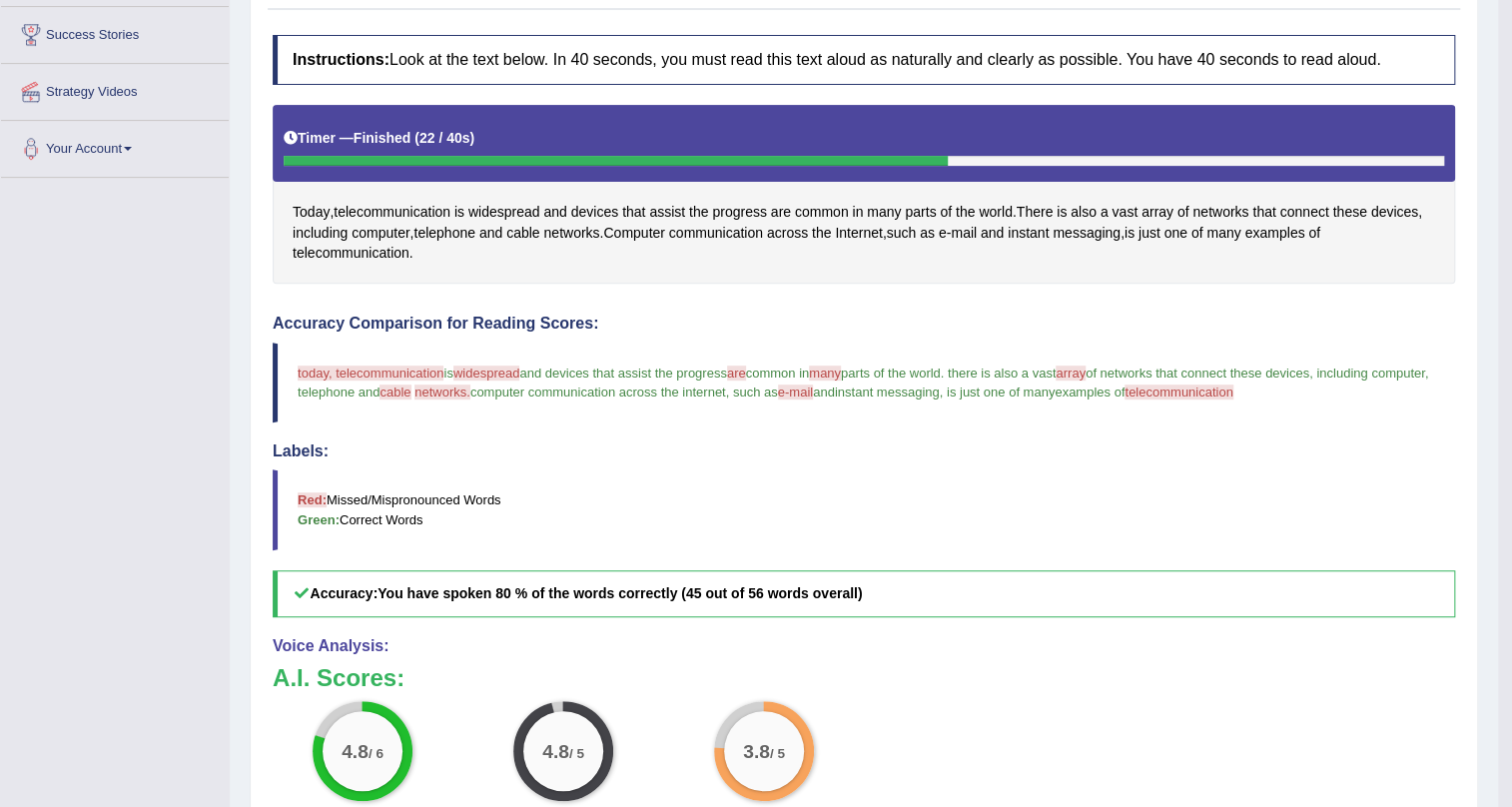 scroll, scrollTop: 0, scrollLeft: 0, axis: both 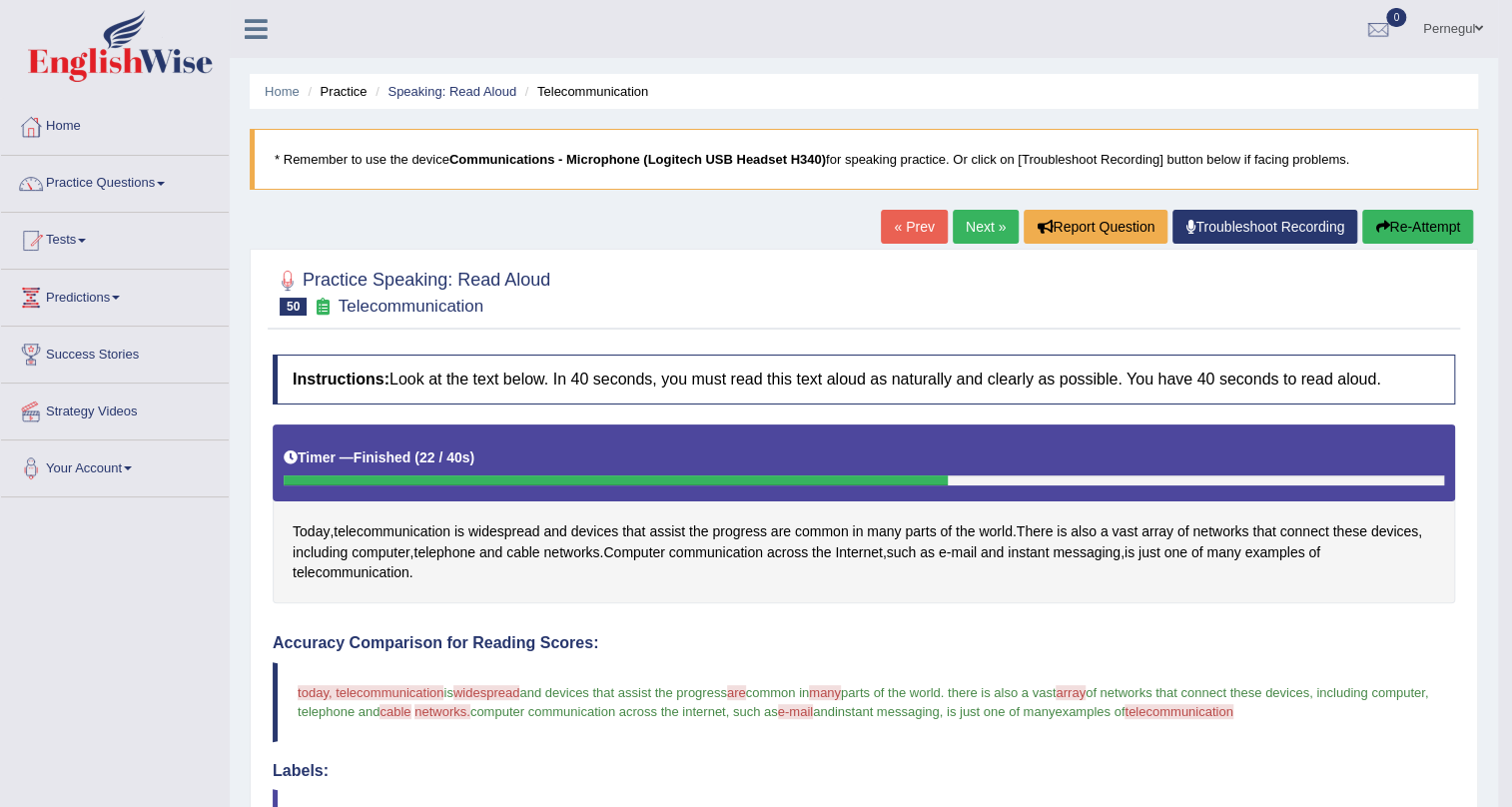 click on "Next »" at bounding box center [986, 227] 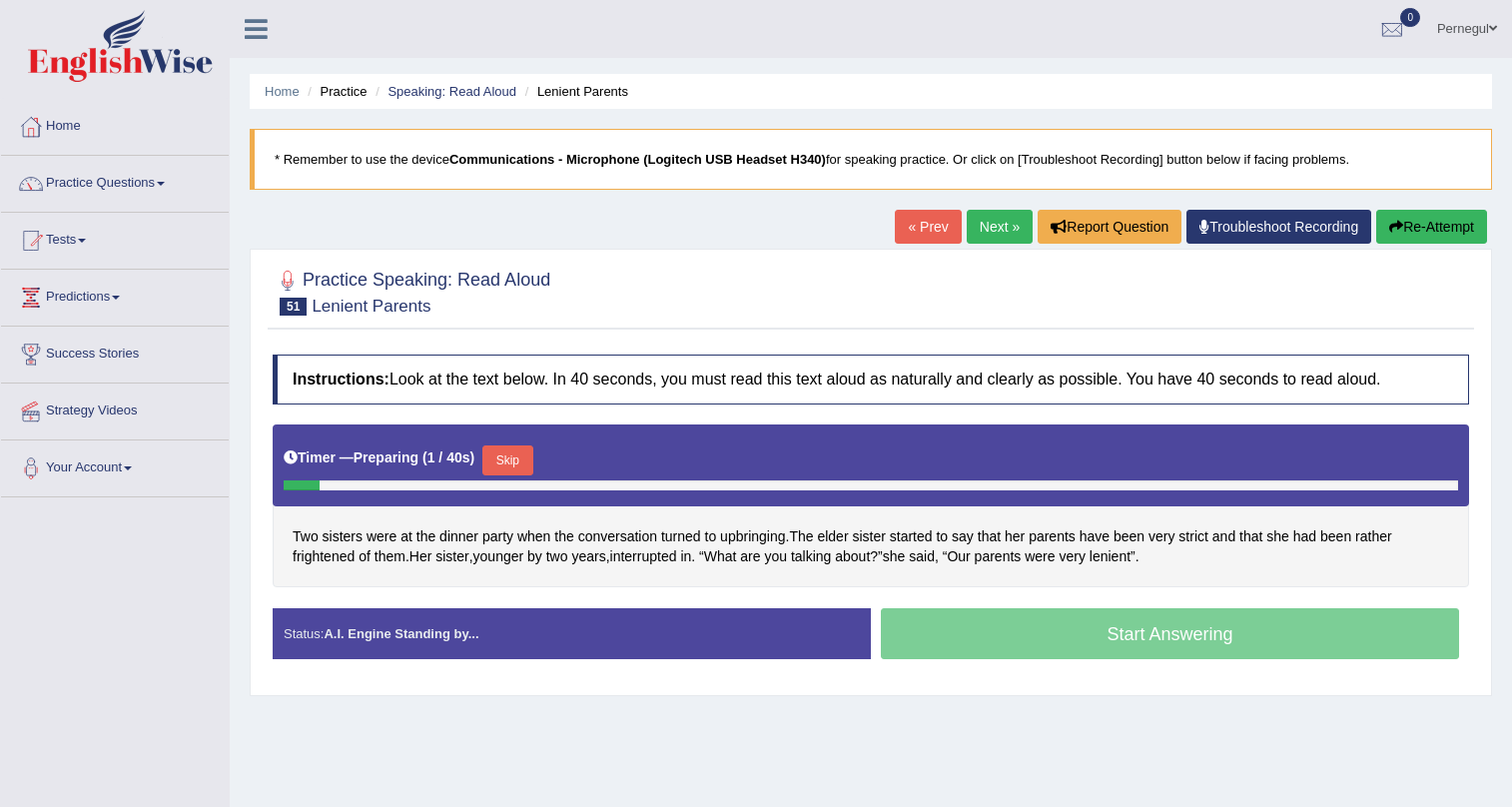 scroll, scrollTop: 0, scrollLeft: 0, axis: both 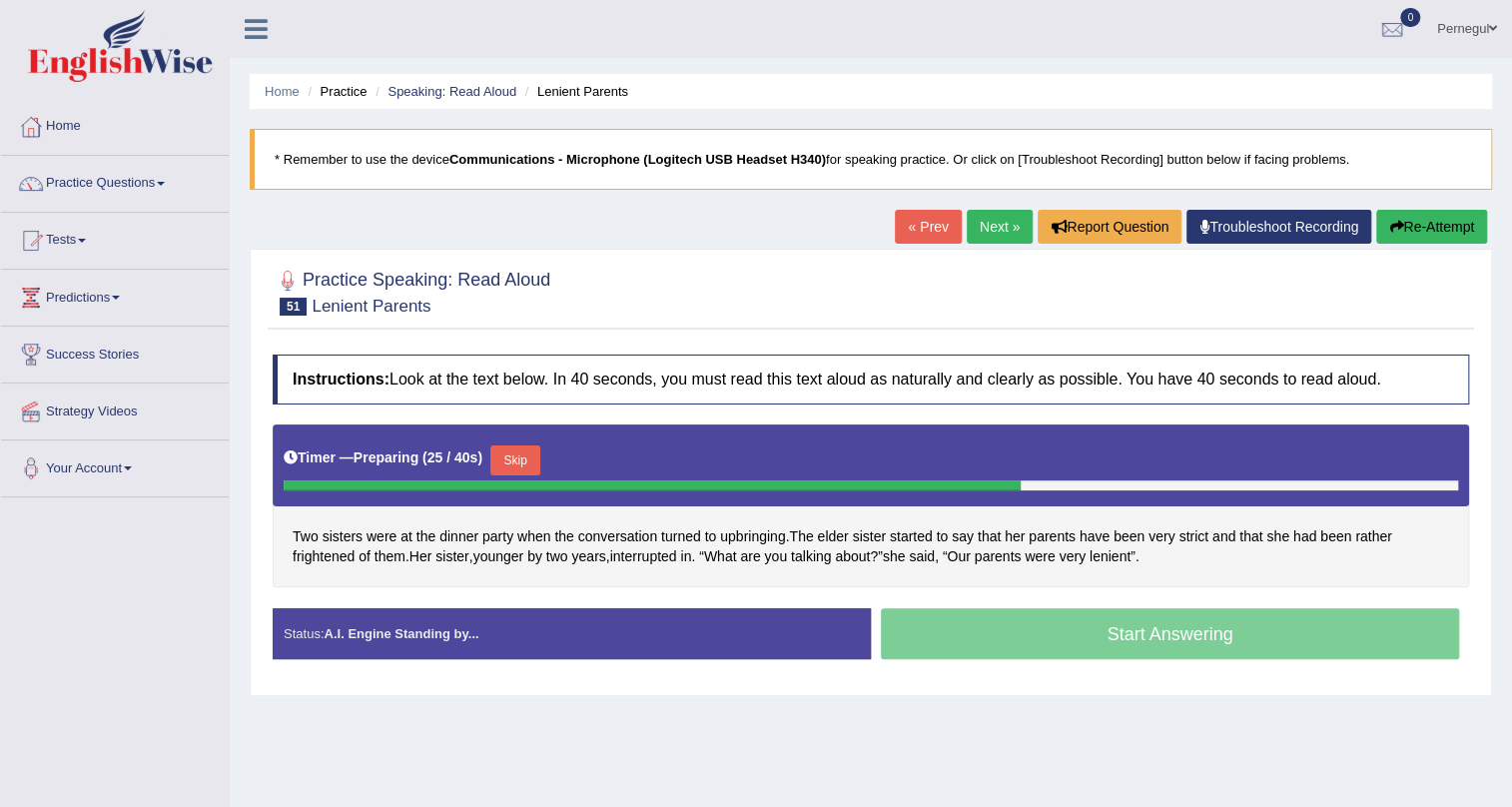 click on "Skip" at bounding box center [515, 460] 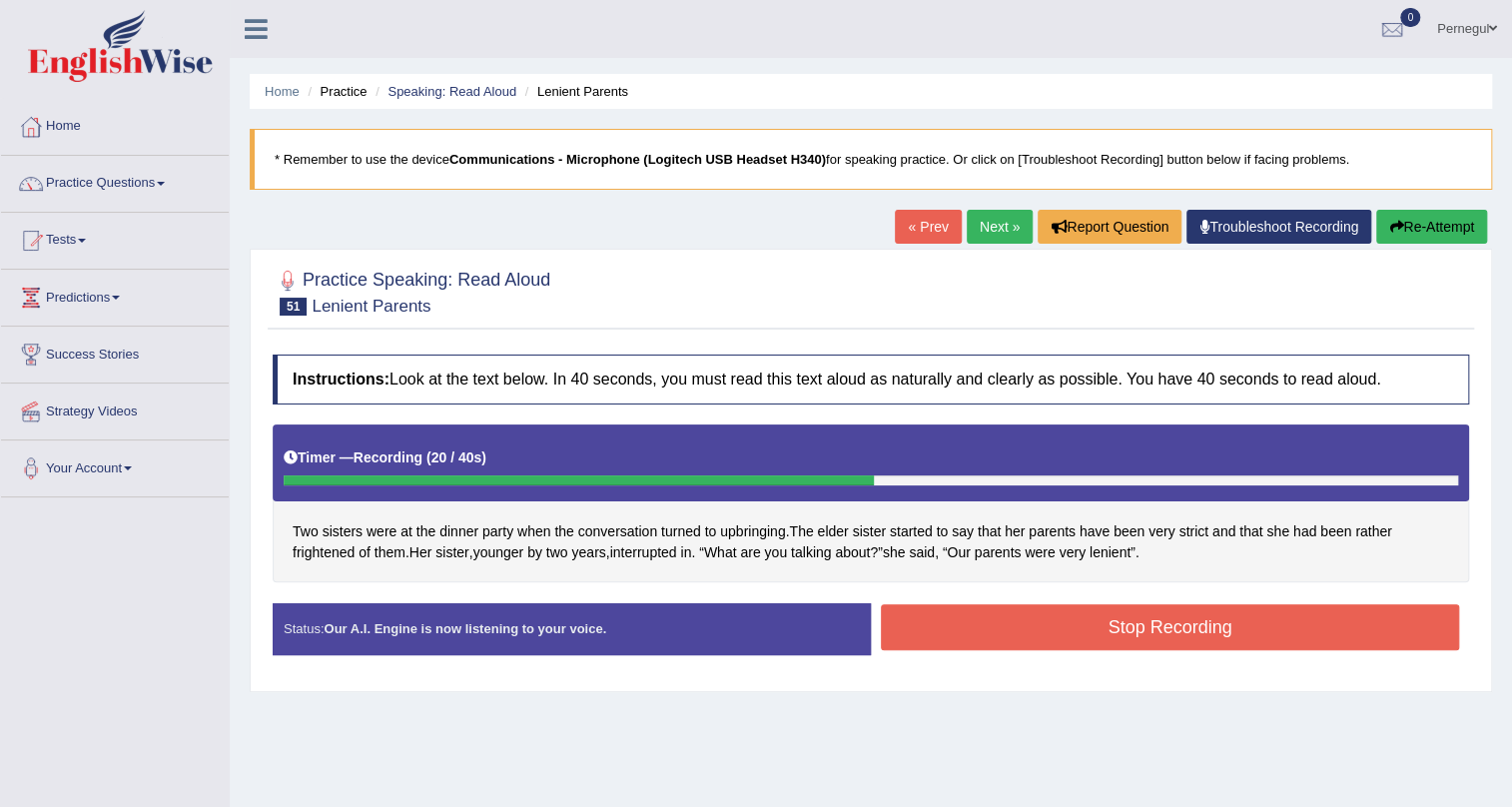 click on "Stop Recording" at bounding box center [1169, 627] 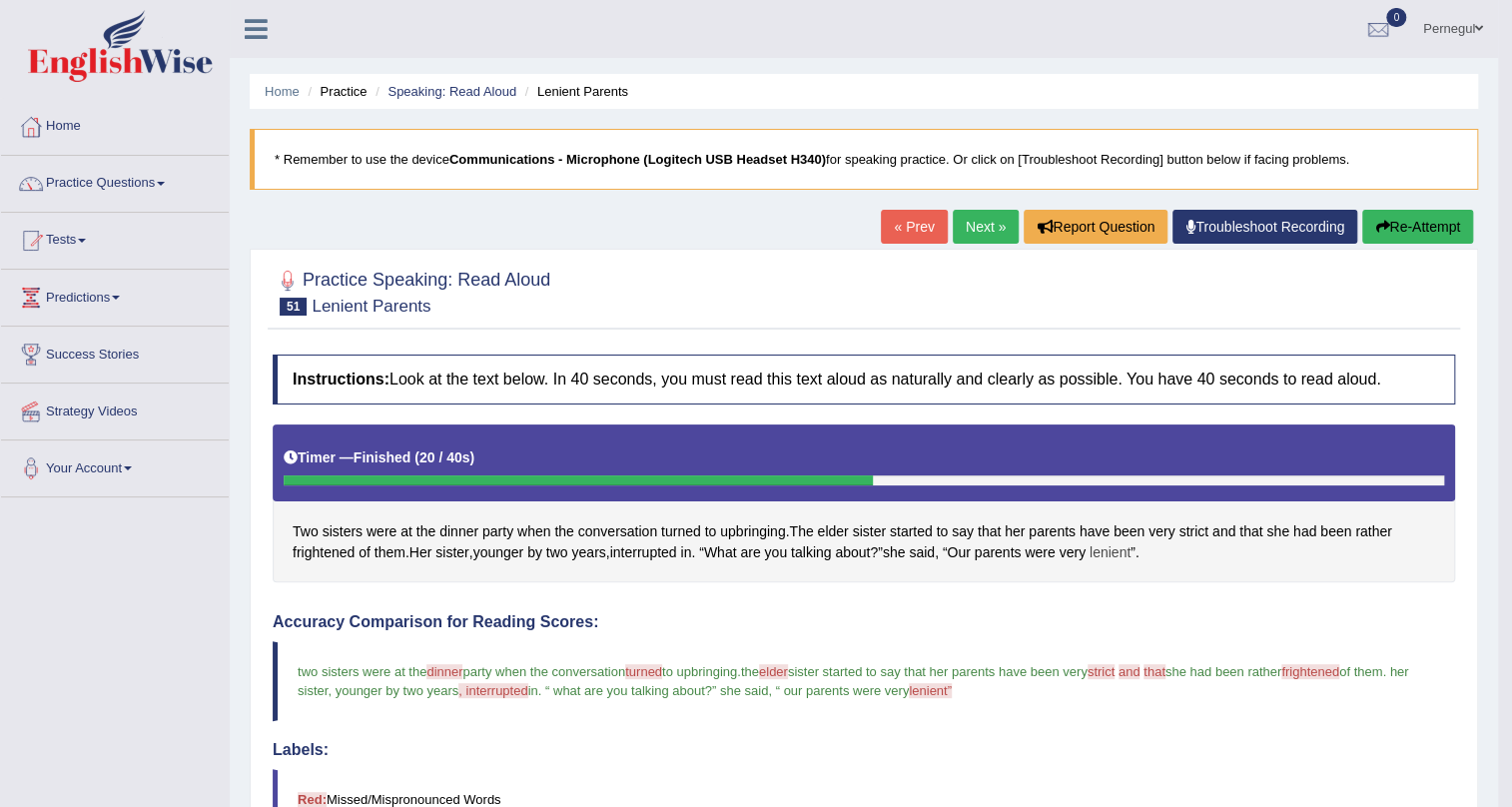 click on "lenient" at bounding box center (1110, 552) 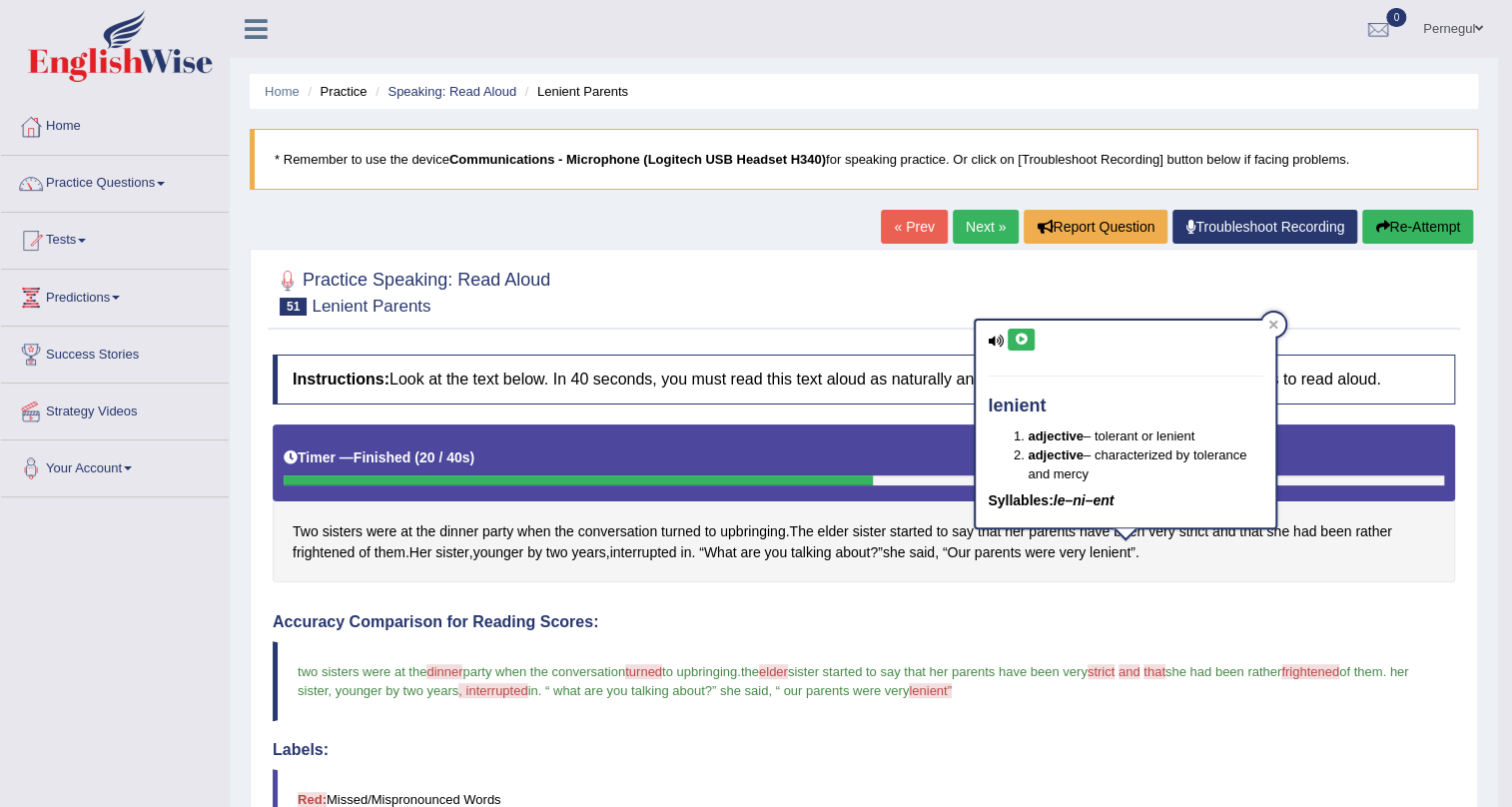 click at bounding box center (1021, 340) 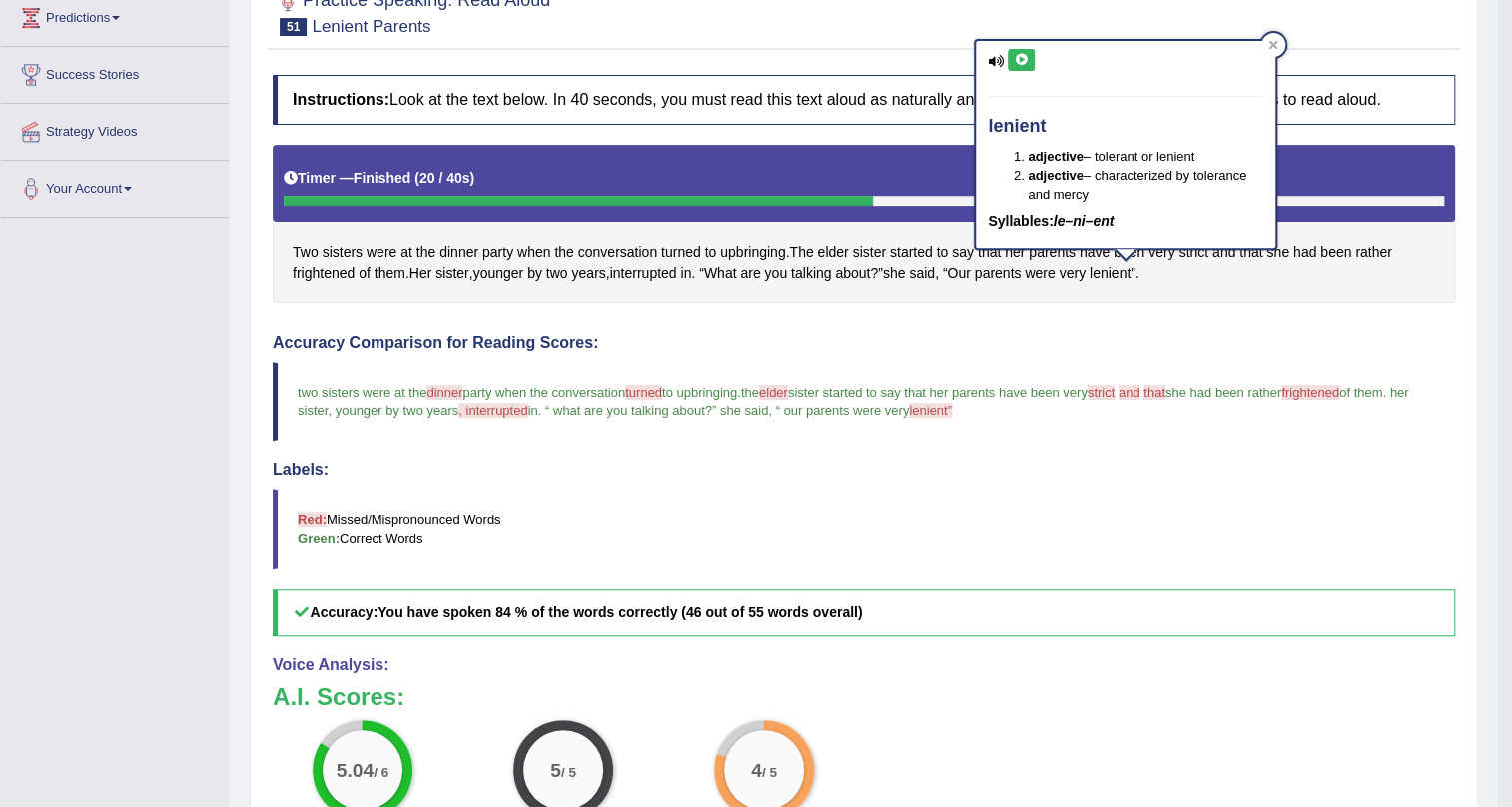 scroll, scrollTop: 0, scrollLeft: 0, axis: both 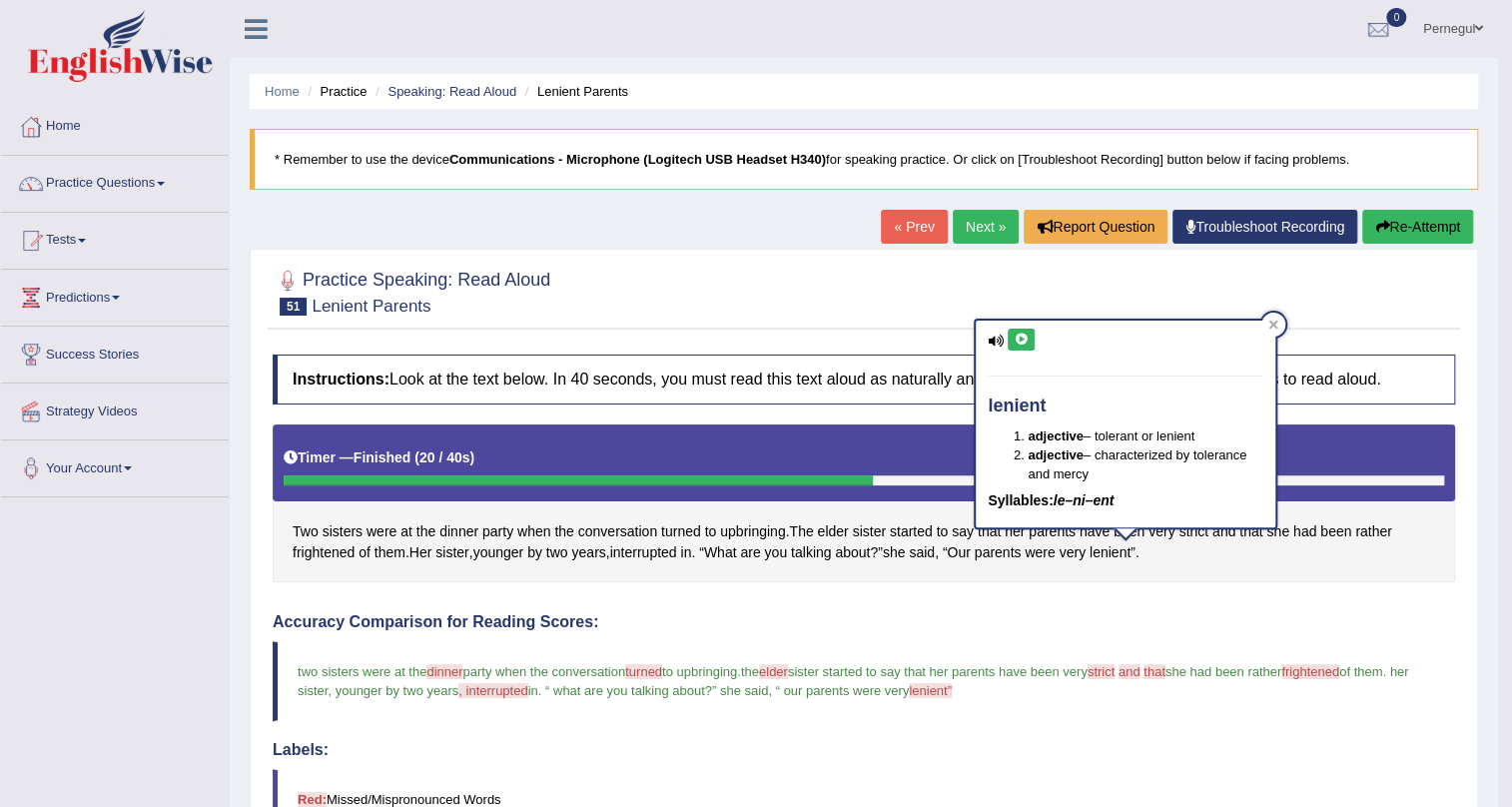 click on "Next »" at bounding box center (986, 227) 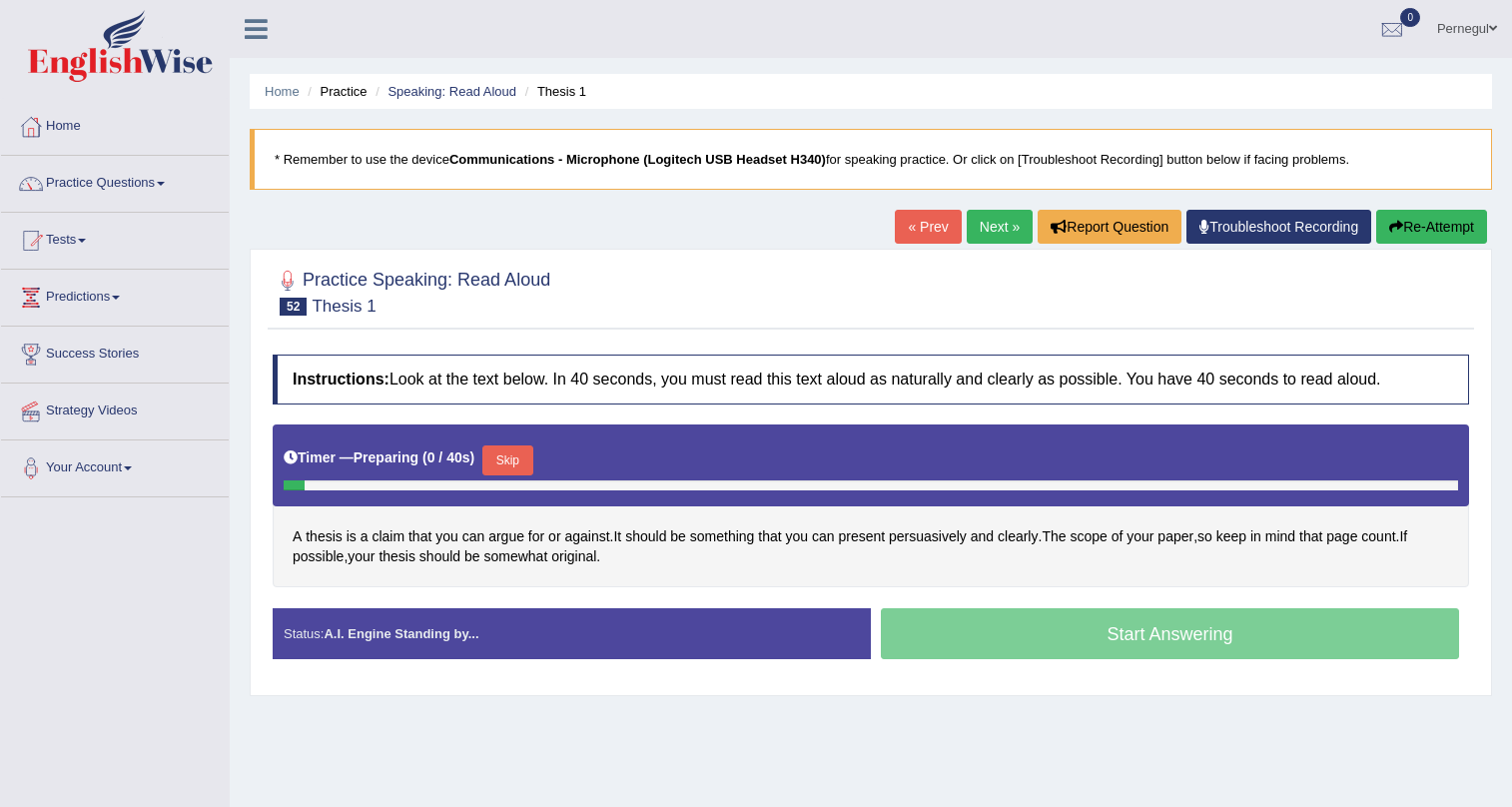 scroll, scrollTop: 0, scrollLeft: 0, axis: both 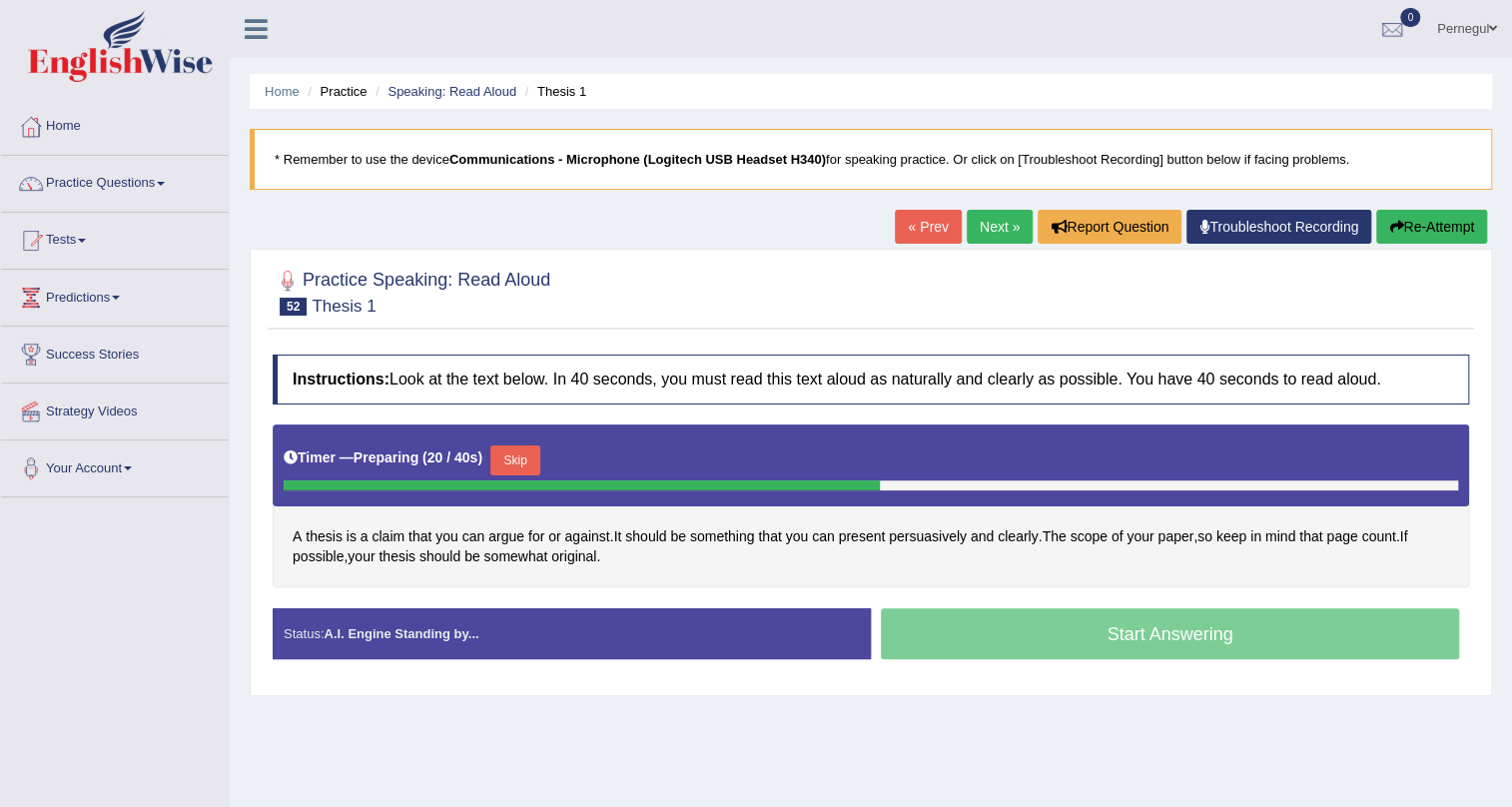 click on "Skip" at bounding box center (515, 460) 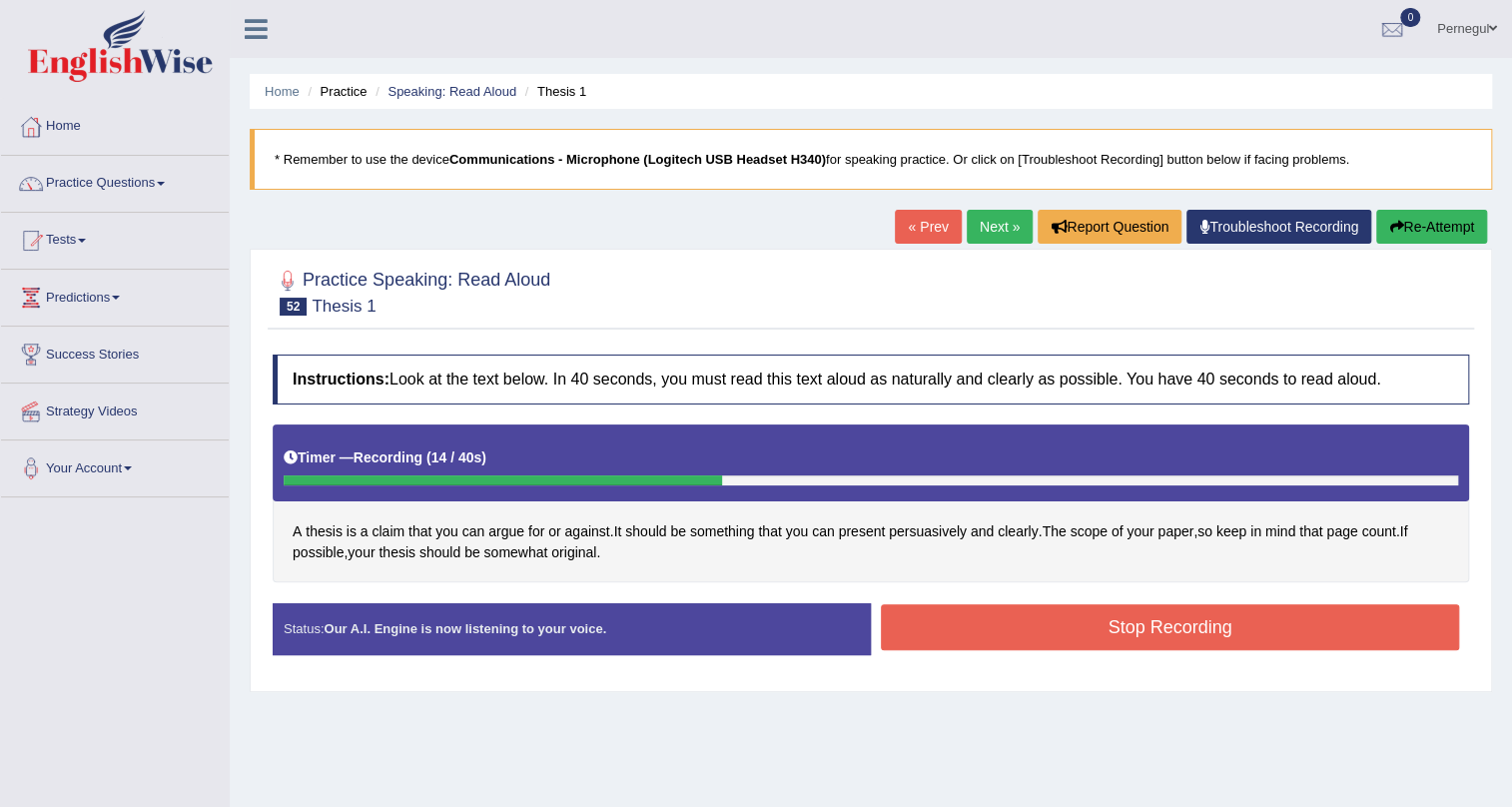 click on "Stop Recording" at bounding box center (1169, 627) 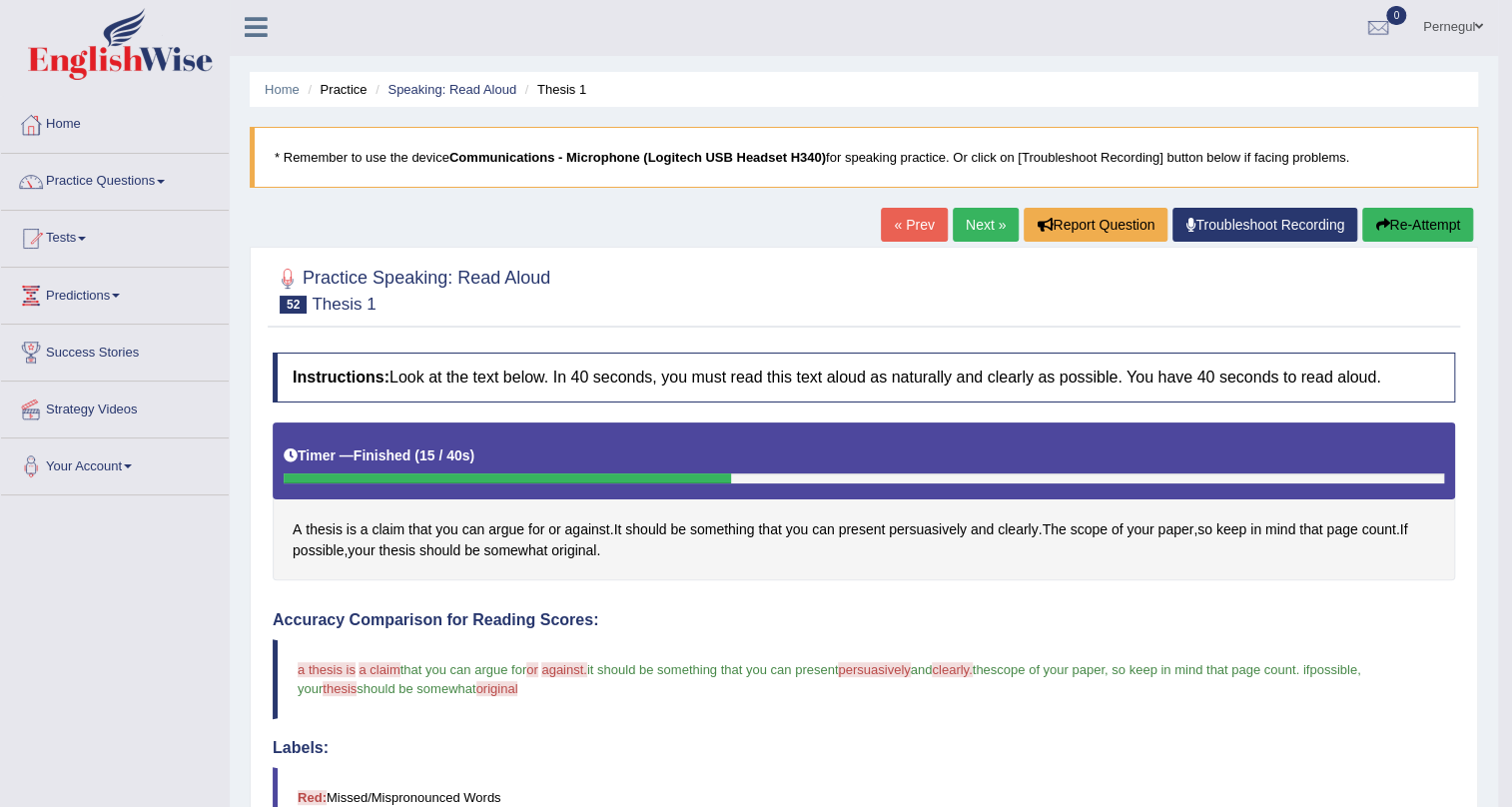 scroll, scrollTop: 0, scrollLeft: 0, axis: both 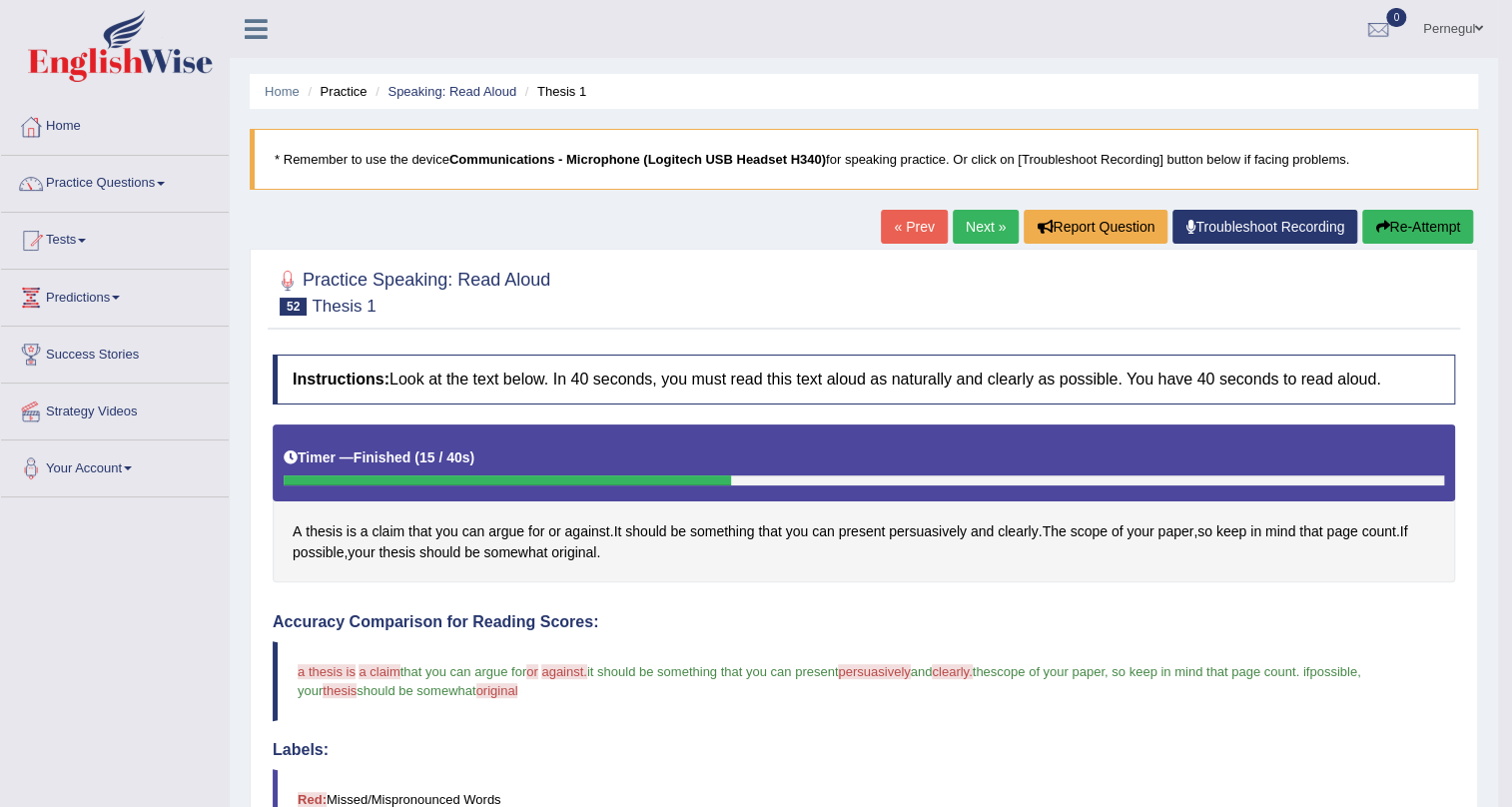 click on "Next »" at bounding box center [986, 227] 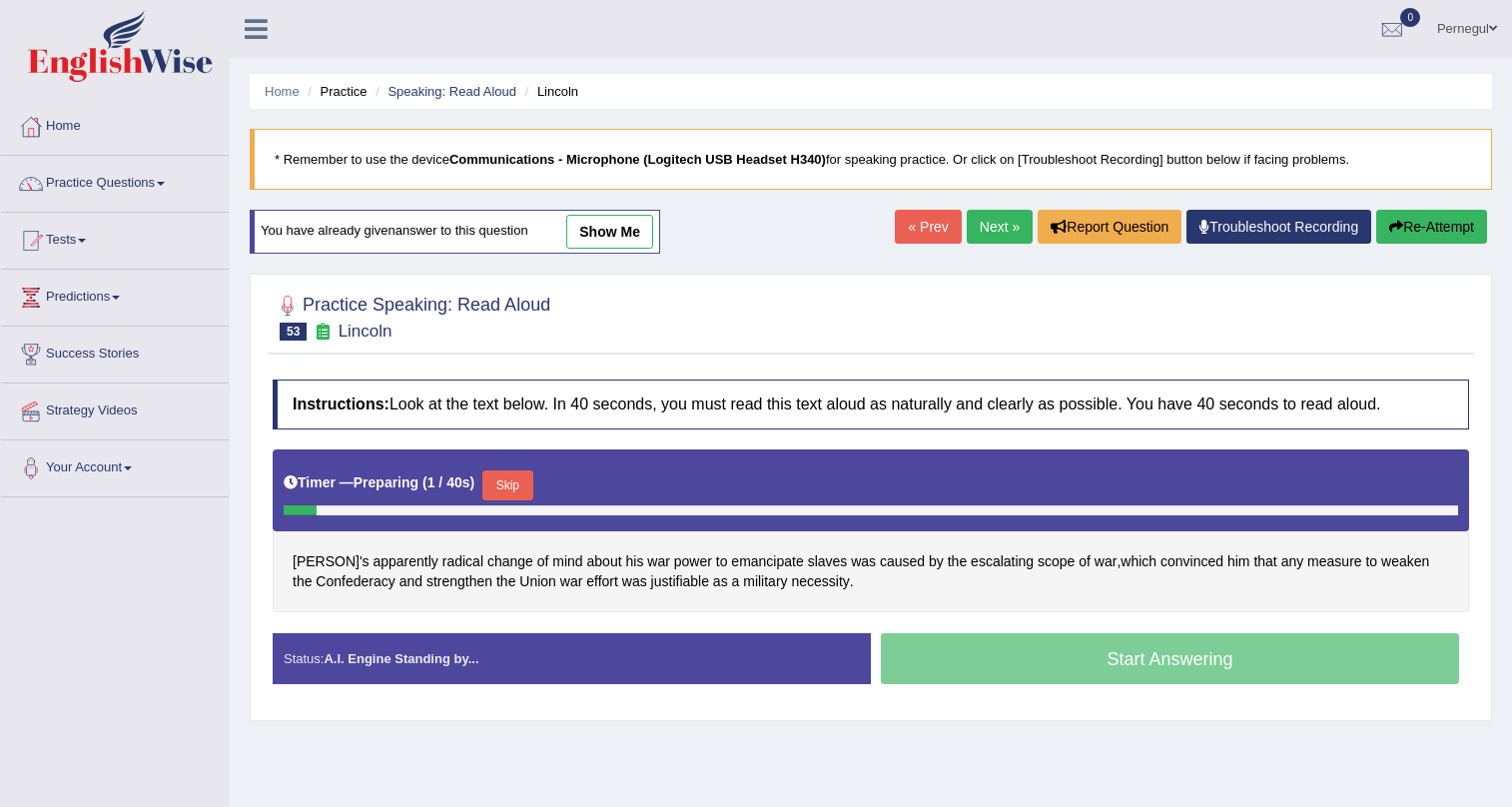 scroll, scrollTop: 0, scrollLeft: 0, axis: both 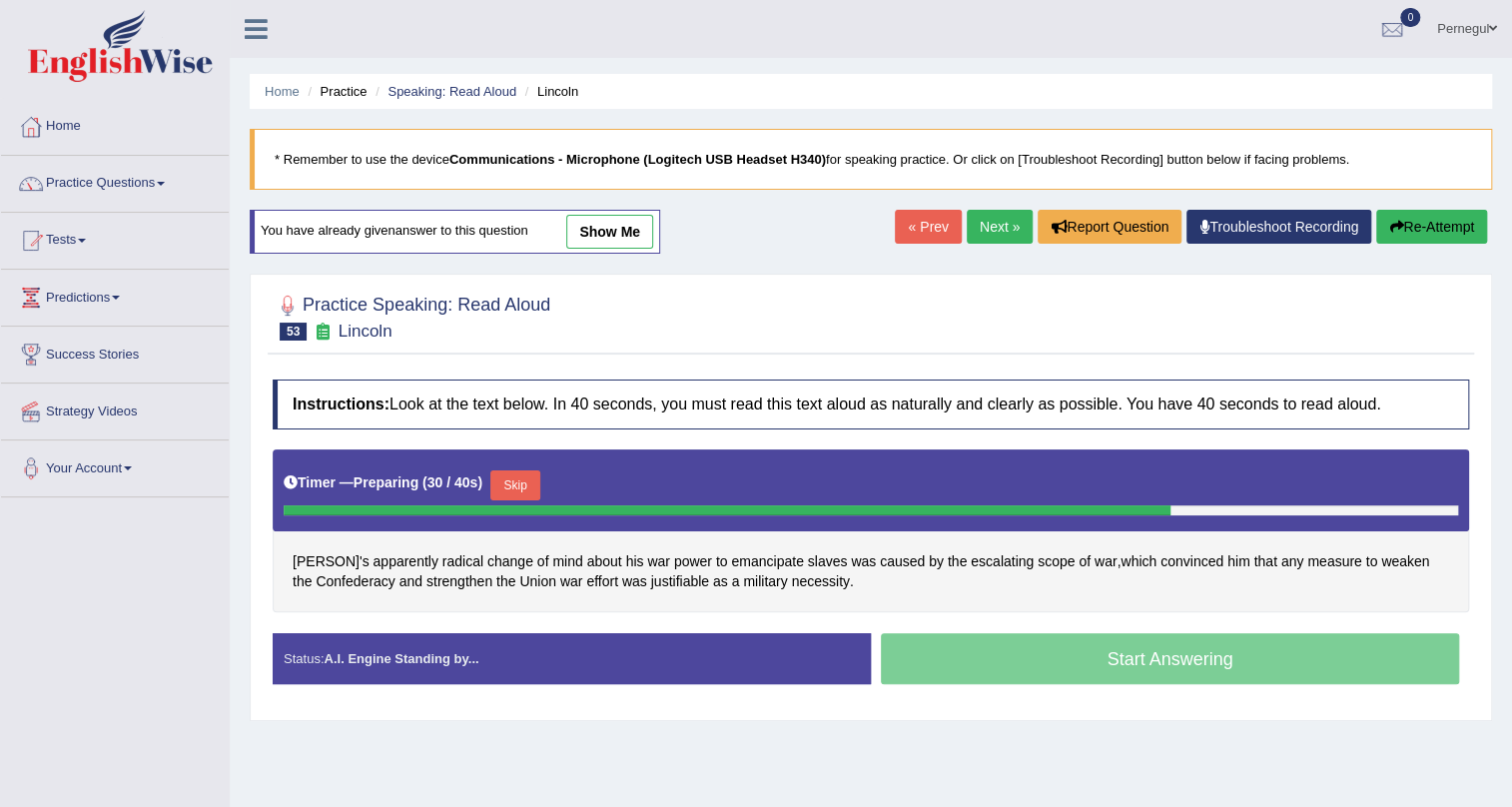 click on "Skip" at bounding box center (515, 485) 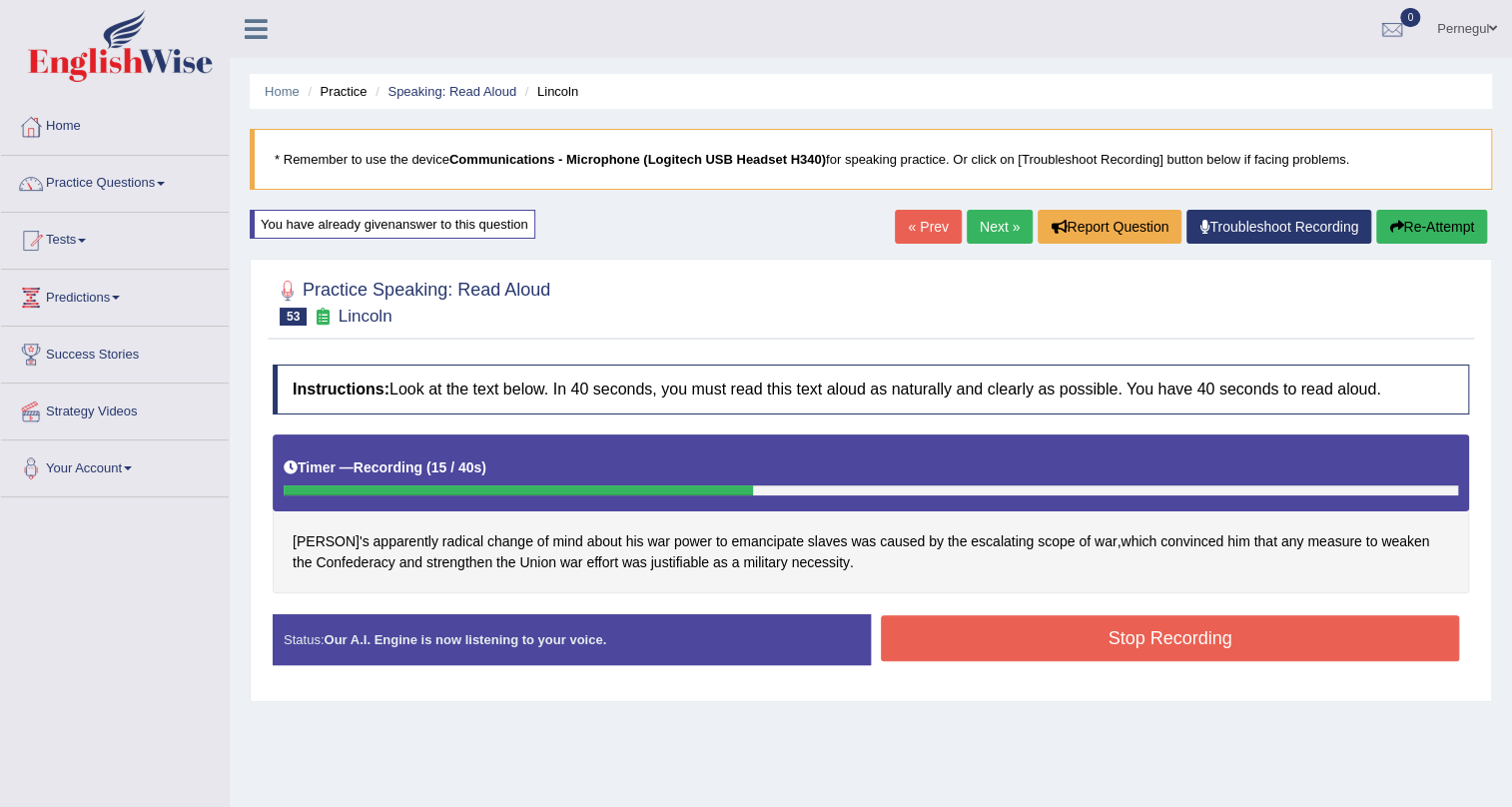 click on "Stop Recording" at bounding box center (1169, 638) 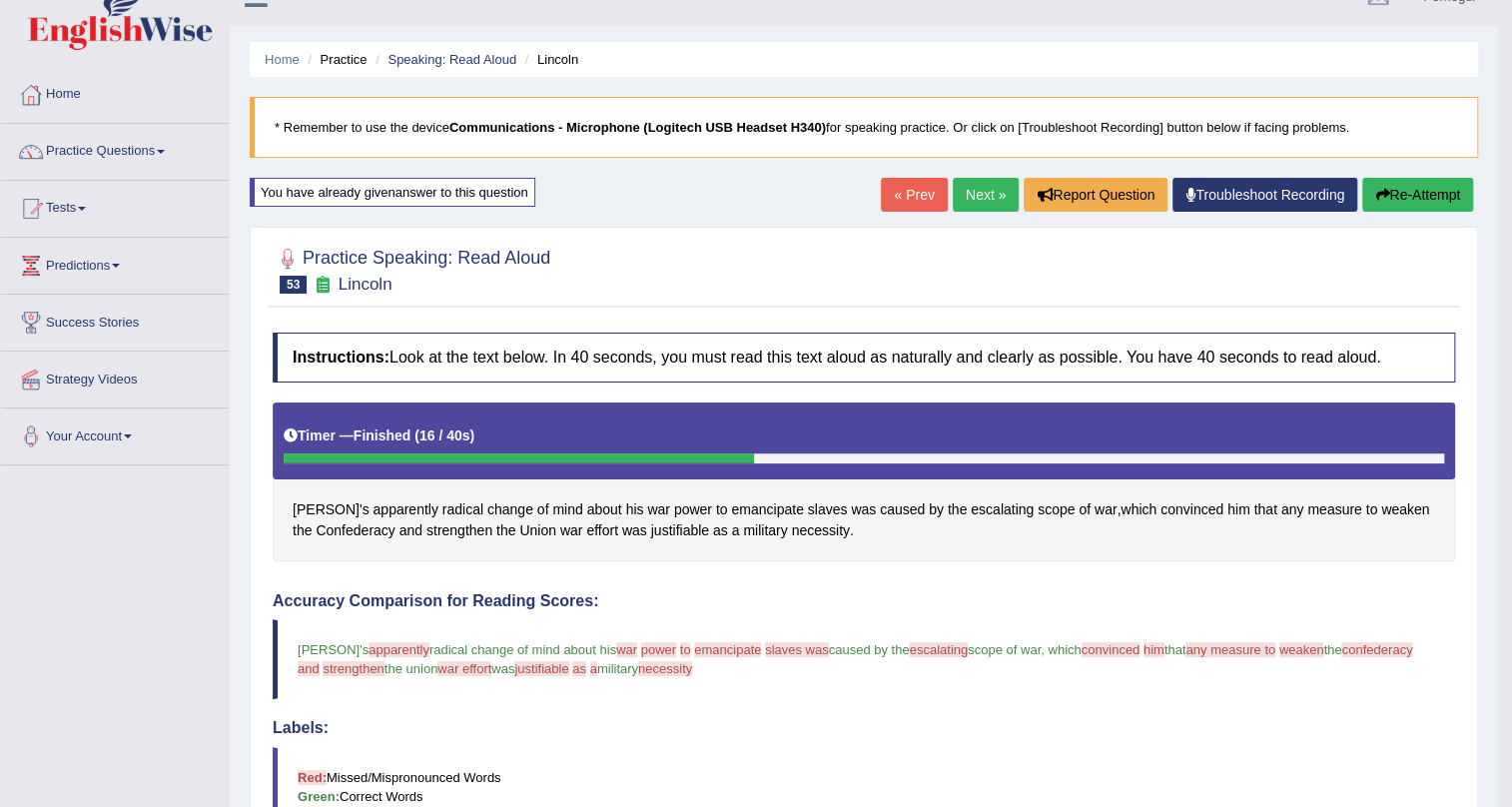 scroll, scrollTop: 0, scrollLeft: 0, axis: both 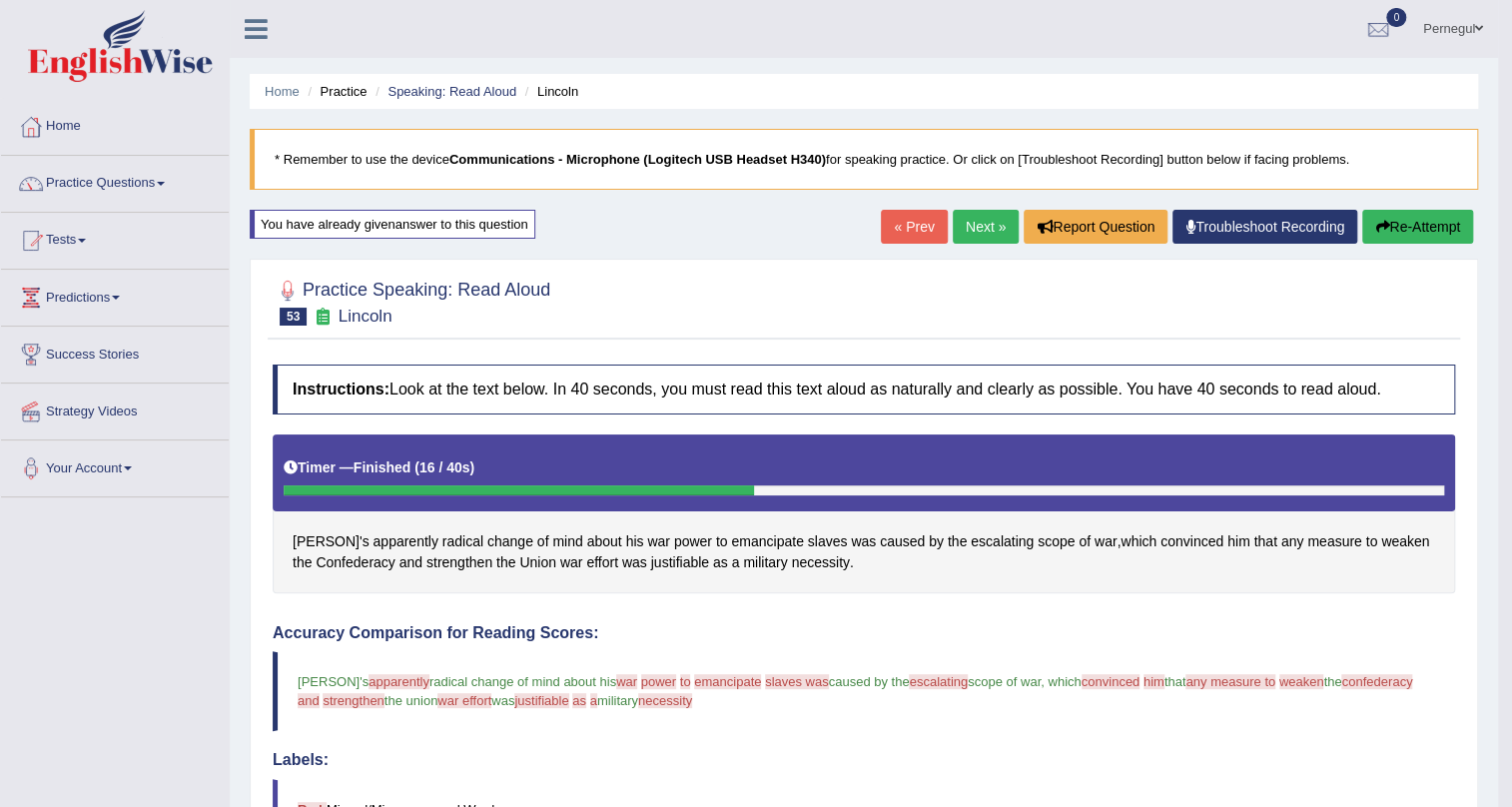 click on "Next »" at bounding box center [986, 227] 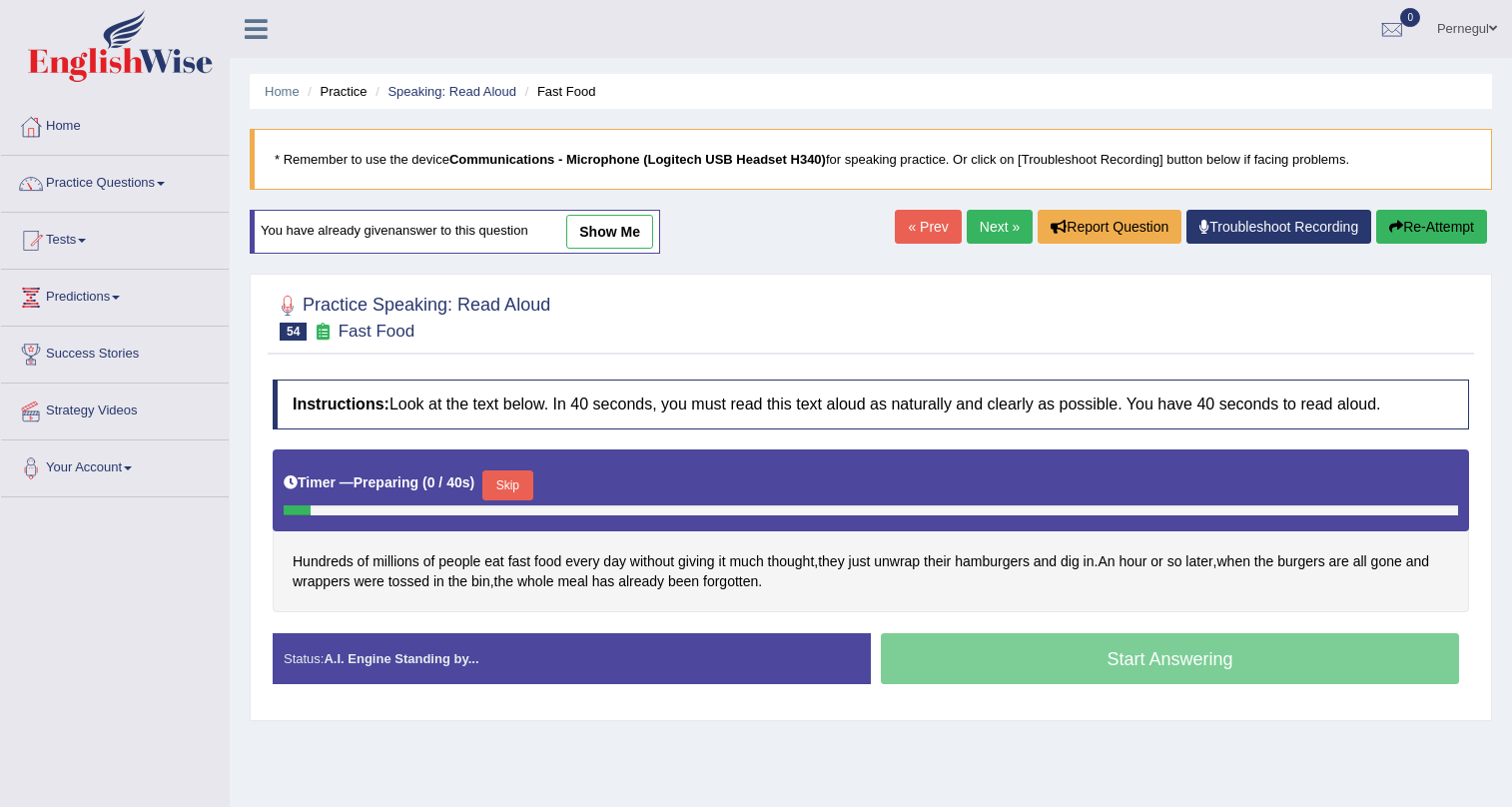 scroll, scrollTop: 0, scrollLeft: 0, axis: both 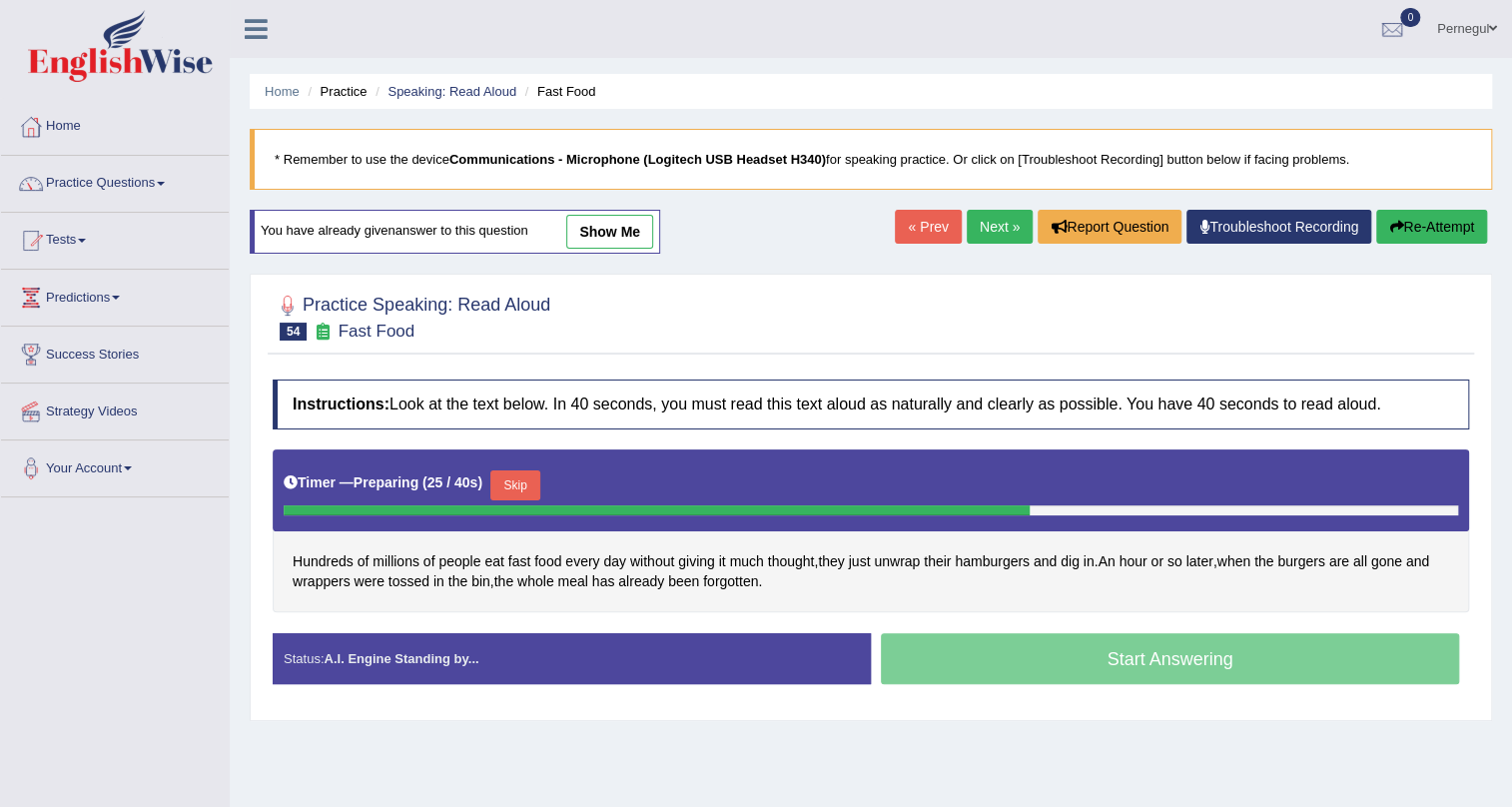 click on "Skip" at bounding box center (515, 485) 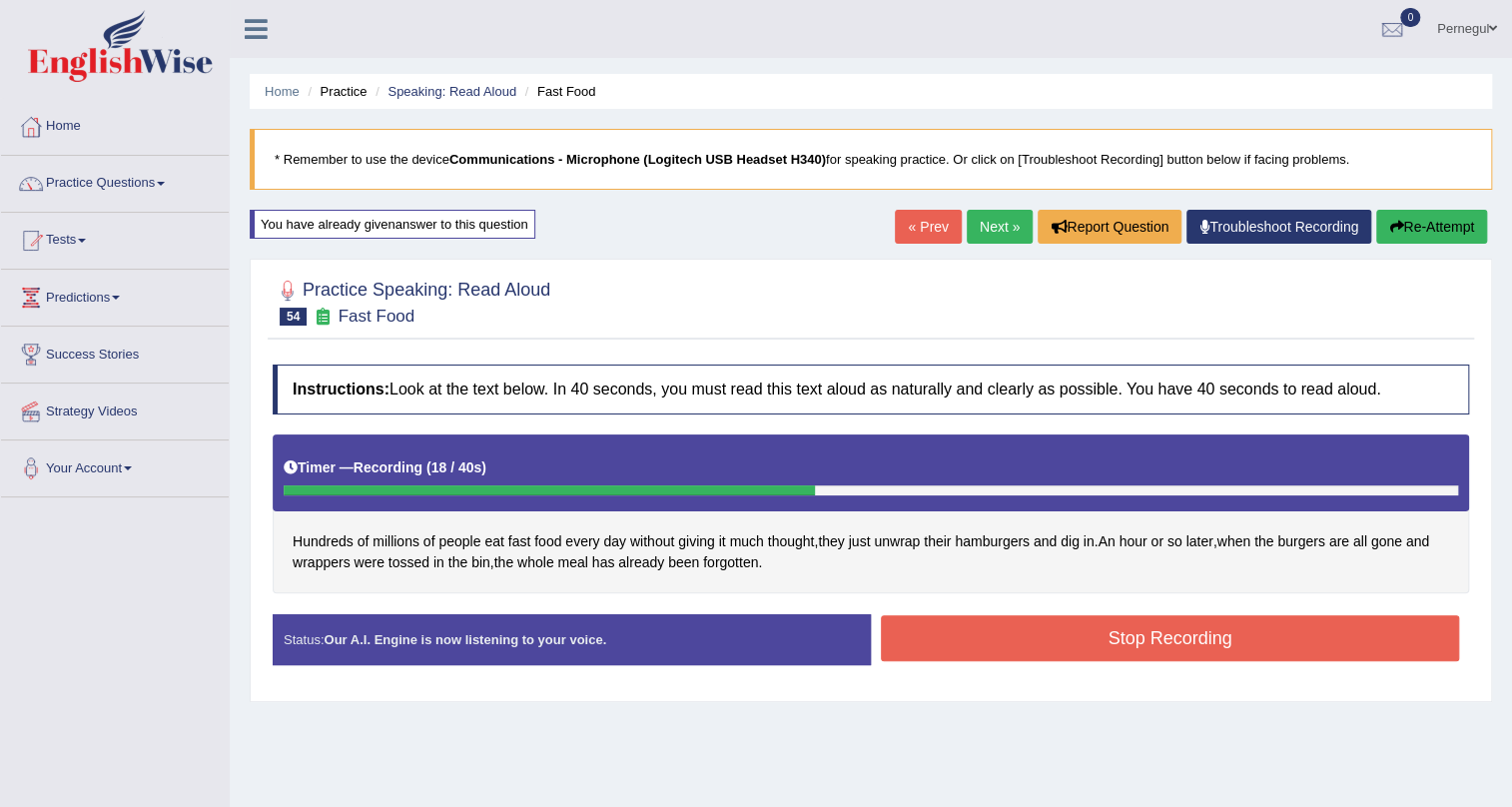 click on "Stop Recording" at bounding box center (1169, 638) 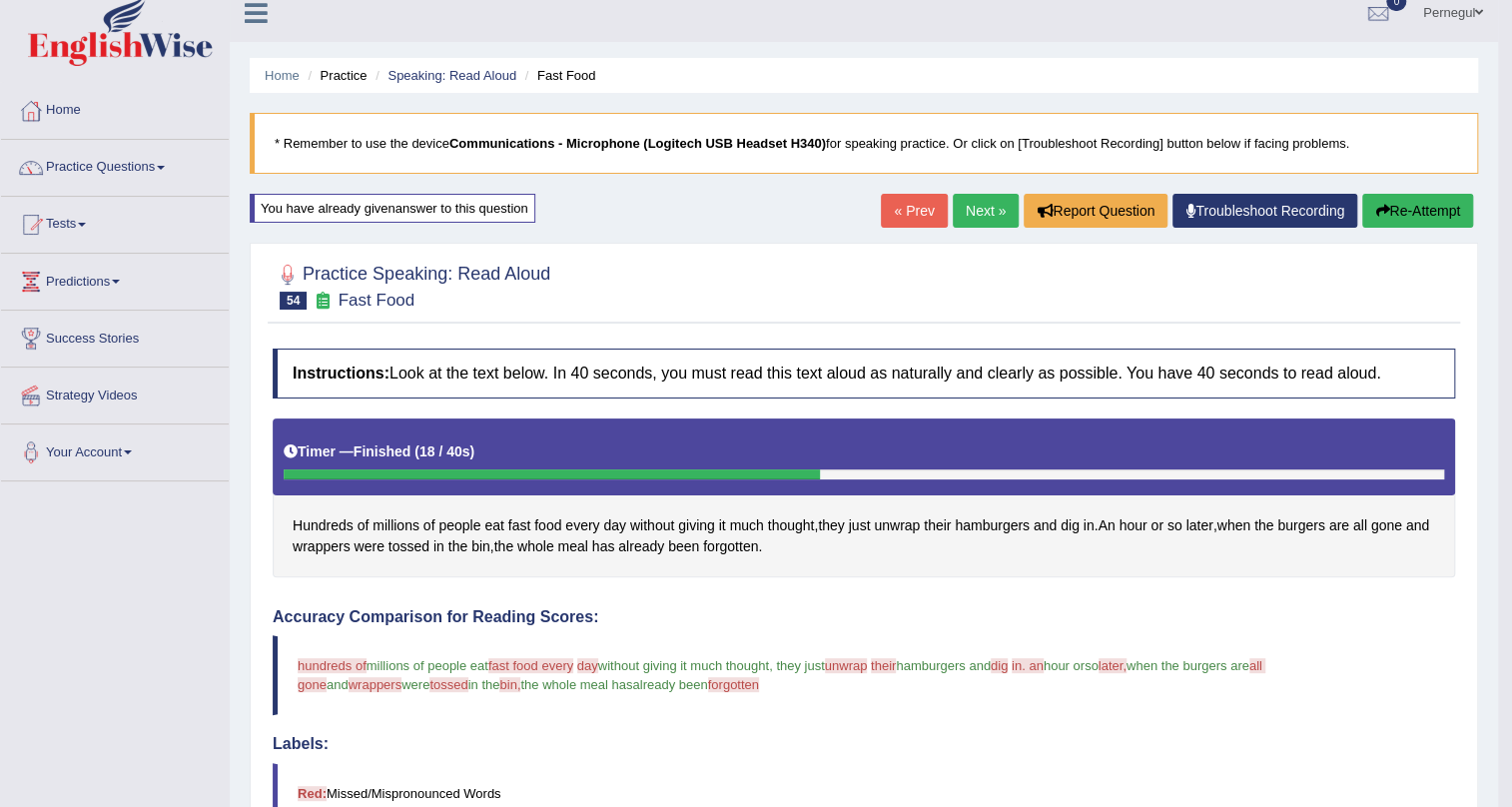 scroll, scrollTop: 0, scrollLeft: 0, axis: both 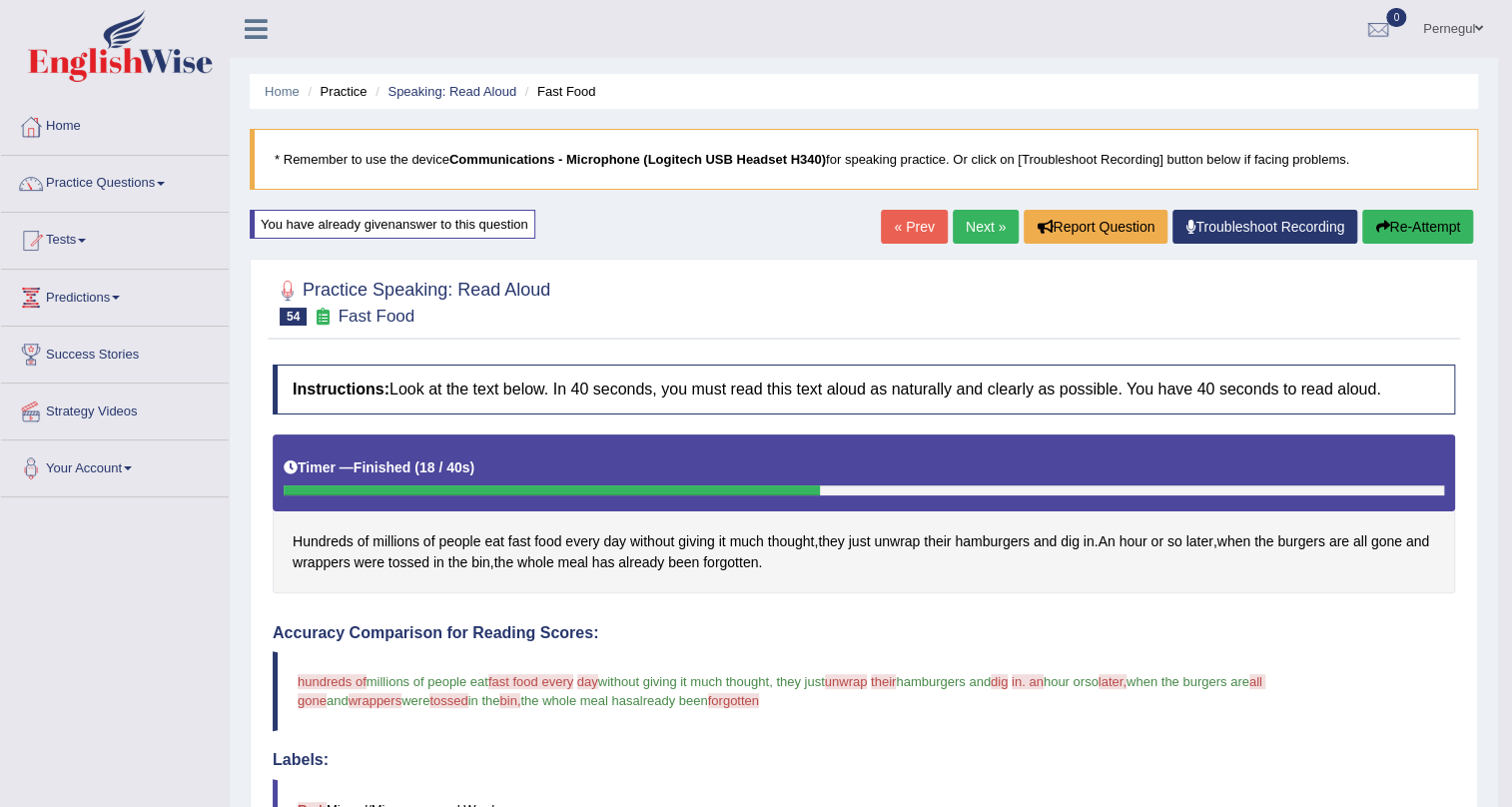 click on "Re-Attempt" at bounding box center [1417, 227] 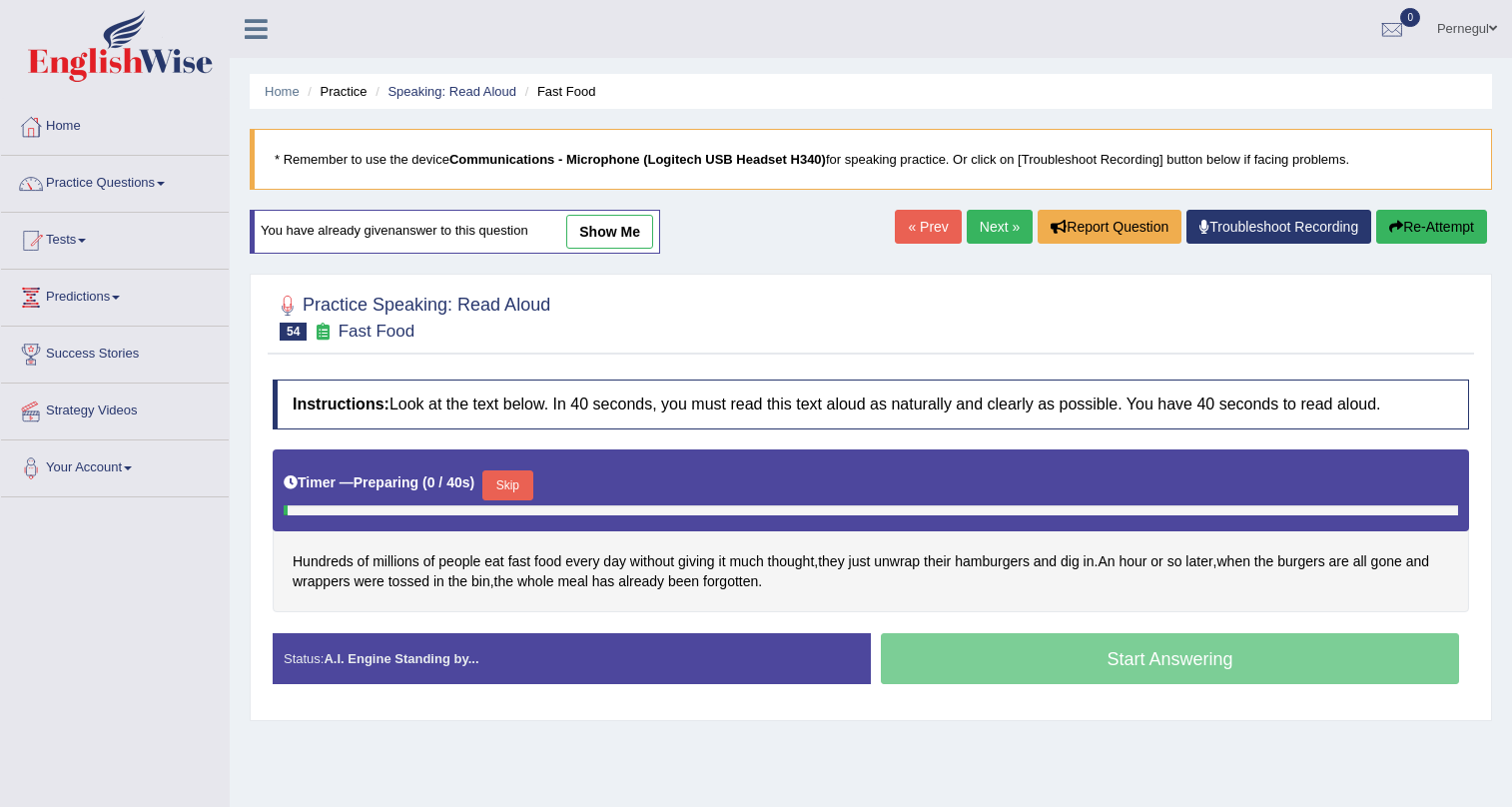 scroll, scrollTop: 0, scrollLeft: 0, axis: both 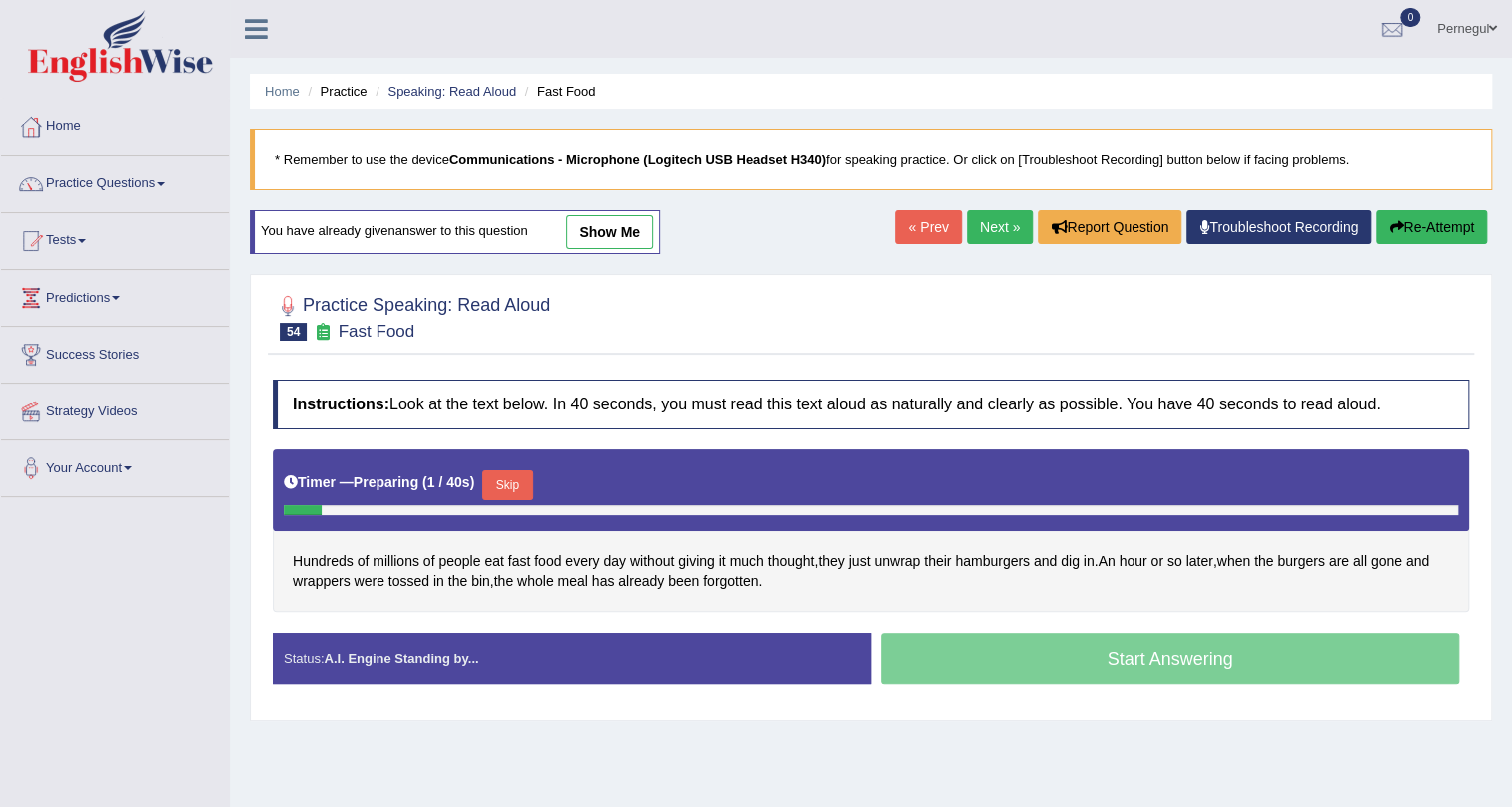 click on "Skip" at bounding box center (507, 485) 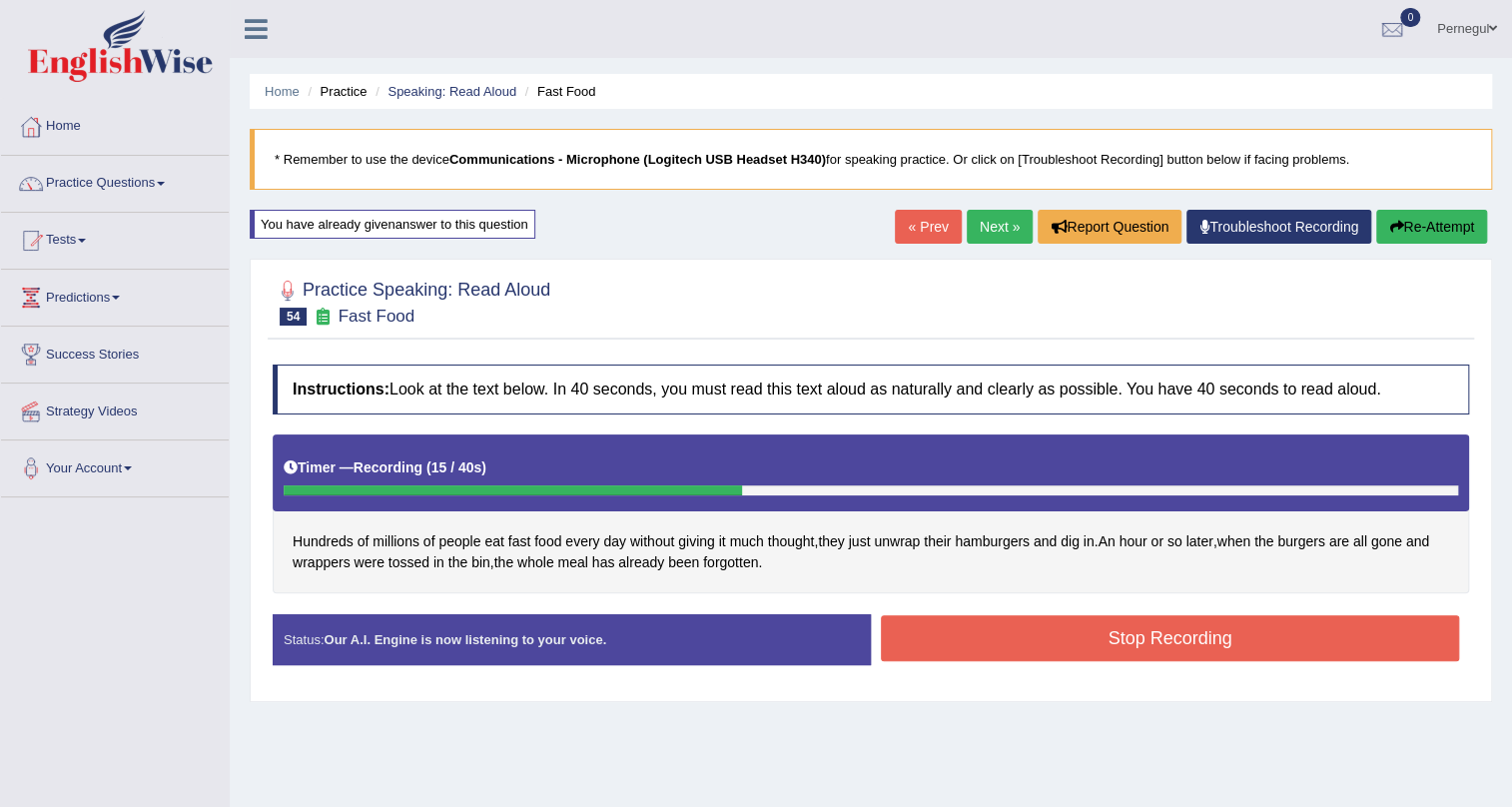 click on "Stop Recording" at bounding box center [1169, 638] 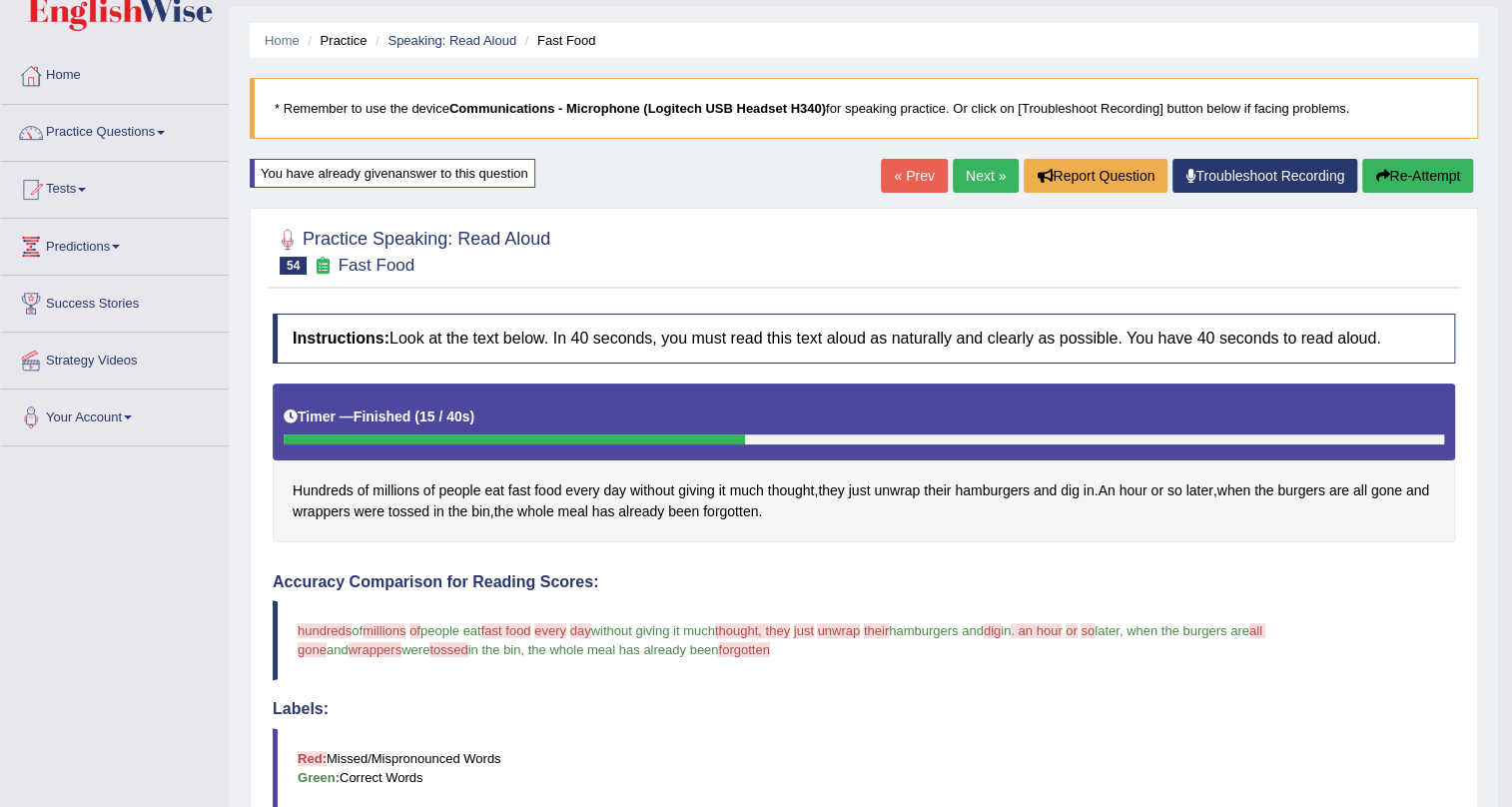 scroll, scrollTop: 0, scrollLeft: 0, axis: both 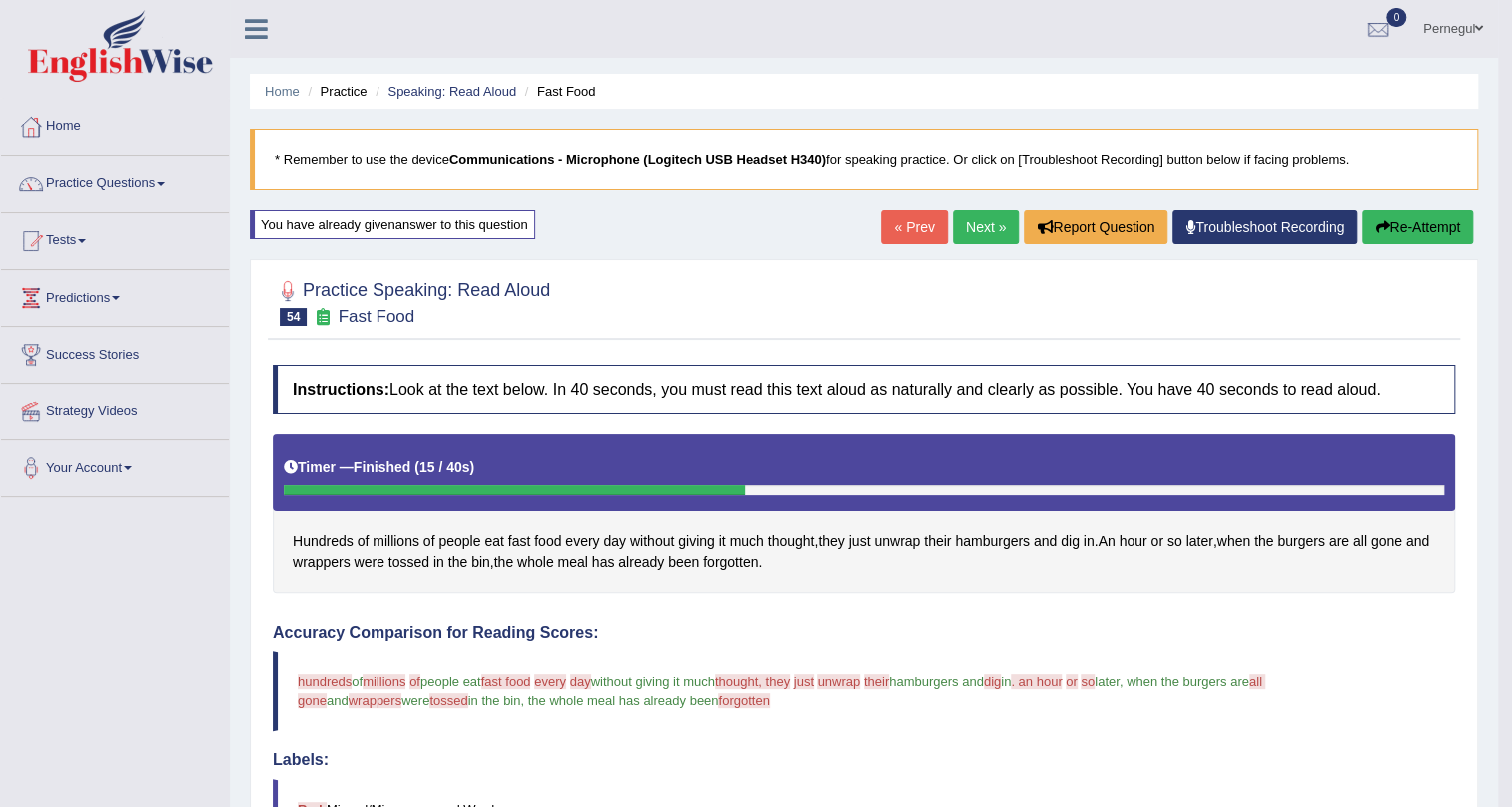 click on "Next »" at bounding box center (986, 227) 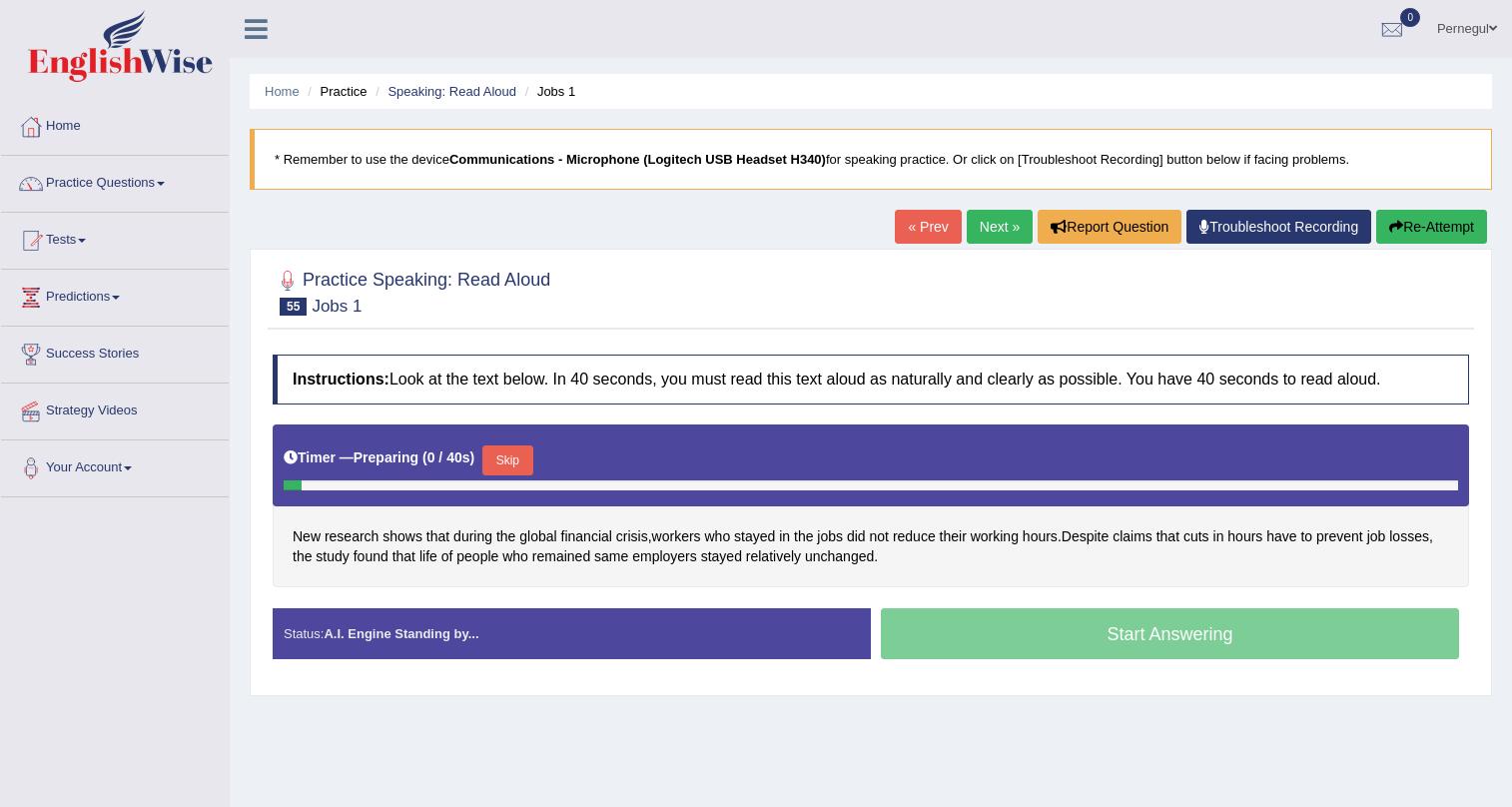 scroll, scrollTop: 0, scrollLeft: 0, axis: both 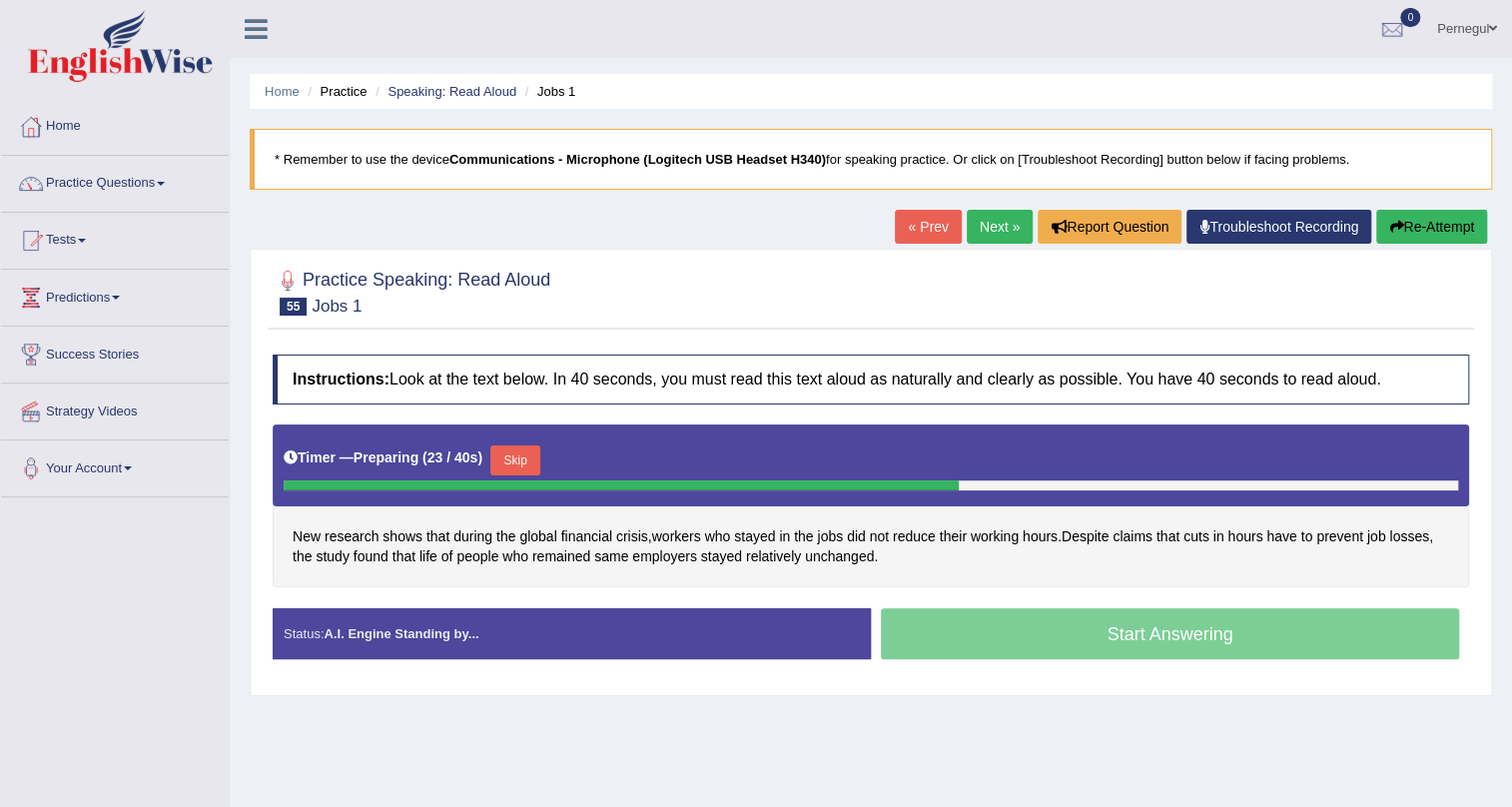 click on "Skip" at bounding box center [515, 460] 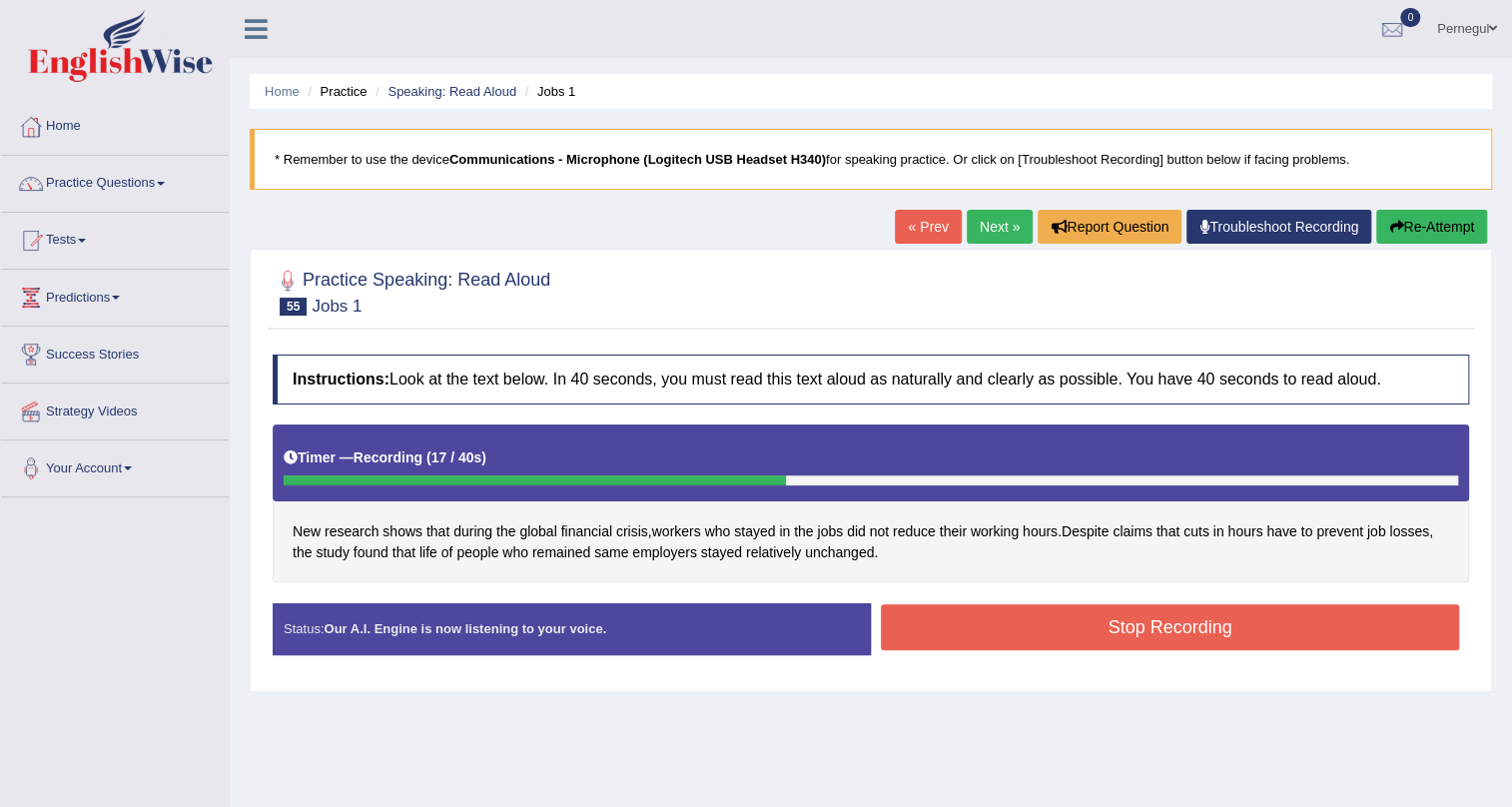 click on "Stop Recording" at bounding box center [1169, 627] 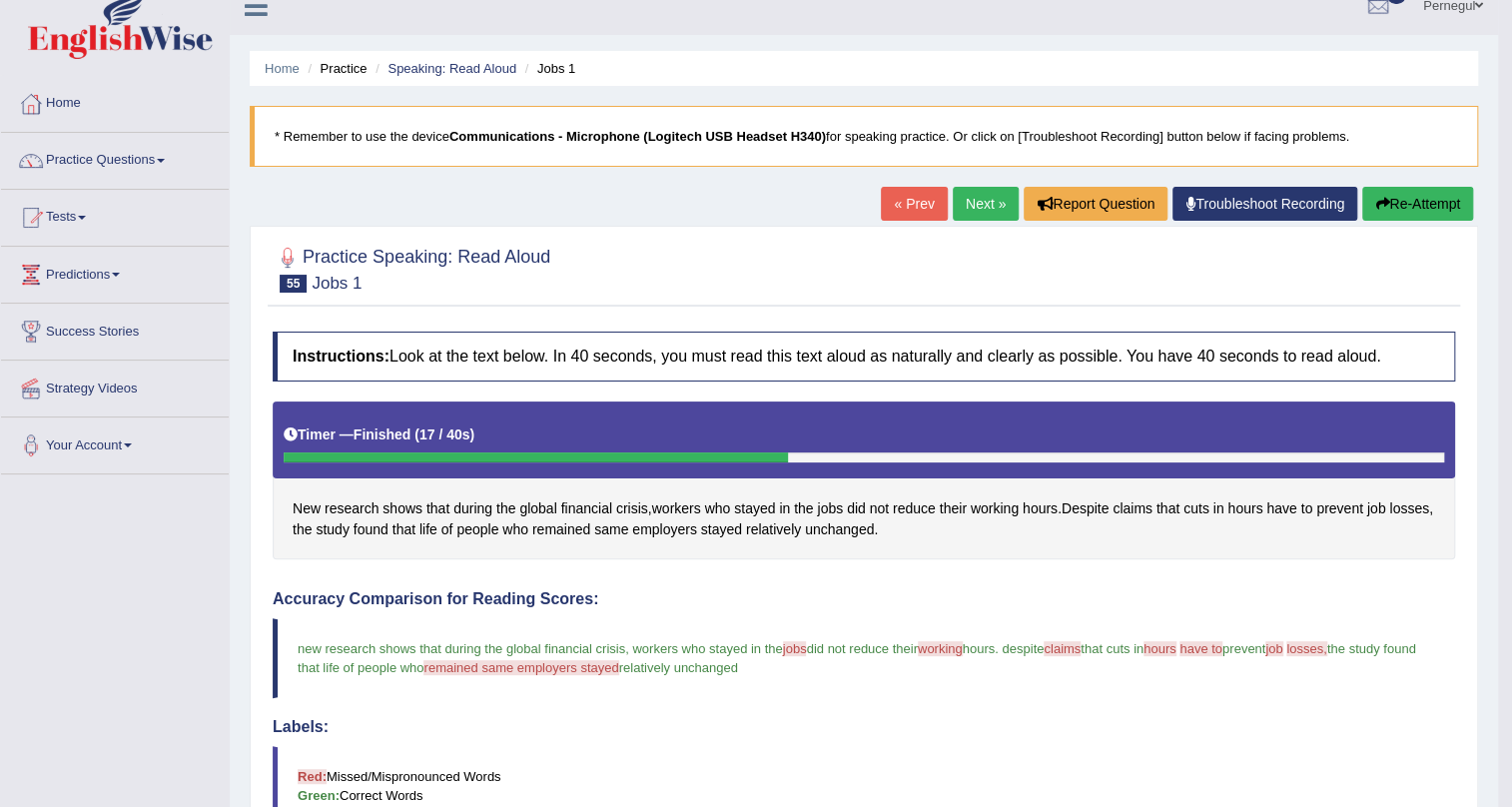 scroll, scrollTop: 0, scrollLeft: 0, axis: both 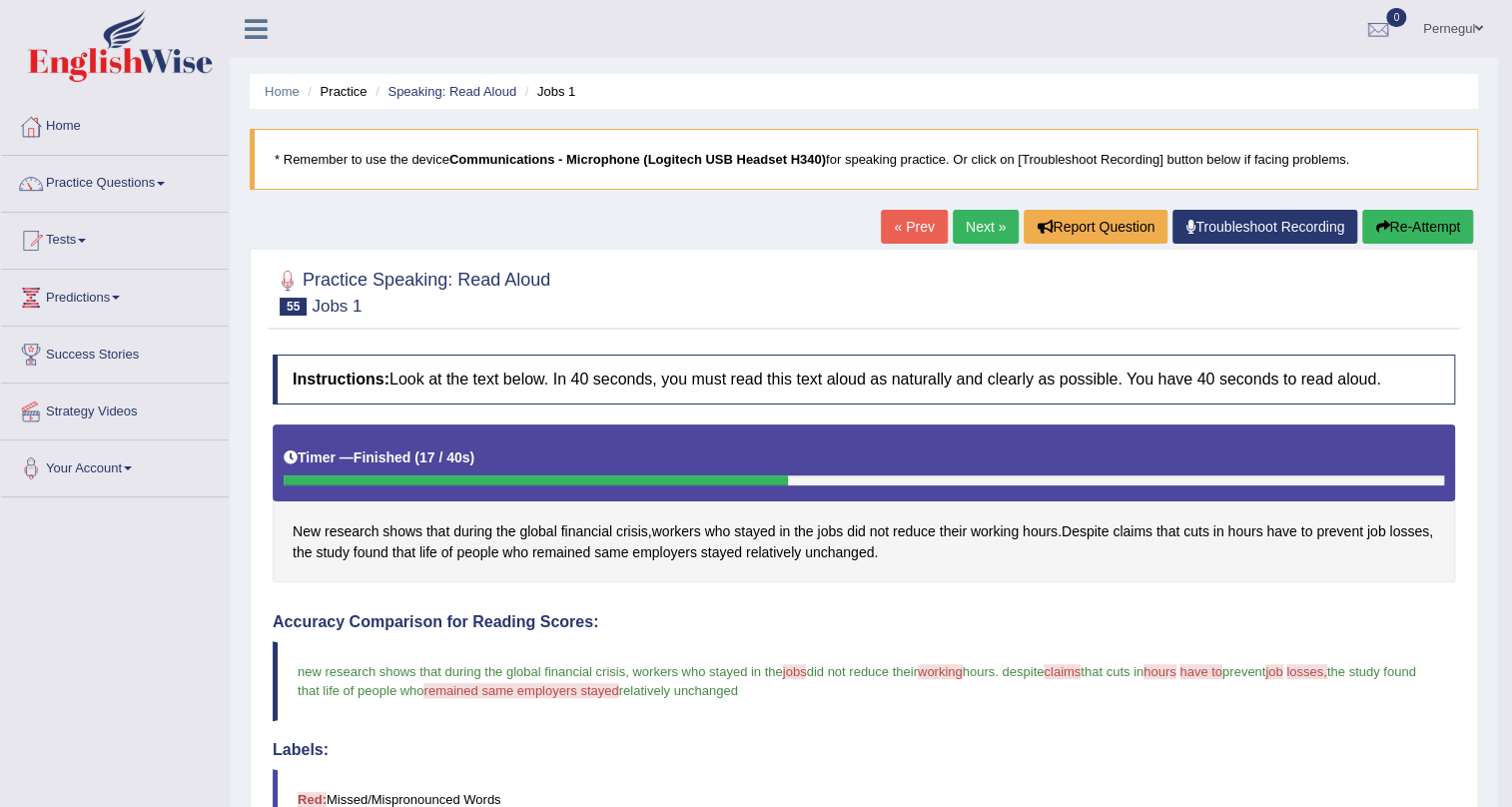 click on "Next »" at bounding box center [986, 227] 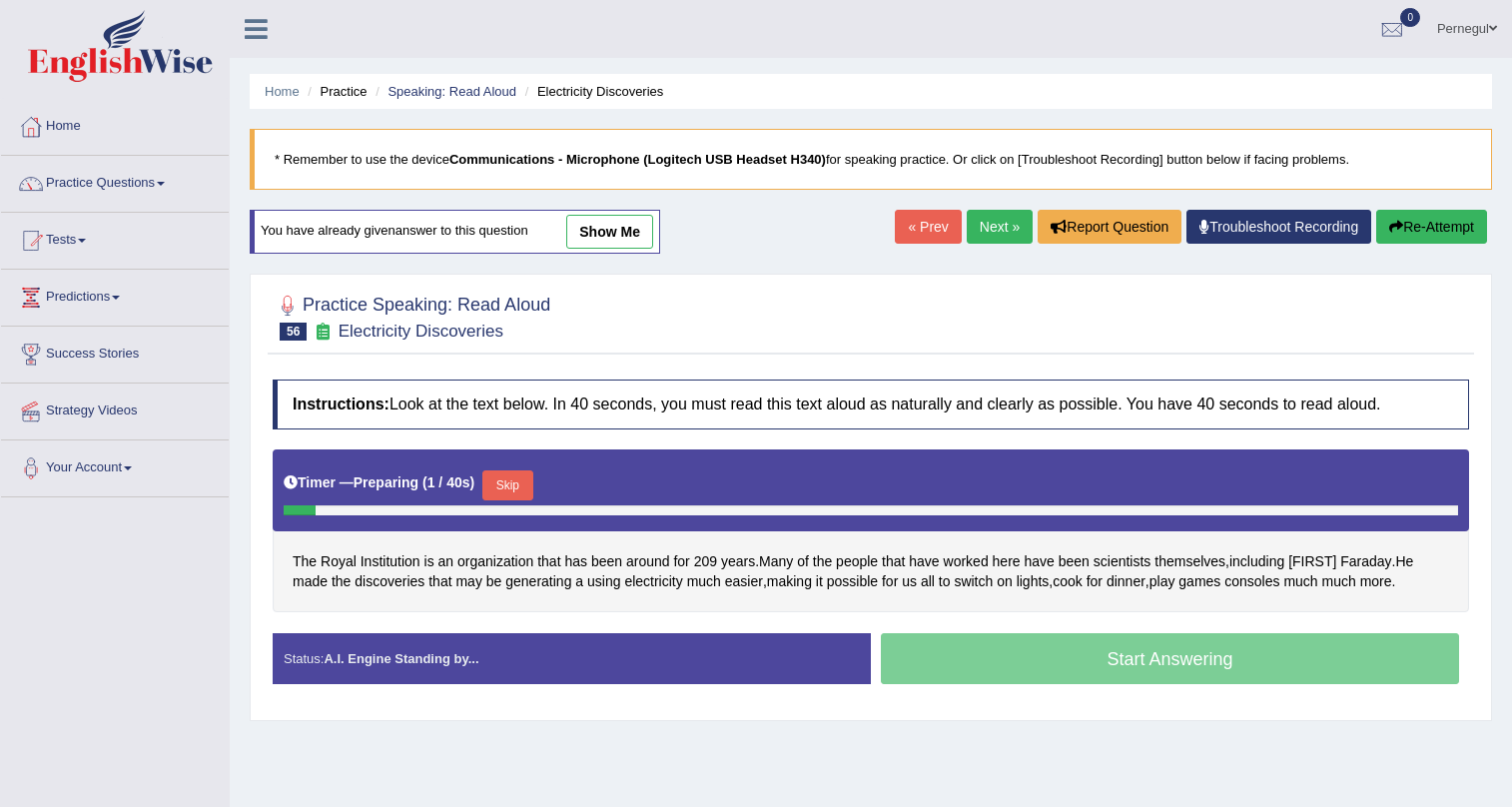 scroll, scrollTop: 0, scrollLeft: 0, axis: both 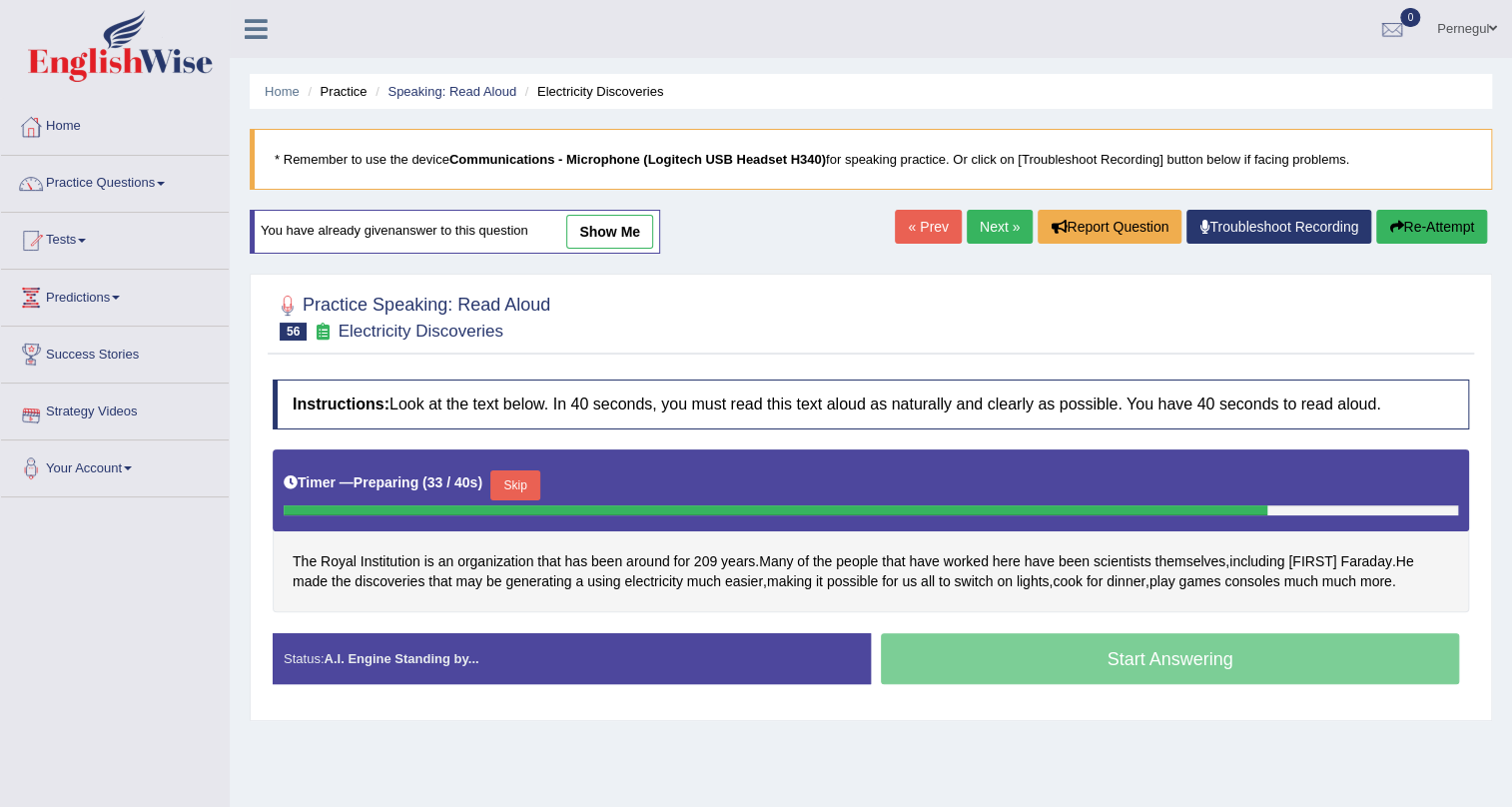 click on "Skip" at bounding box center (515, 485) 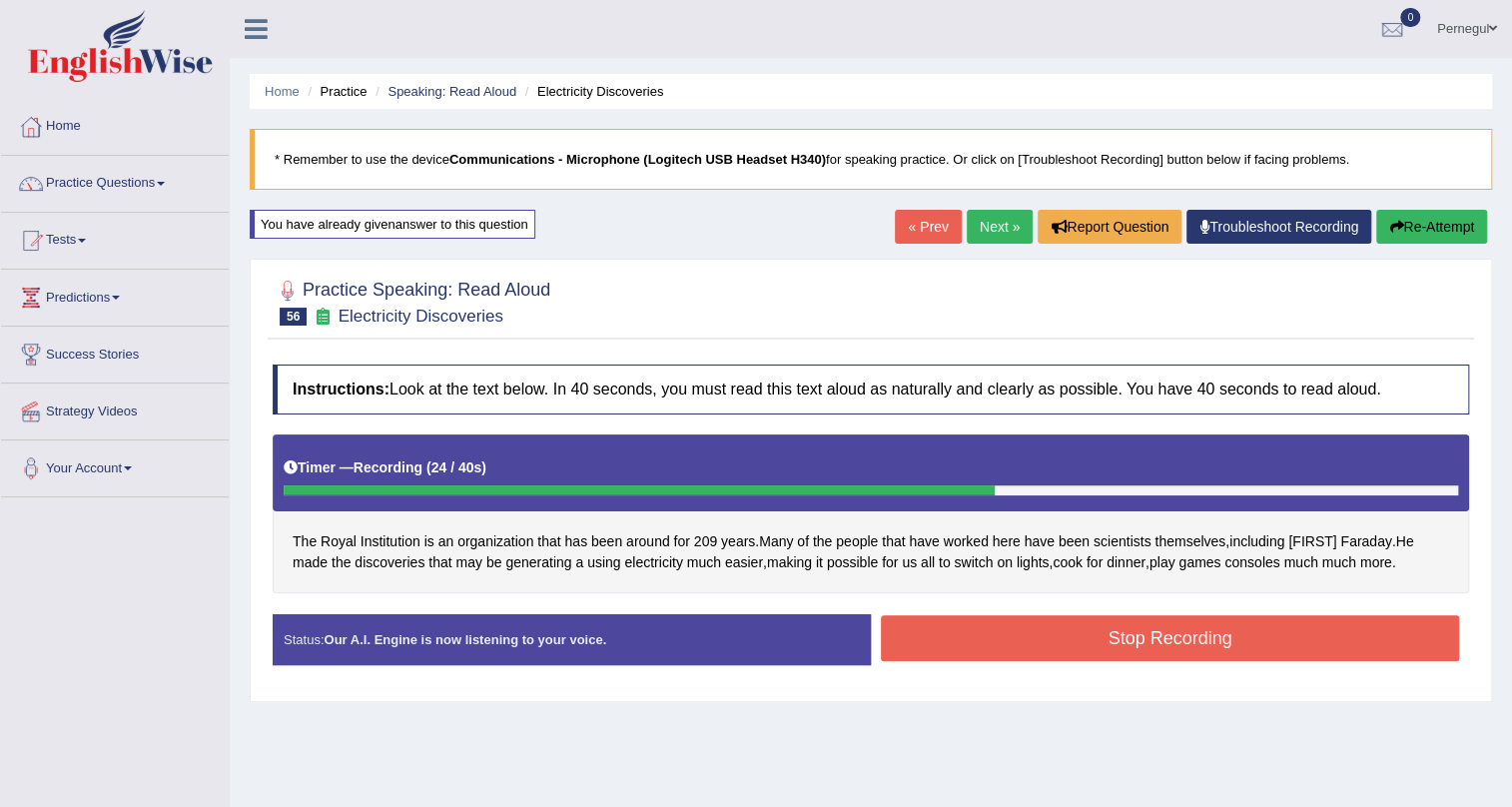 click on "Stop Recording" at bounding box center [1169, 638] 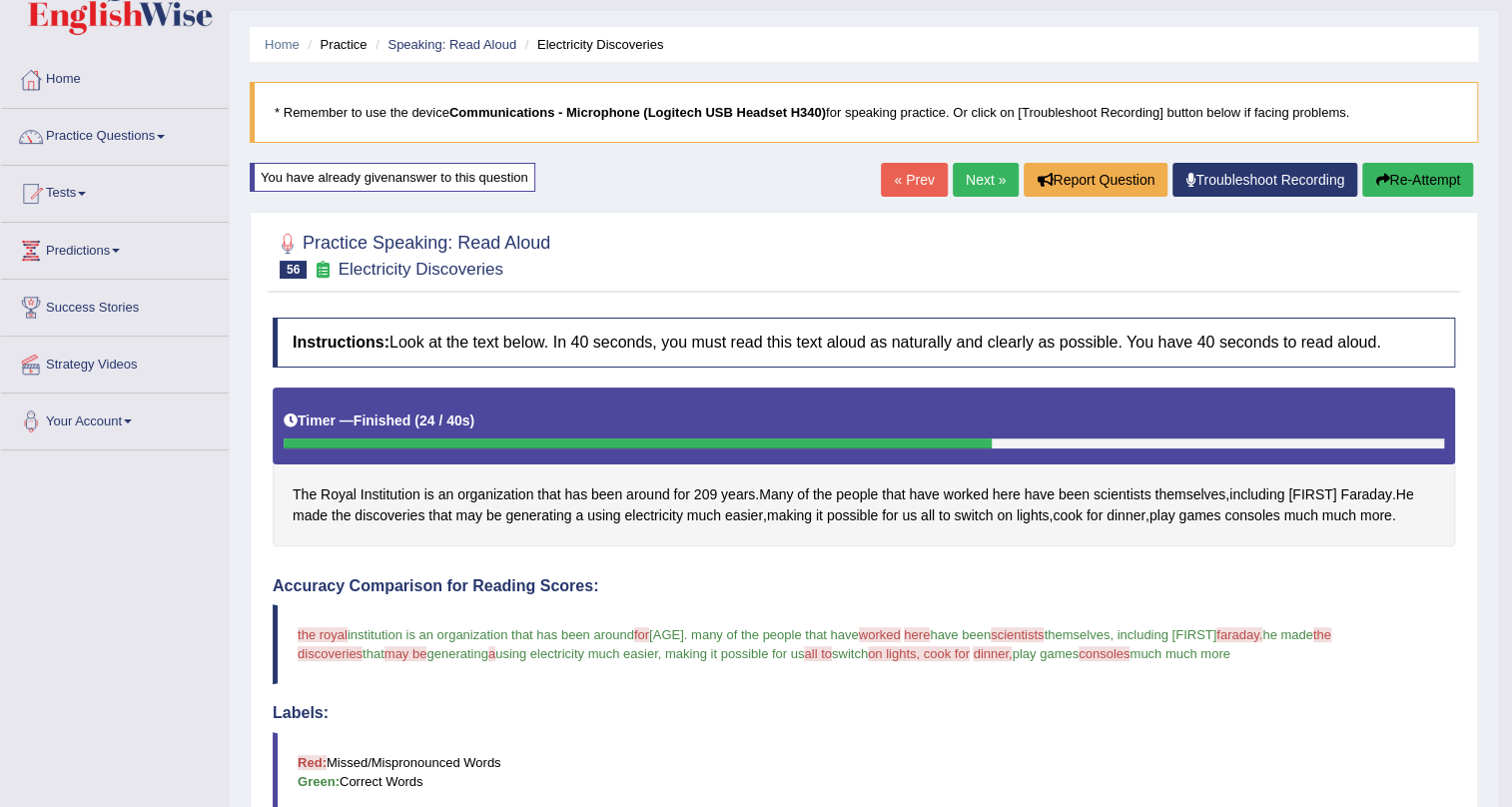 scroll, scrollTop: 0, scrollLeft: 0, axis: both 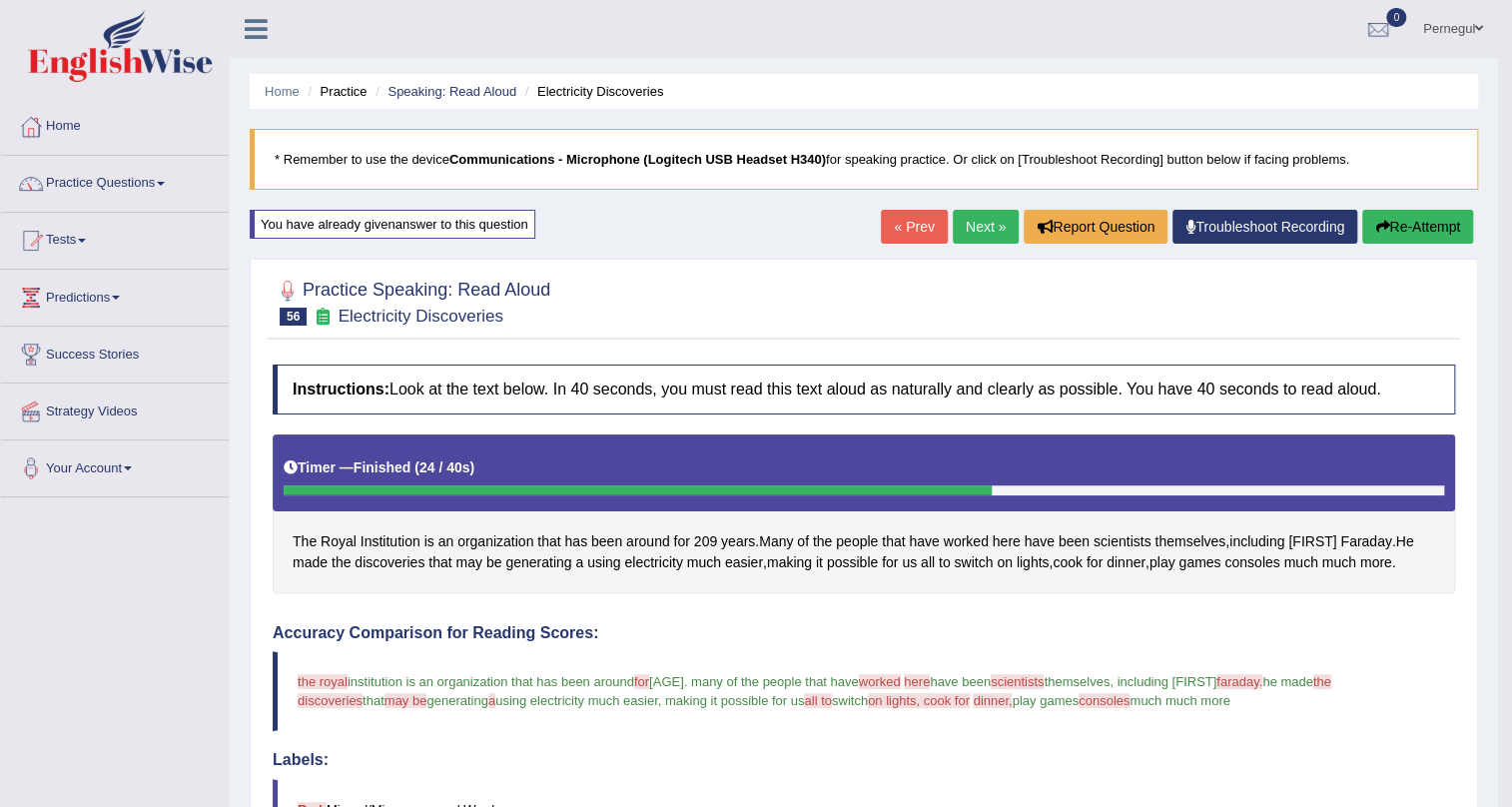 click on "Re-Attempt" at bounding box center (1417, 227) 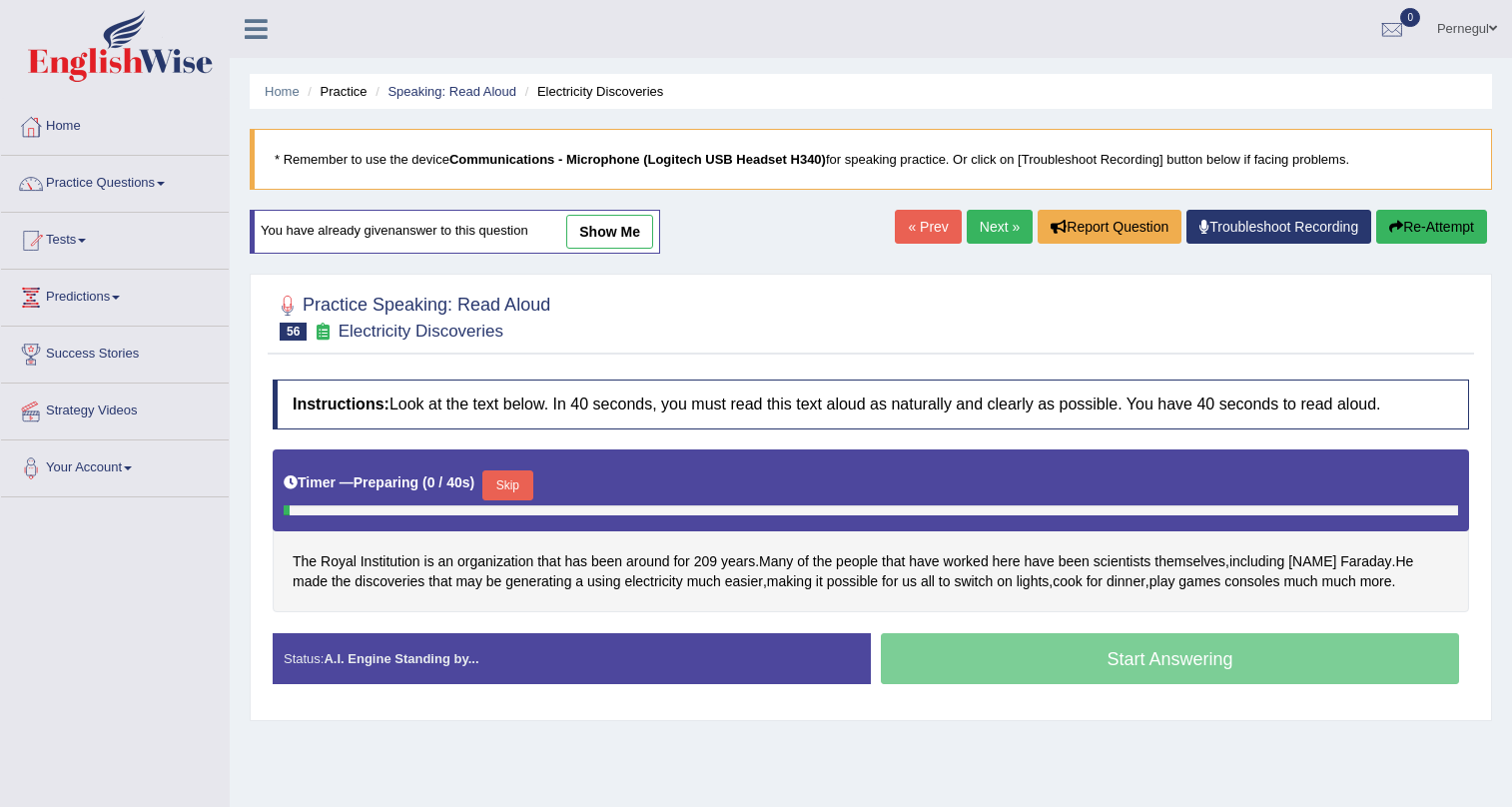 scroll, scrollTop: 0, scrollLeft: 0, axis: both 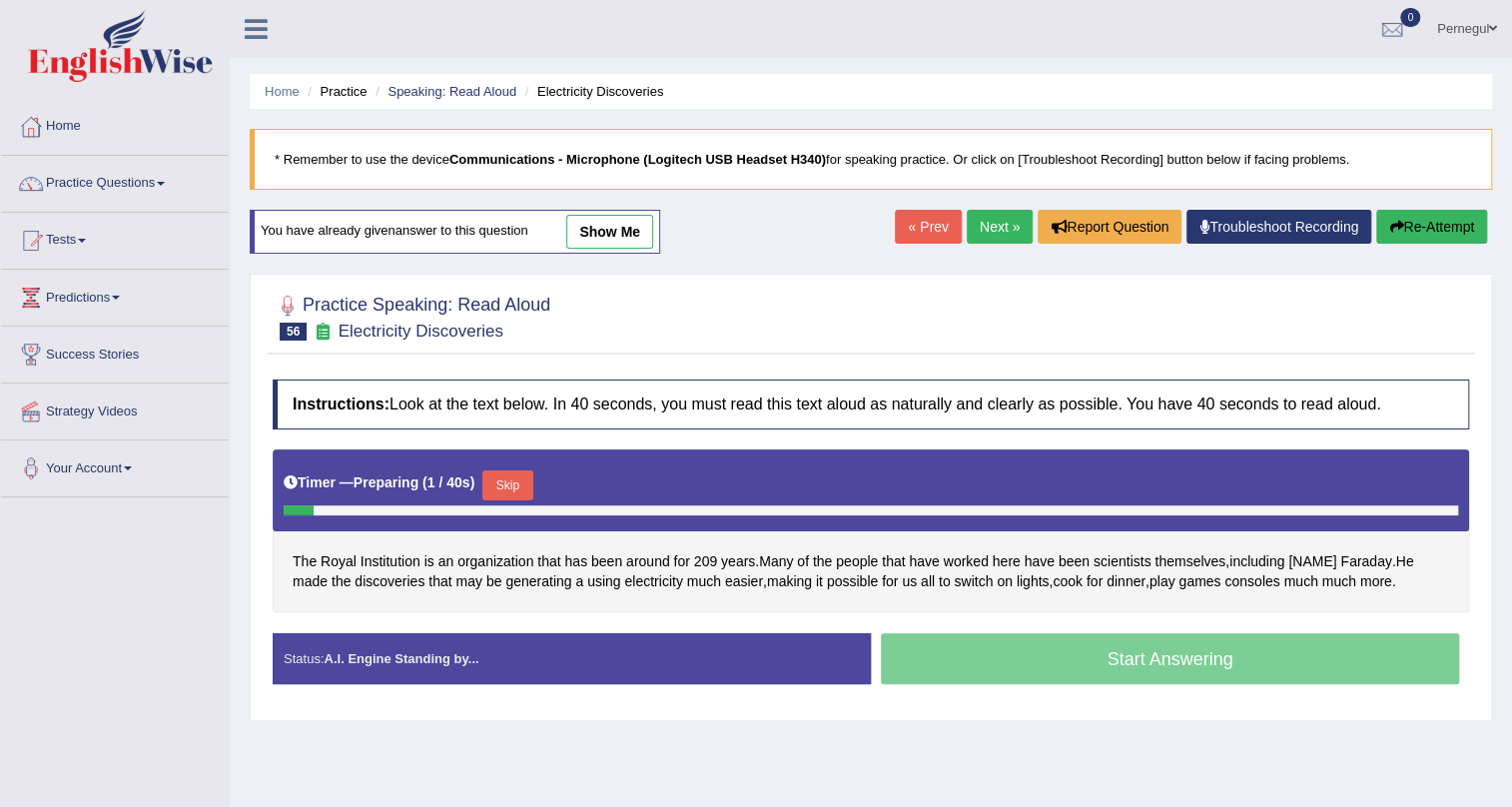 click on "Skip" at bounding box center [507, 485] 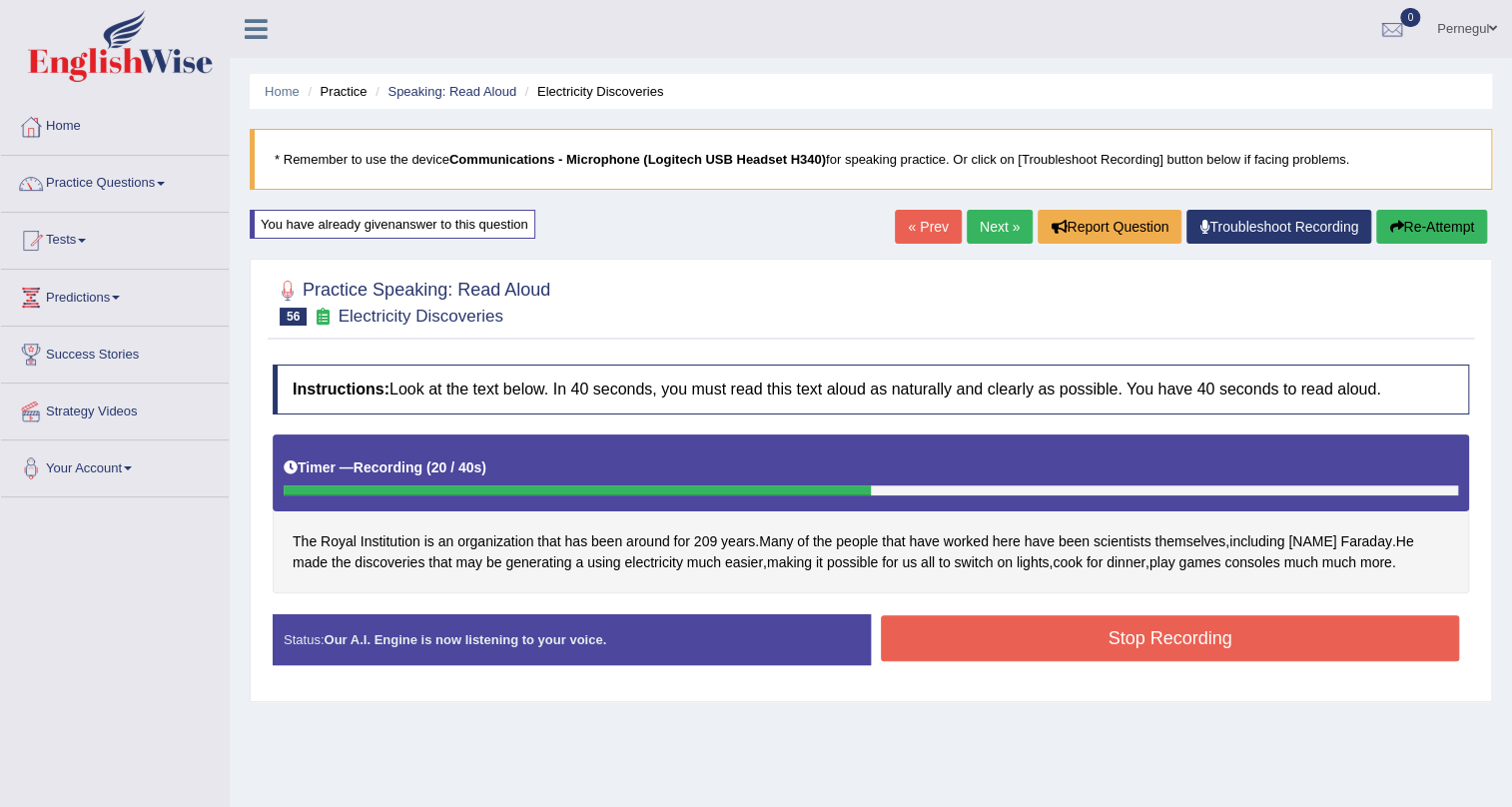 click on "Stop Recording" at bounding box center (1169, 638) 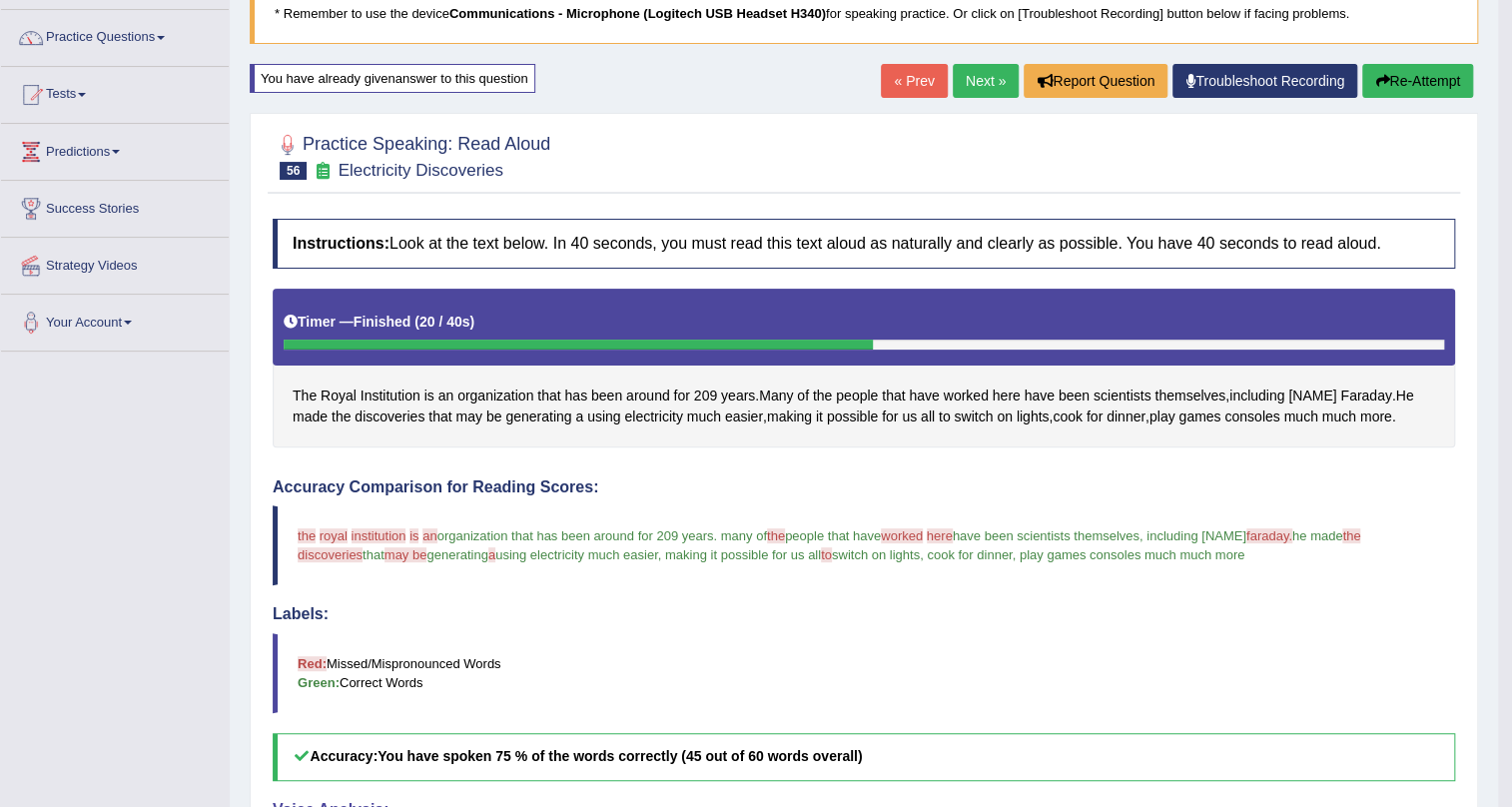 scroll, scrollTop: 0, scrollLeft: 0, axis: both 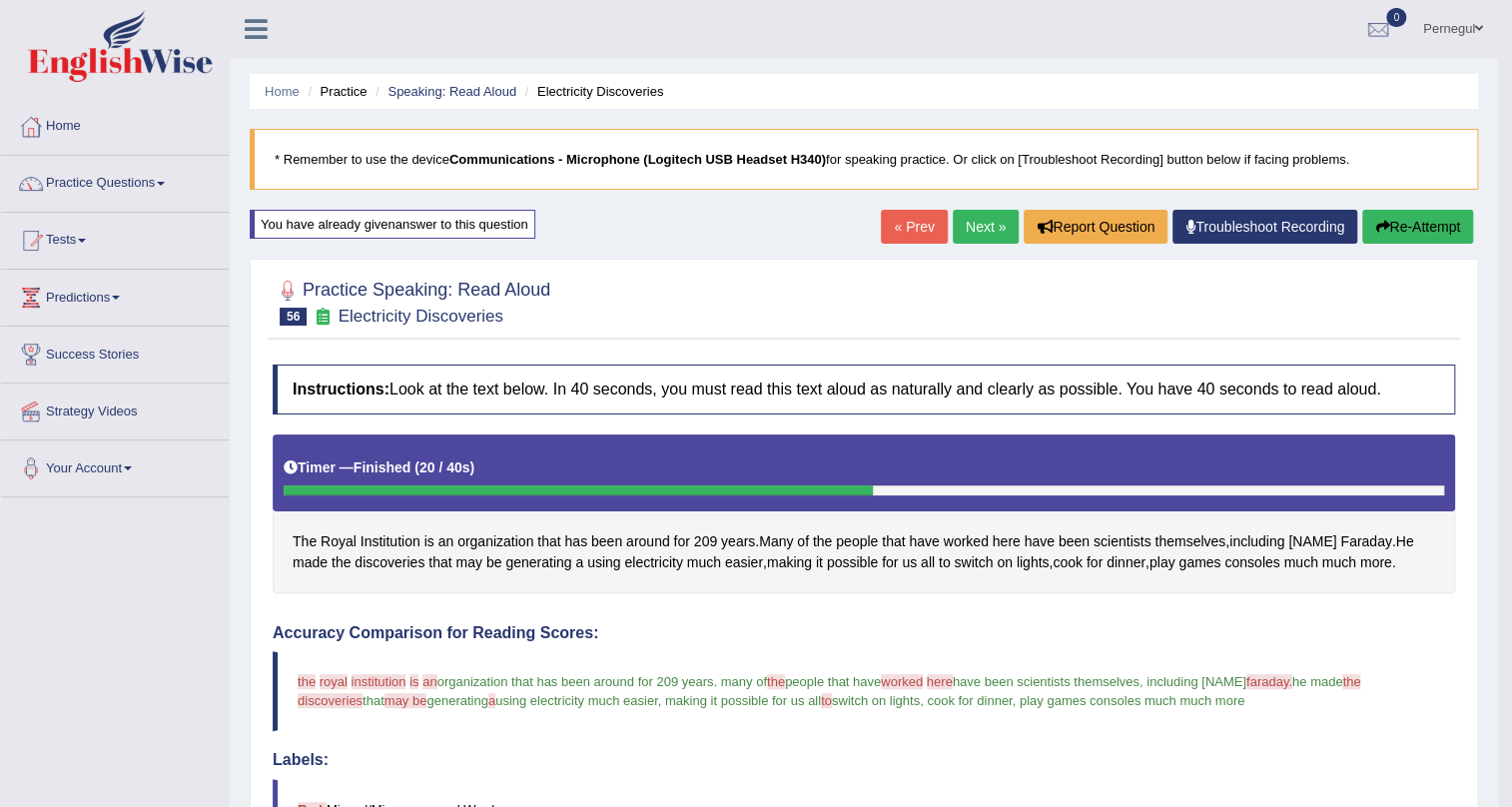 click on "Next »" at bounding box center (986, 227) 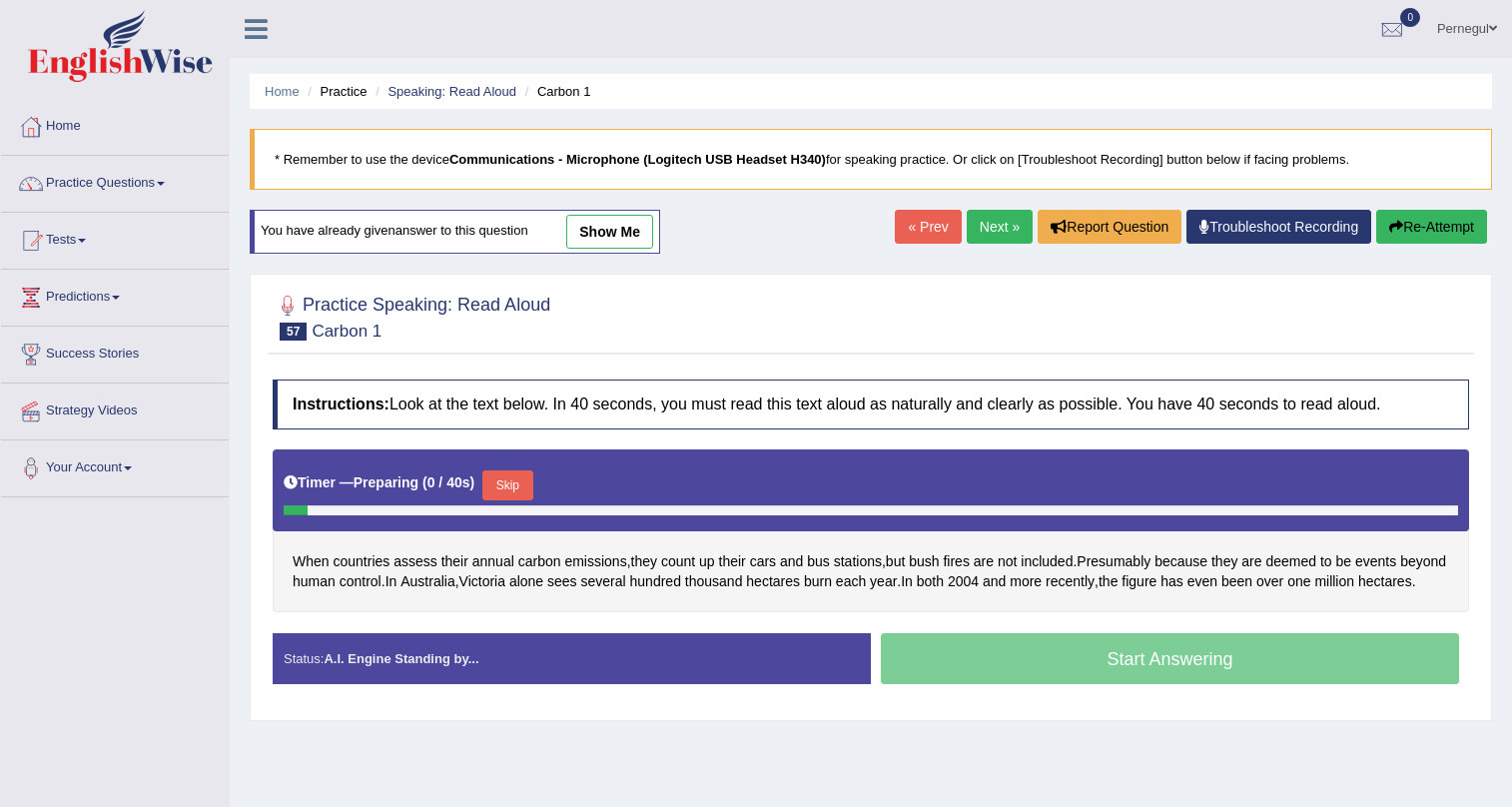 scroll, scrollTop: 0, scrollLeft: 0, axis: both 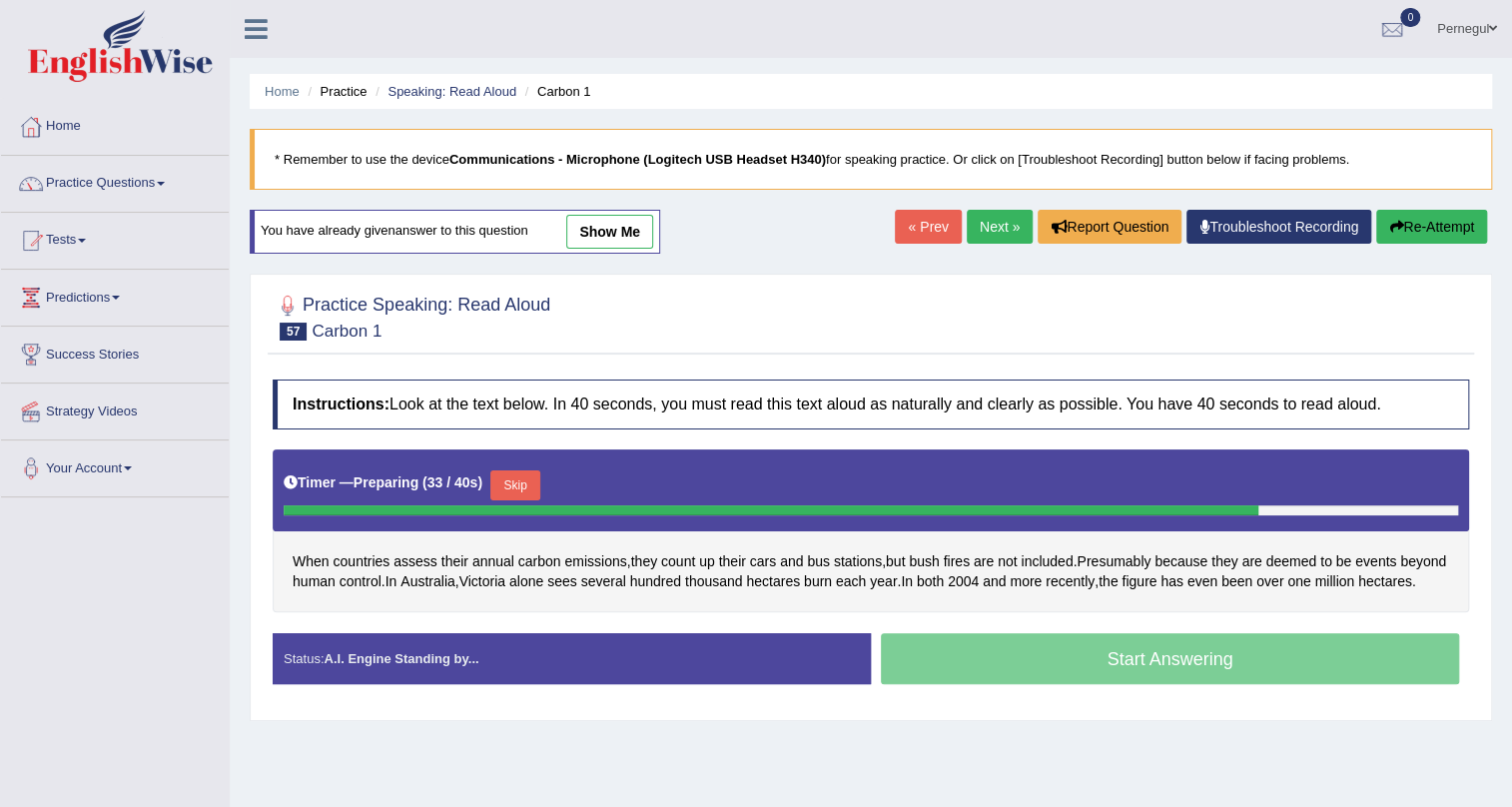 click on "Skip" at bounding box center (515, 485) 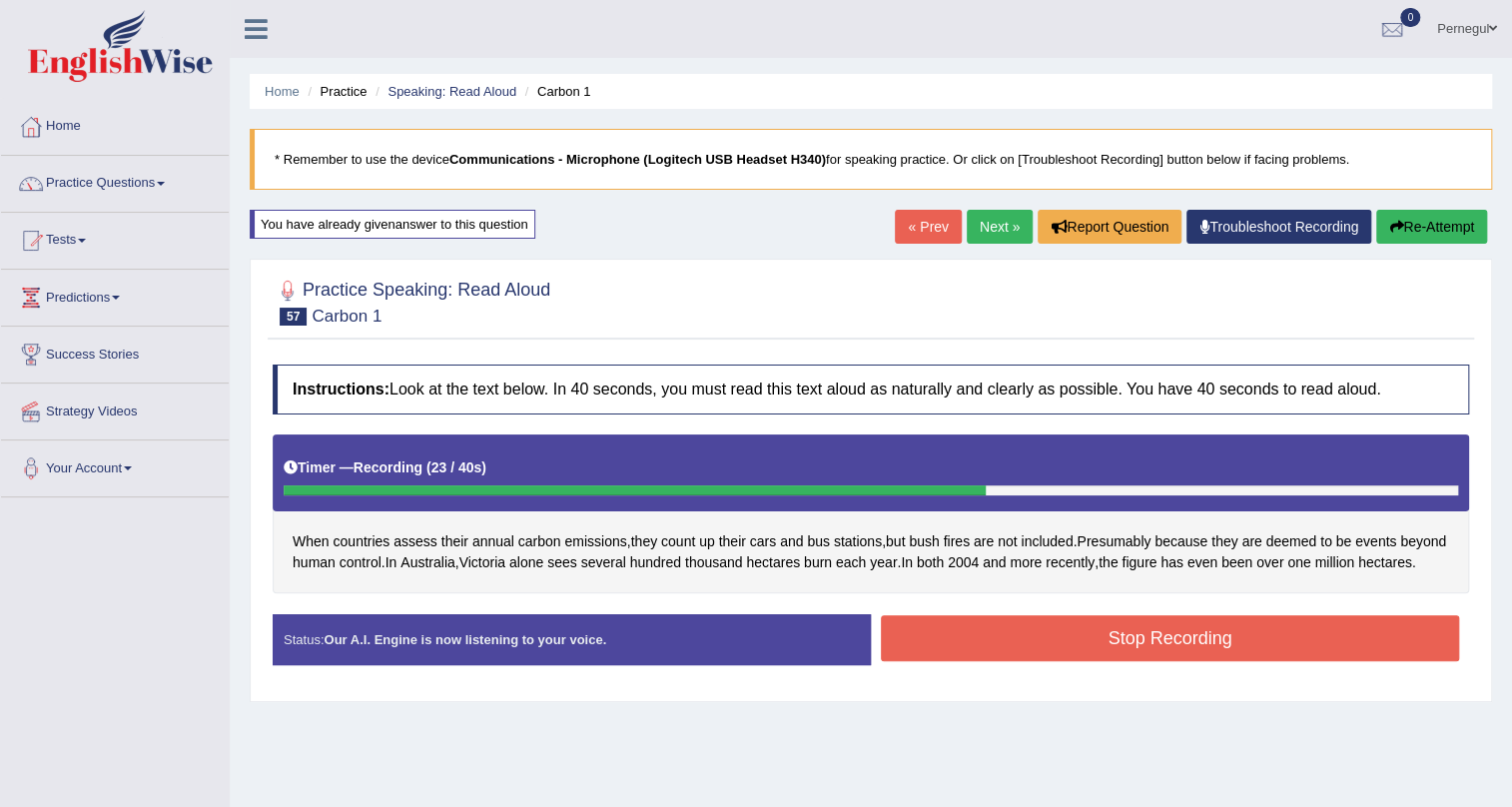 click on "Stop Recording" at bounding box center (1169, 638) 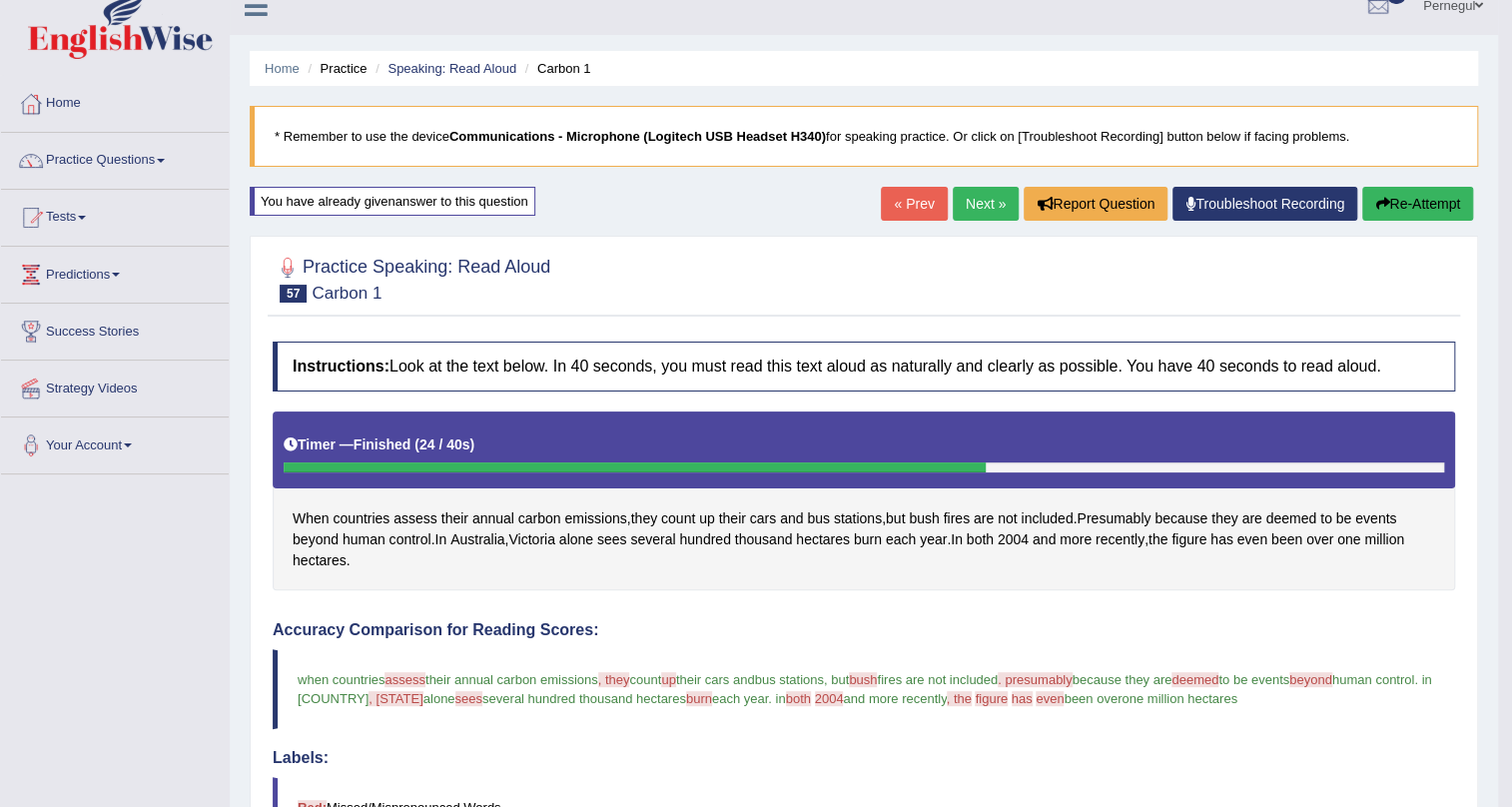 scroll, scrollTop: 0, scrollLeft: 0, axis: both 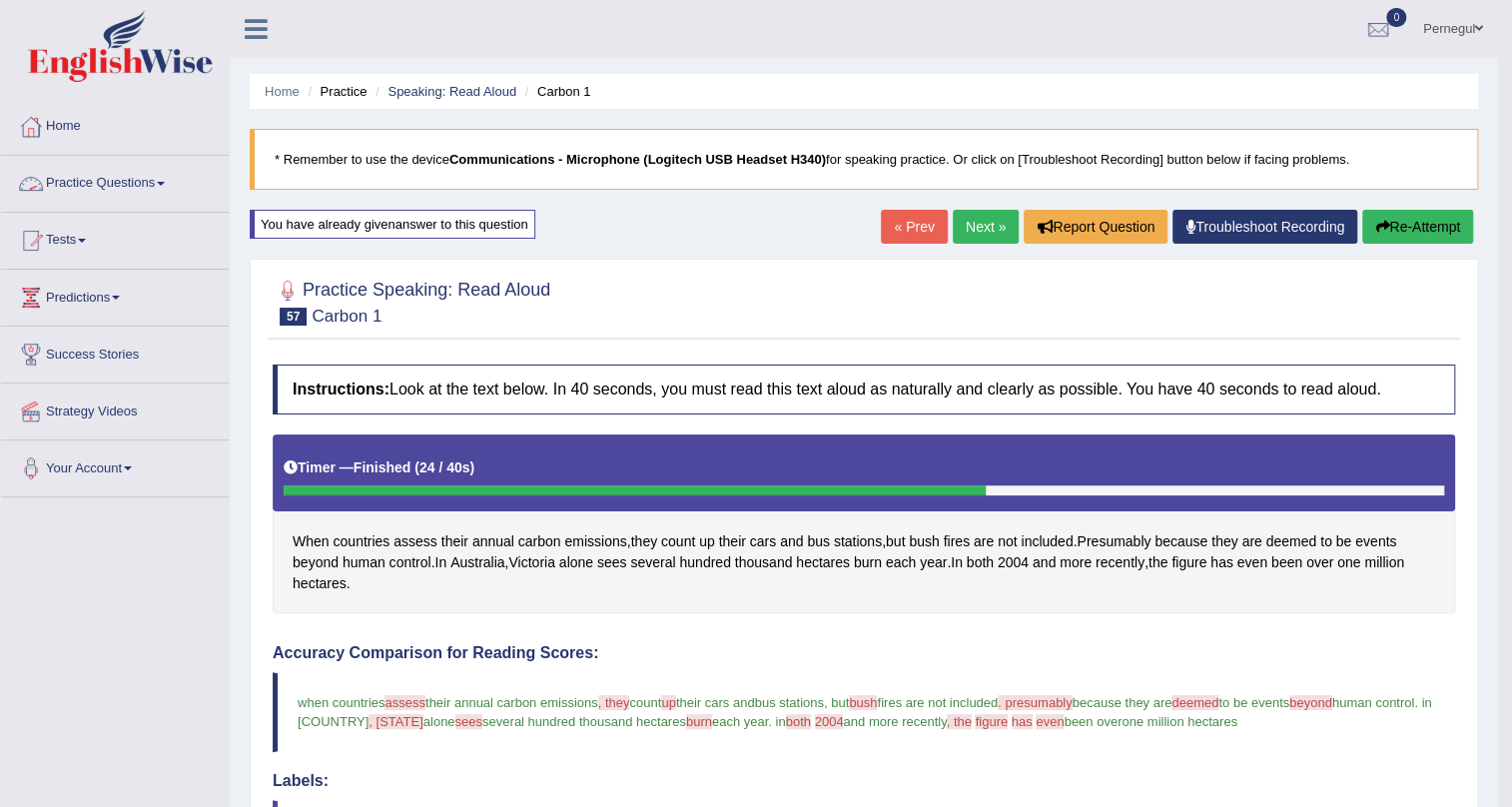 click on "Practice Questions" at bounding box center (115, 181) 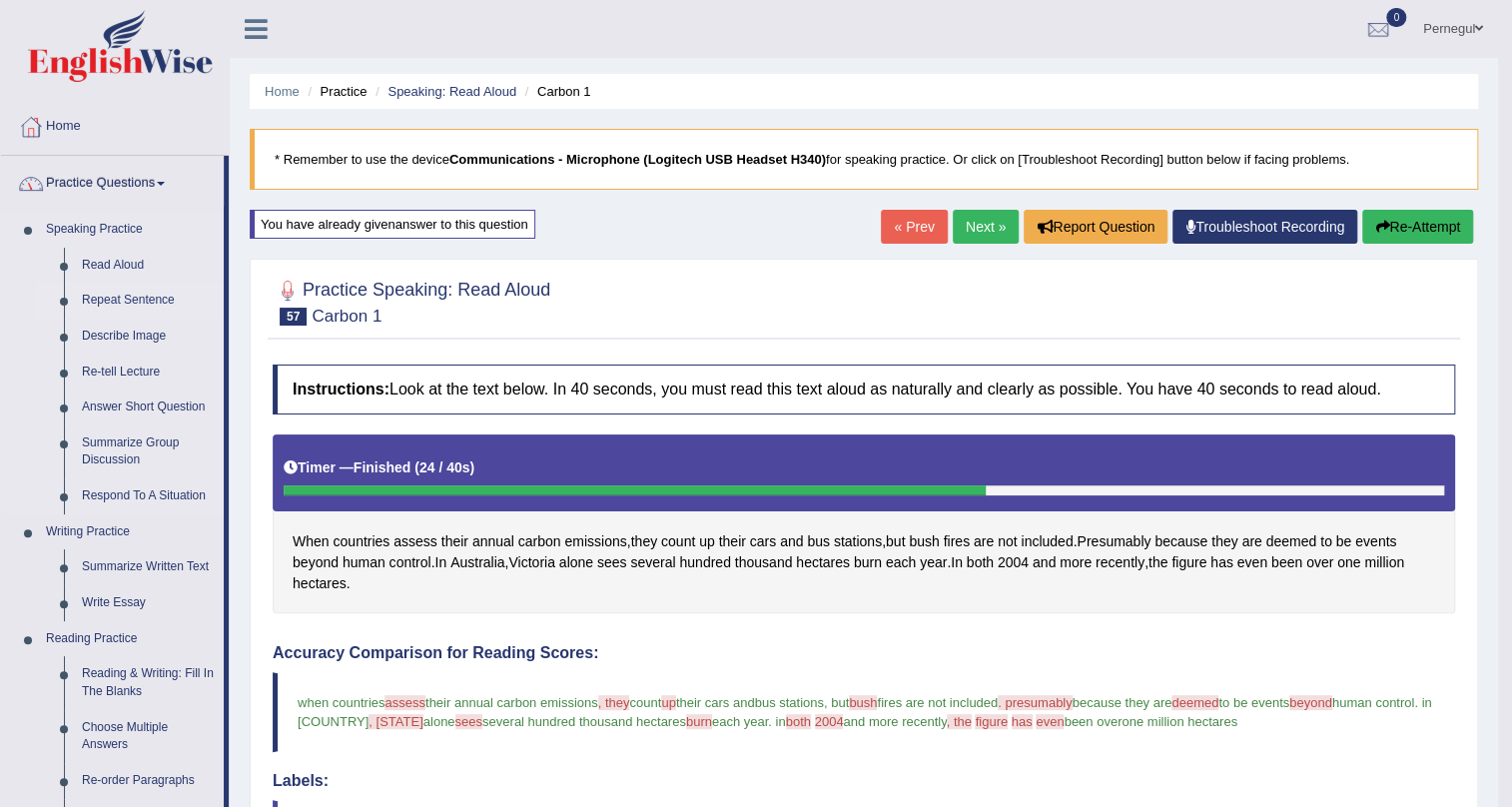 click on "Repeat Sentence" at bounding box center [148, 301] 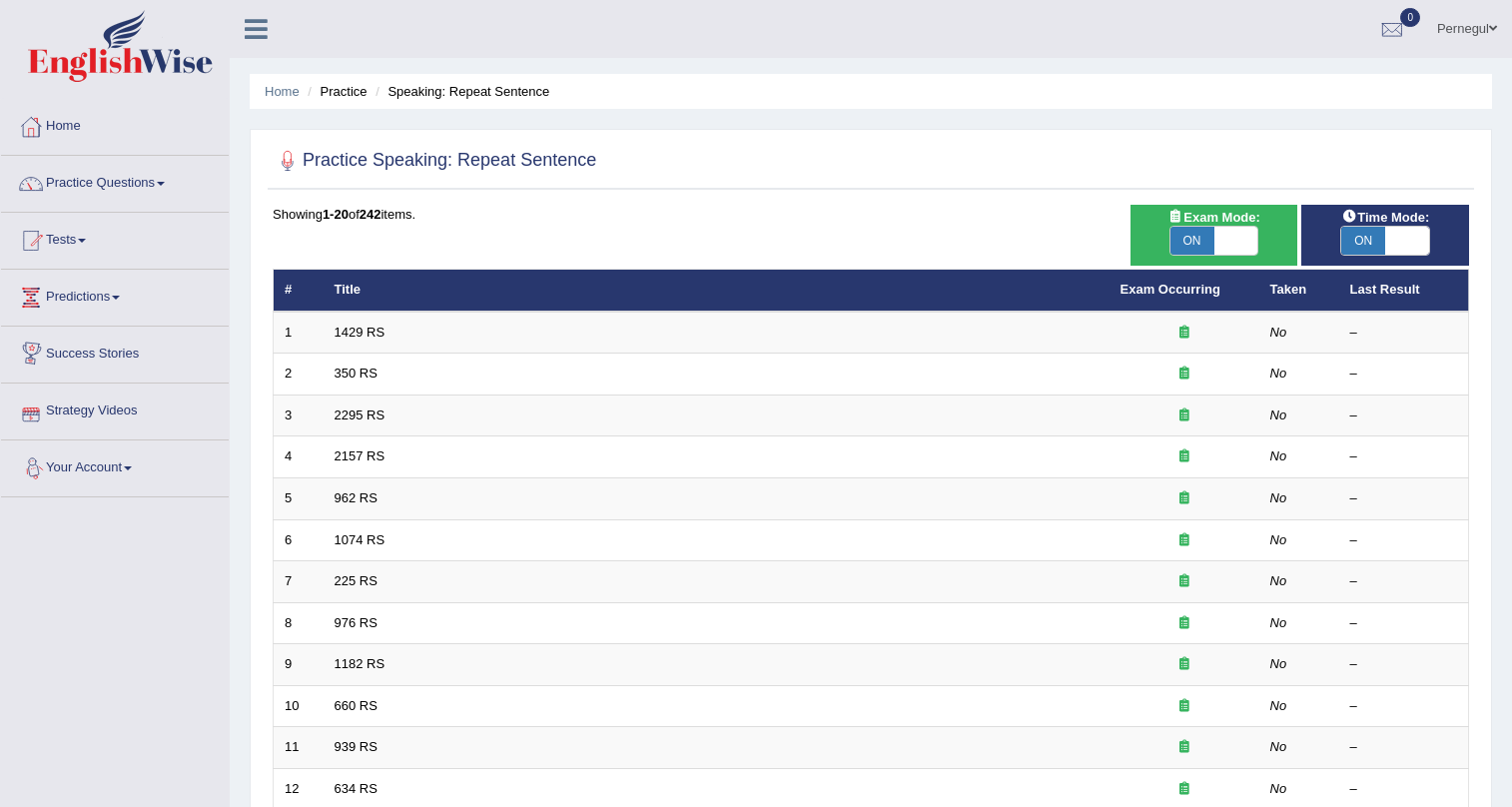 scroll, scrollTop: 0, scrollLeft: 0, axis: both 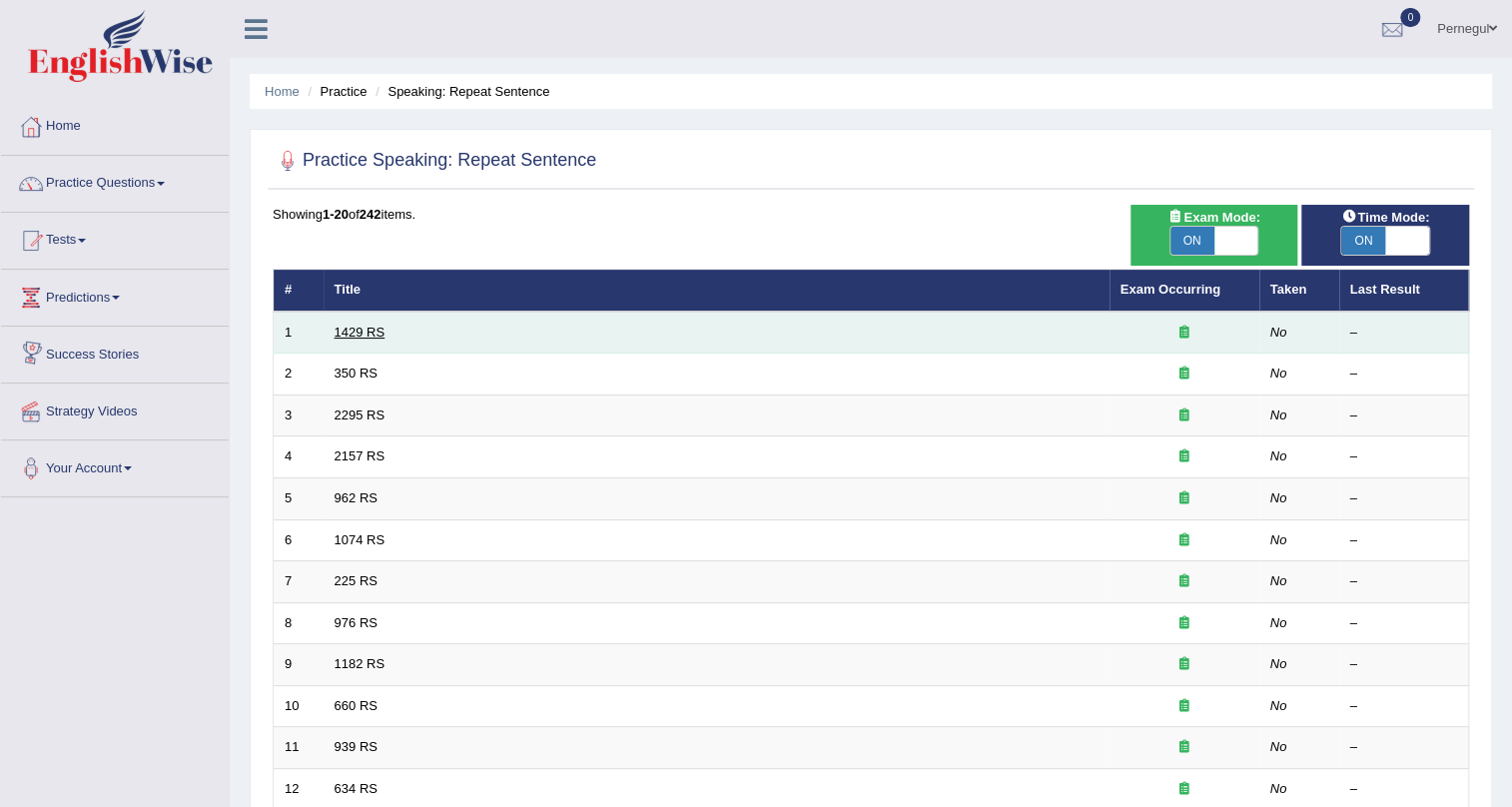 click on "1429 RS" at bounding box center [360, 332] 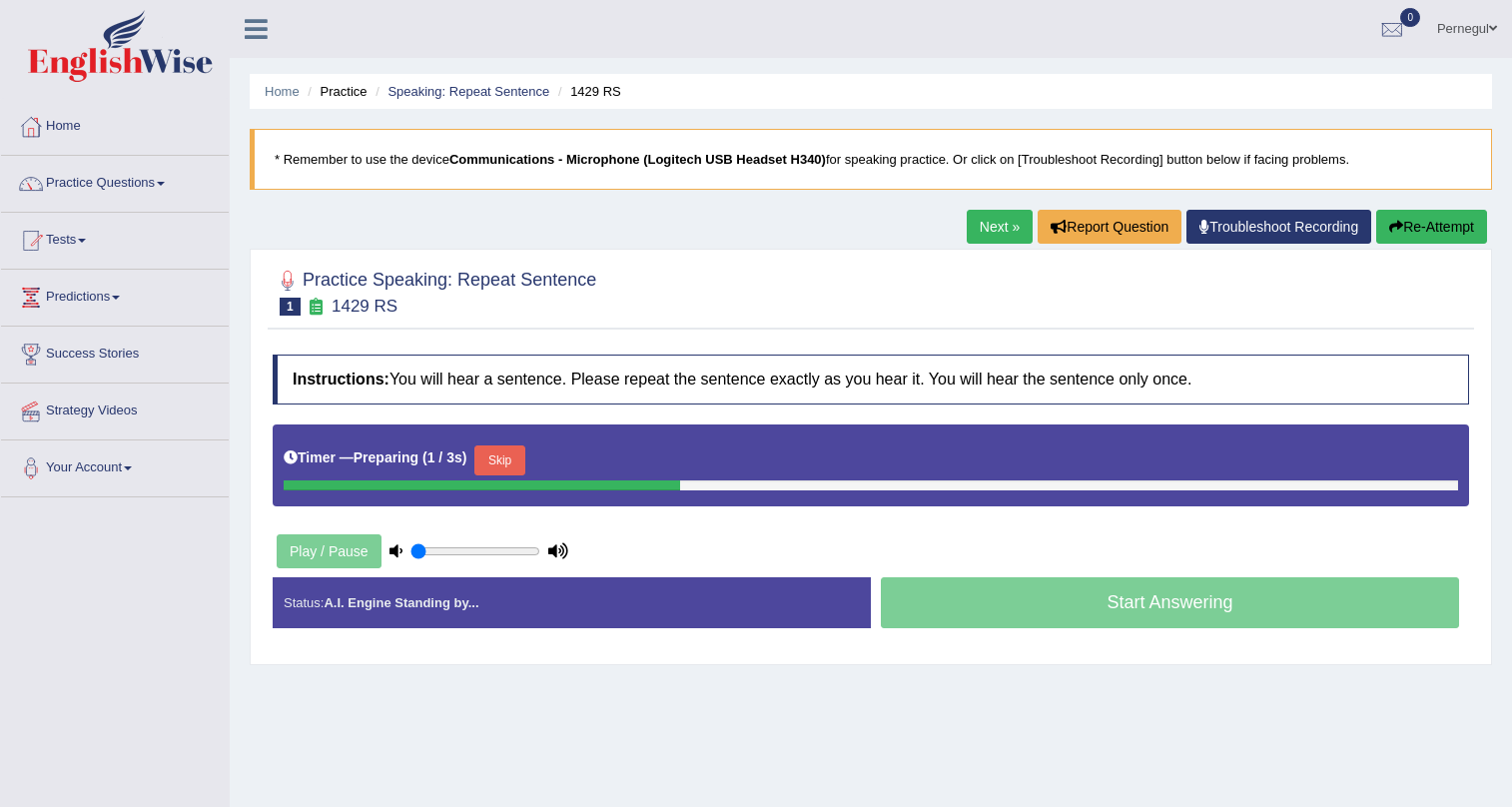 scroll, scrollTop: 0, scrollLeft: 0, axis: both 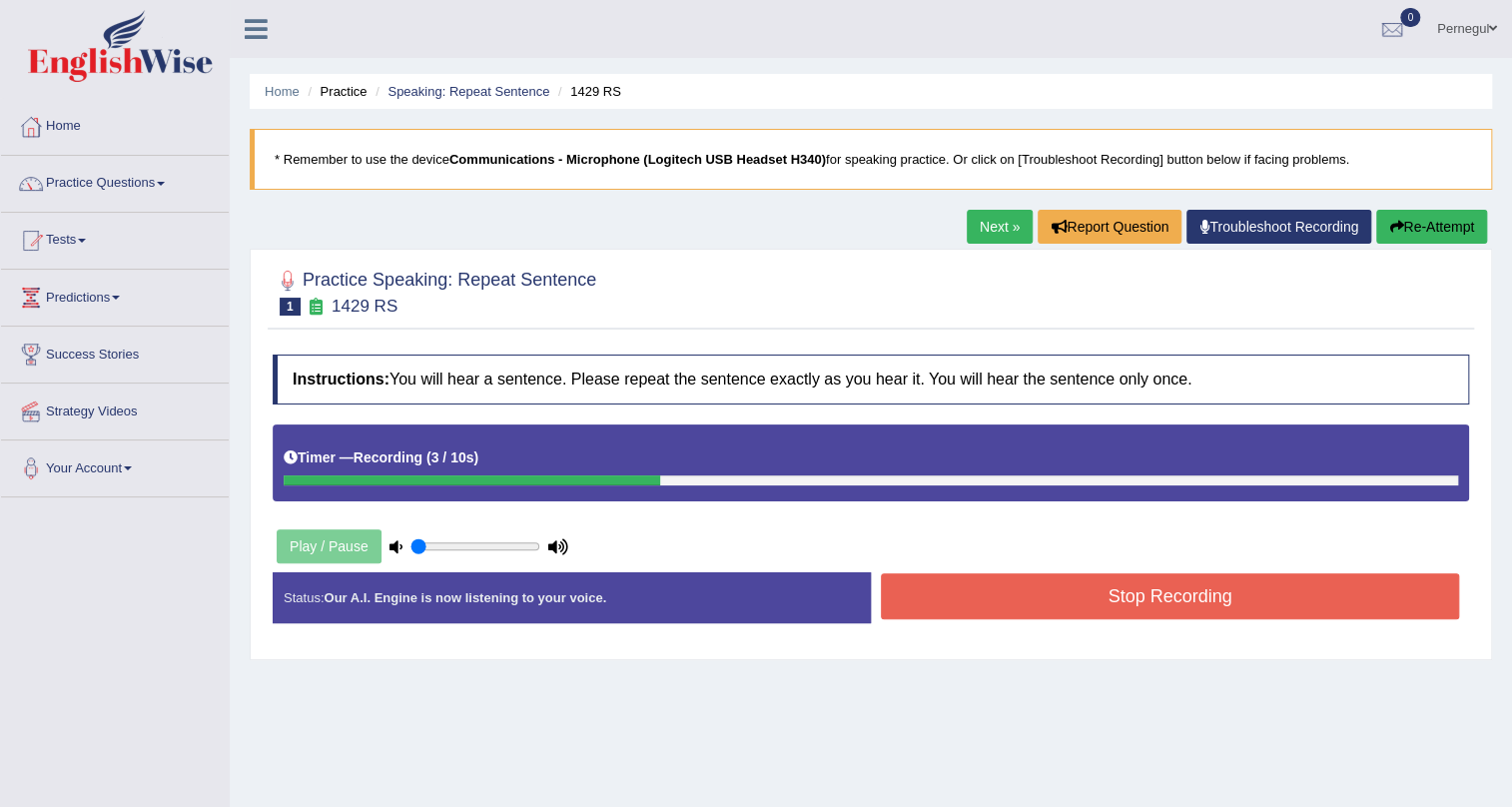 click on "Stop Recording" at bounding box center [1169, 596] 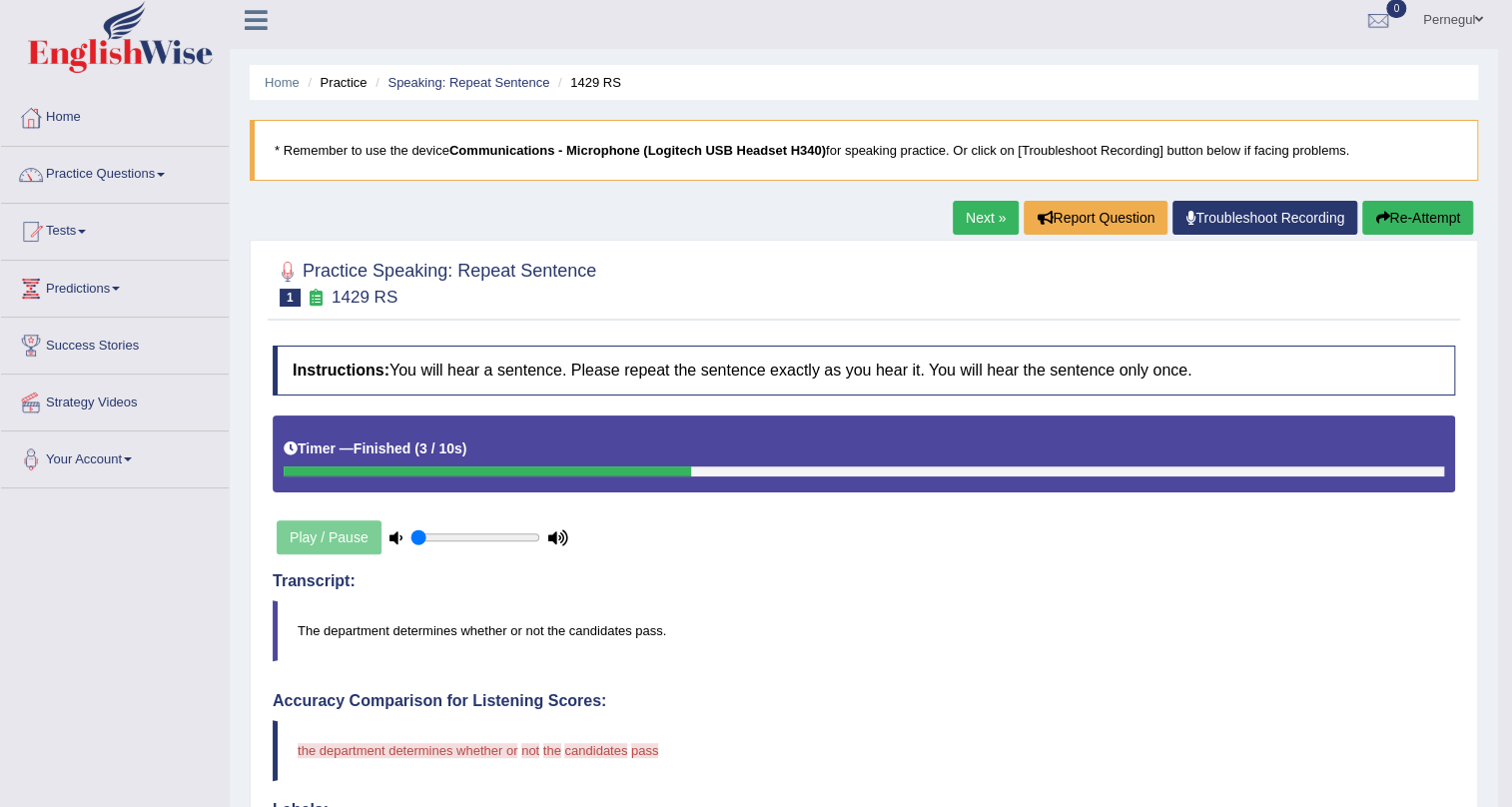 scroll, scrollTop: 0, scrollLeft: 0, axis: both 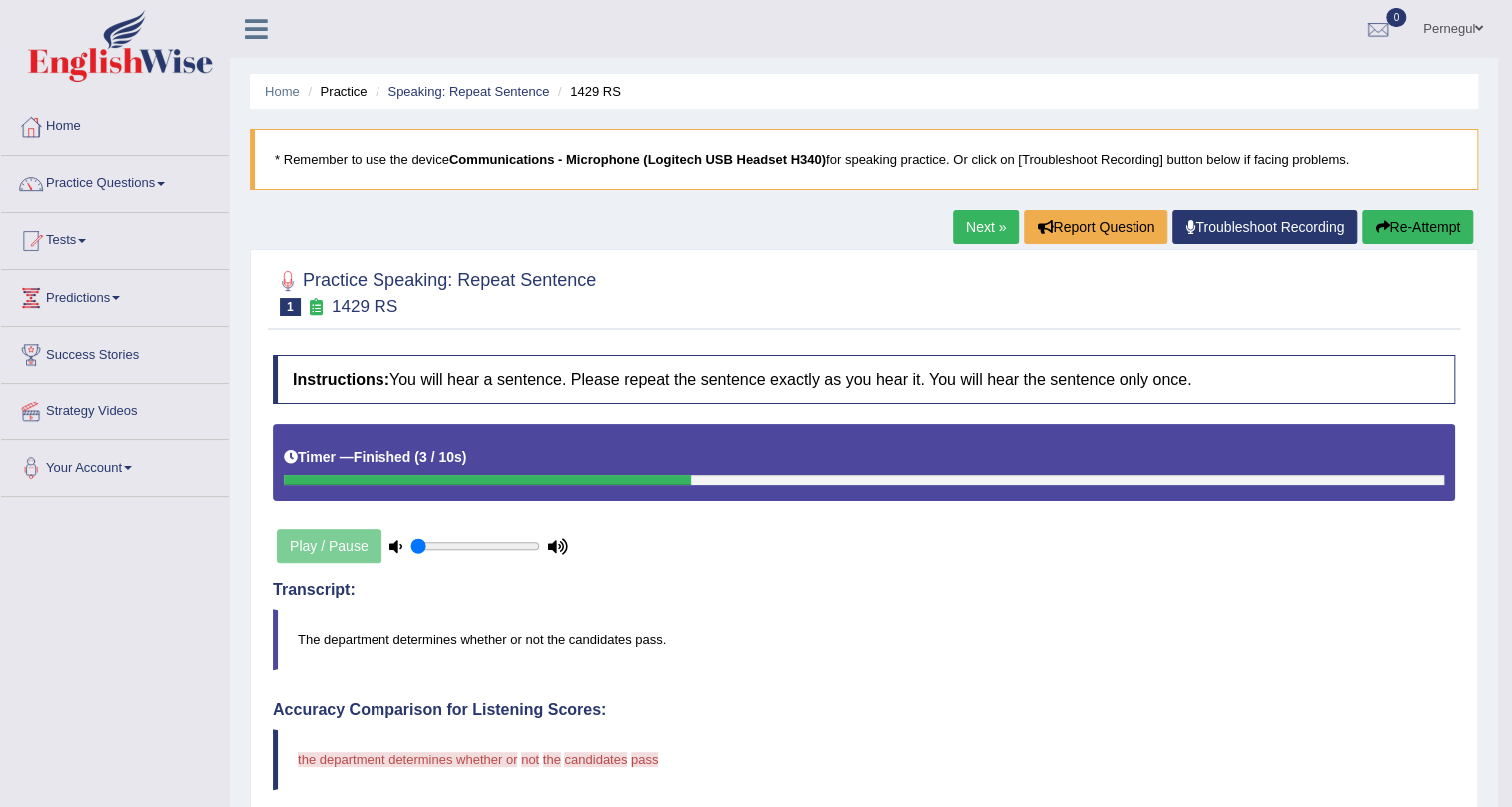 click on "Re-Attempt" at bounding box center [1417, 227] 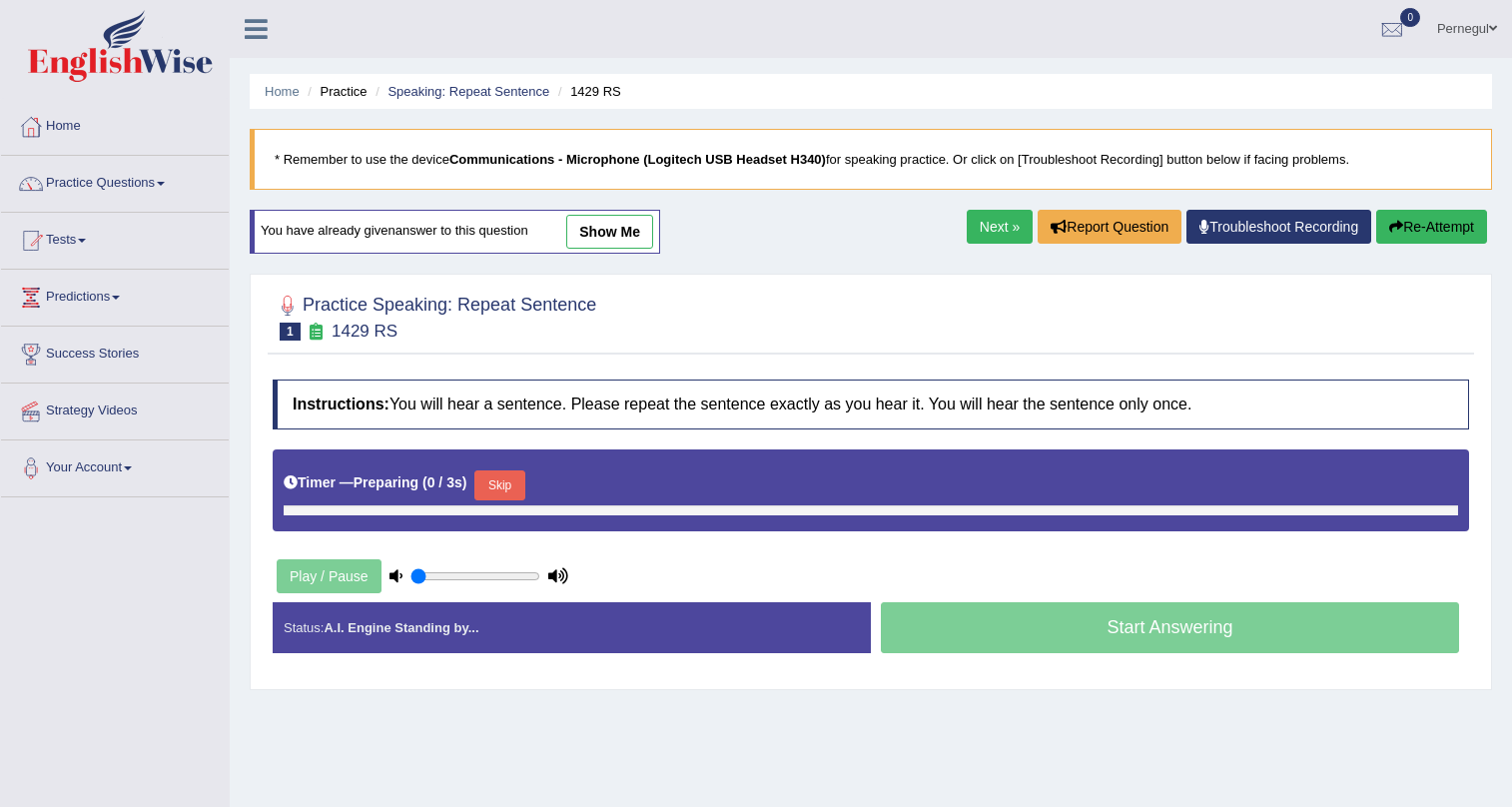 scroll, scrollTop: 0, scrollLeft: 0, axis: both 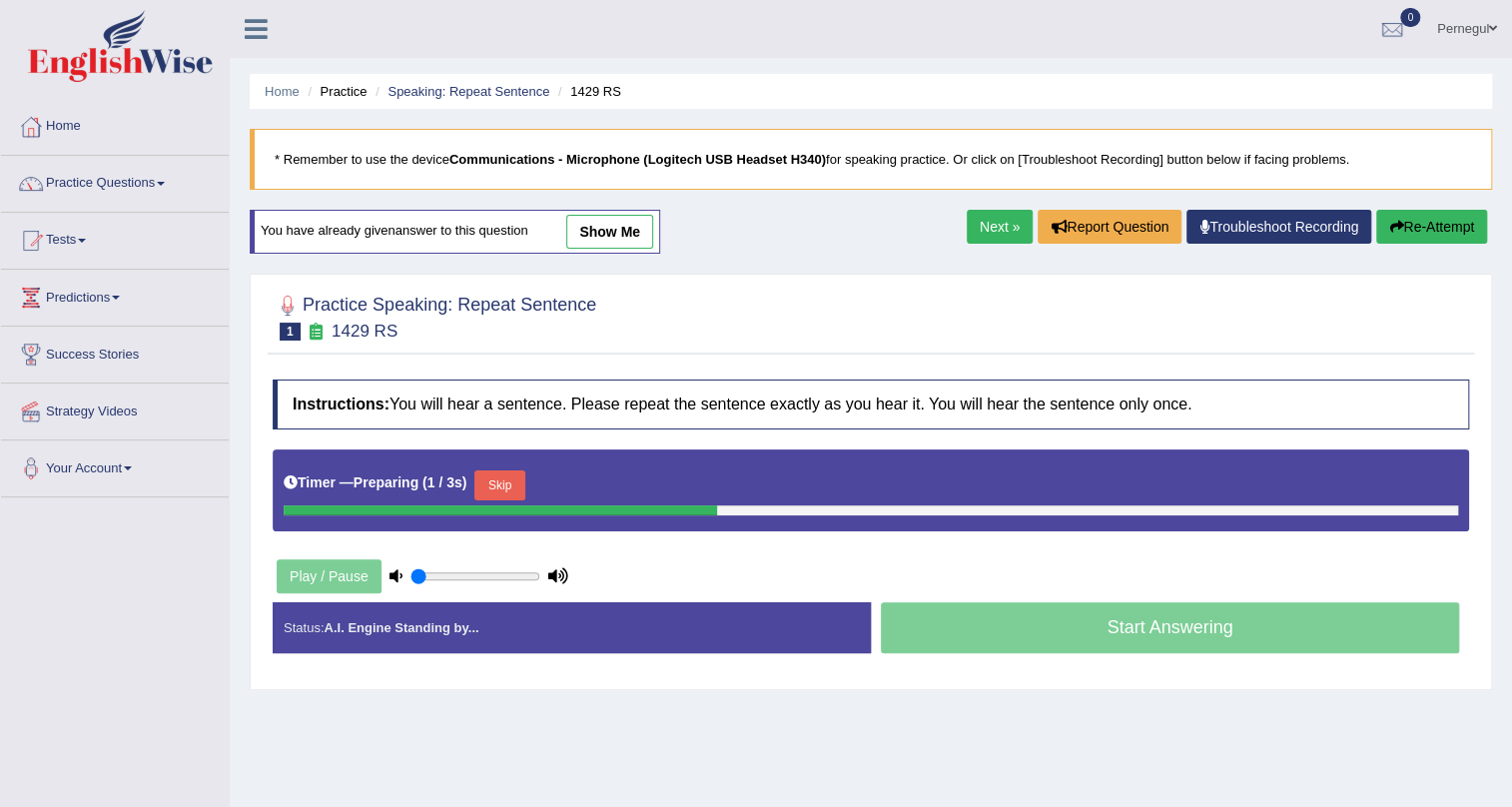 click on "Skip" at bounding box center (499, 485) 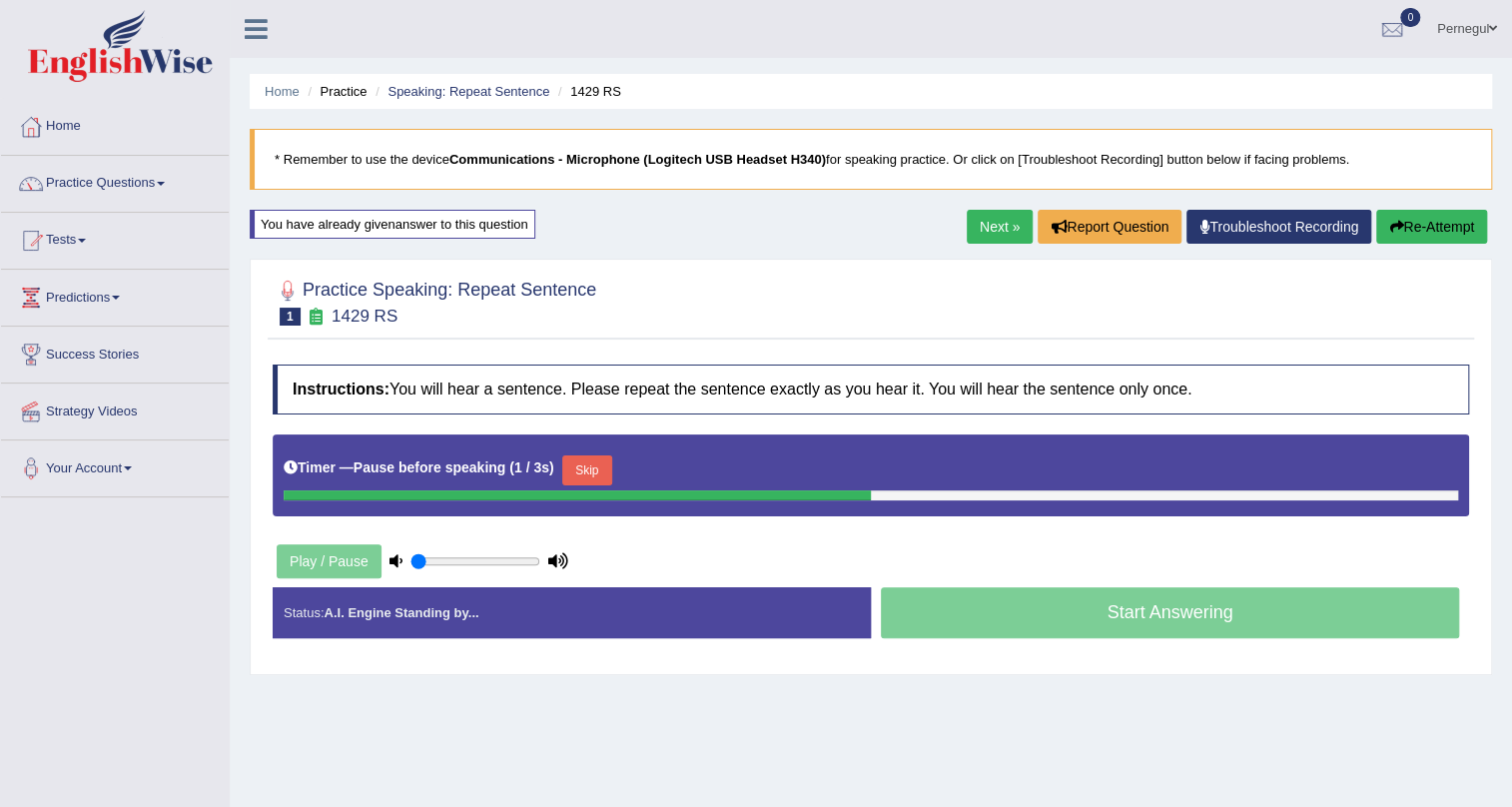 click on "Skip" at bounding box center (587, 470) 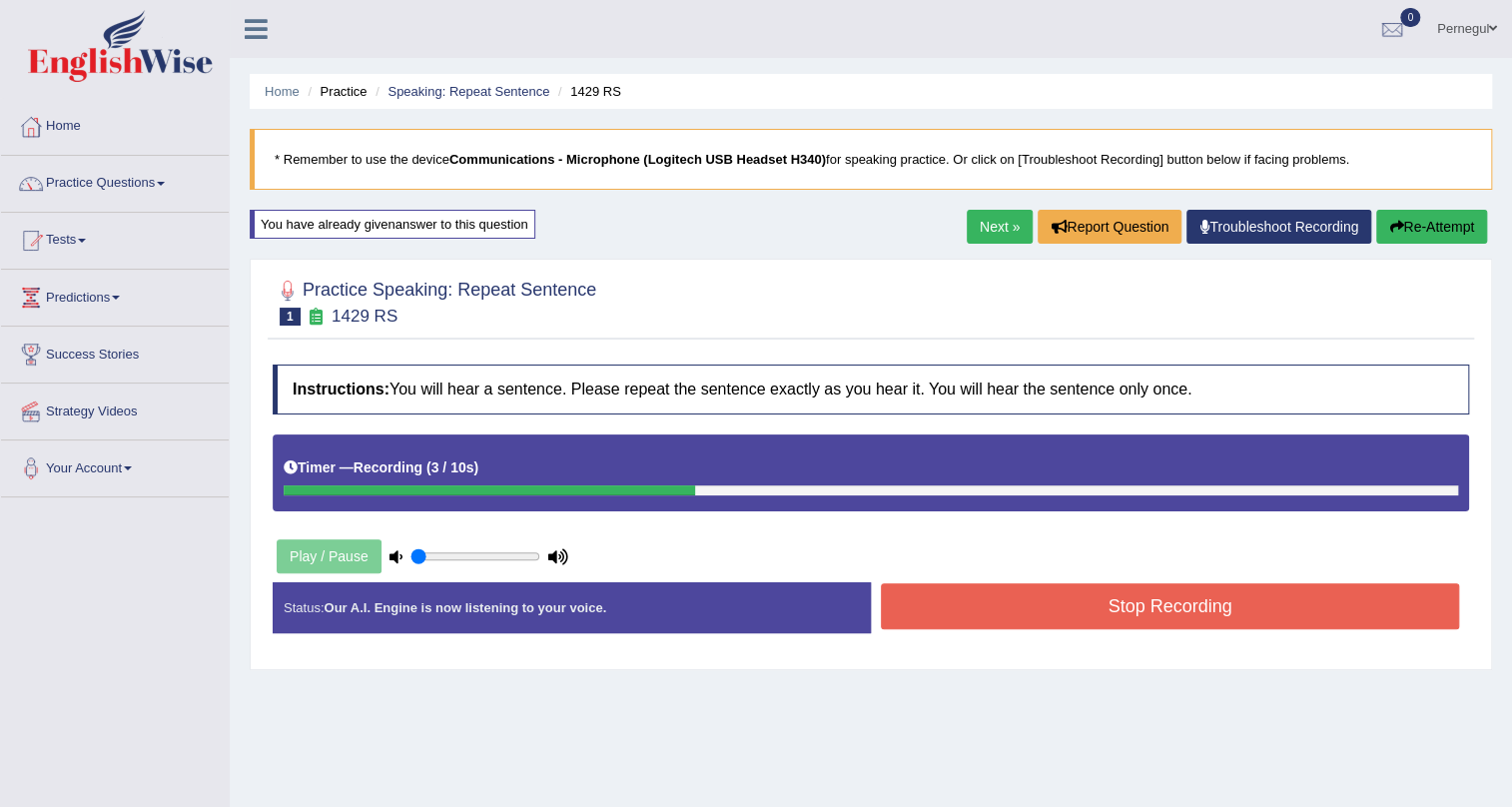 click on "Stop Recording" at bounding box center (1169, 606) 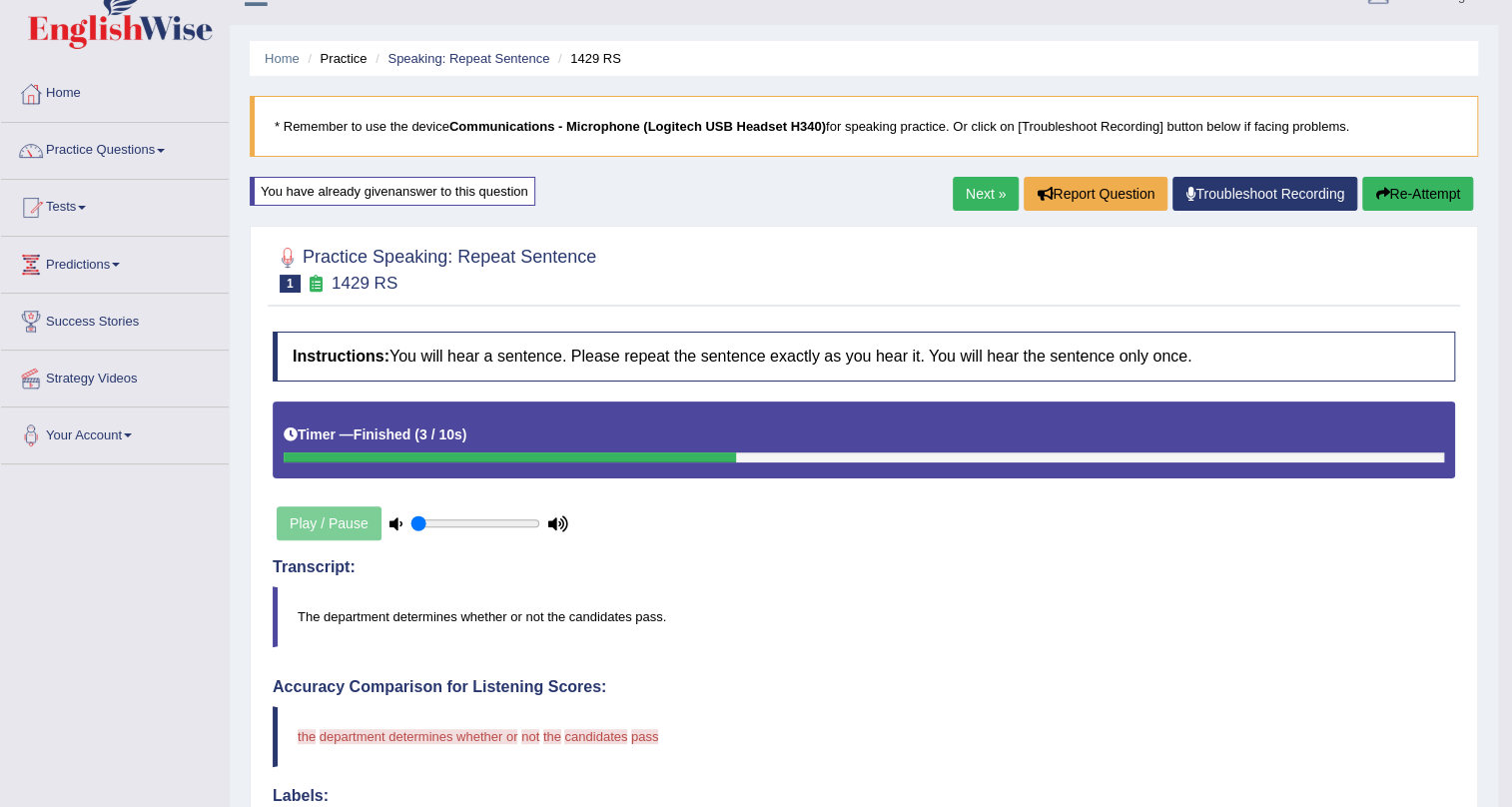 scroll, scrollTop: 0, scrollLeft: 0, axis: both 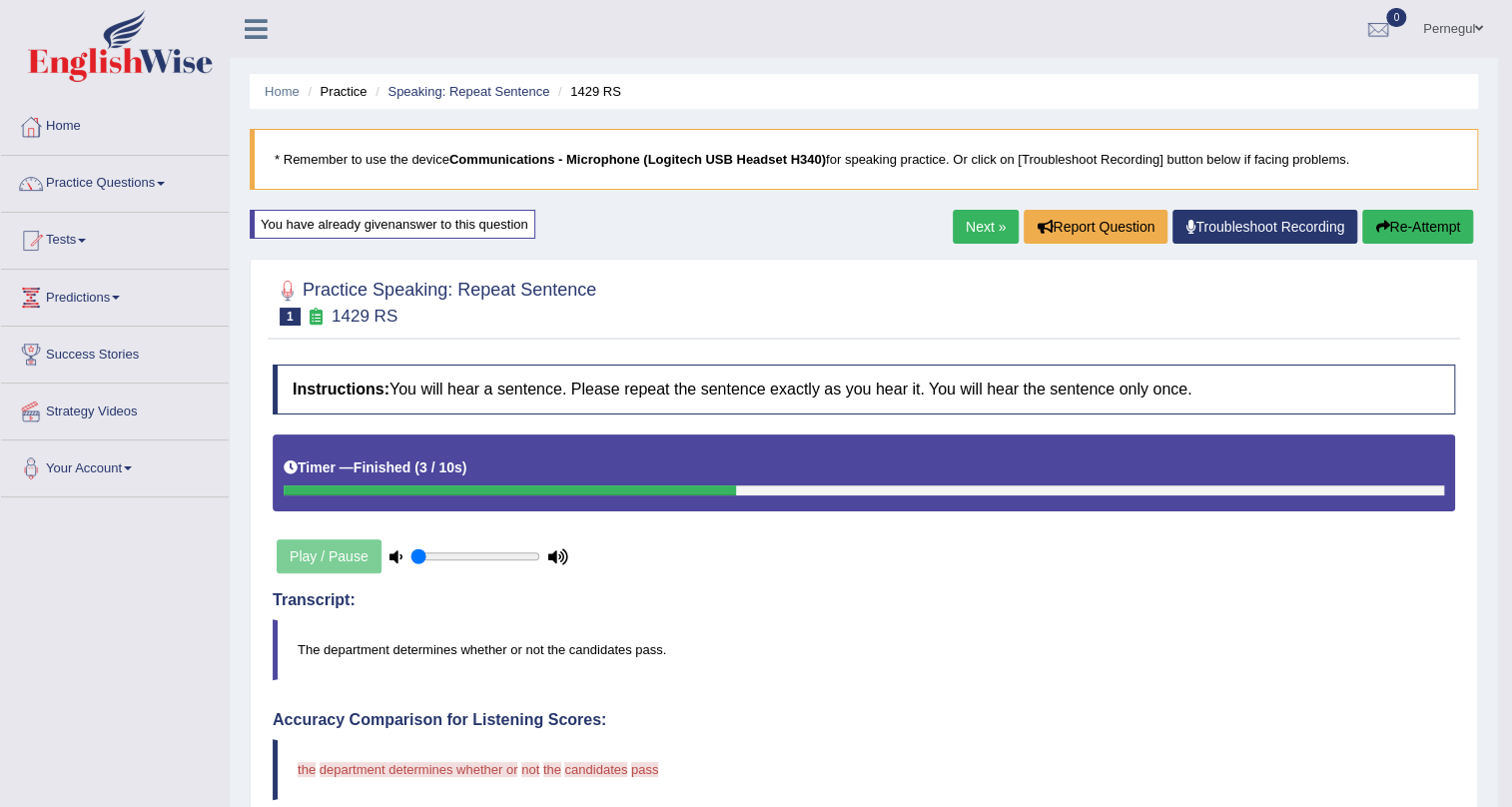 click on "Re-Attempt" at bounding box center (1417, 227) 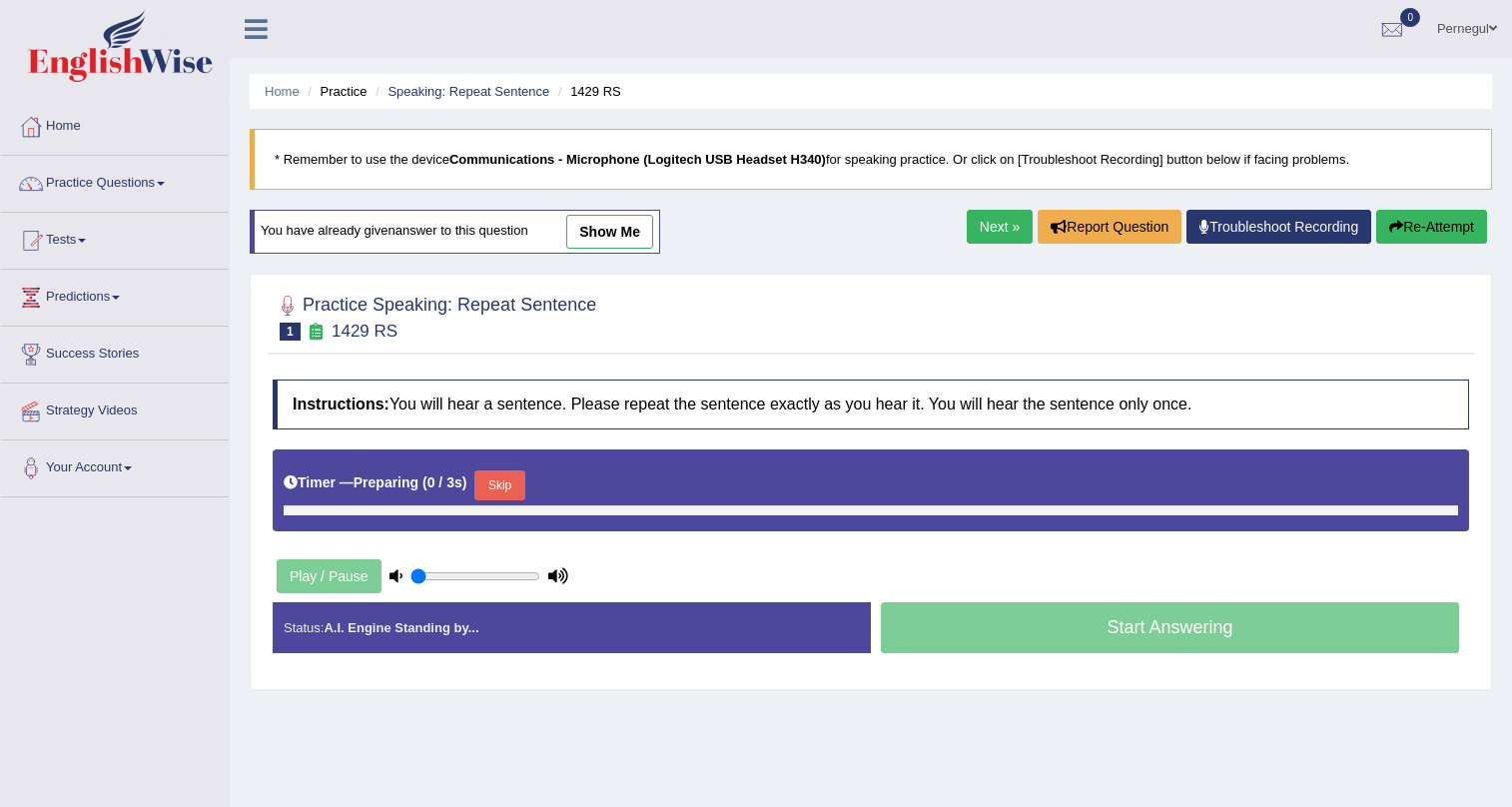 scroll, scrollTop: 0, scrollLeft: 0, axis: both 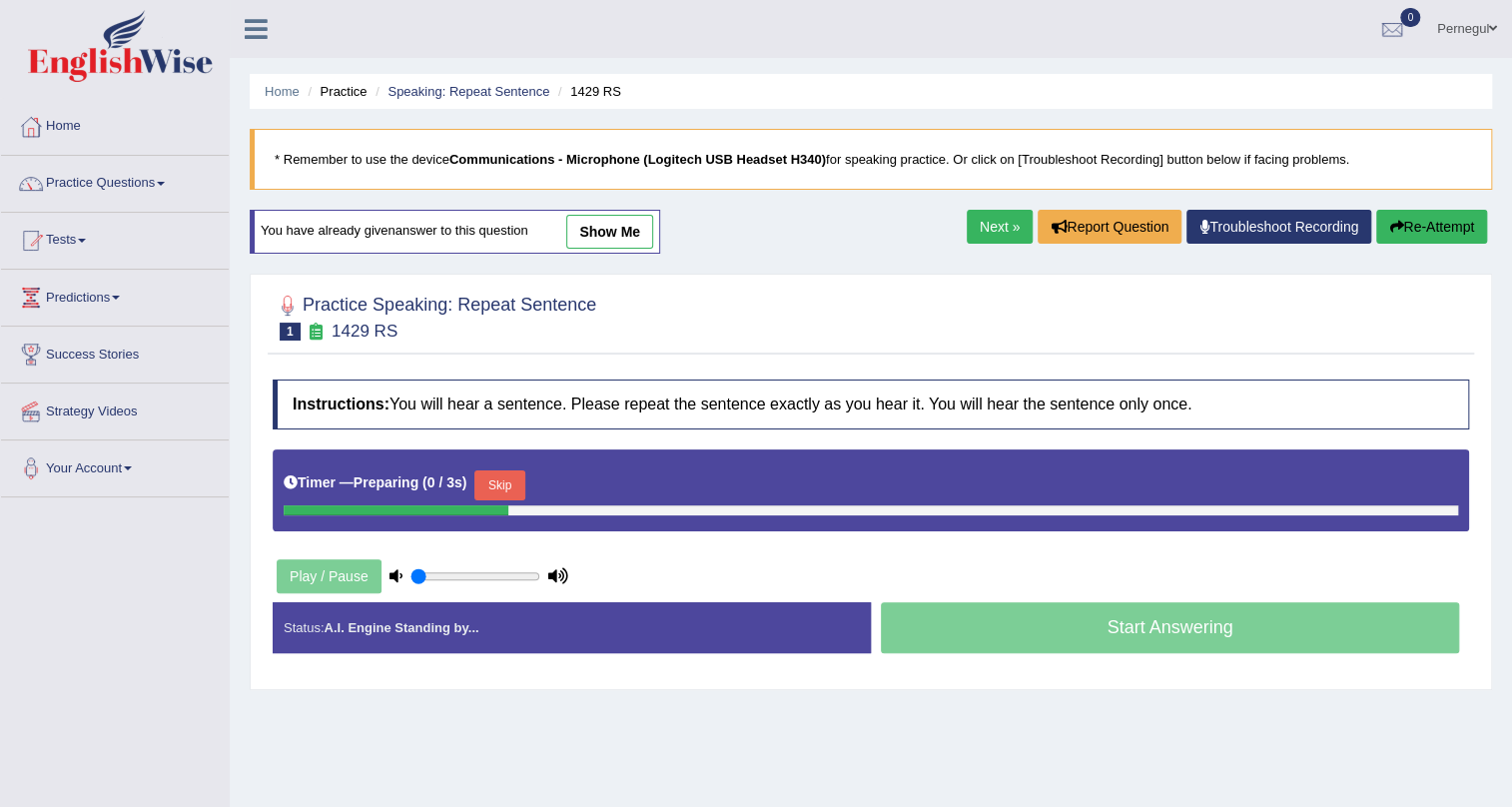click on "Skip" at bounding box center (499, 485) 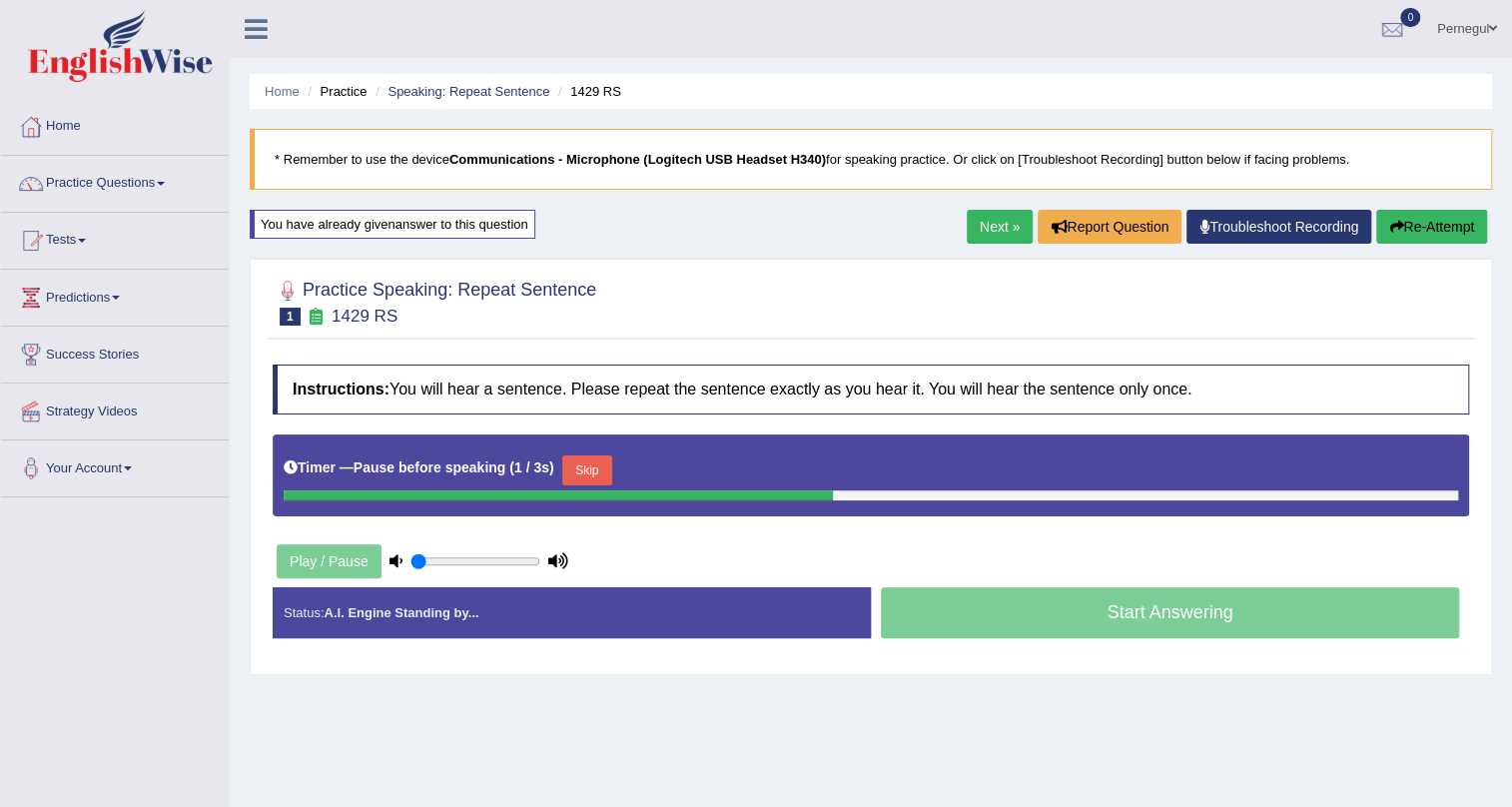 click on "Skip" at bounding box center [587, 470] 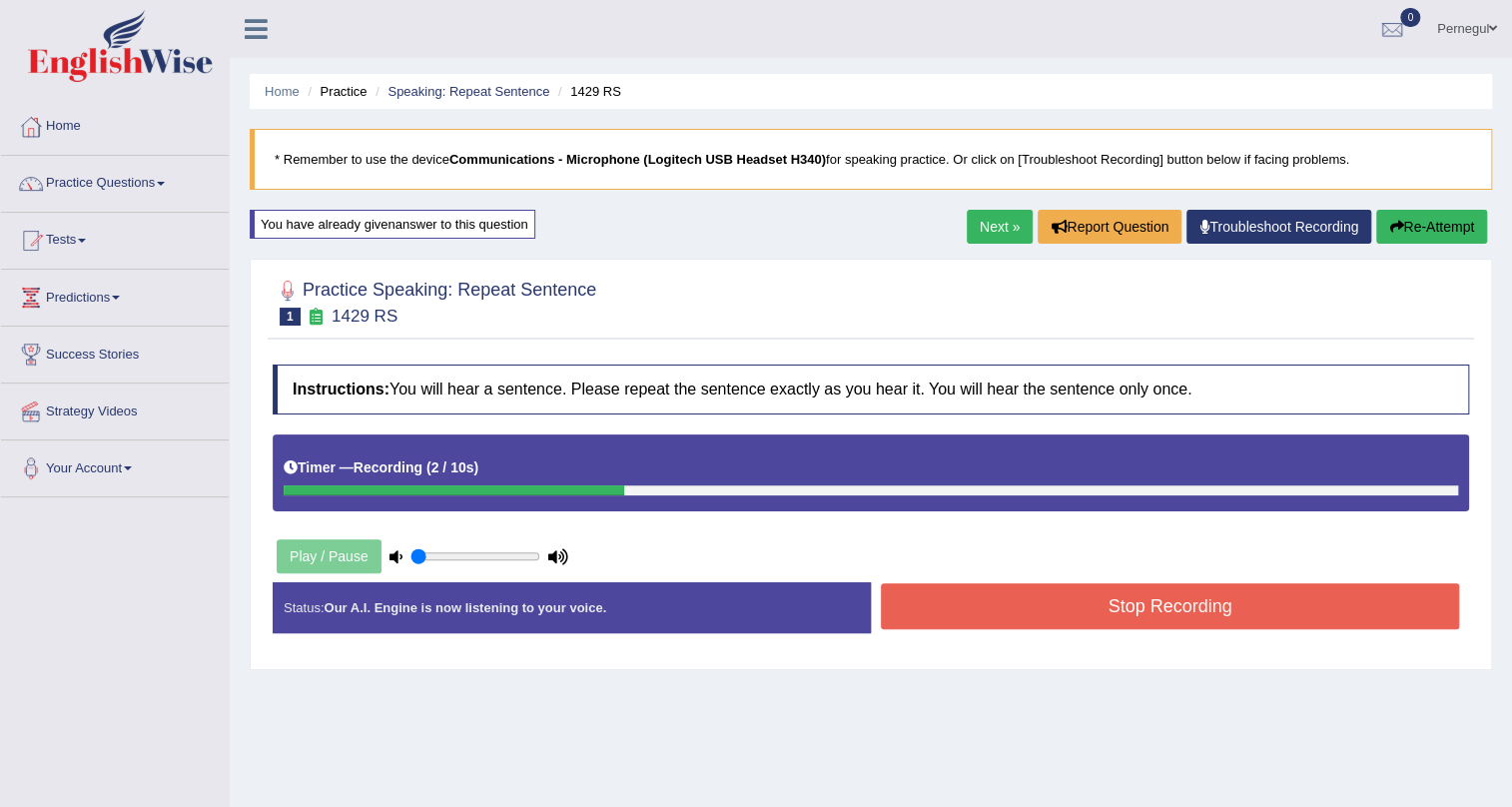 click on "Stop Recording" at bounding box center [1169, 606] 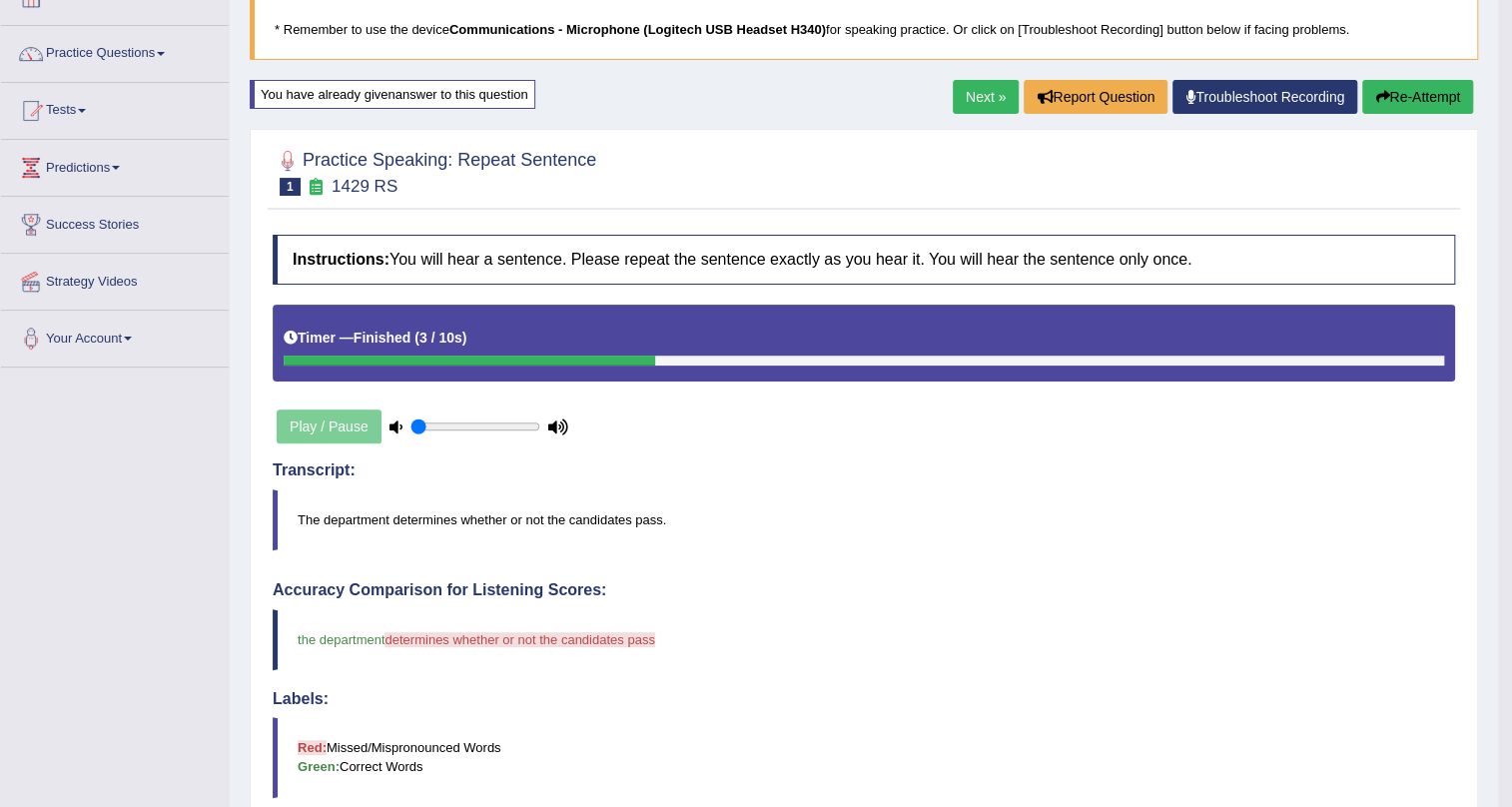 scroll, scrollTop: 90, scrollLeft: 0, axis: vertical 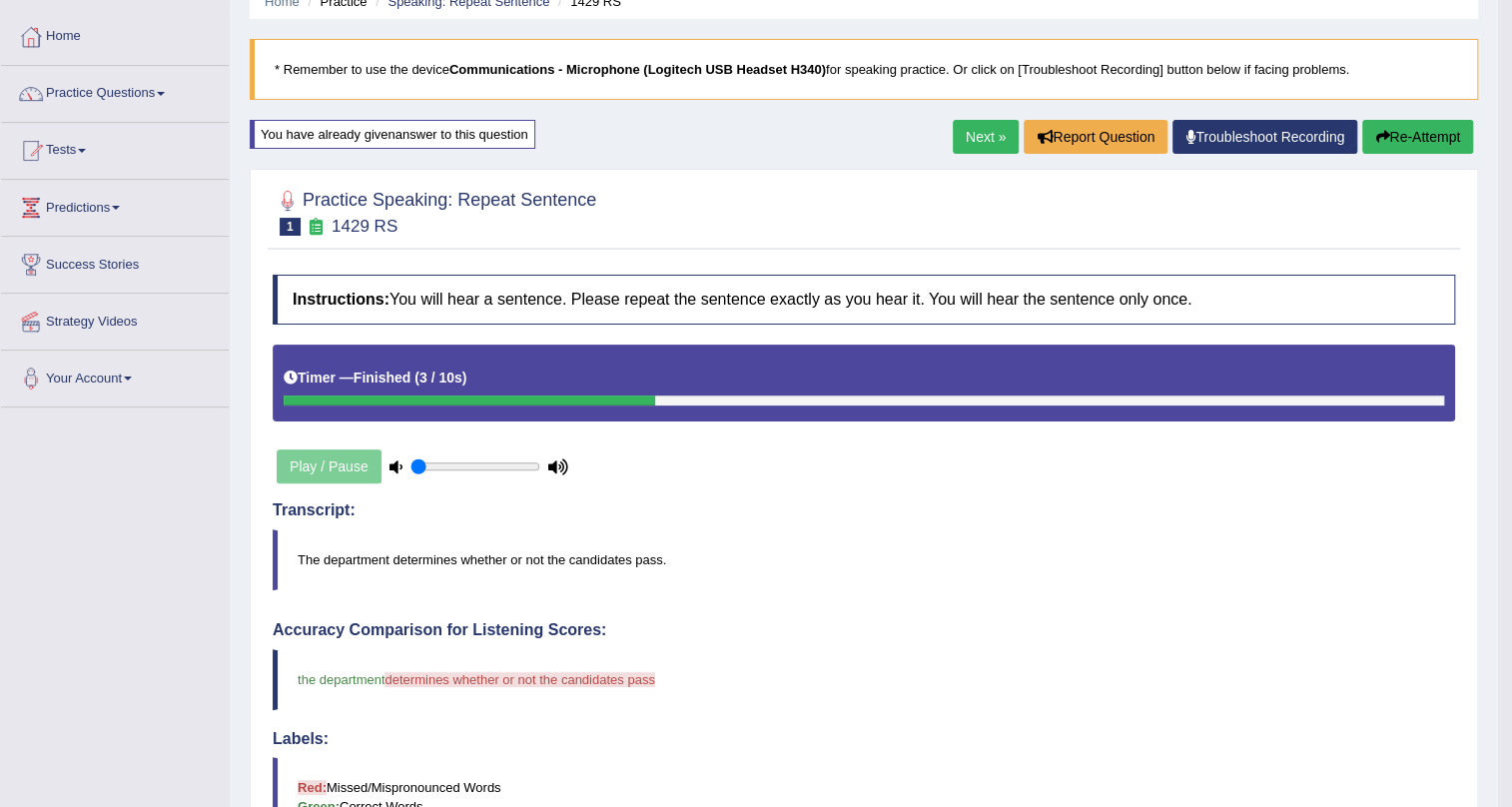 click on "Next »" at bounding box center [986, 137] 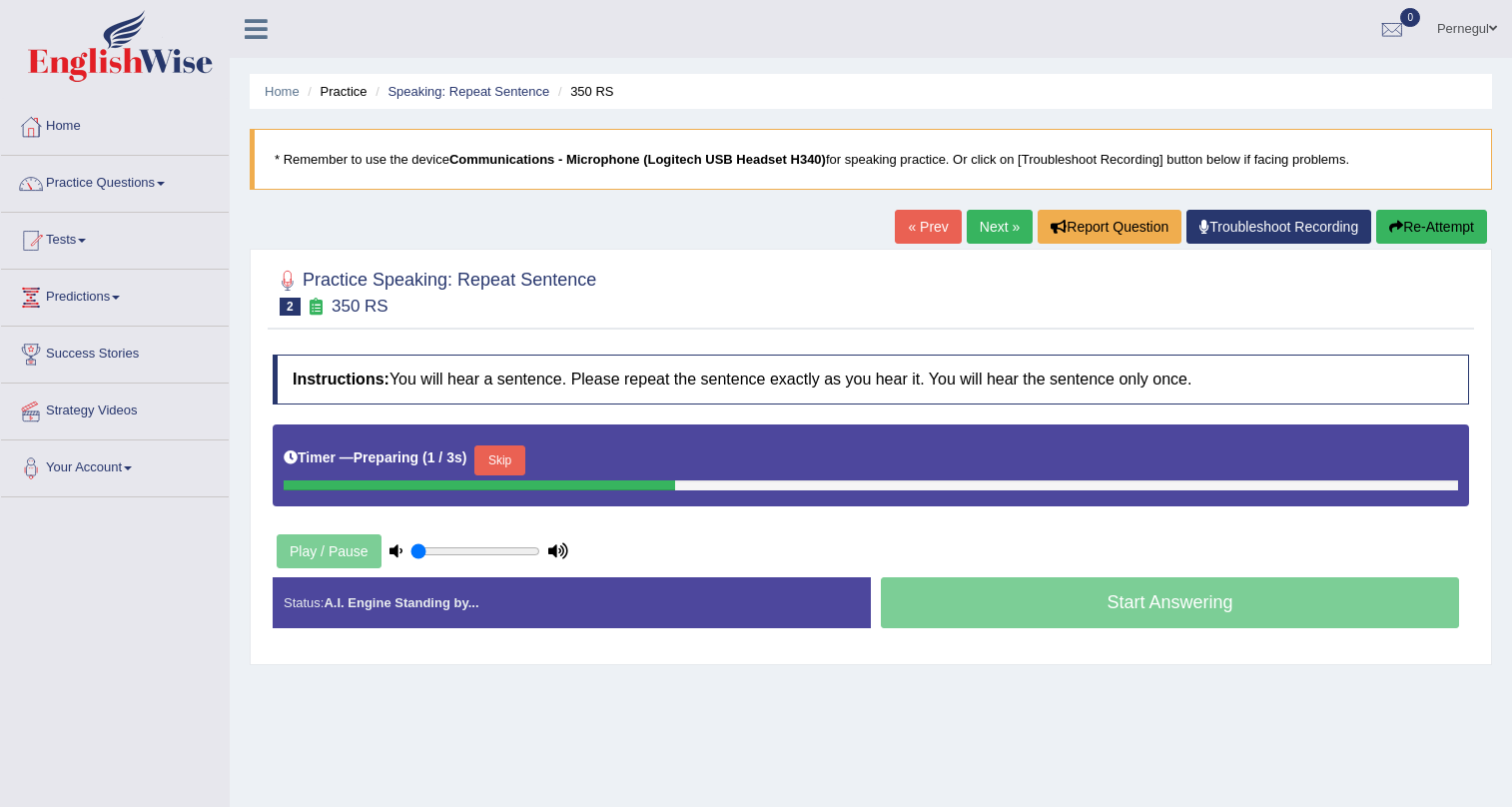 click on "Skip" at bounding box center [499, 460] 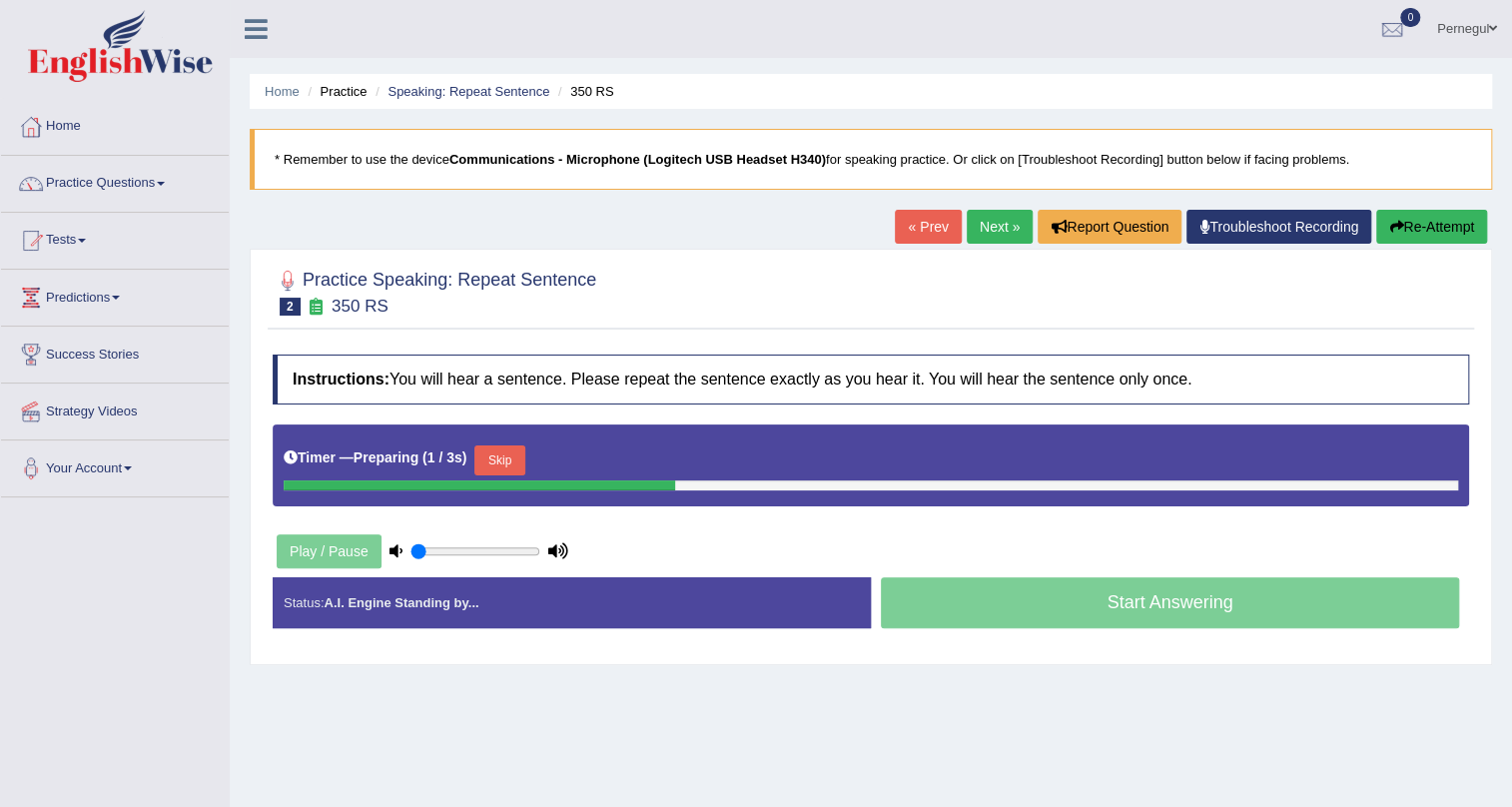 scroll, scrollTop: 0, scrollLeft: 0, axis: both 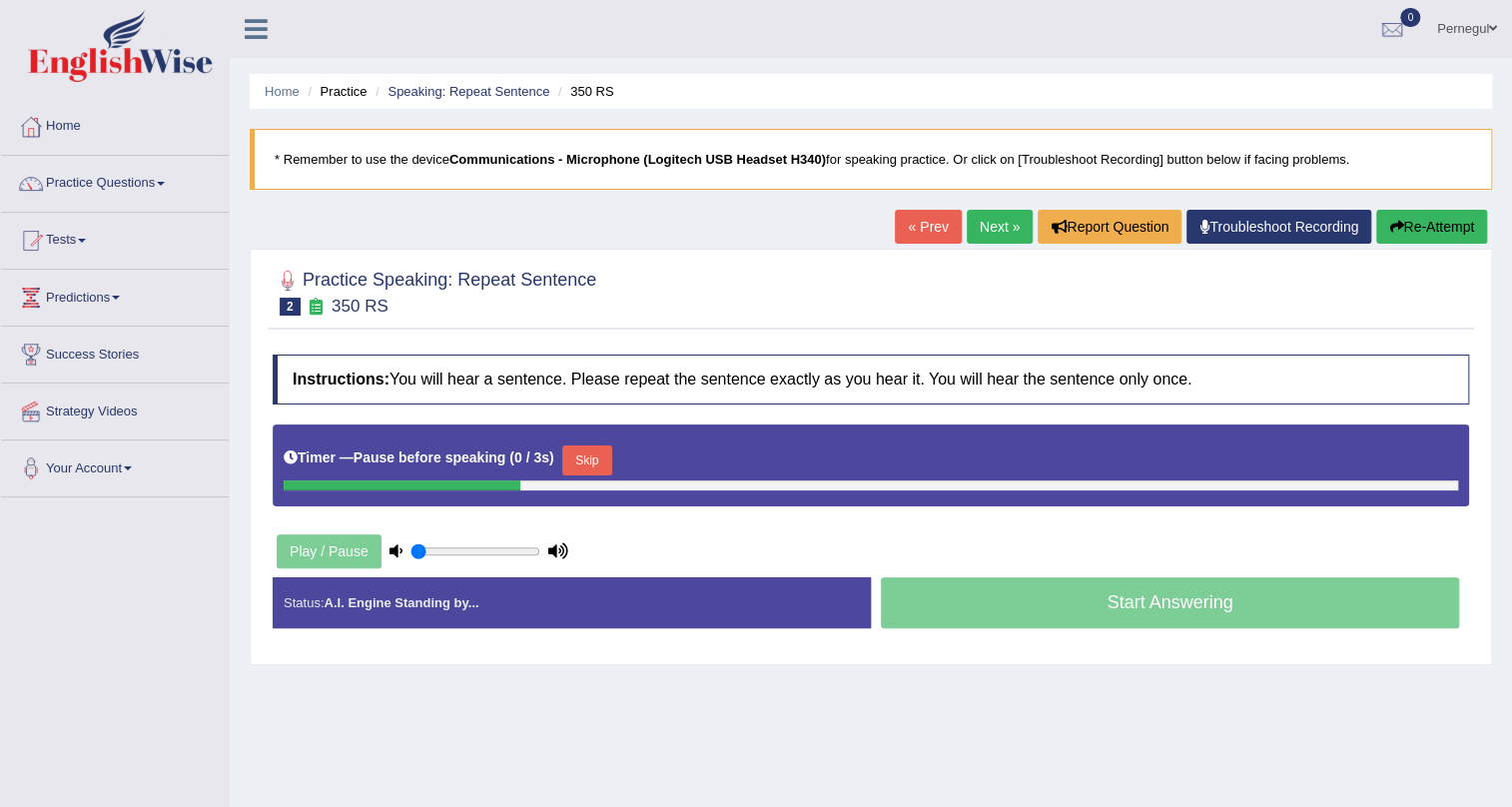 click on "Next »" at bounding box center [1000, 227] 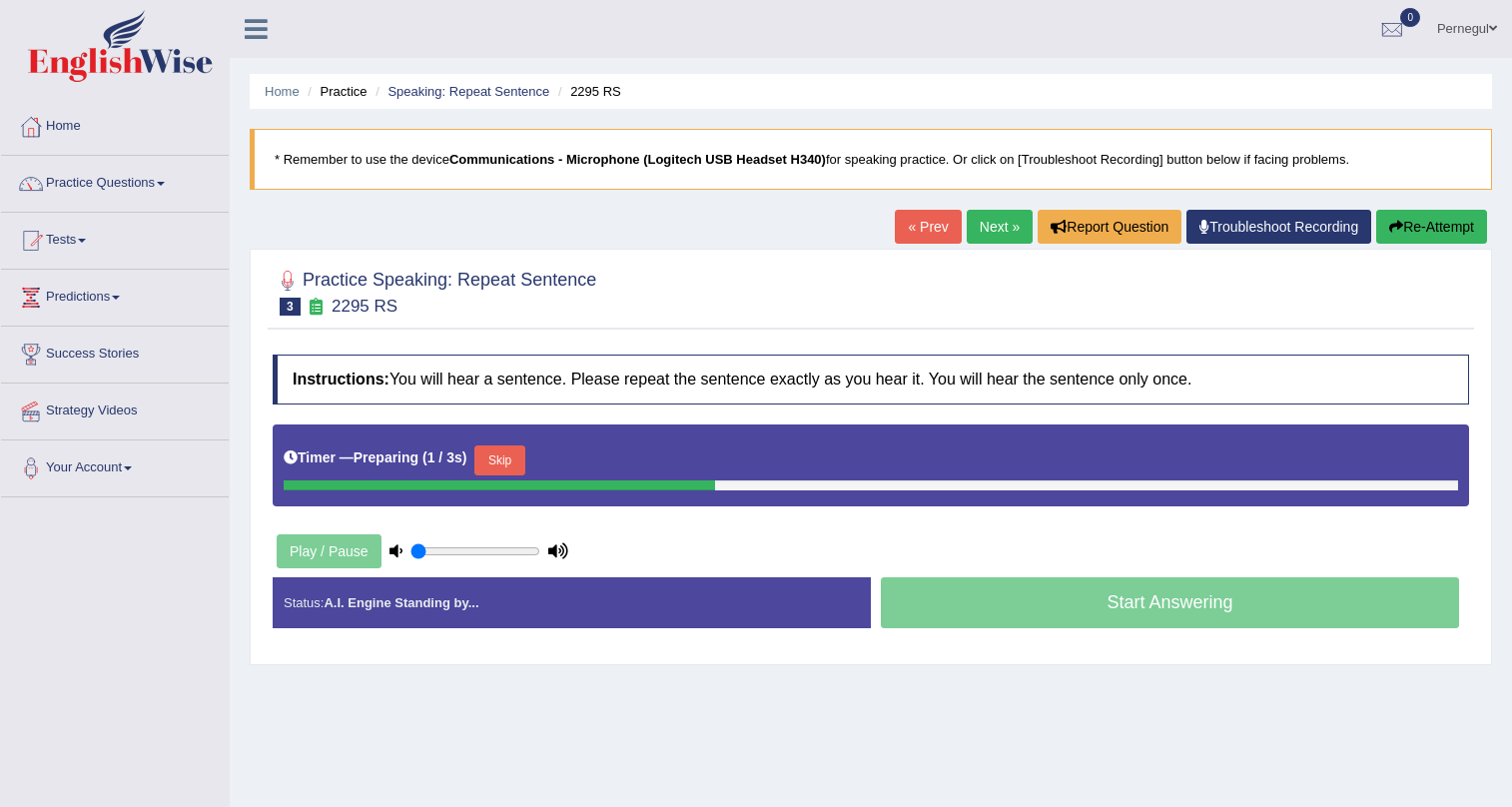 scroll, scrollTop: 0, scrollLeft: 0, axis: both 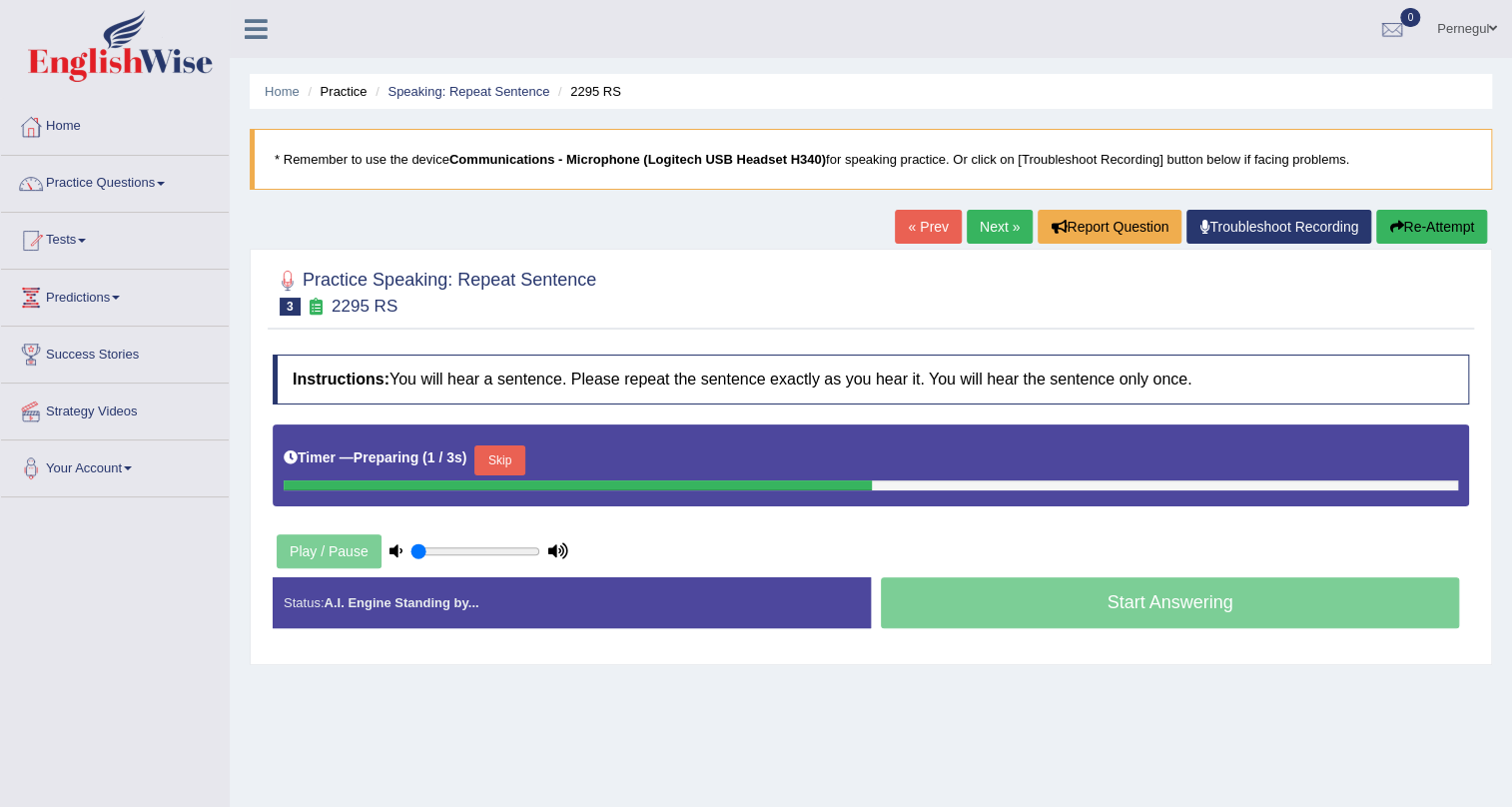 drag, startPoint x: 546, startPoint y: 457, endPoint x: 495, endPoint y: 462, distance: 51.24451 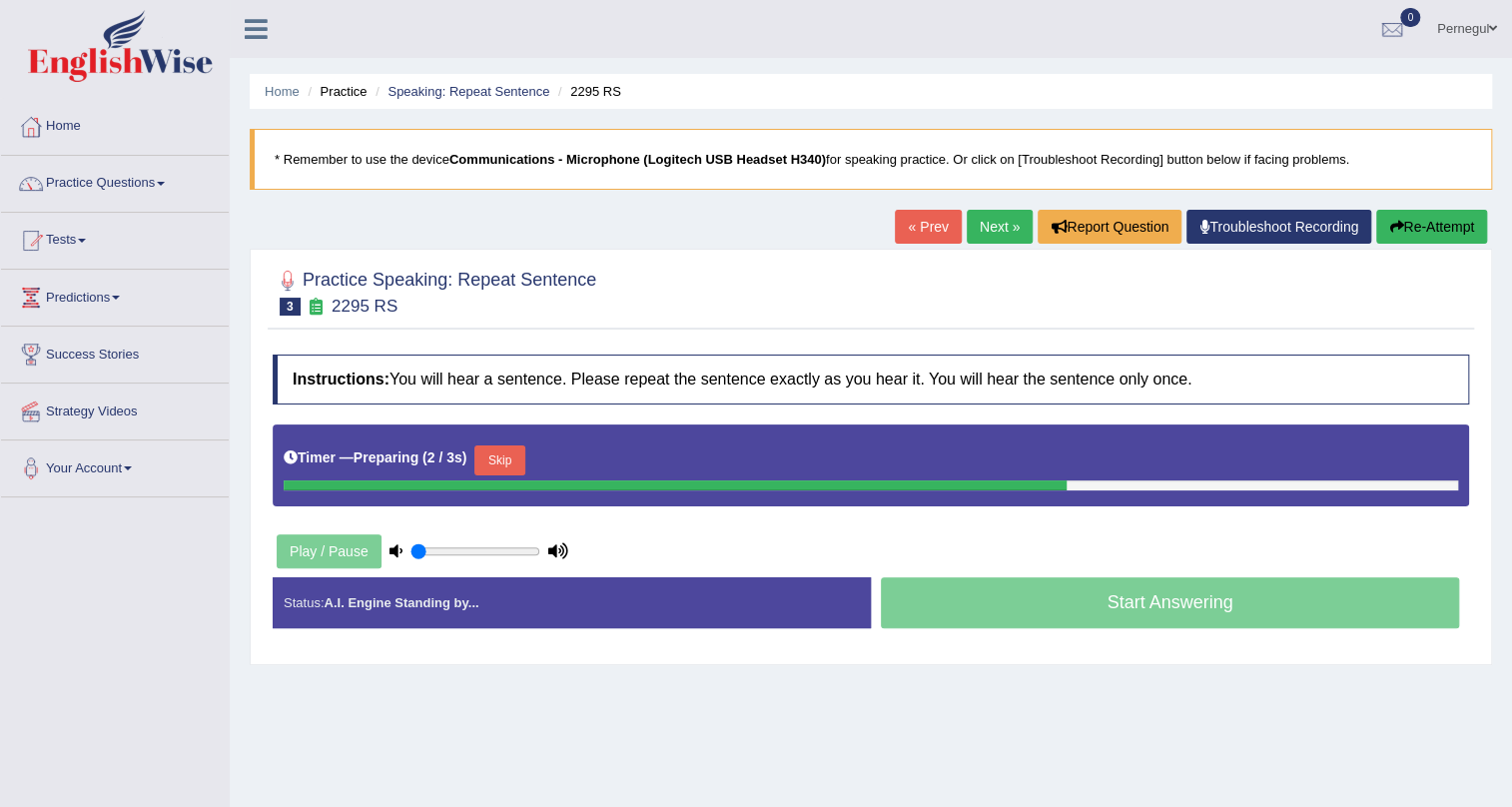 click on "Skip" at bounding box center [499, 460] 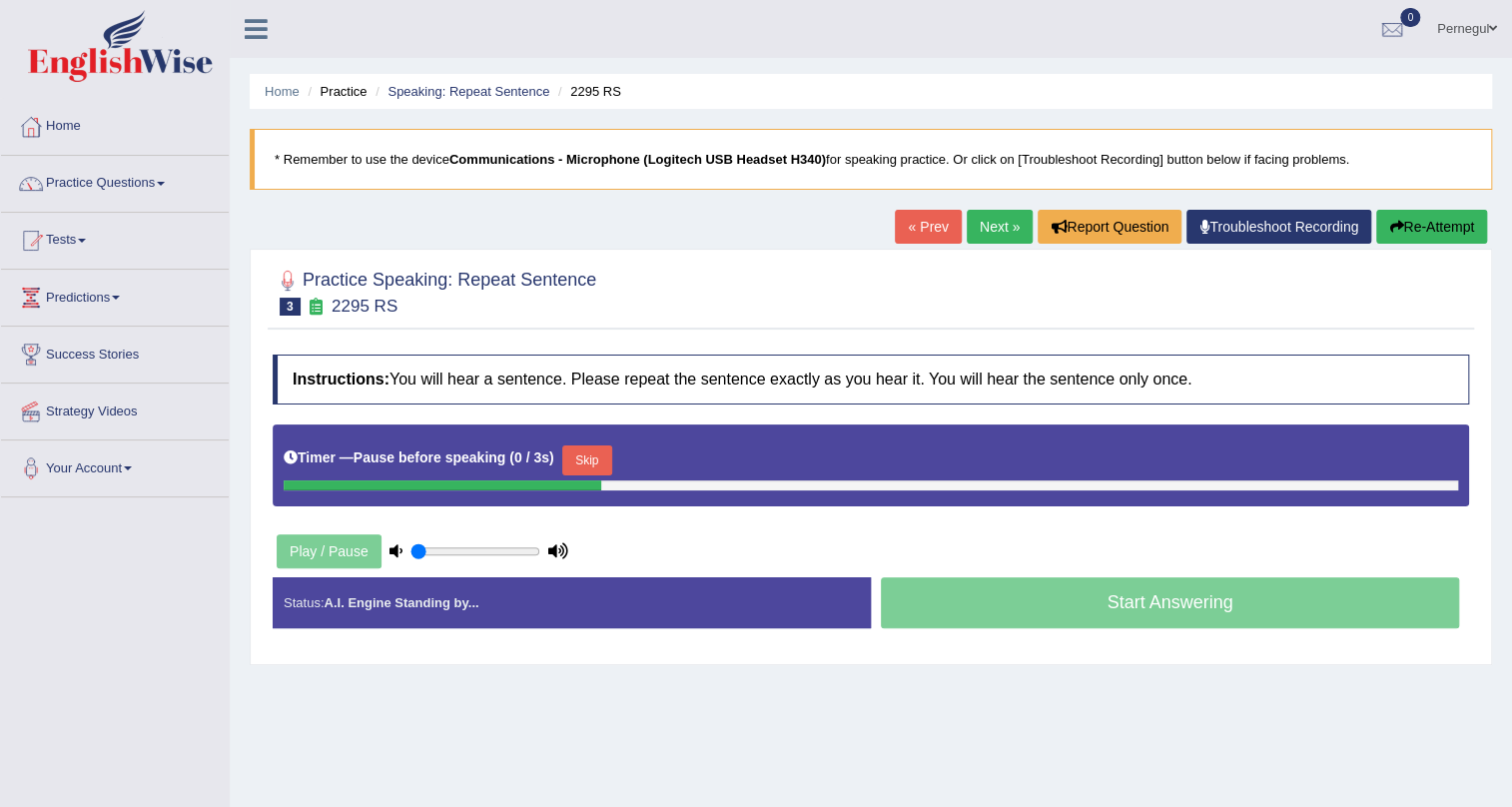 click on "Skip" at bounding box center (587, 460) 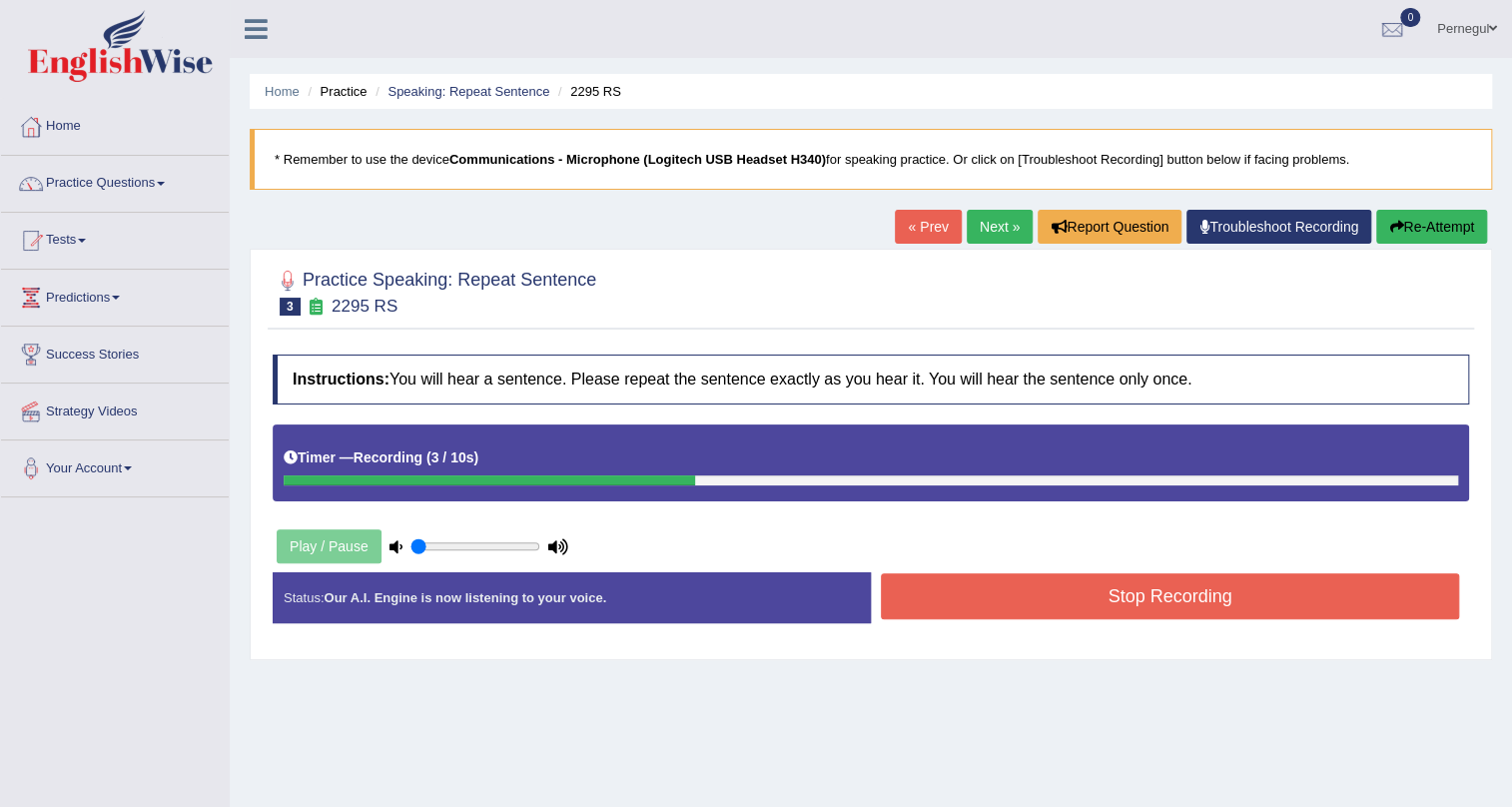 click on "Stop Recording" at bounding box center (1169, 596) 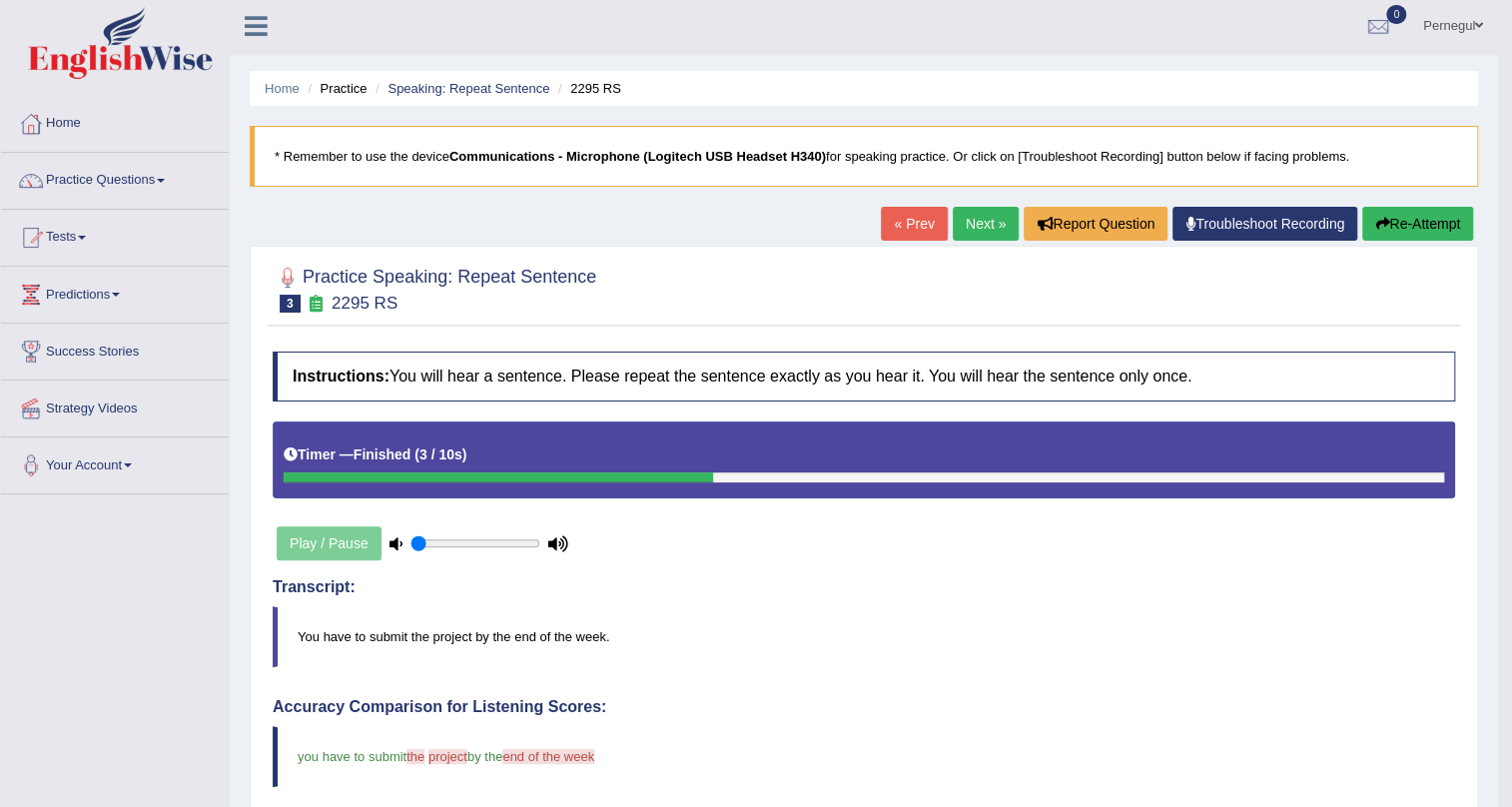 scroll, scrollTop: 0, scrollLeft: 0, axis: both 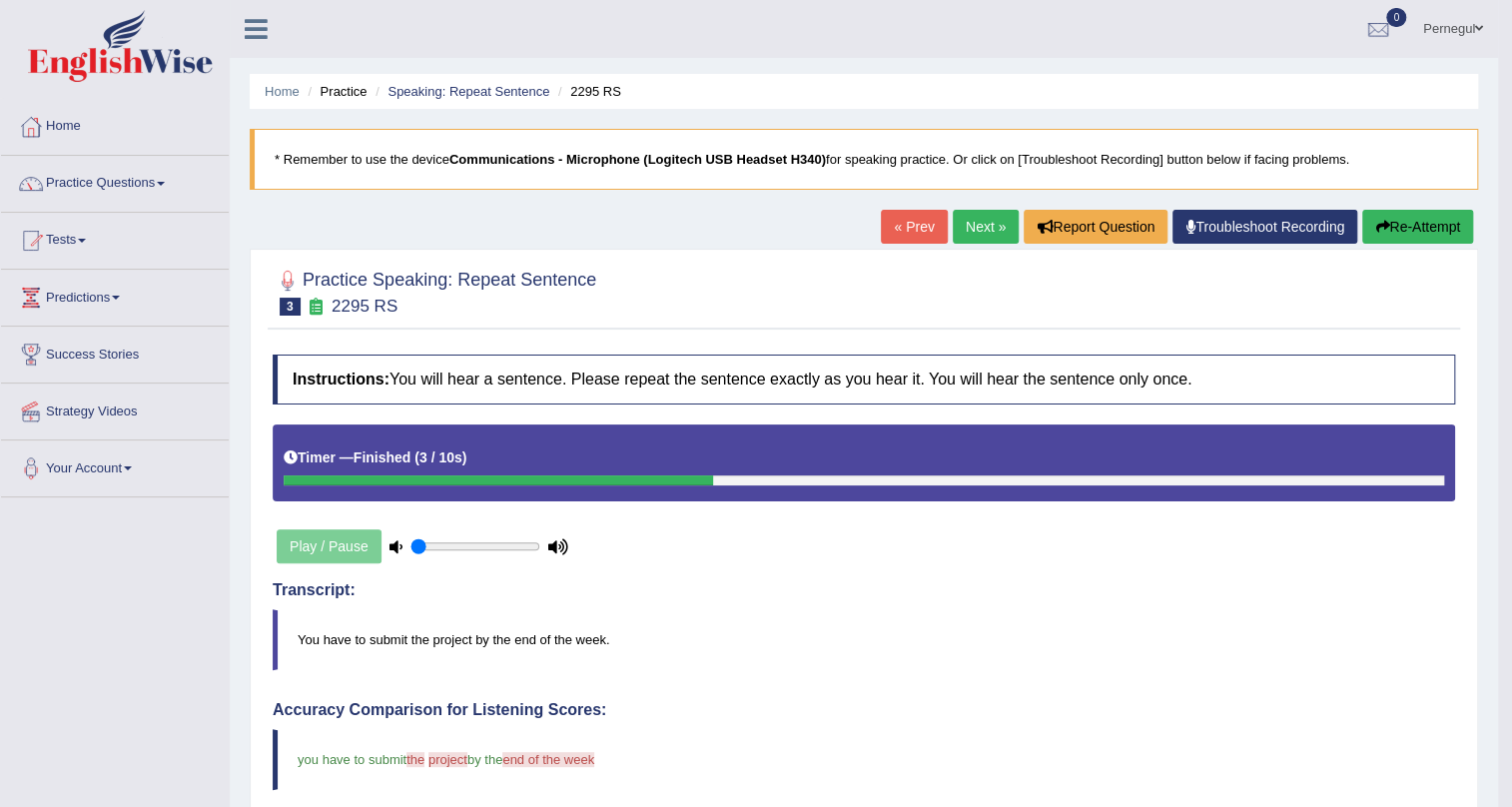 click on "Next »" at bounding box center [986, 227] 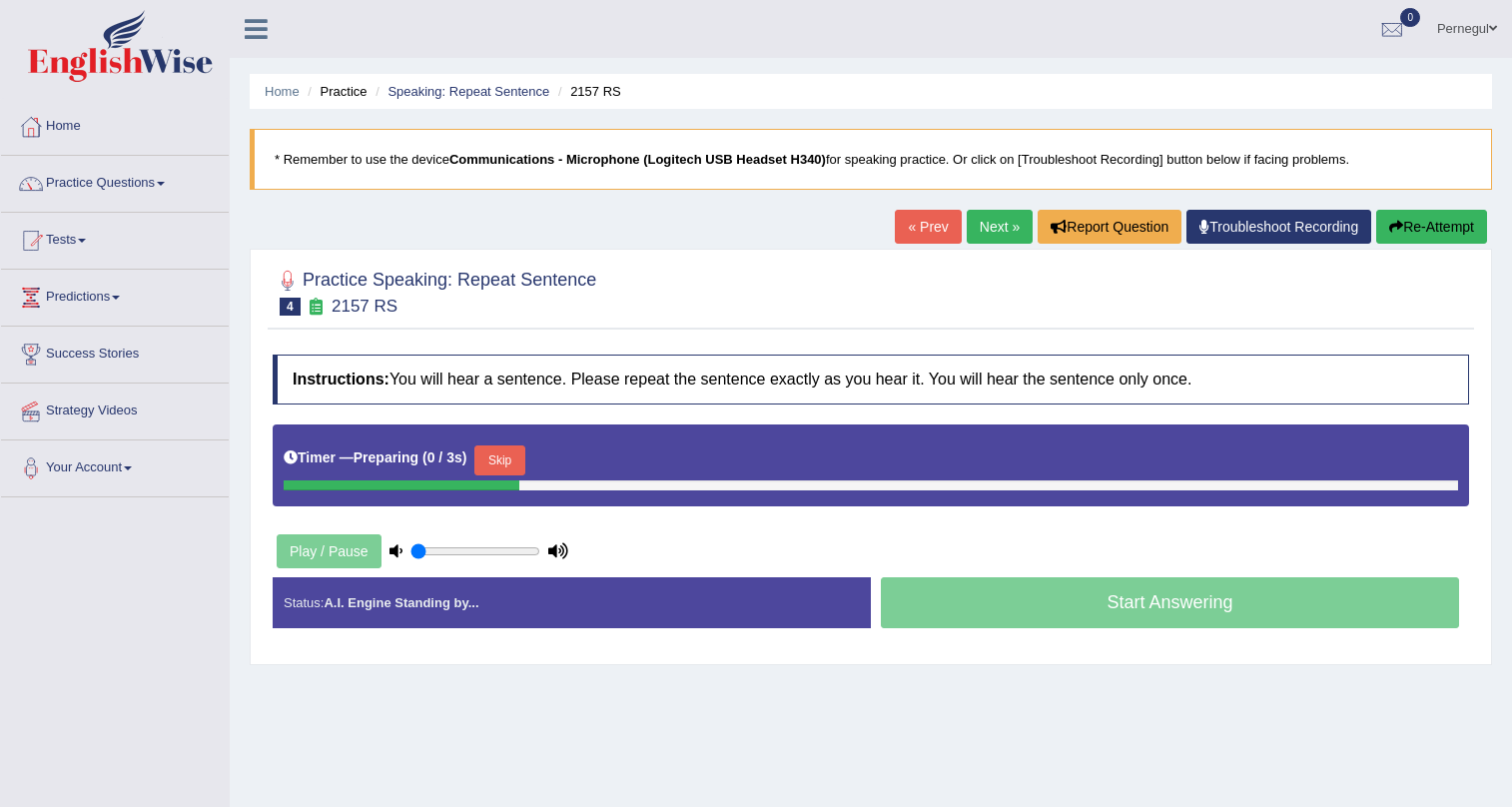 scroll, scrollTop: 0, scrollLeft: 0, axis: both 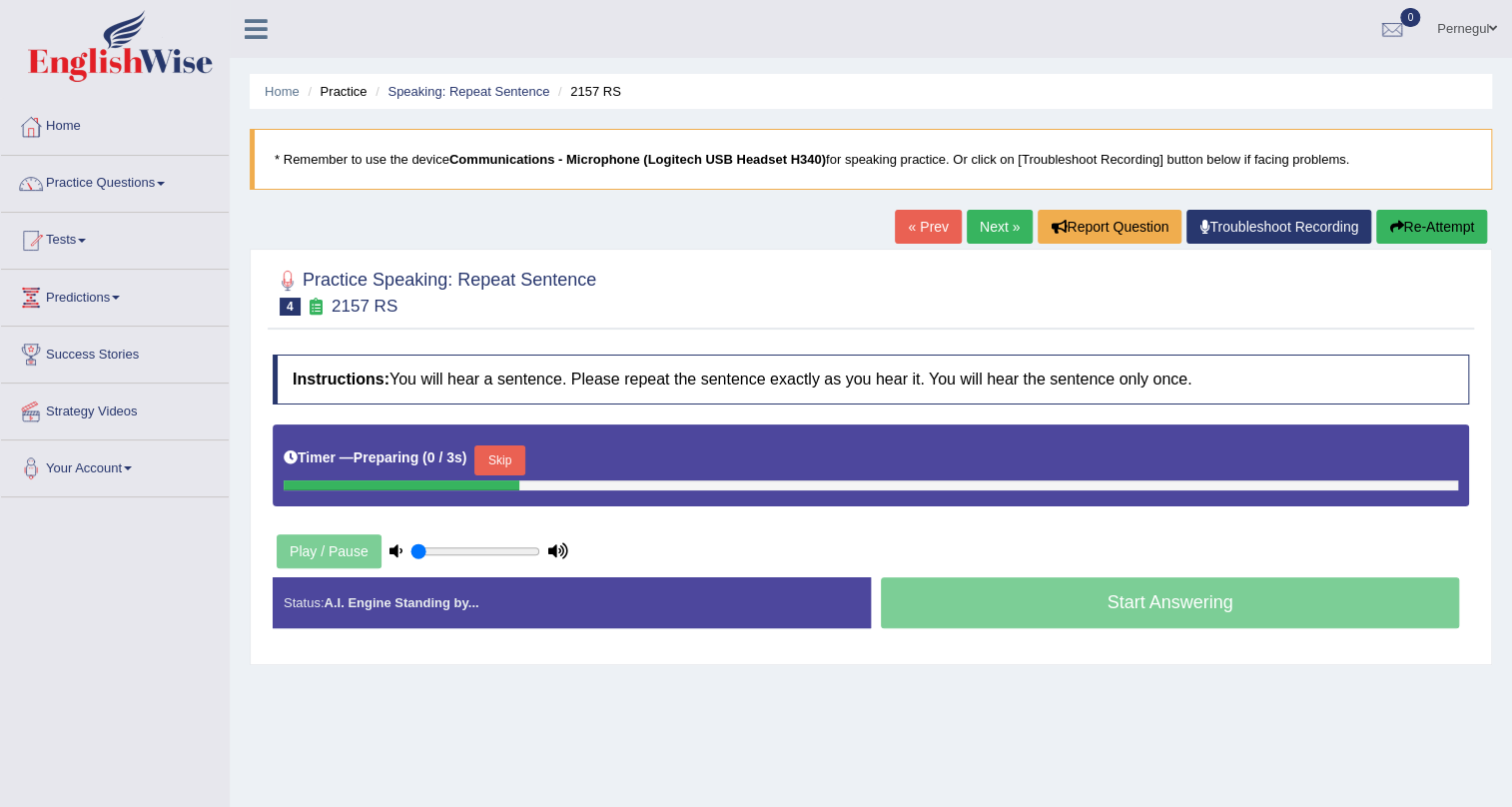 click on "Skip" at bounding box center [499, 460] 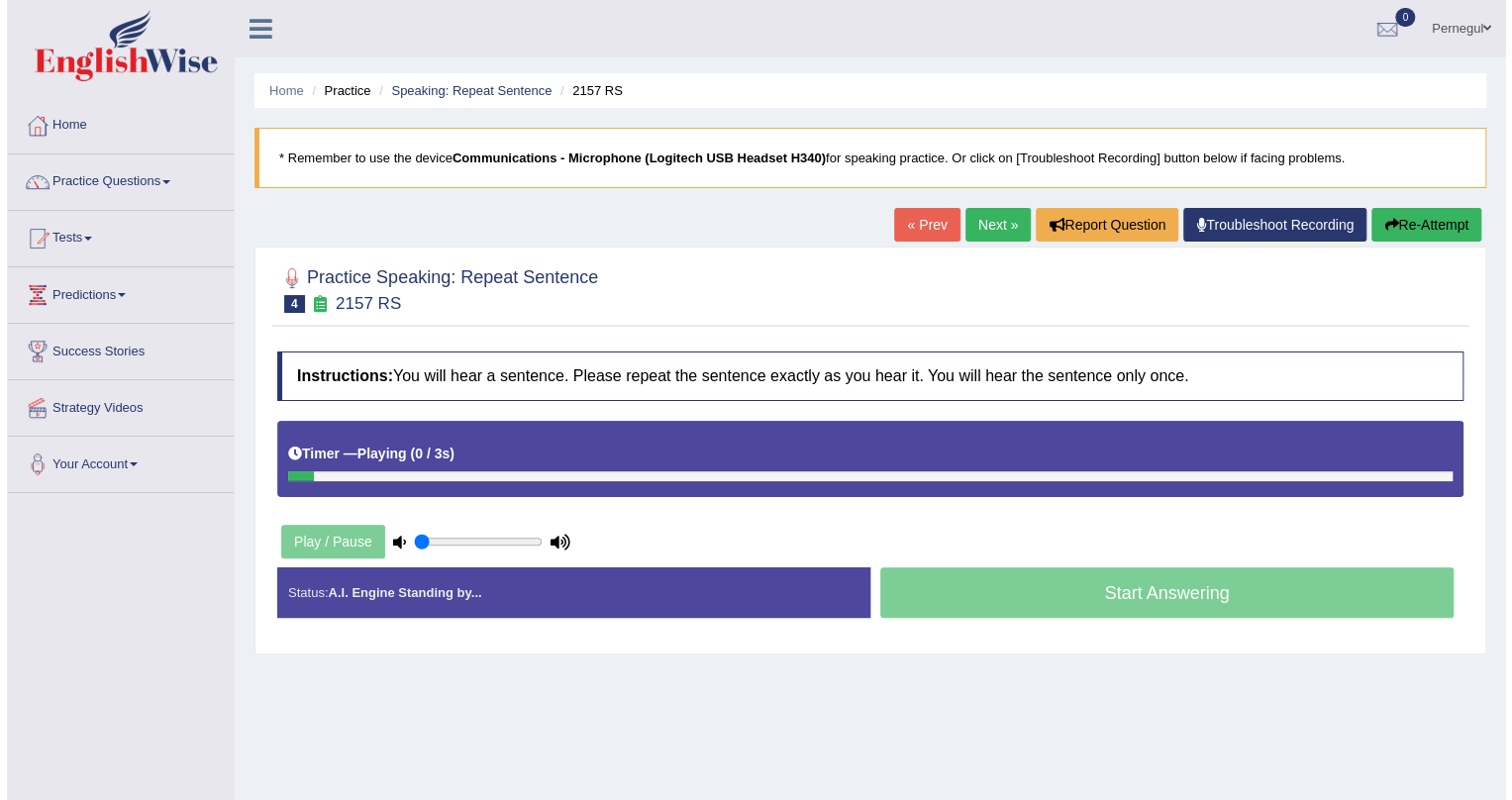 scroll, scrollTop: 0, scrollLeft: 0, axis: both 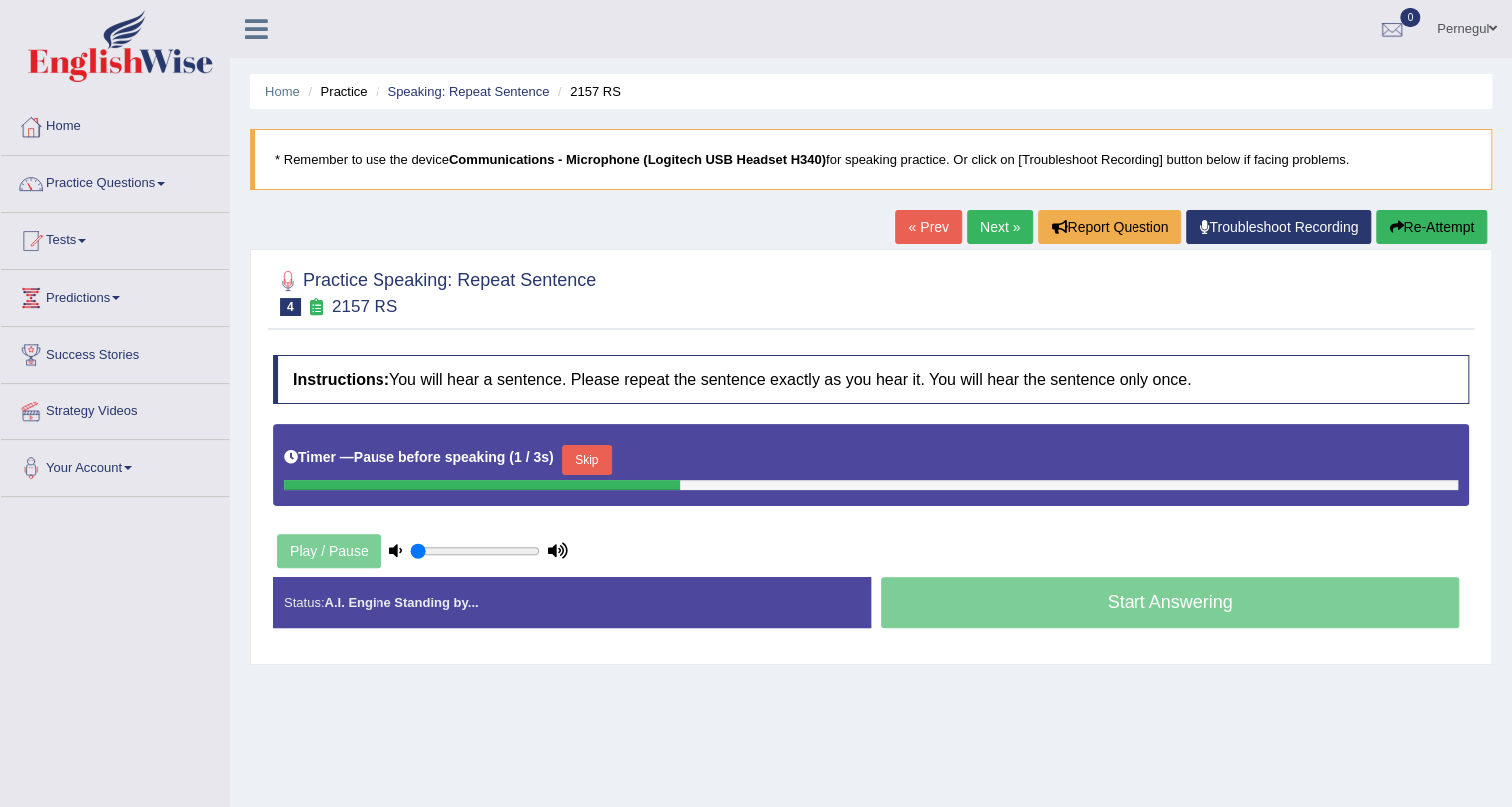 click on "Skip" at bounding box center (587, 460) 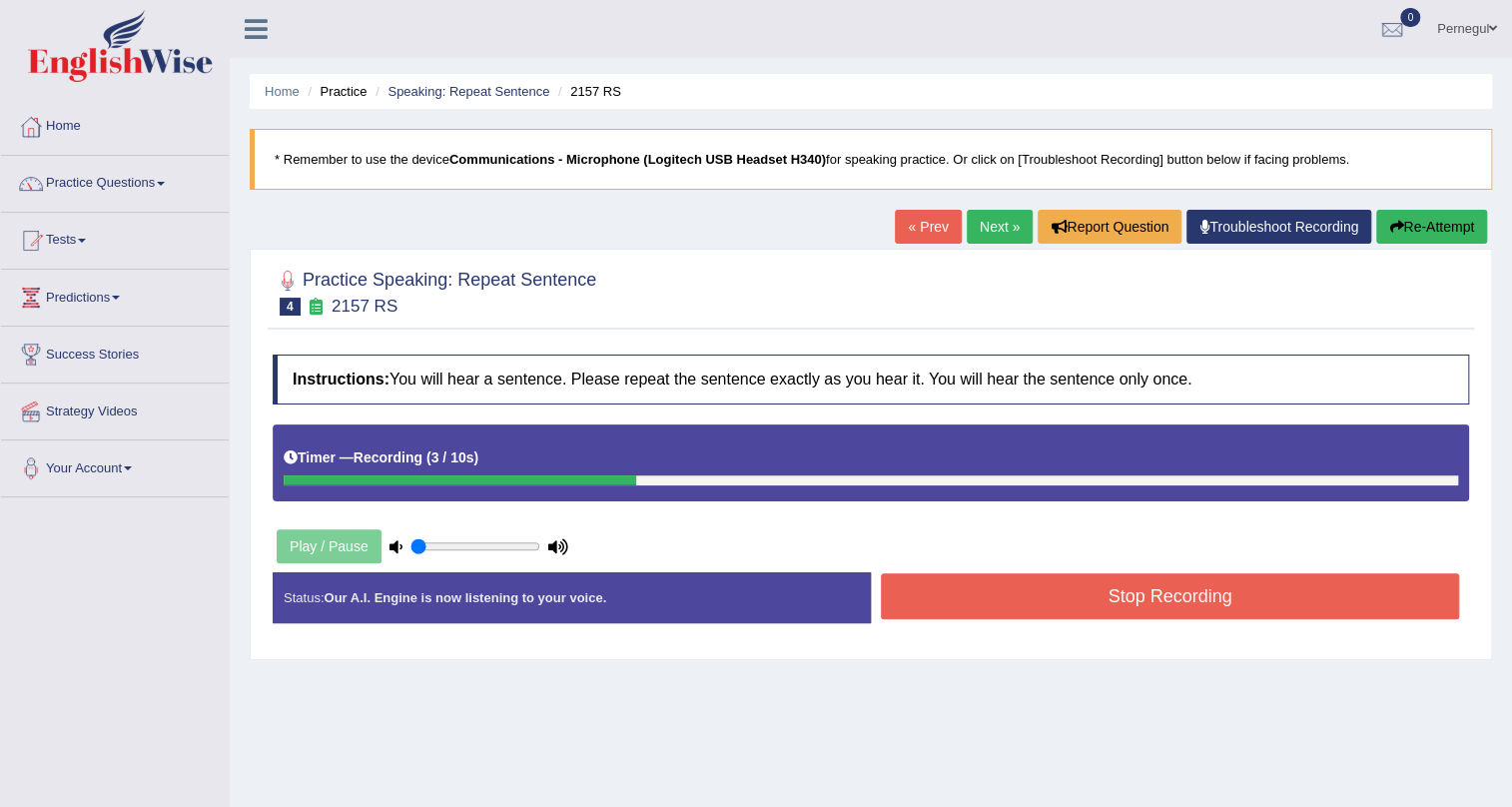 click on "Stop Recording" at bounding box center [1169, 596] 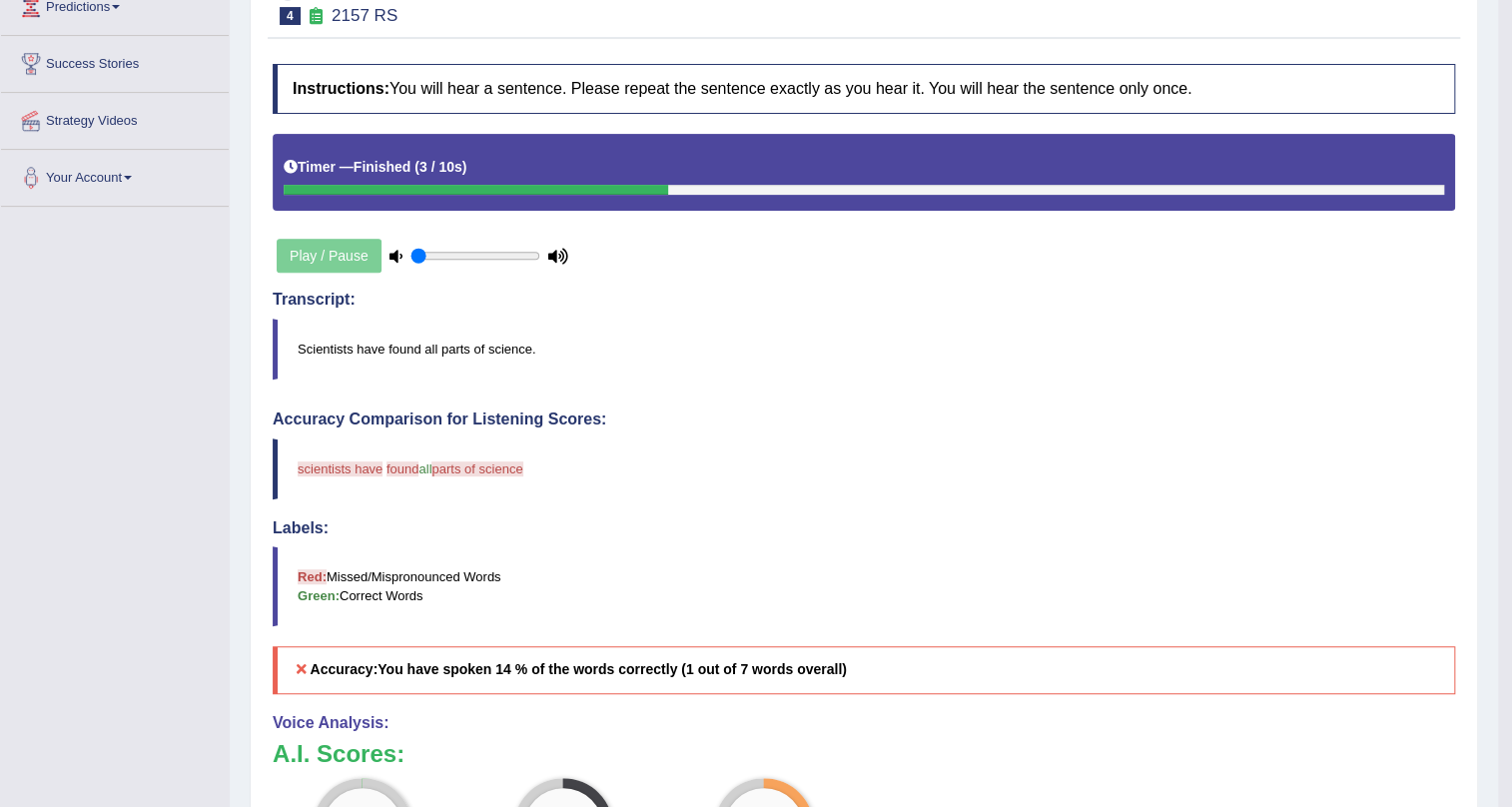 scroll, scrollTop: 0, scrollLeft: 0, axis: both 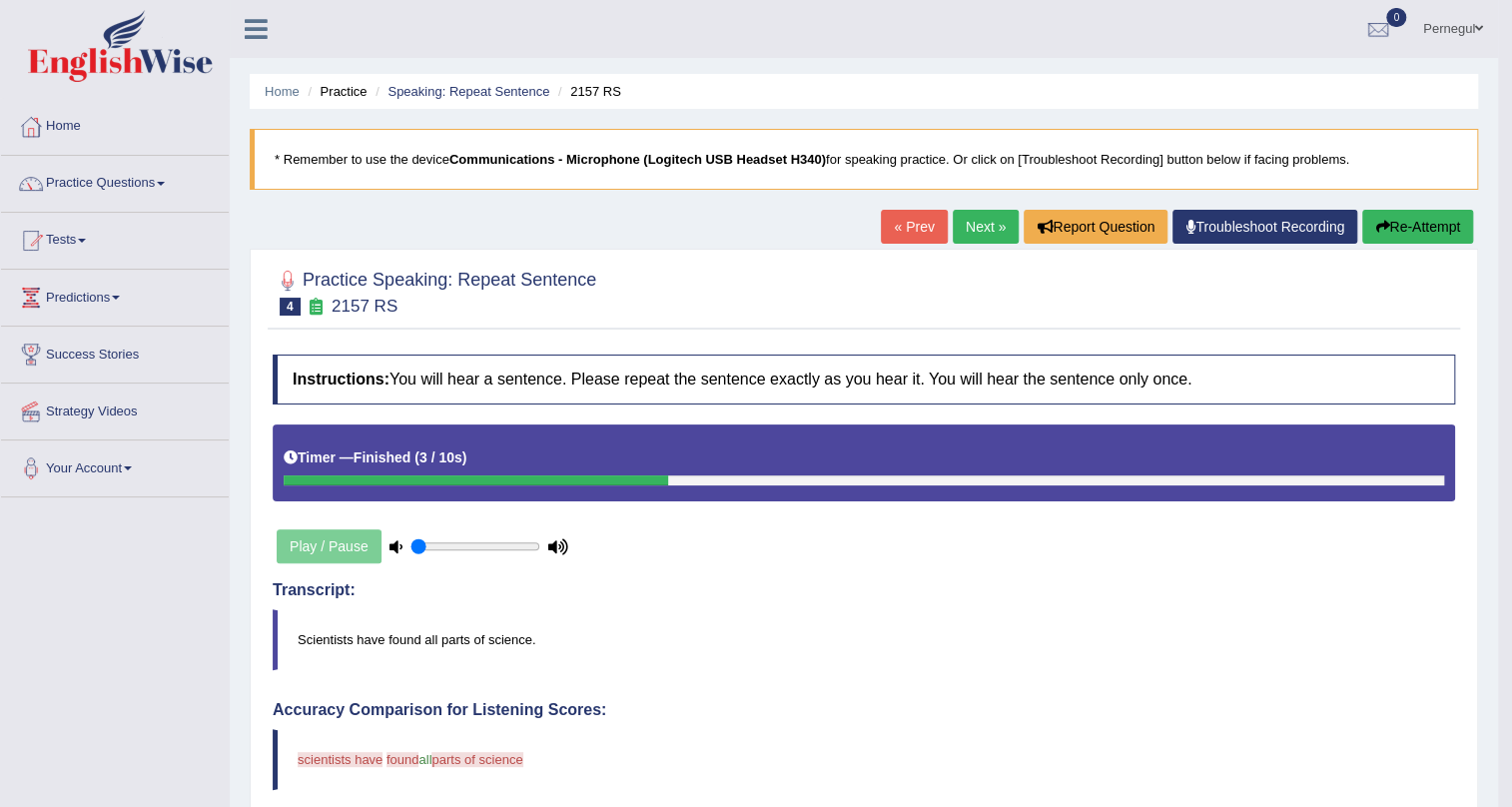 click on "Re-Attempt" at bounding box center [1417, 227] 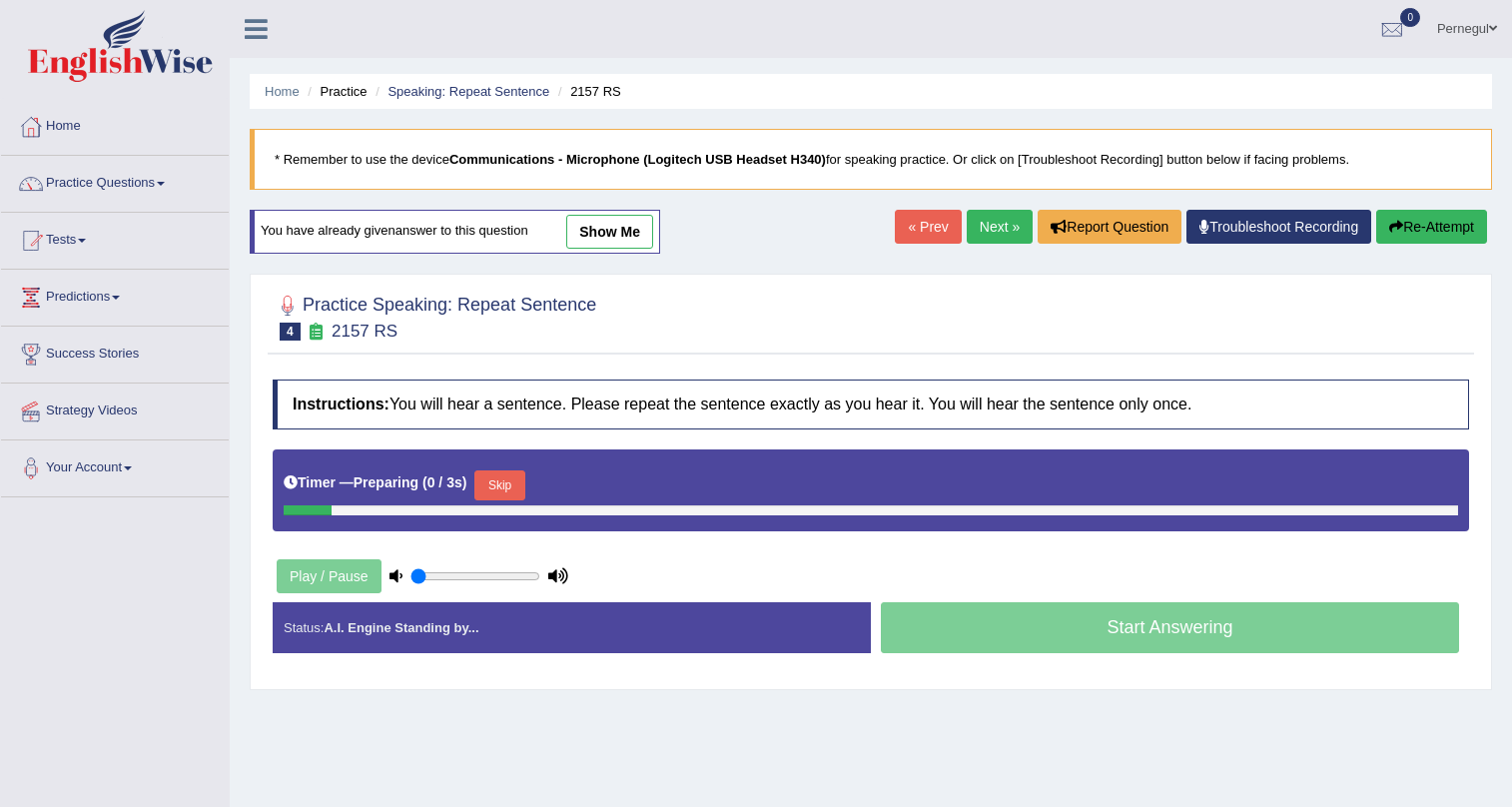 scroll, scrollTop: 0, scrollLeft: 0, axis: both 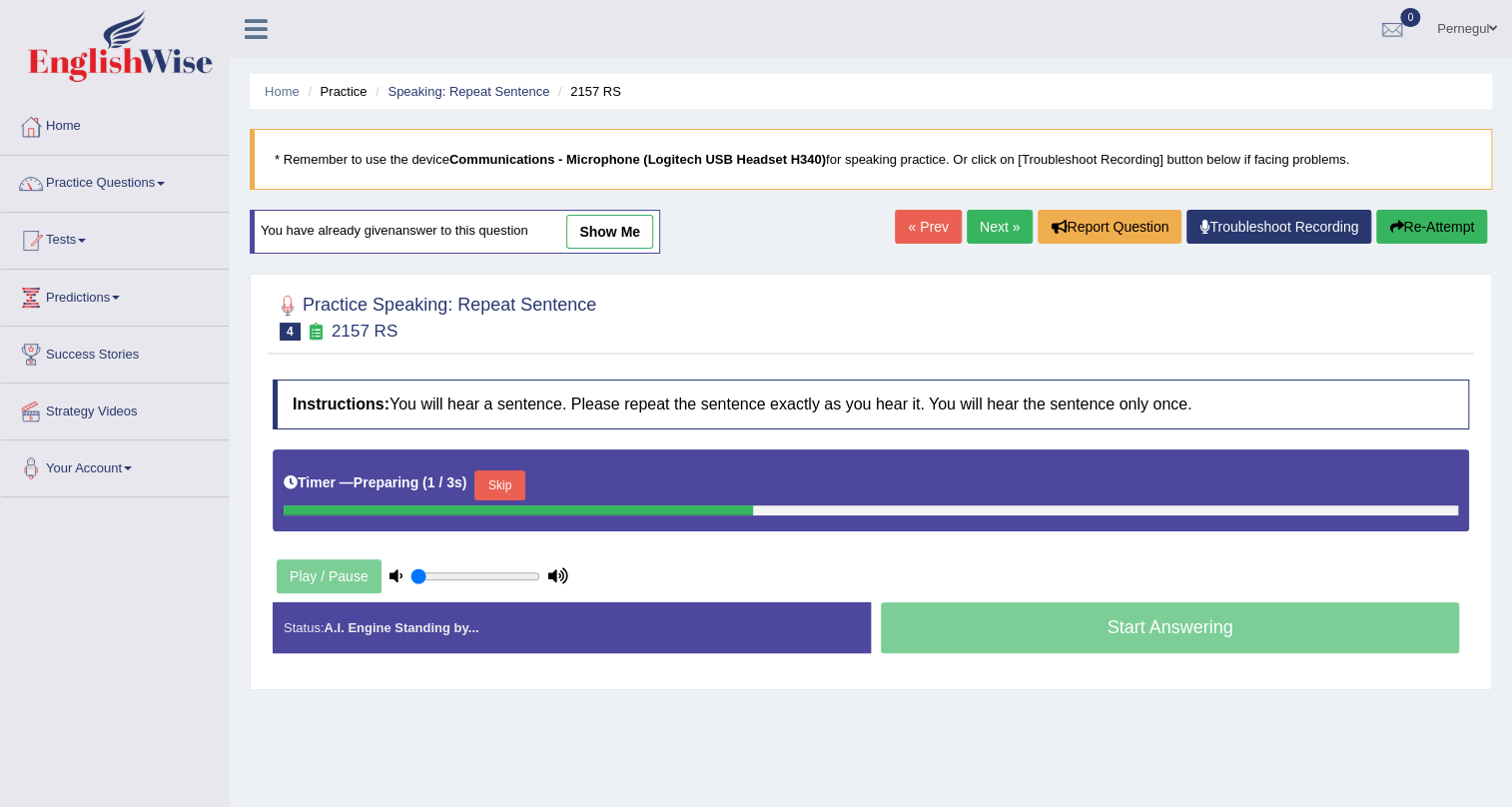 click on "Skip" at bounding box center [499, 485] 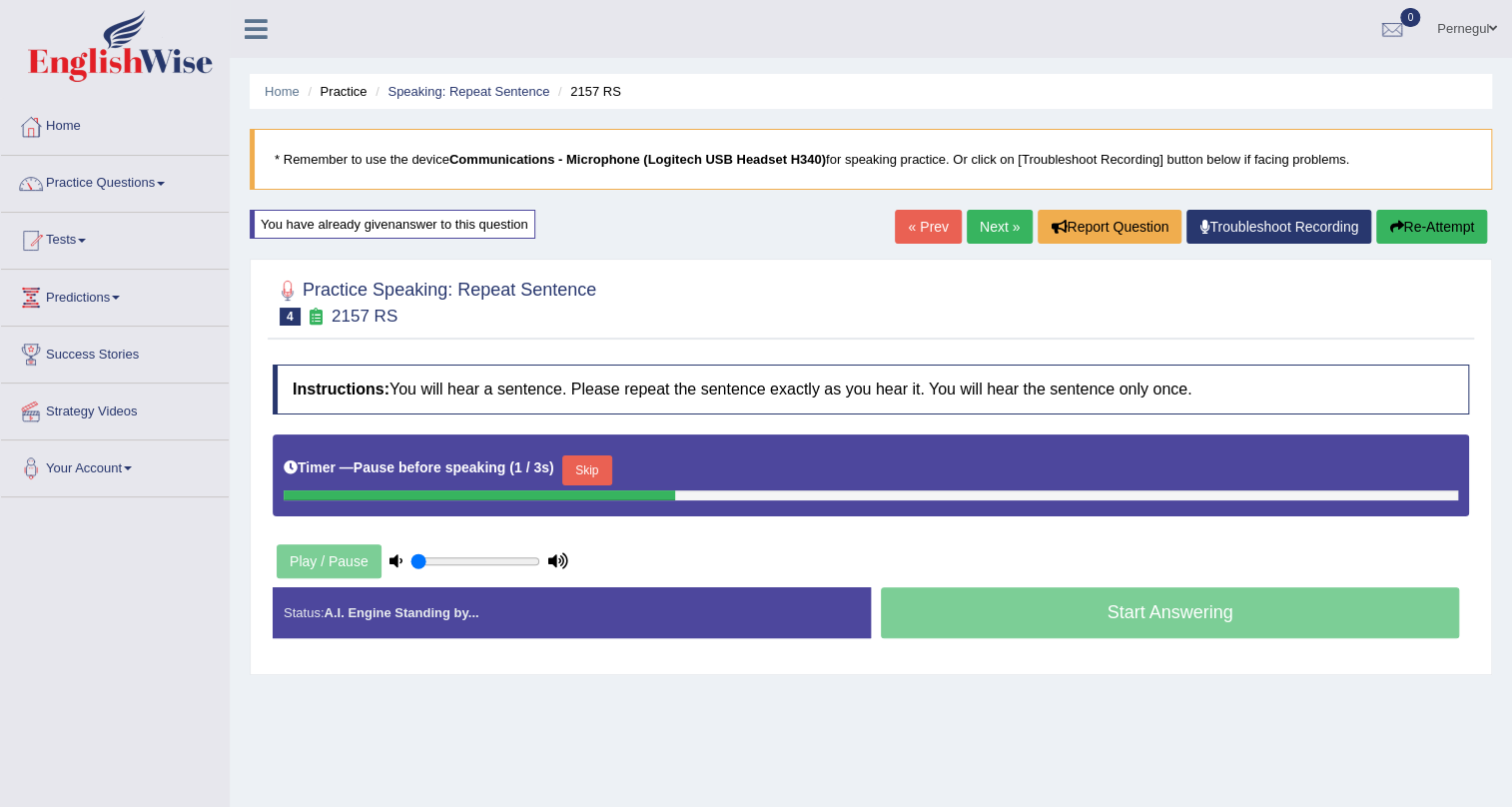 click on "Skip" at bounding box center [587, 470] 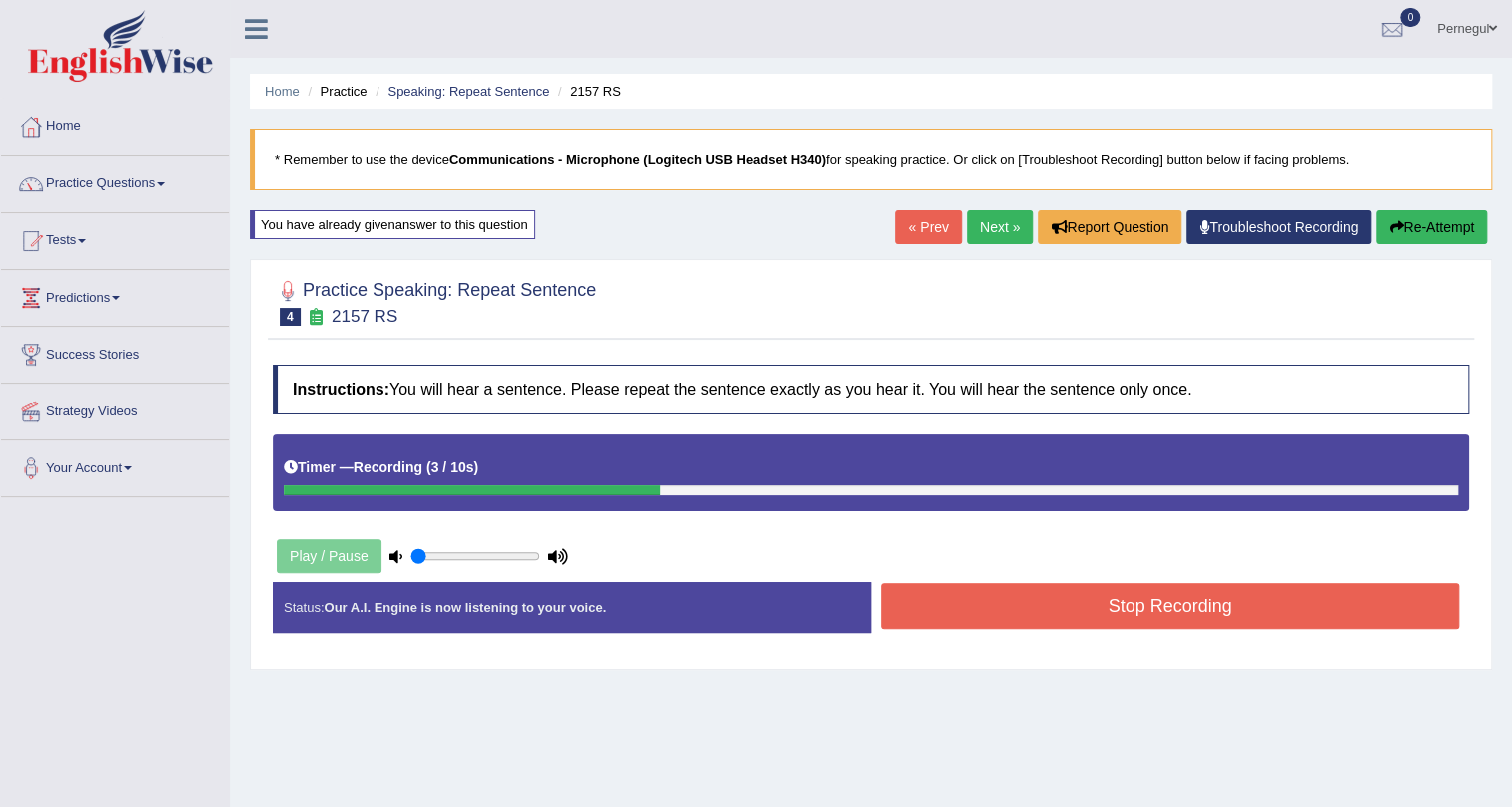 click on "Stop Recording" at bounding box center (1169, 606) 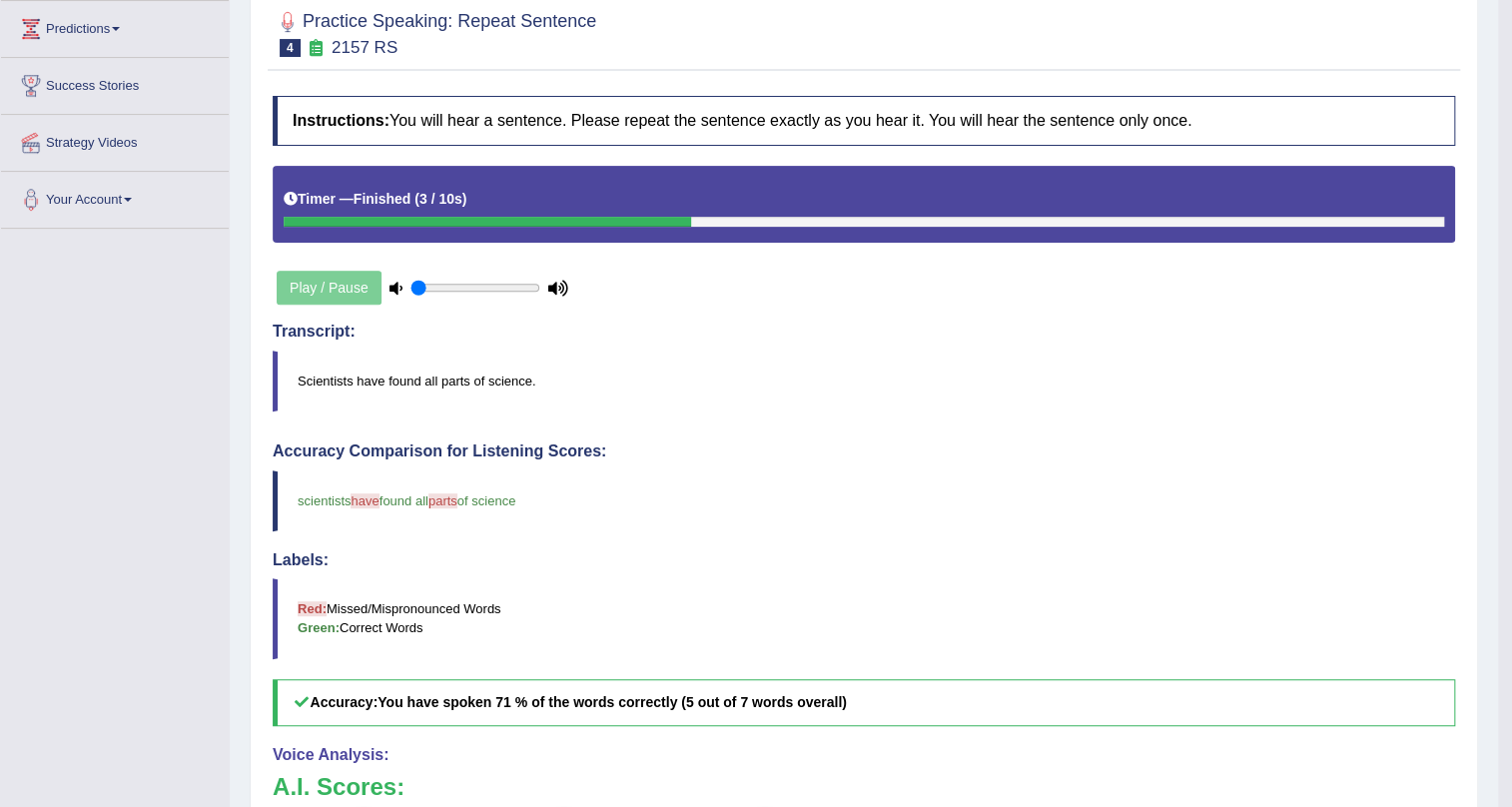 scroll, scrollTop: 0, scrollLeft: 0, axis: both 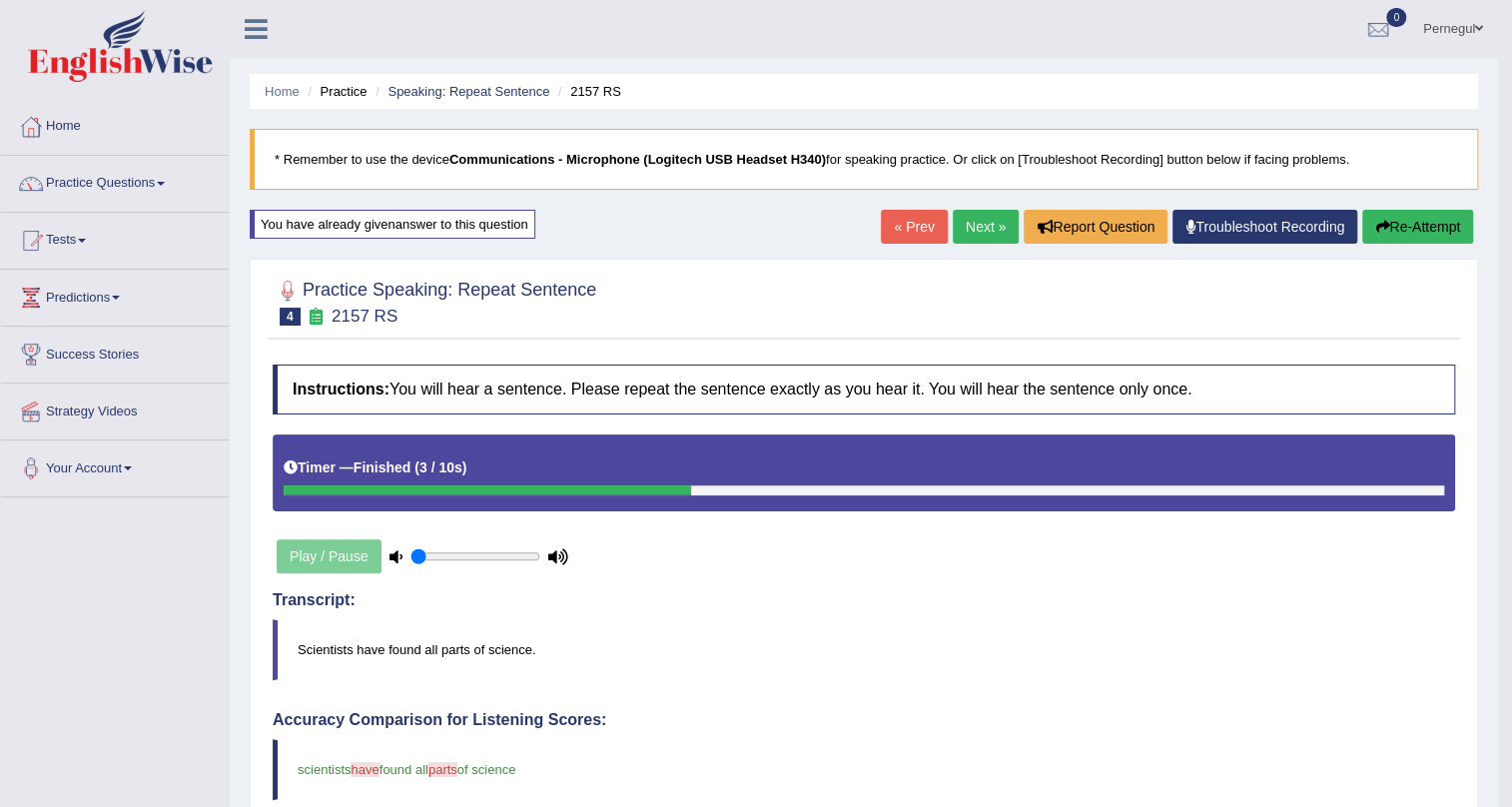 click on "Re-Attempt" at bounding box center (1417, 227) 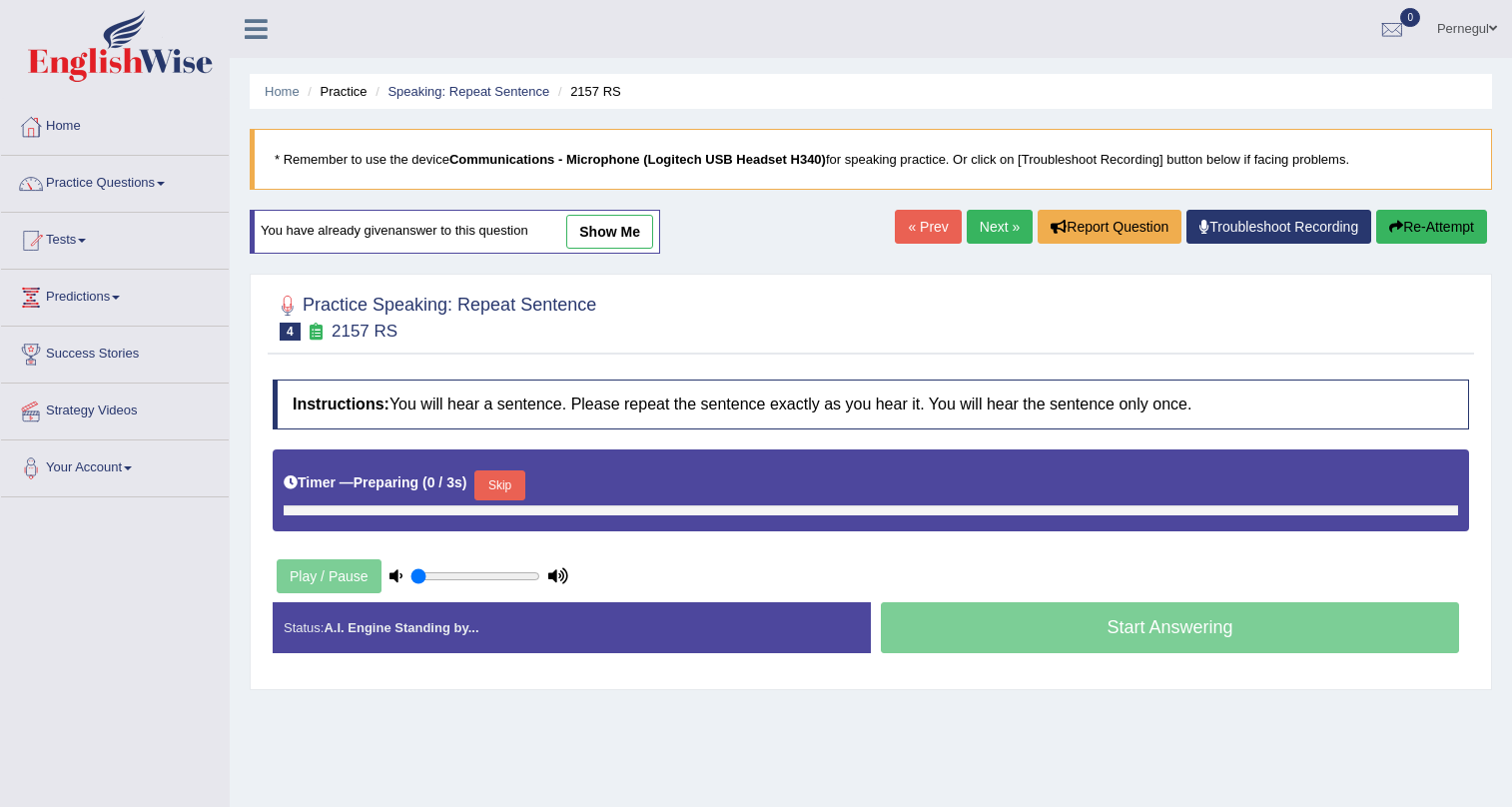 scroll, scrollTop: 0, scrollLeft: 0, axis: both 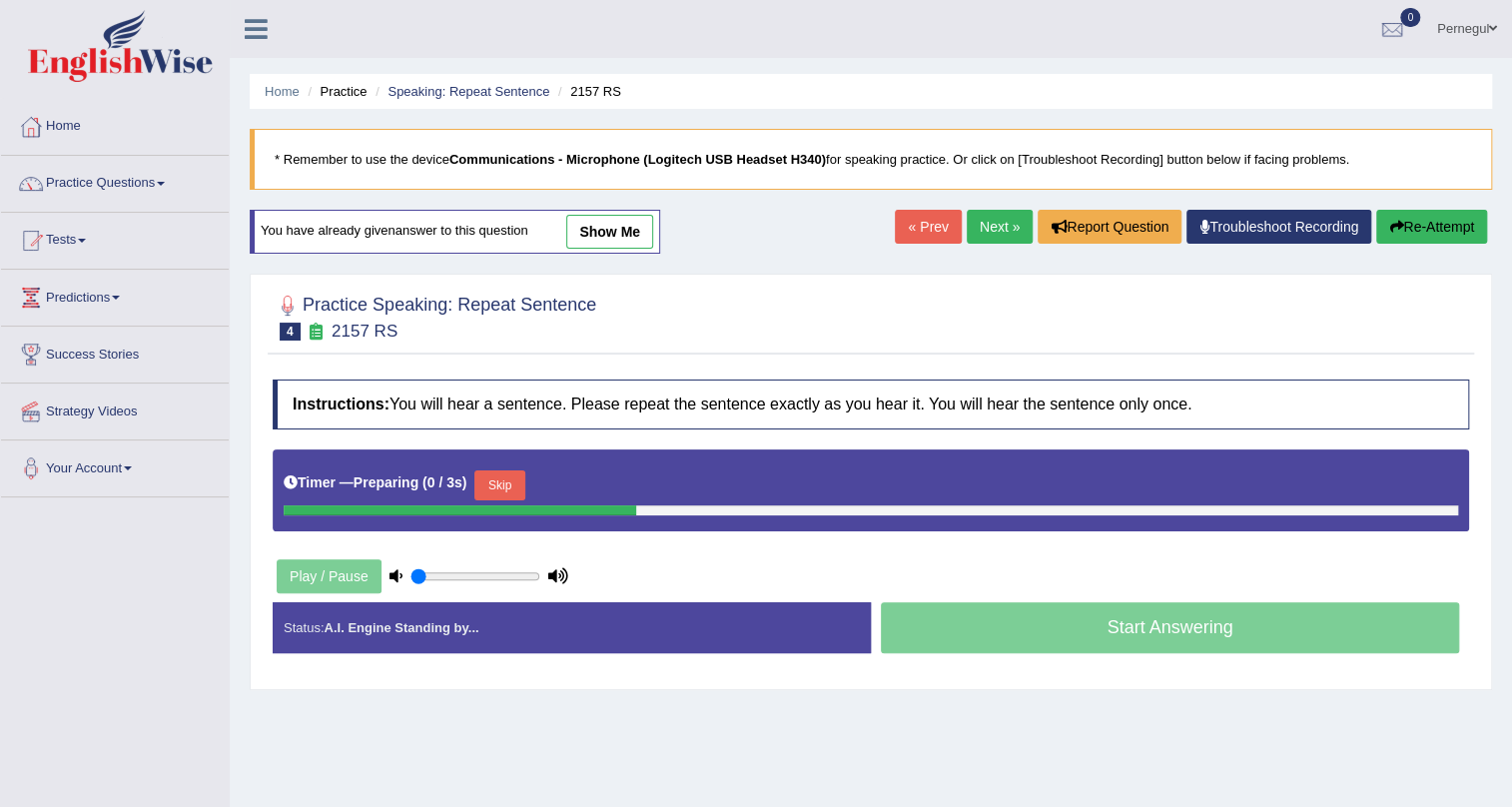 click on "Skip" at bounding box center (499, 485) 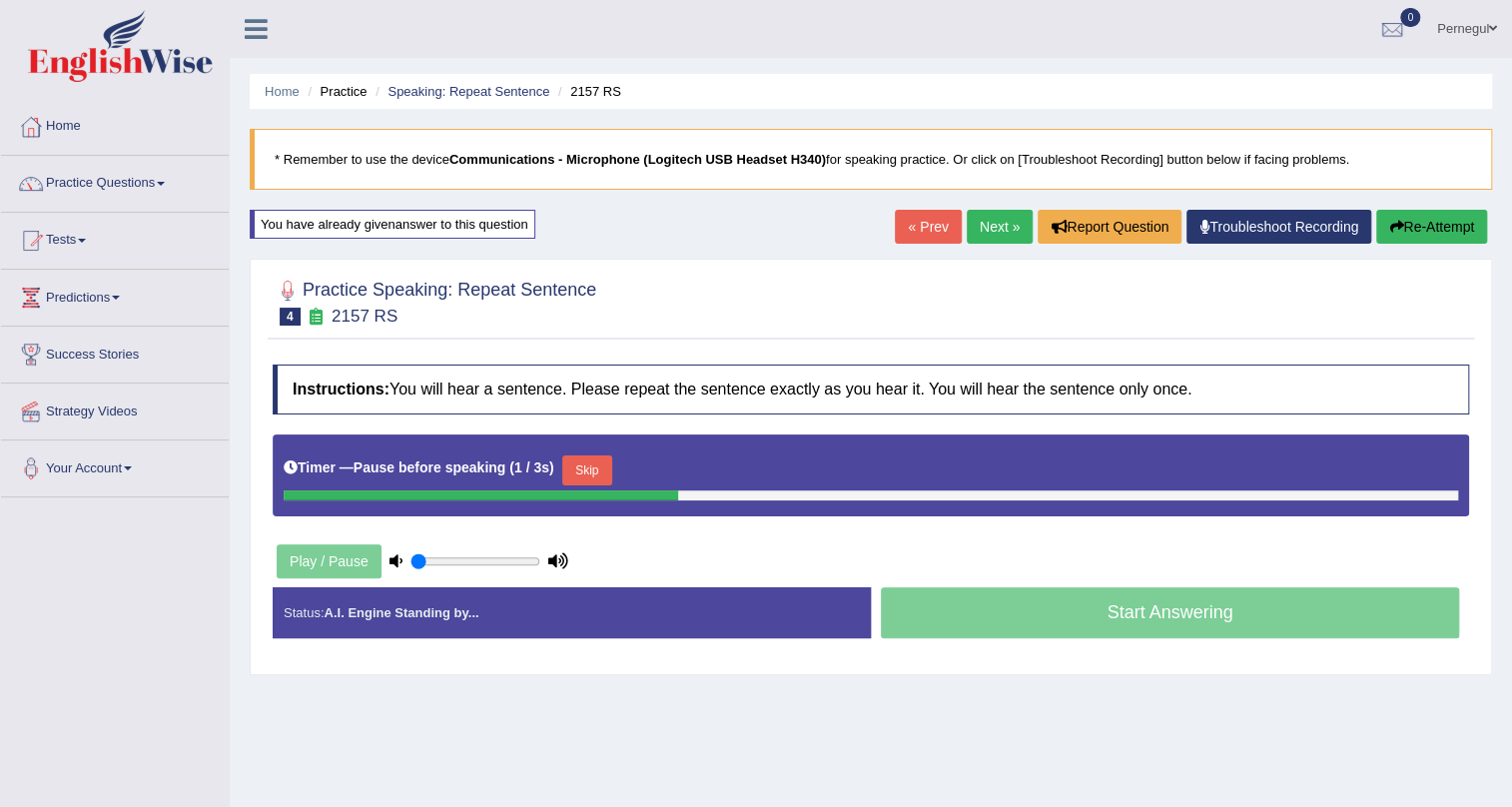 click on "Skip" at bounding box center [587, 470] 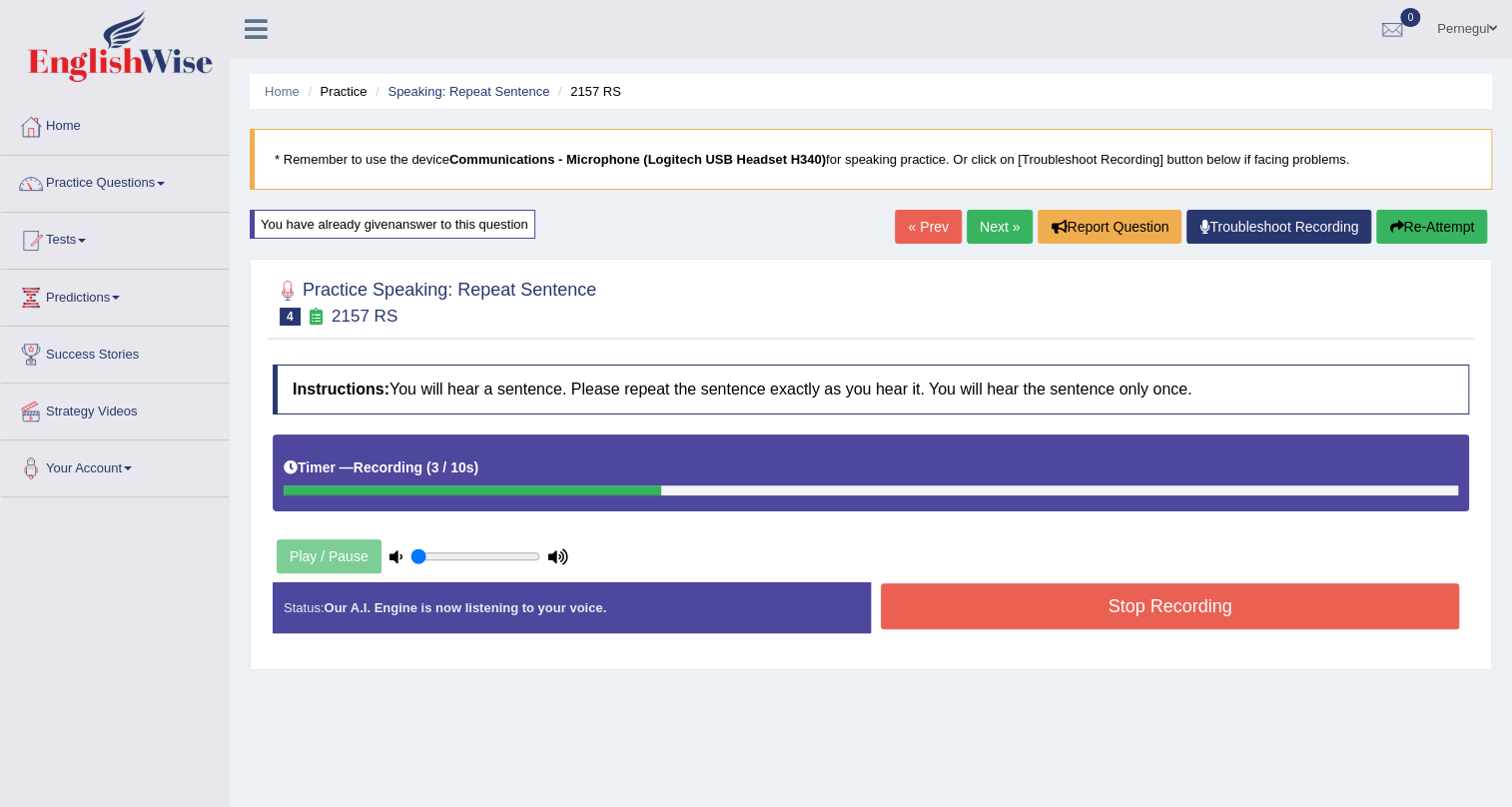 click on "Stop Recording" at bounding box center [1169, 606] 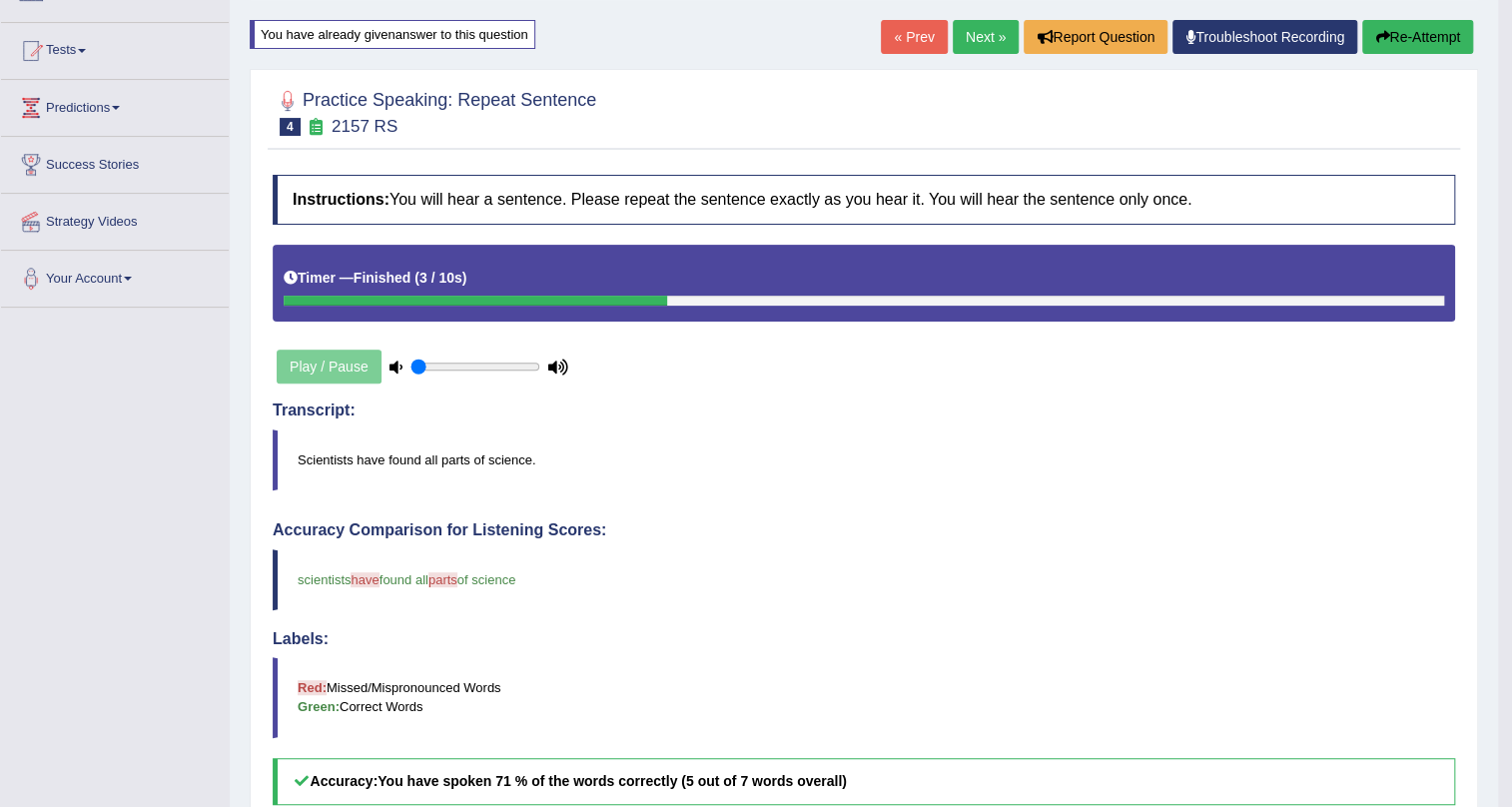 scroll, scrollTop: 0, scrollLeft: 0, axis: both 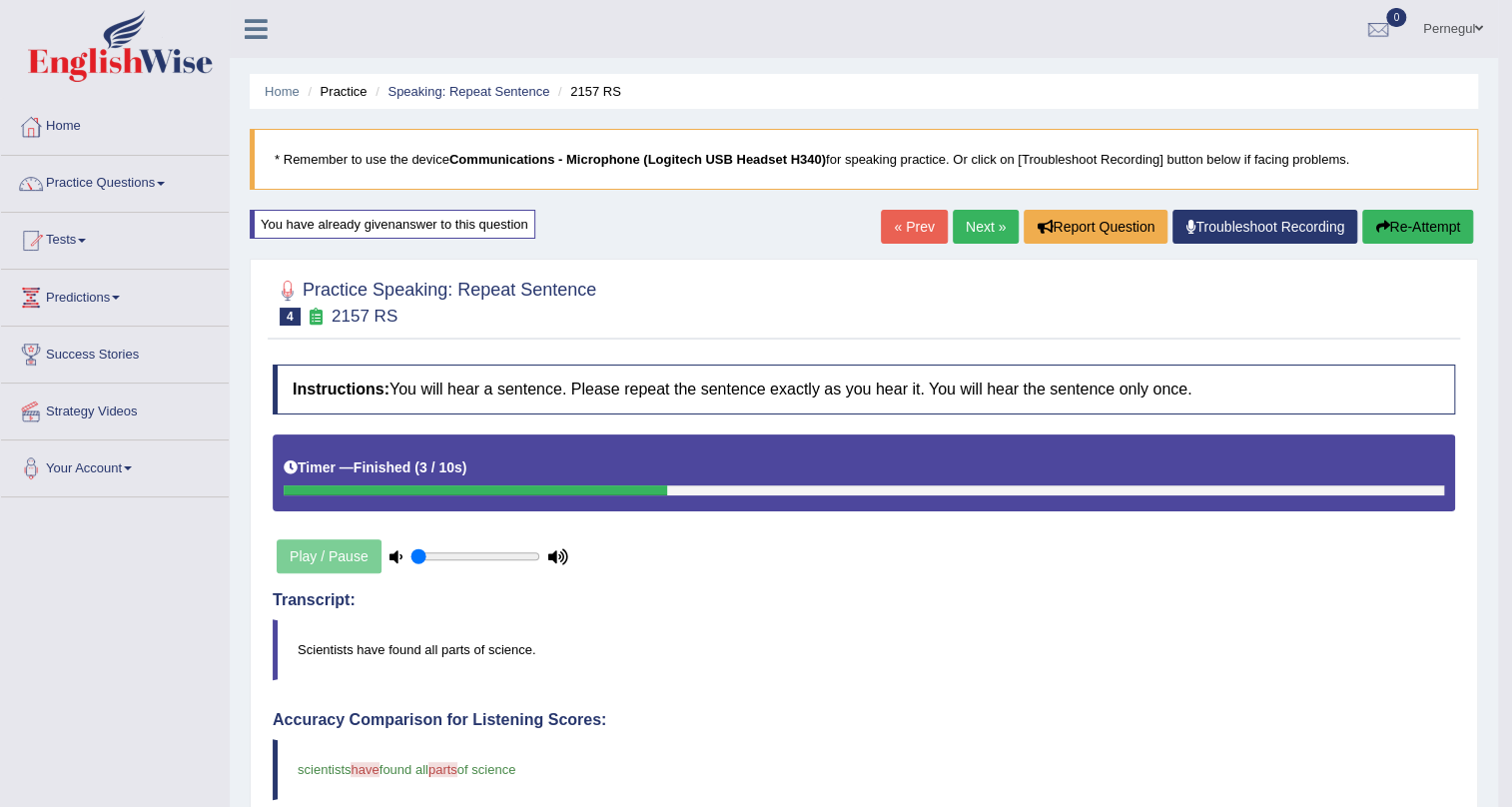 click on "Next »" at bounding box center (986, 227) 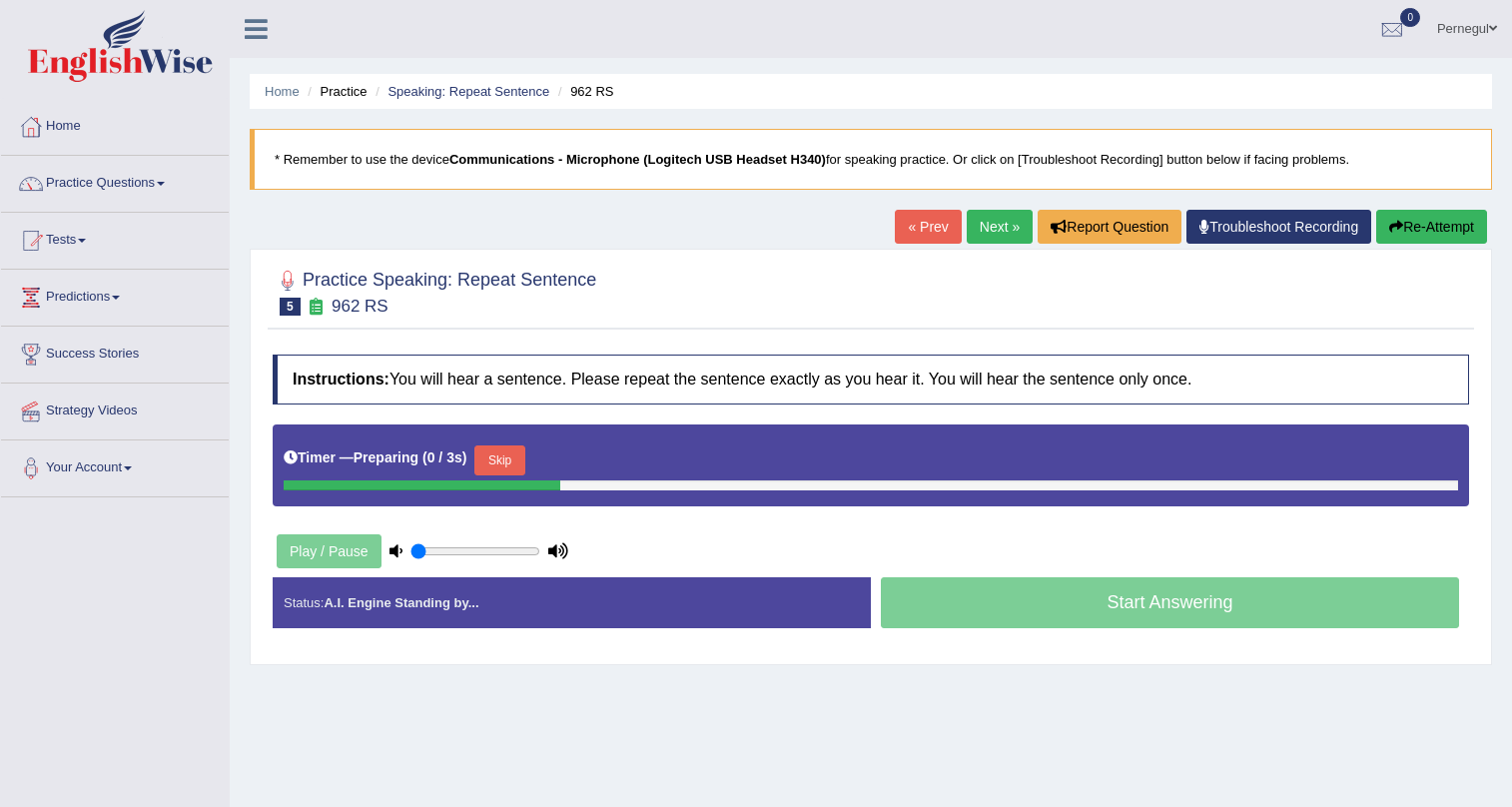 scroll, scrollTop: 0, scrollLeft: 0, axis: both 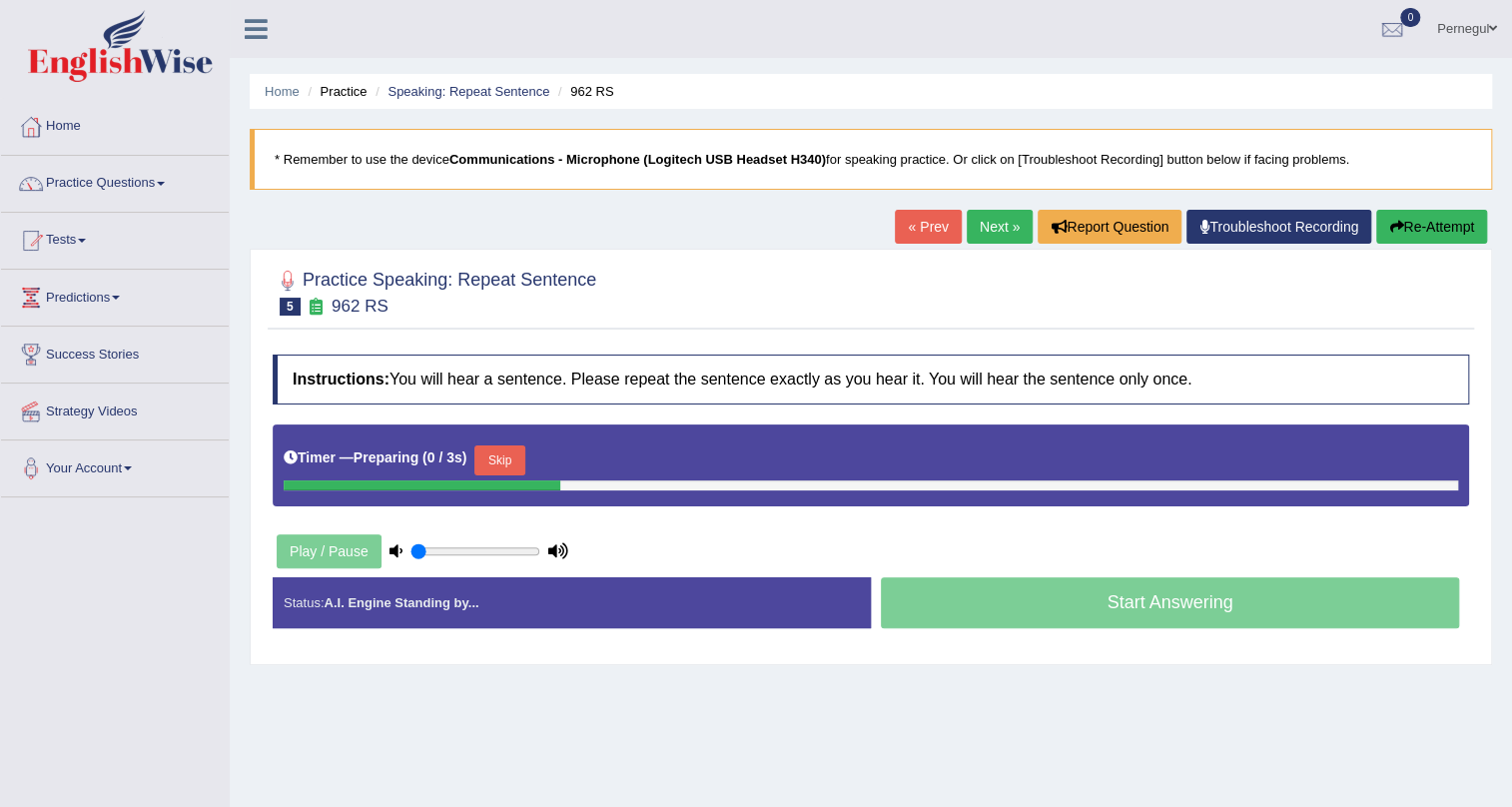 click on "Skip" at bounding box center [499, 460] 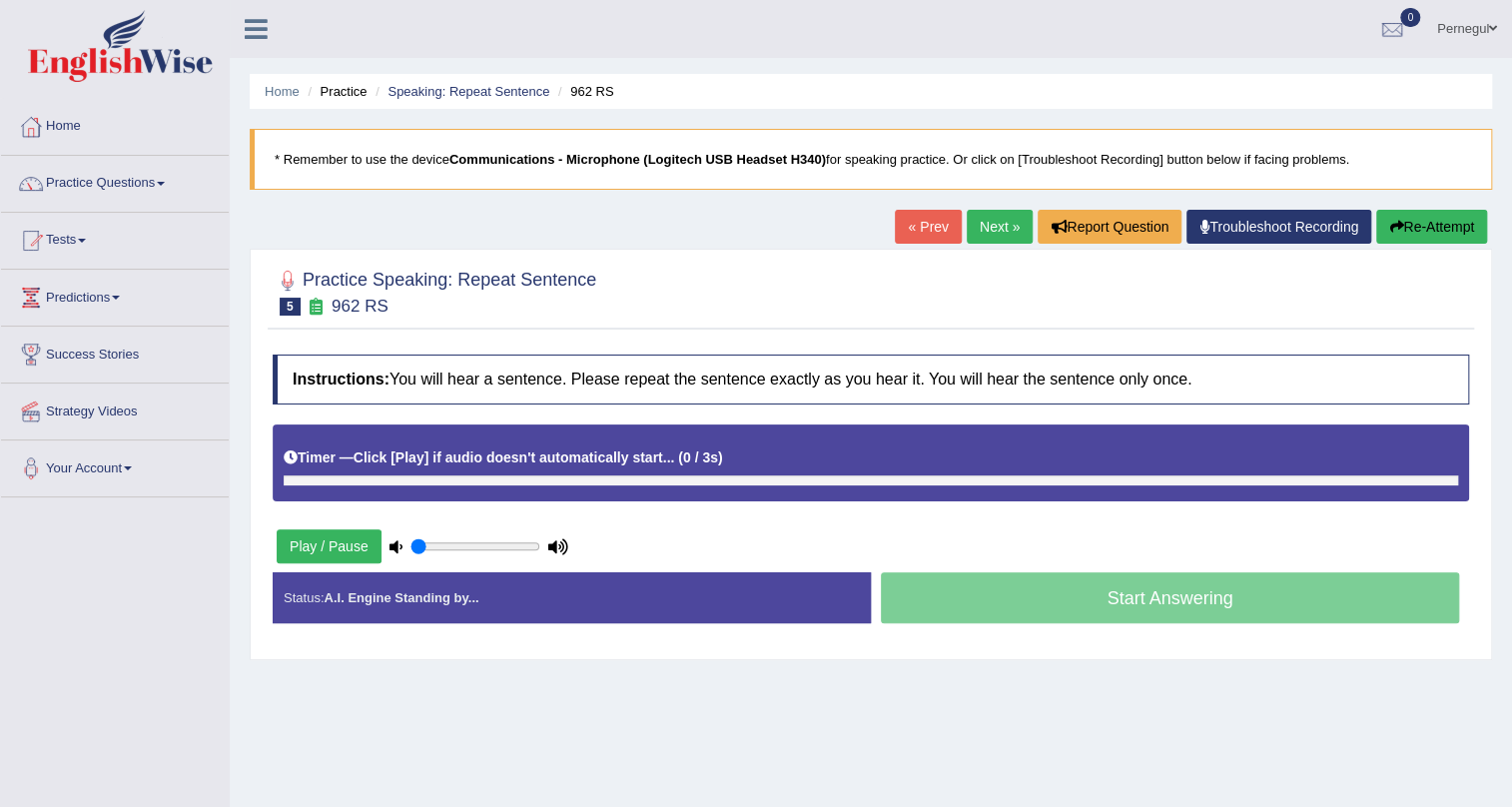 scroll, scrollTop: 0, scrollLeft: 0, axis: both 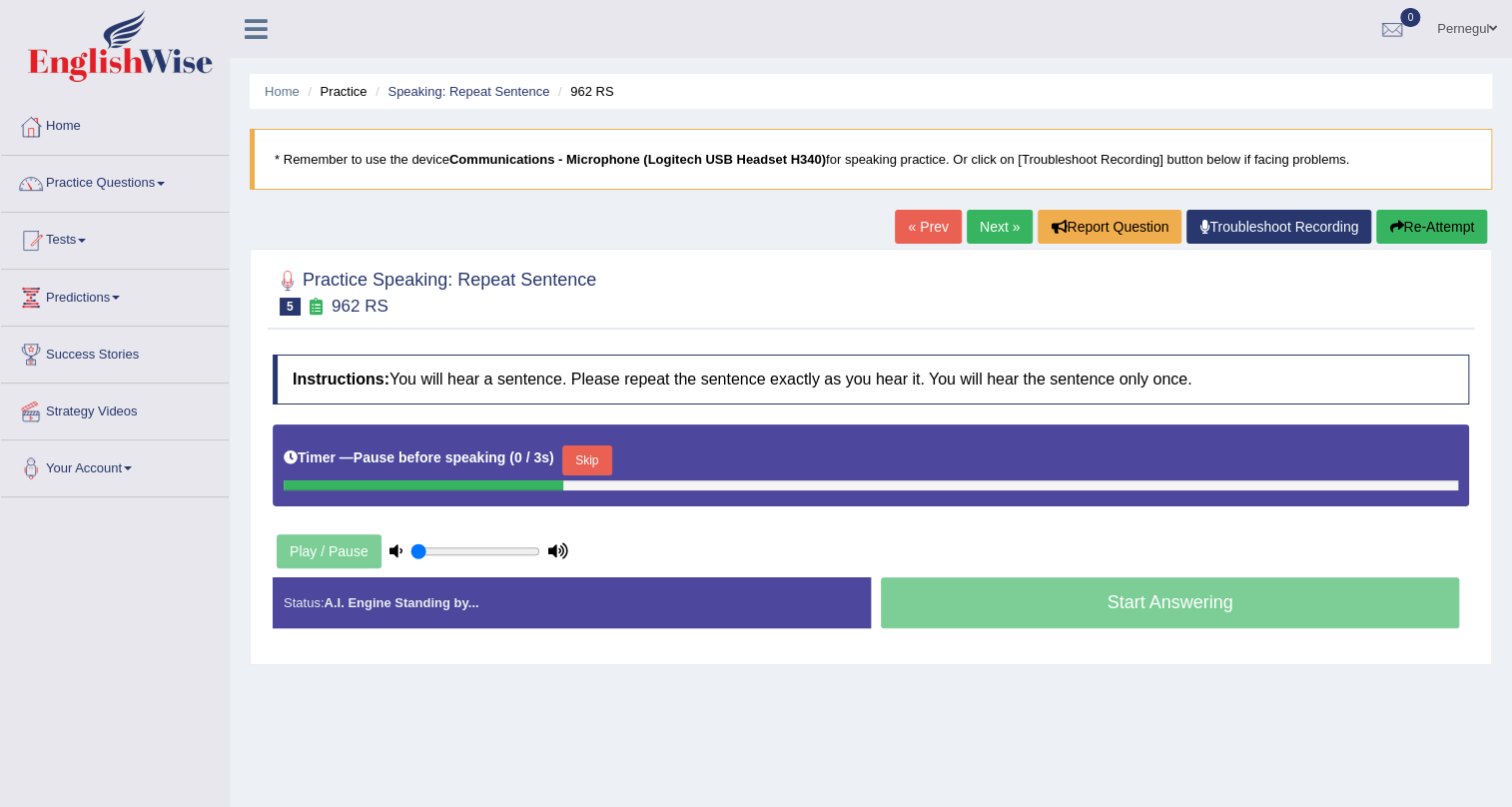 click on "Skip" at bounding box center (587, 460) 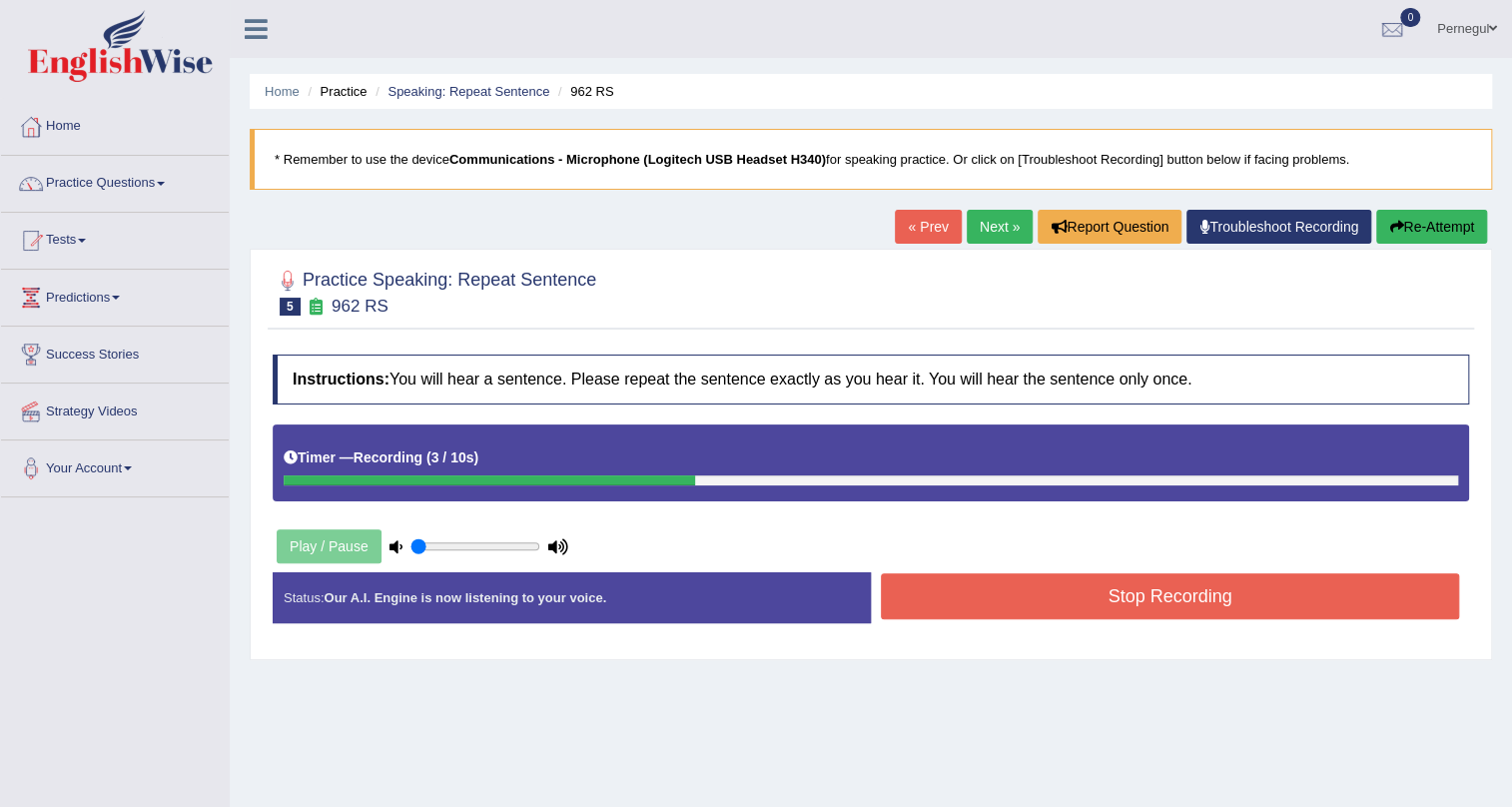 click on "Stop Recording" at bounding box center (1169, 596) 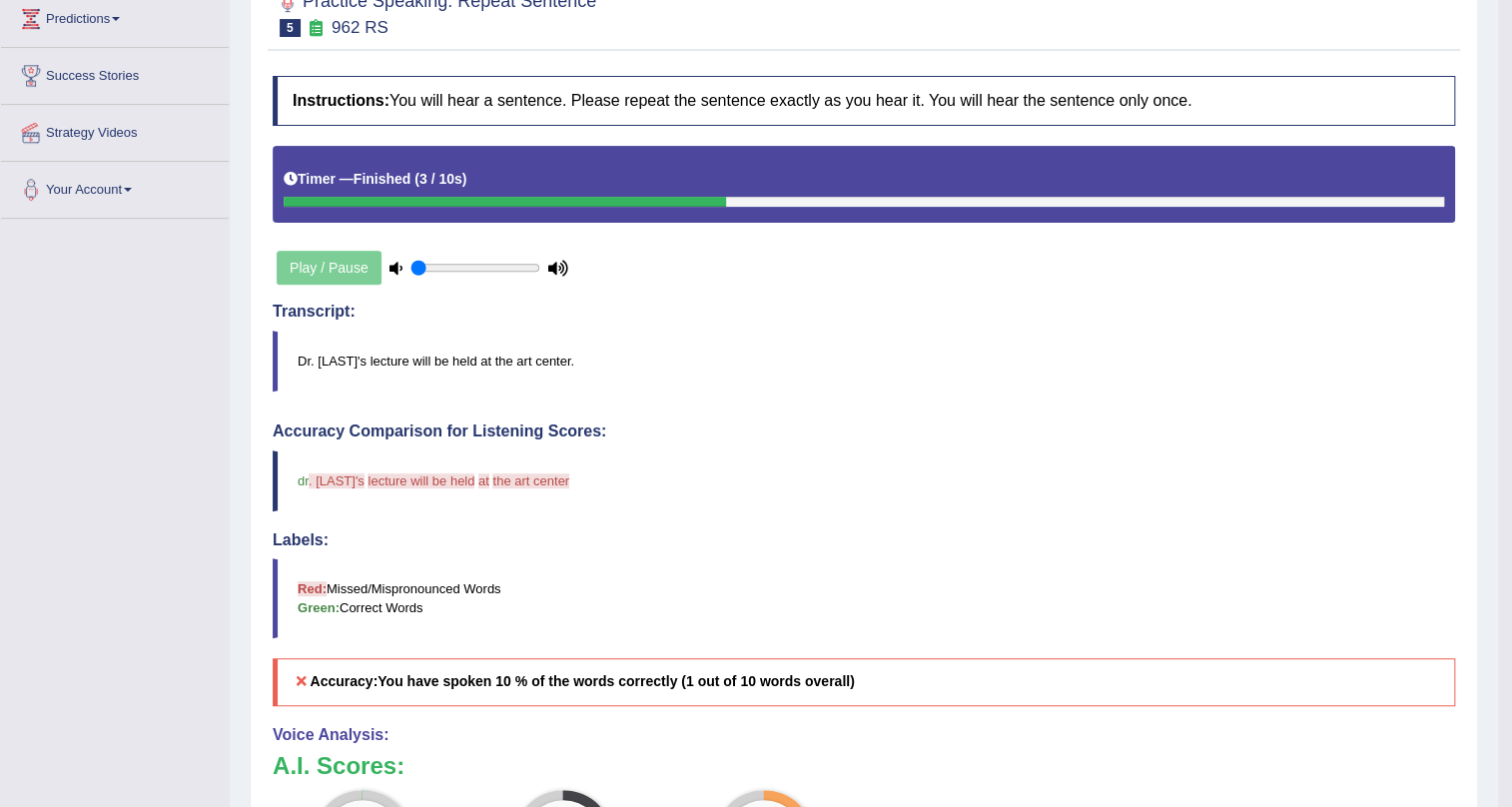 scroll, scrollTop: 0, scrollLeft: 0, axis: both 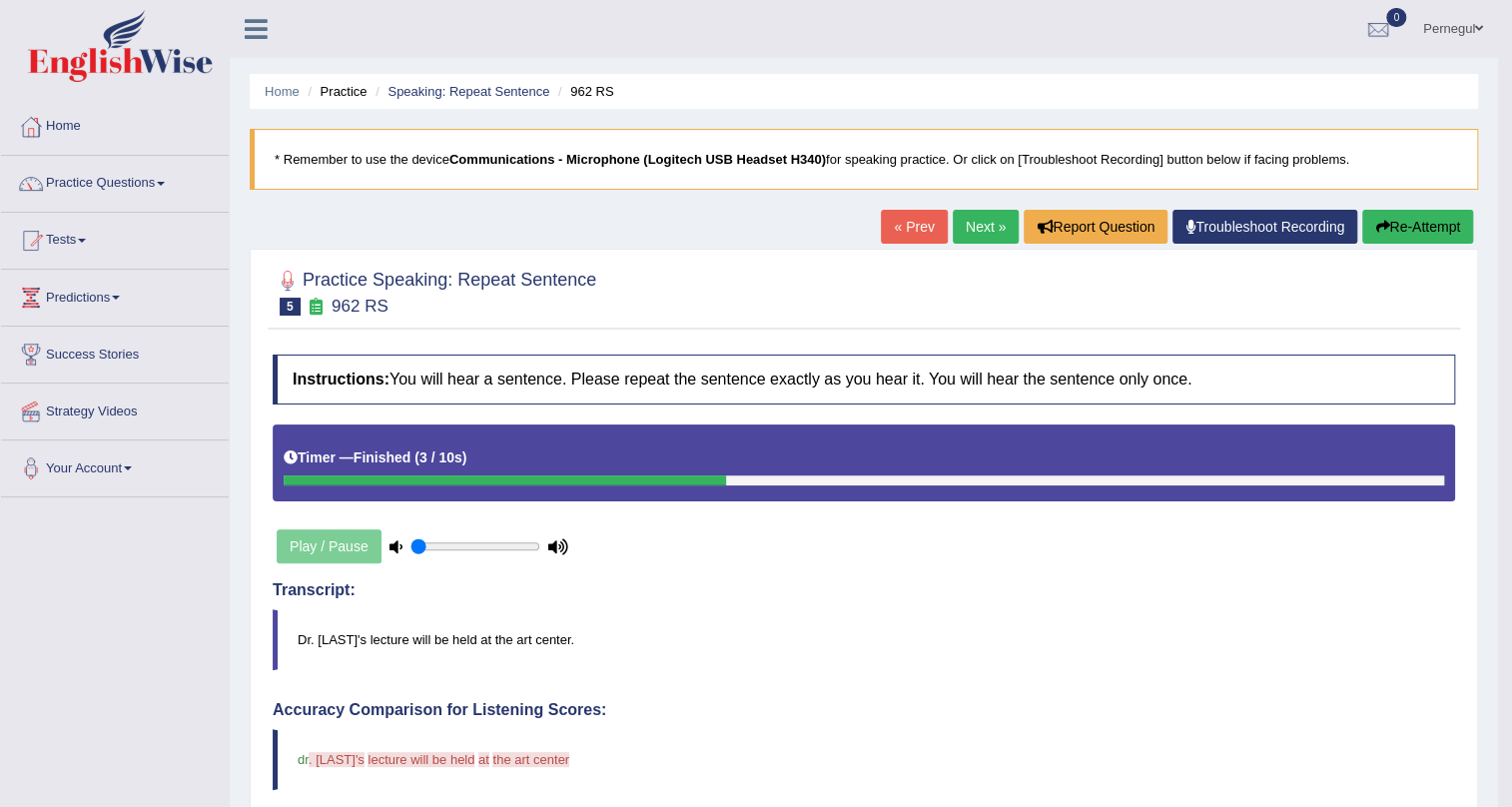click on "Re-Attempt" at bounding box center [1417, 227] 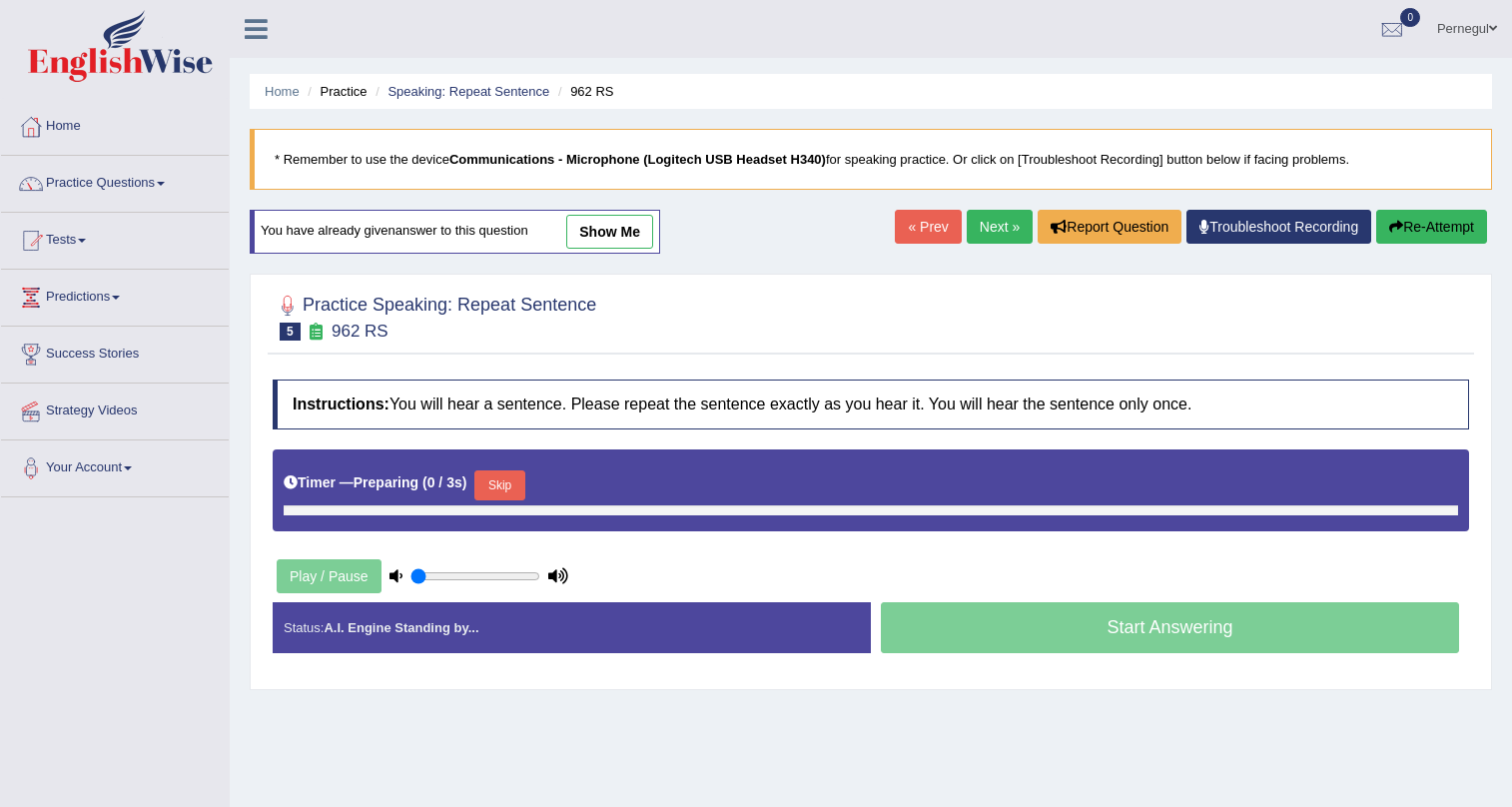 scroll, scrollTop: 0, scrollLeft: 0, axis: both 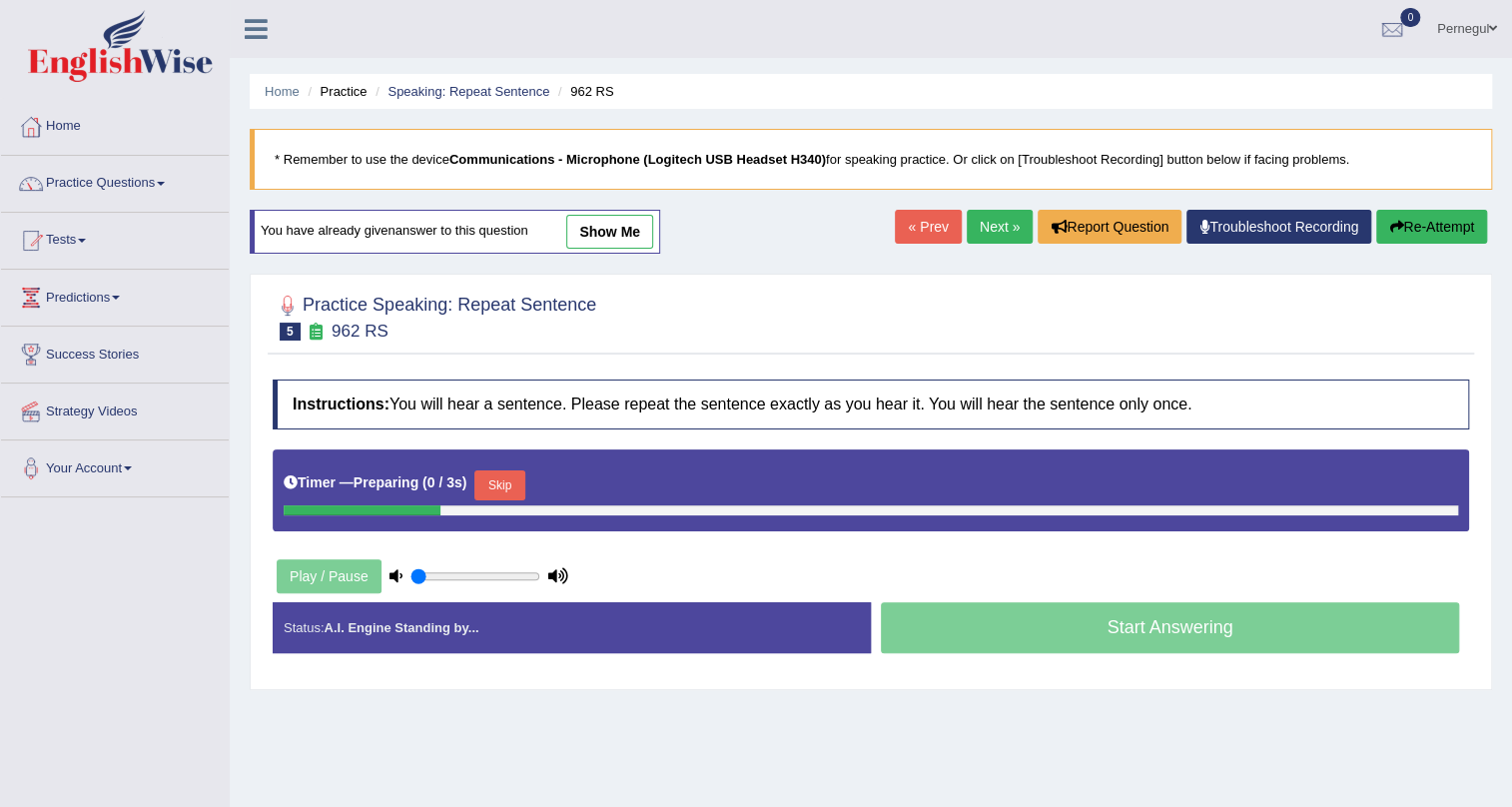 click on "Skip" at bounding box center (499, 485) 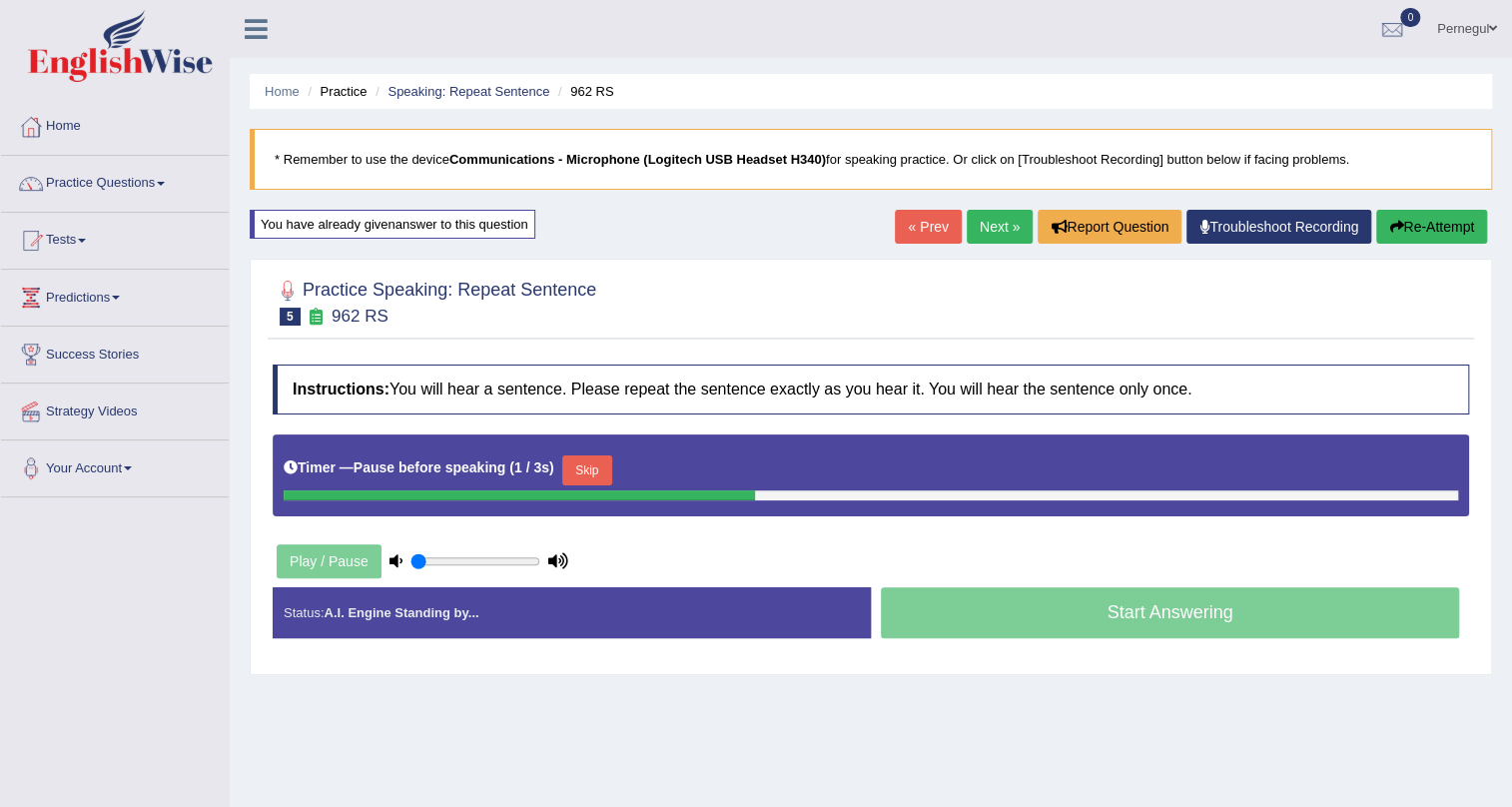 click on "Skip" at bounding box center [587, 470] 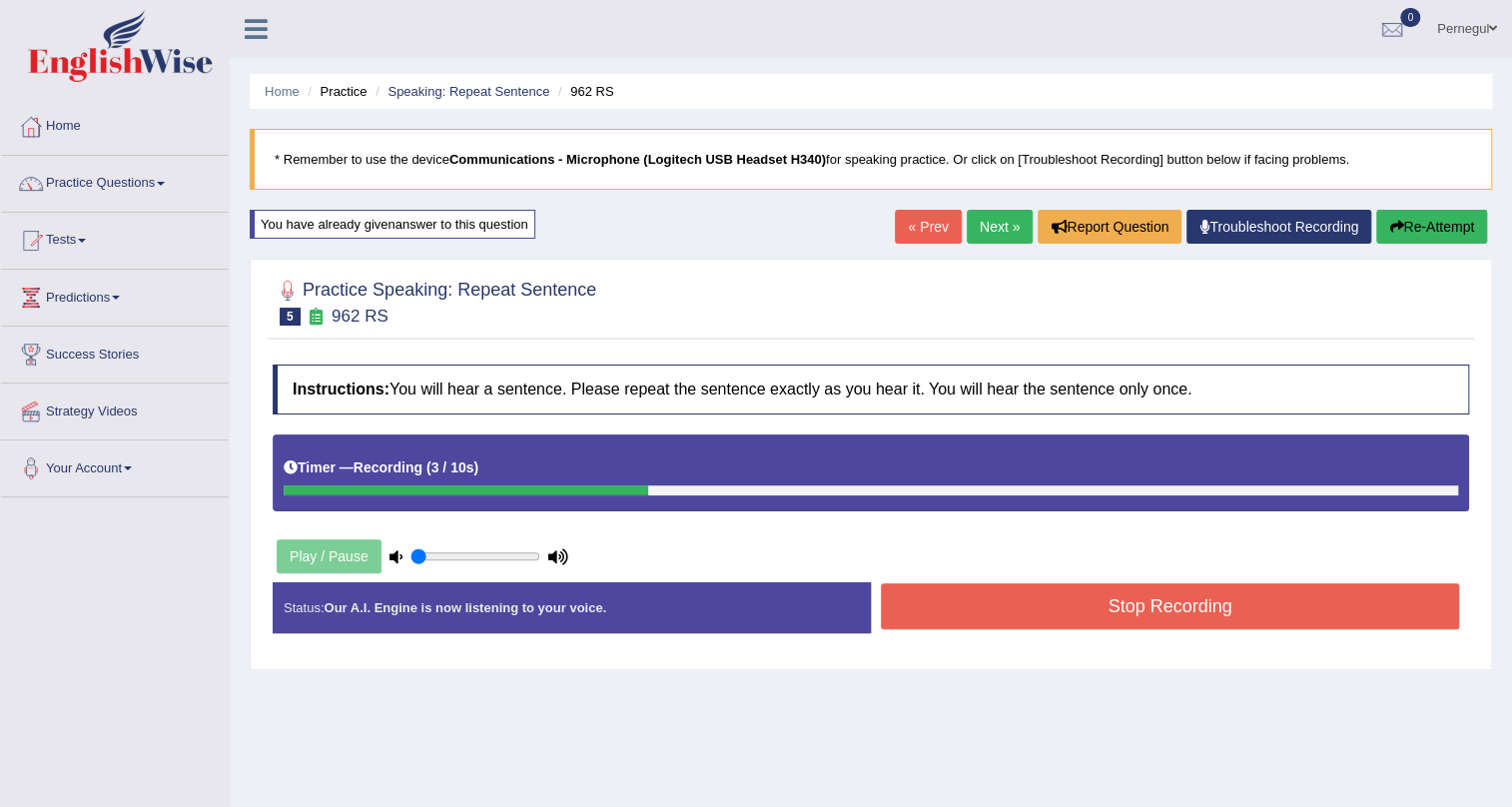 click on "Stop Recording" at bounding box center [1169, 606] 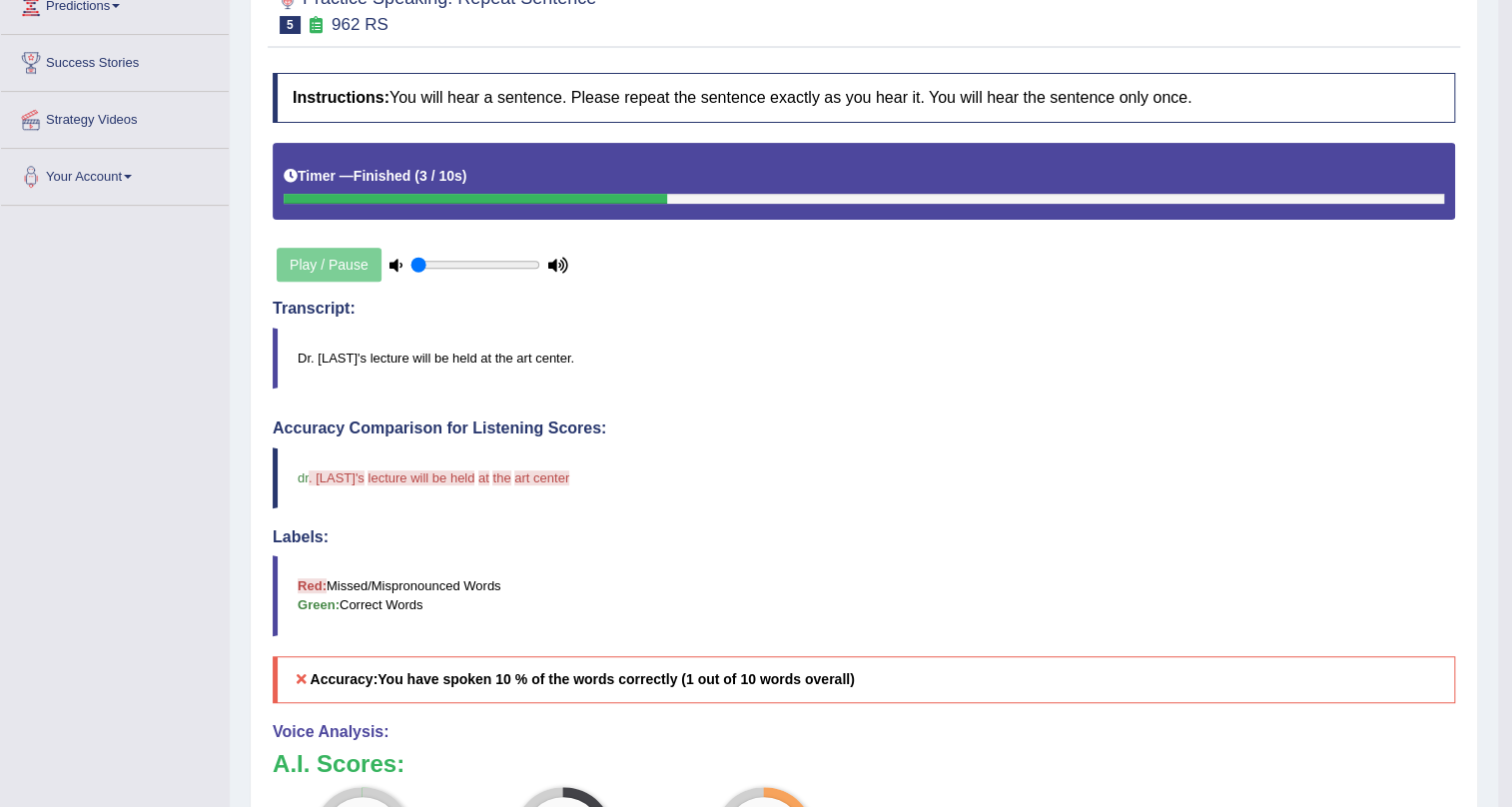 scroll, scrollTop: 0, scrollLeft: 0, axis: both 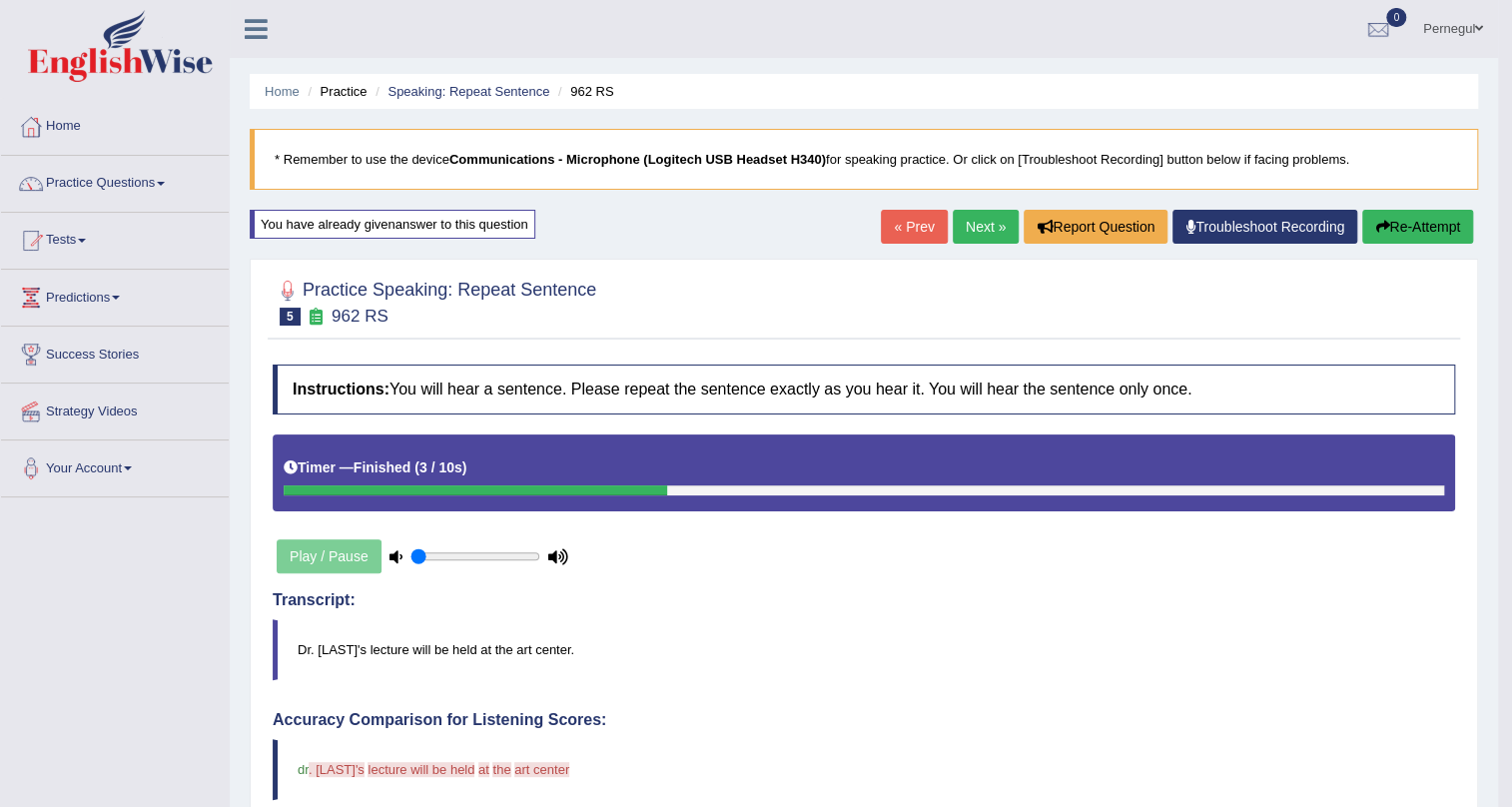 click on "Next »" at bounding box center (986, 227) 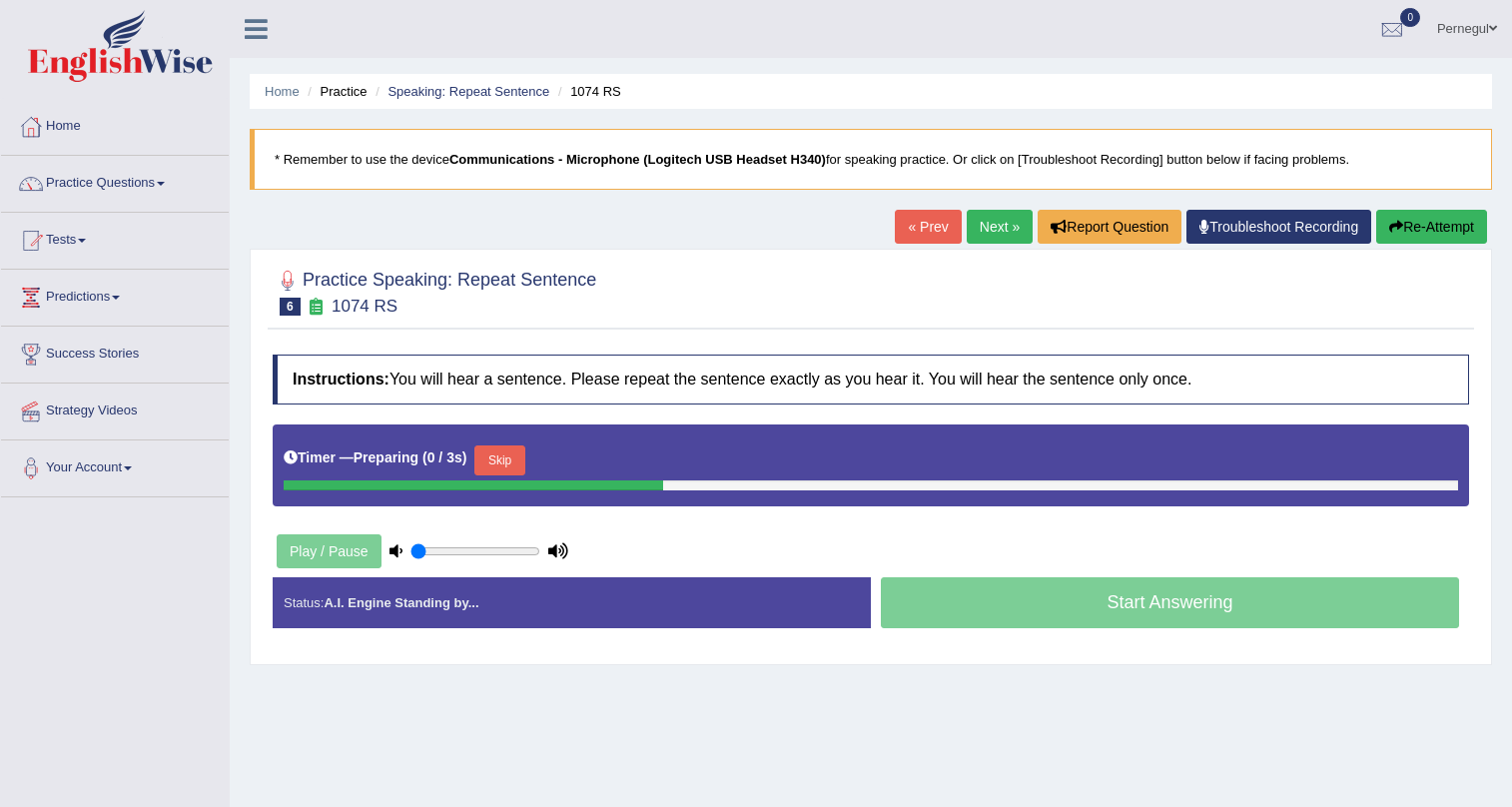 scroll, scrollTop: 0, scrollLeft: 0, axis: both 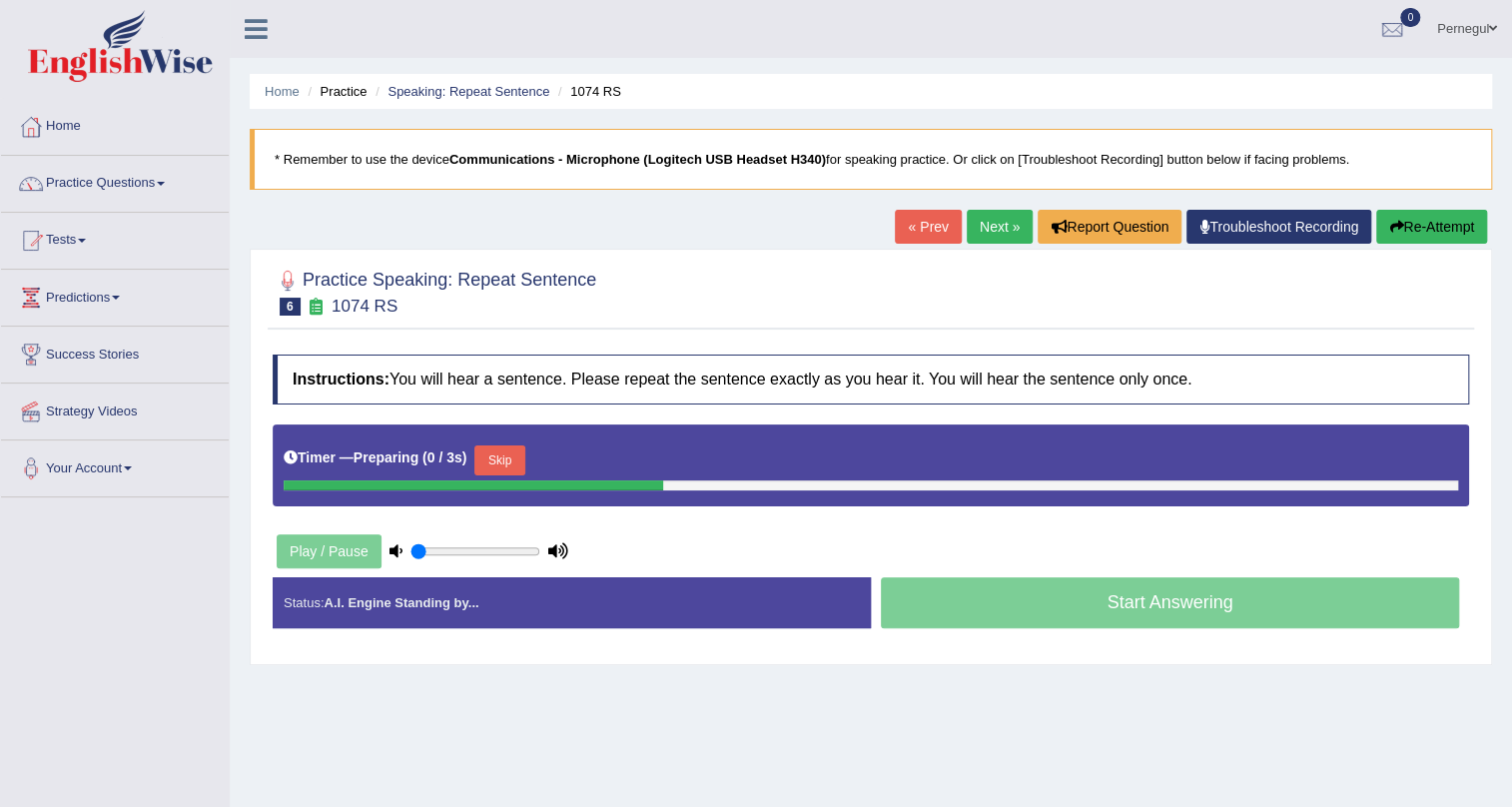 click on "Skip" at bounding box center (499, 460) 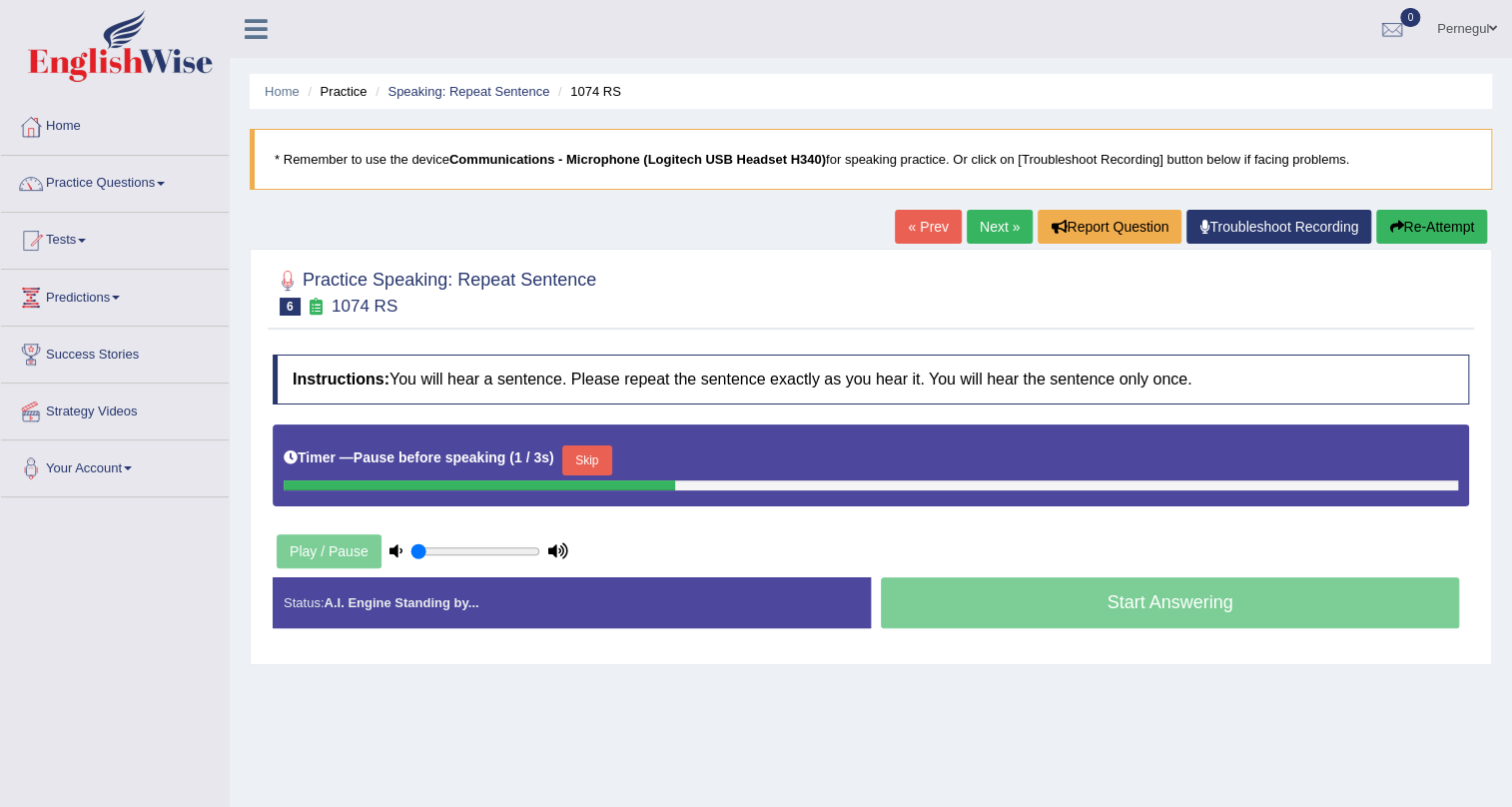 click on "Skip" at bounding box center (587, 460) 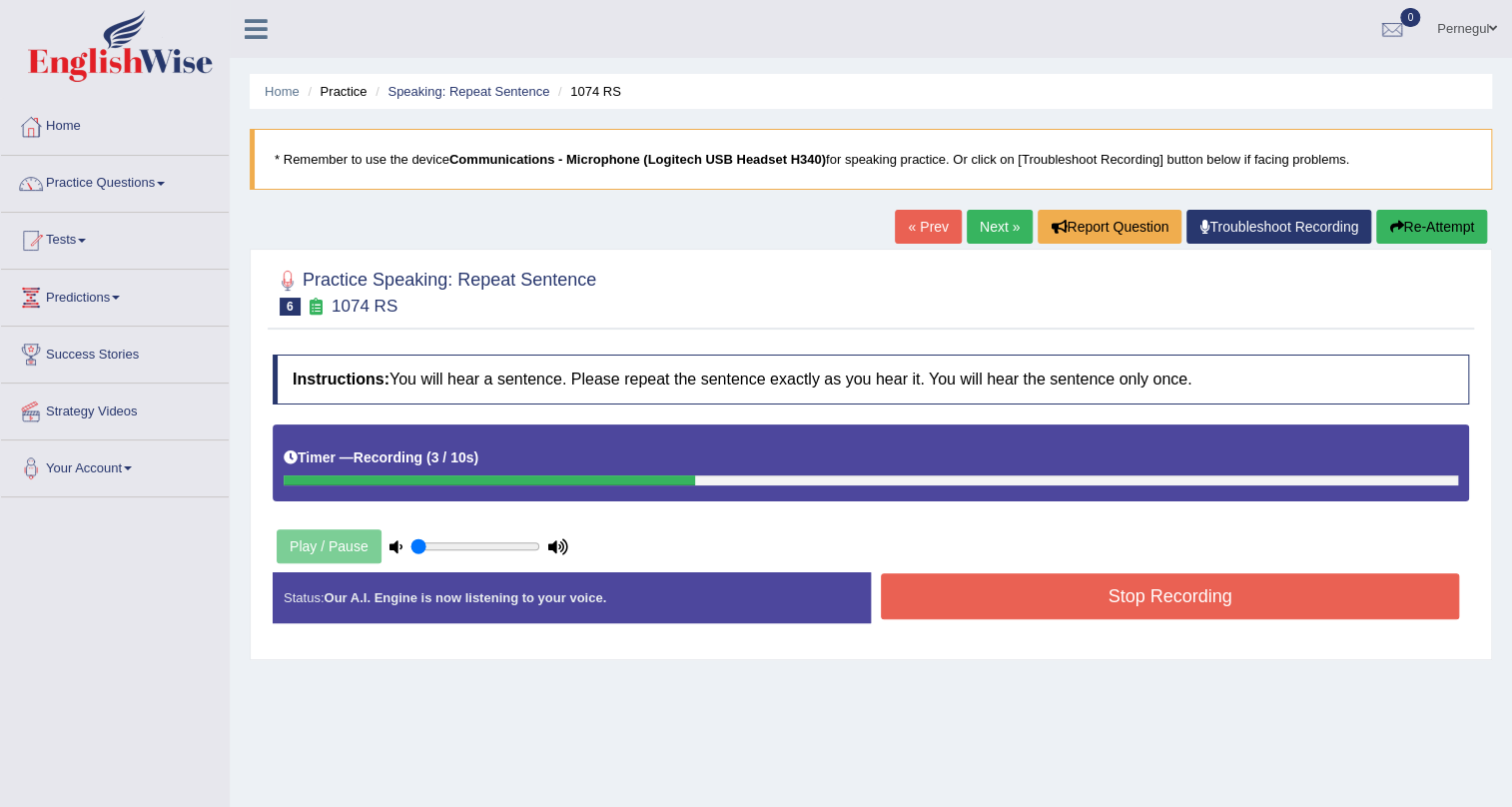 click on "Stop Recording" at bounding box center (1169, 596) 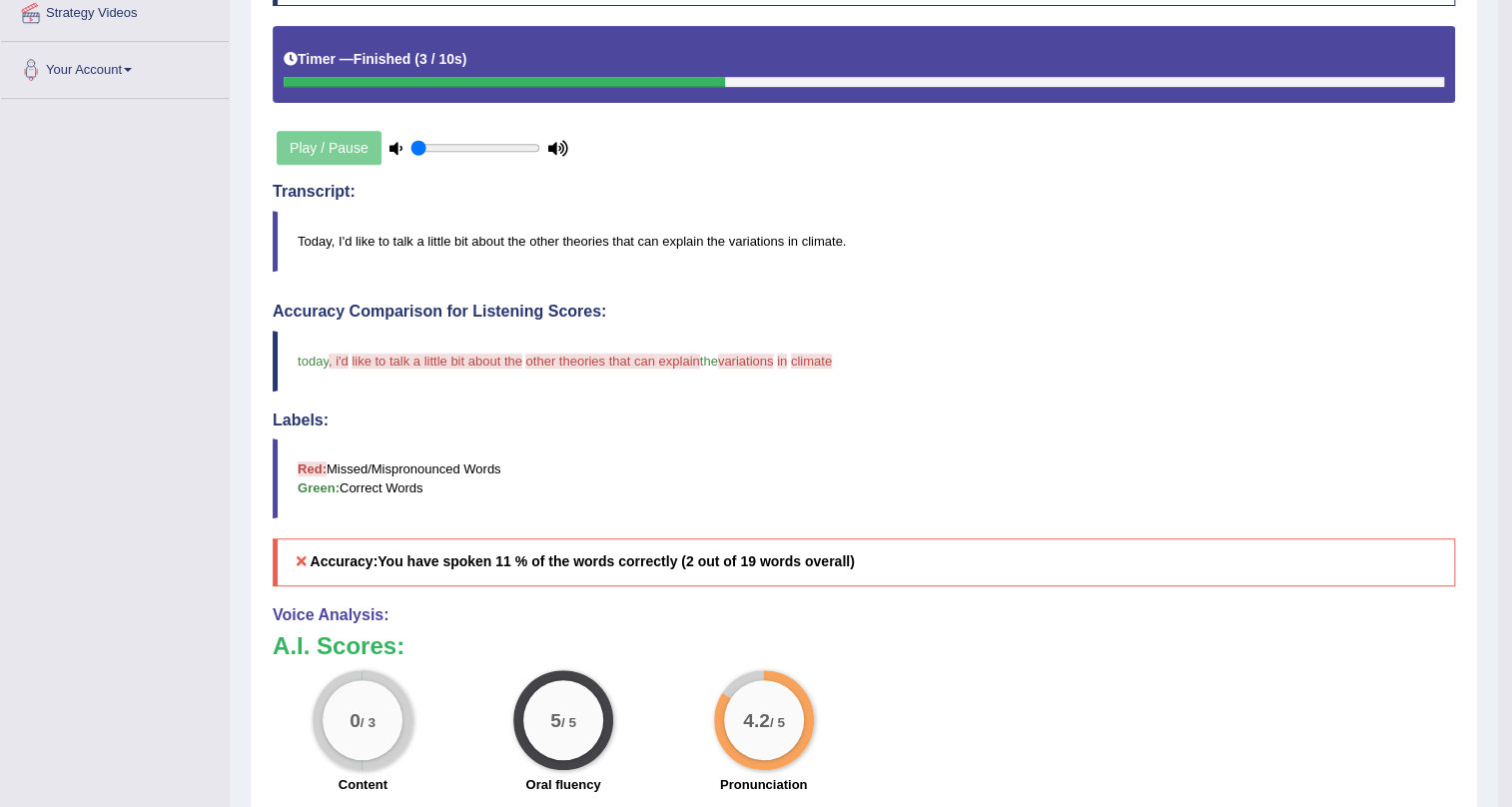 scroll, scrollTop: 90, scrollLeft: 0, axis: vertical 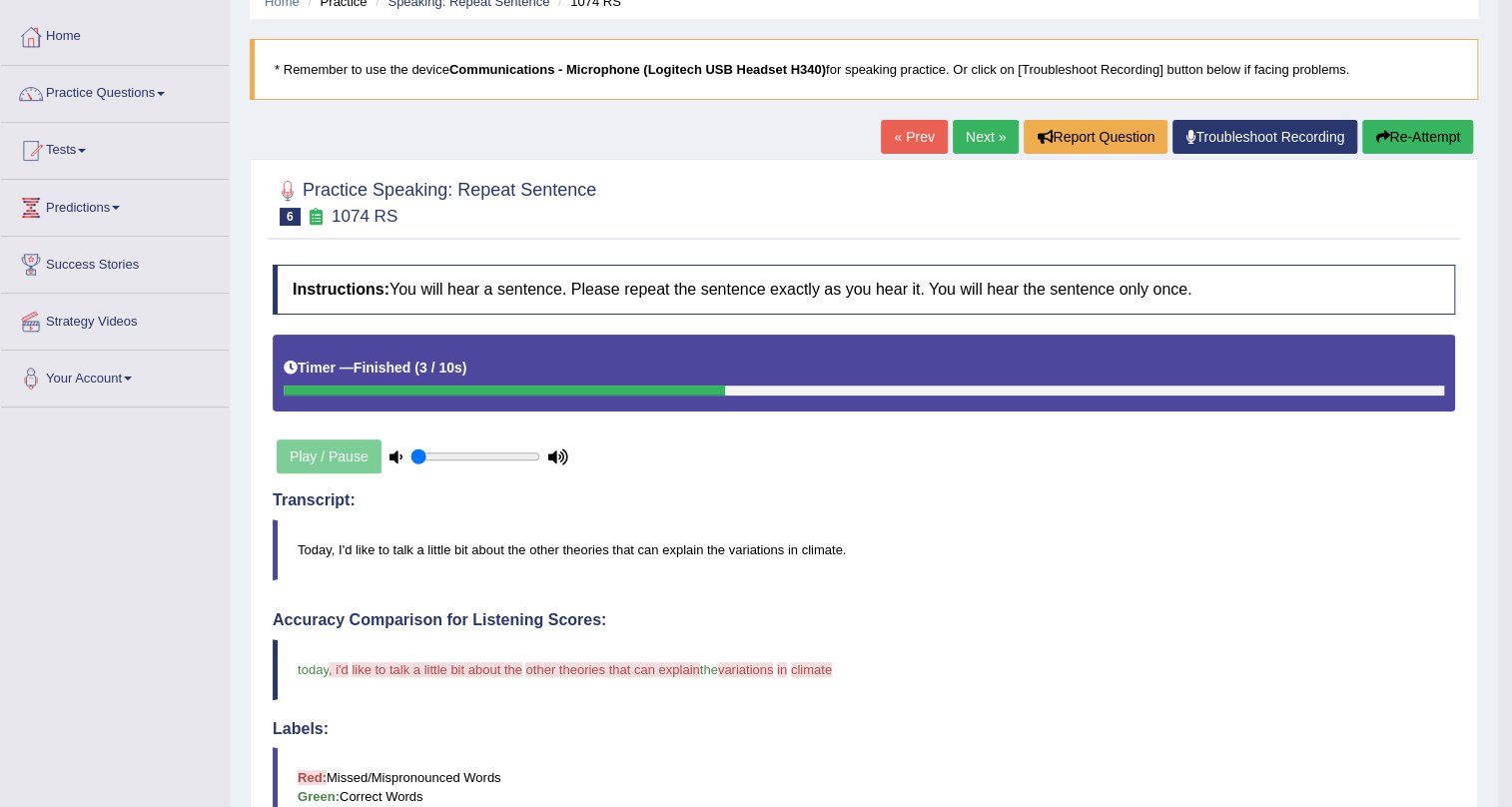click on "Next »" at bounding box center (986, 137) 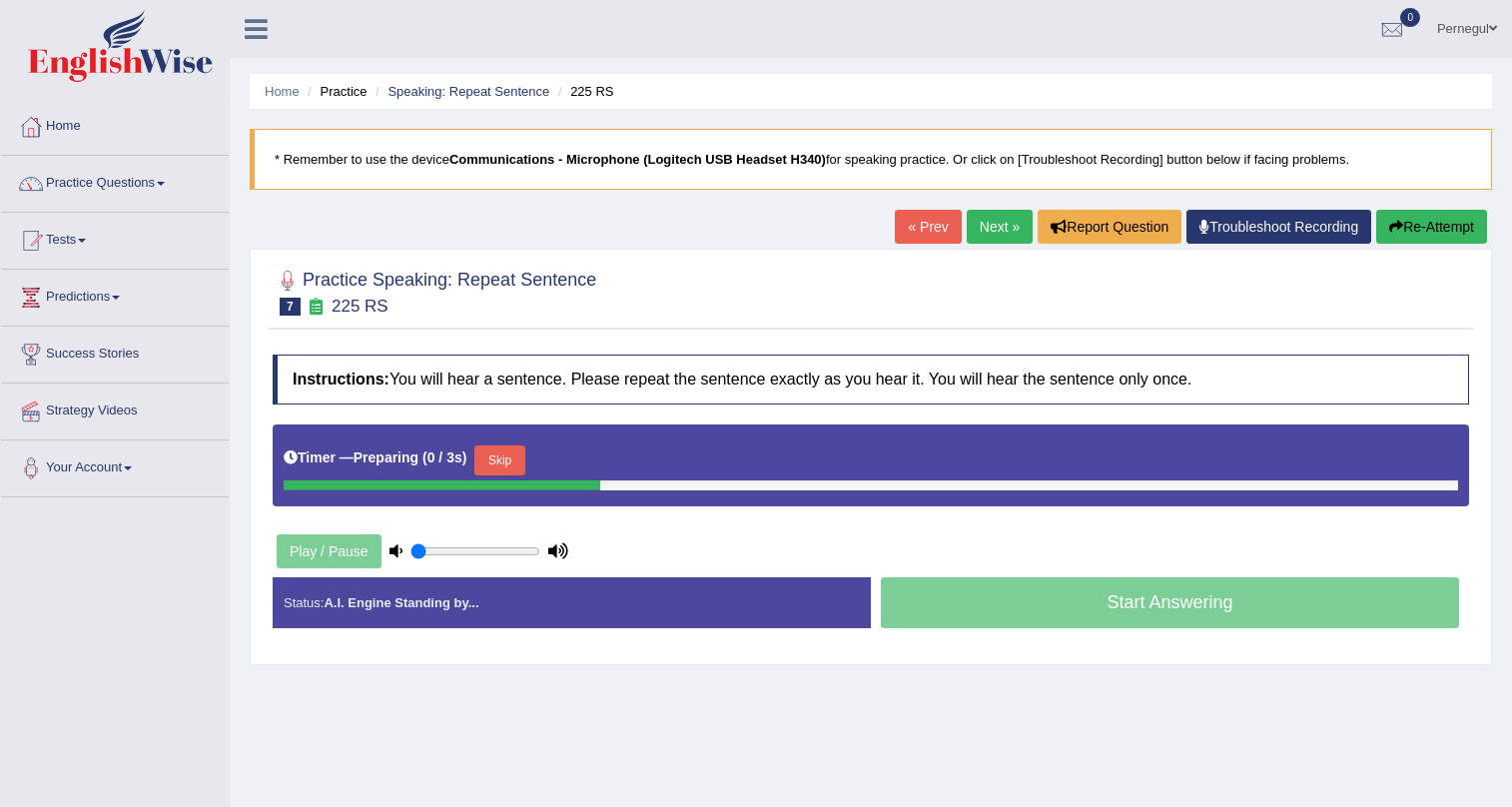 scroll, scrollTop: 0, scrollLeft: 0, axis: both 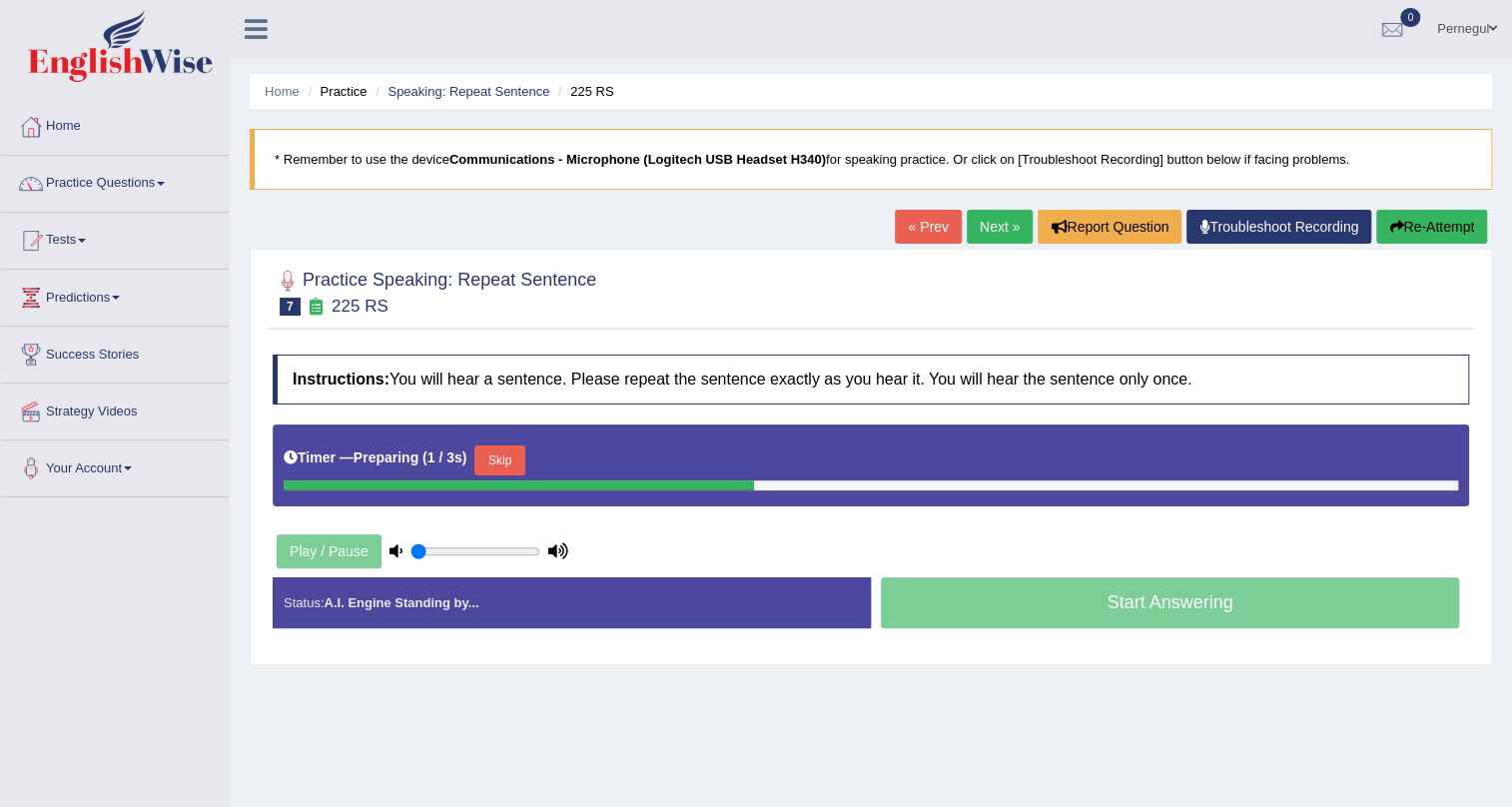 click on "Skip" at bounding box center (499, 460) 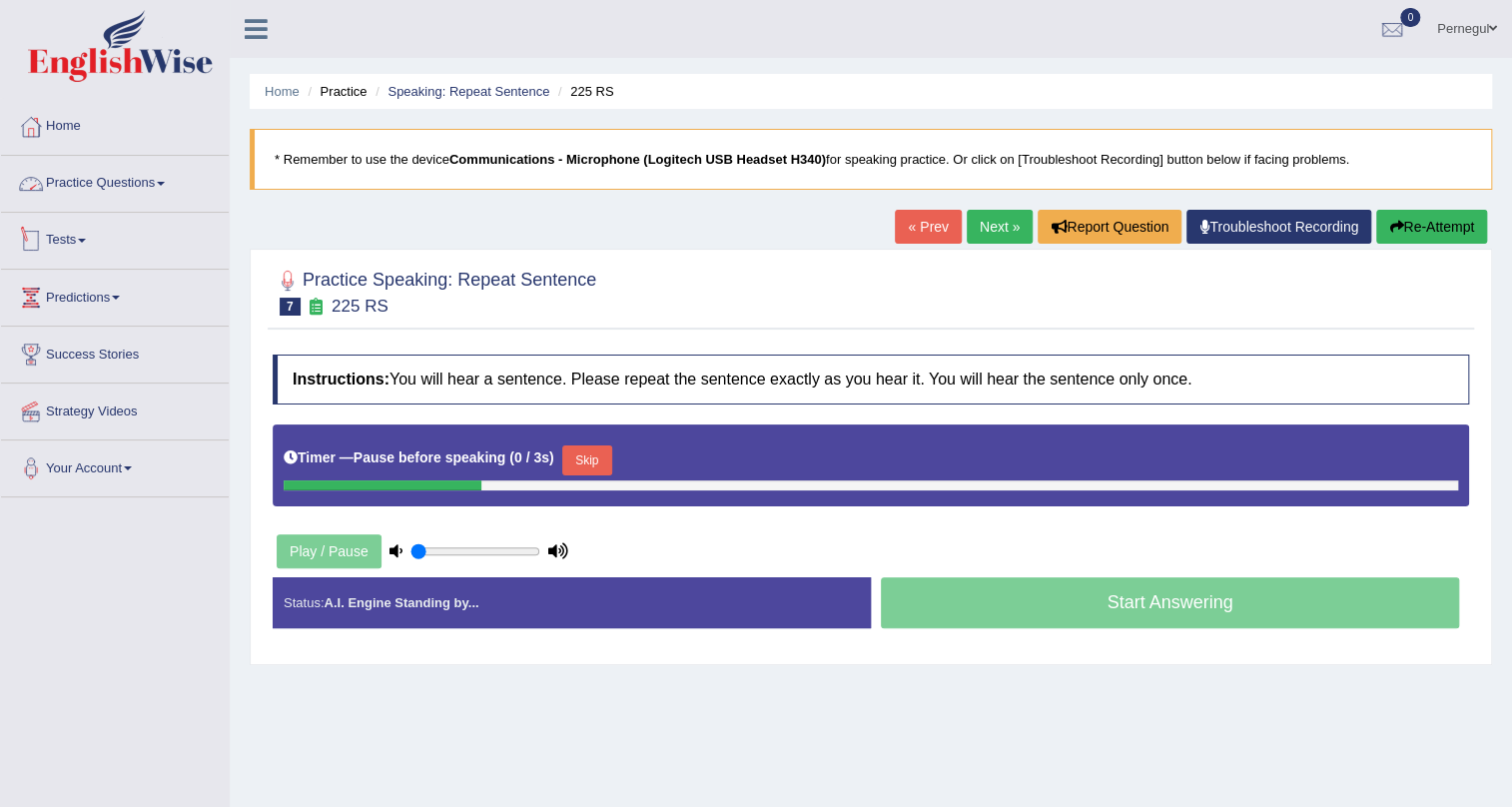 click on "Practice Questions" at bounding box center (115, 181) 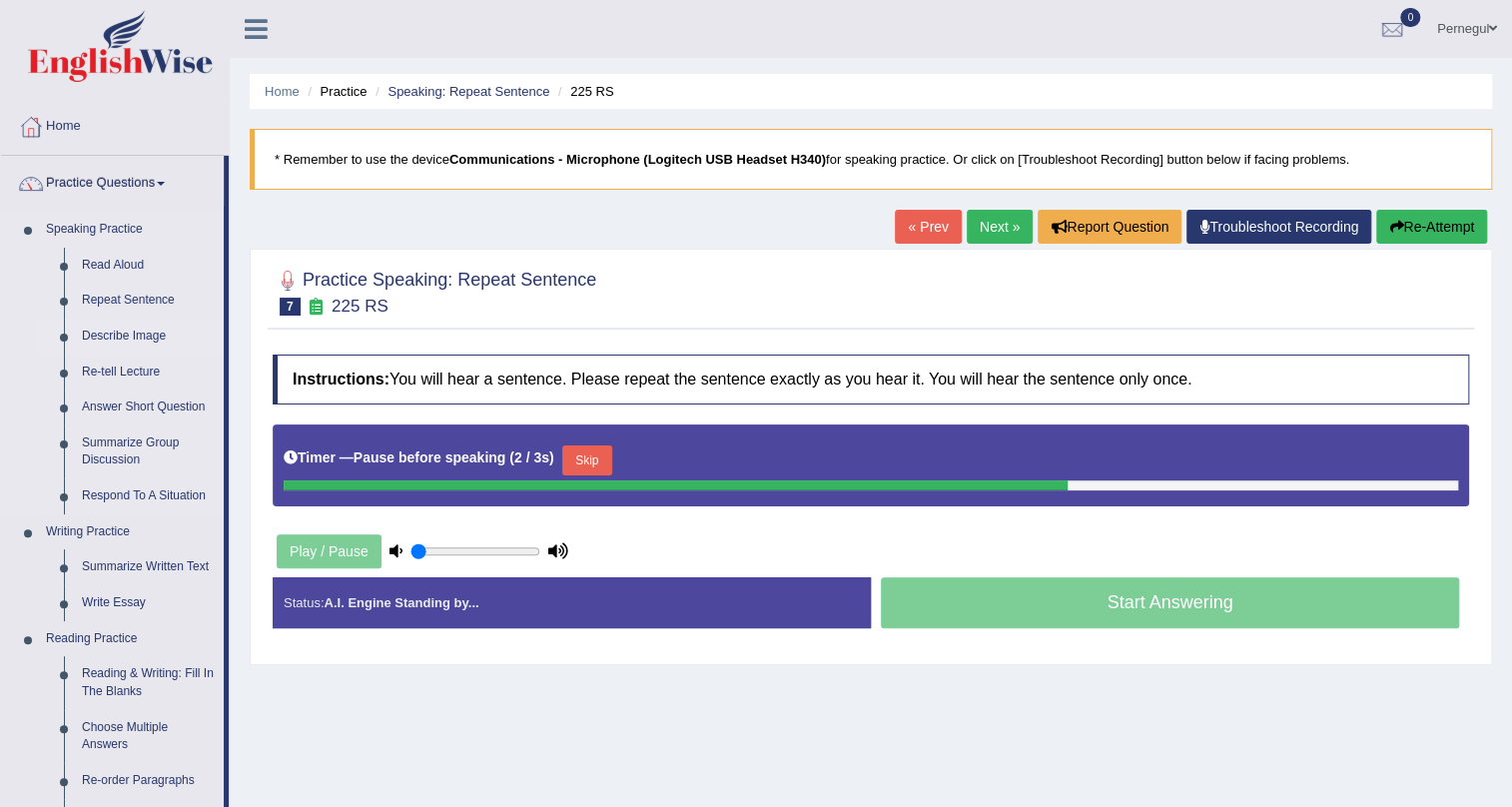 click on "Describe Image" at bounding box center (148, 337) 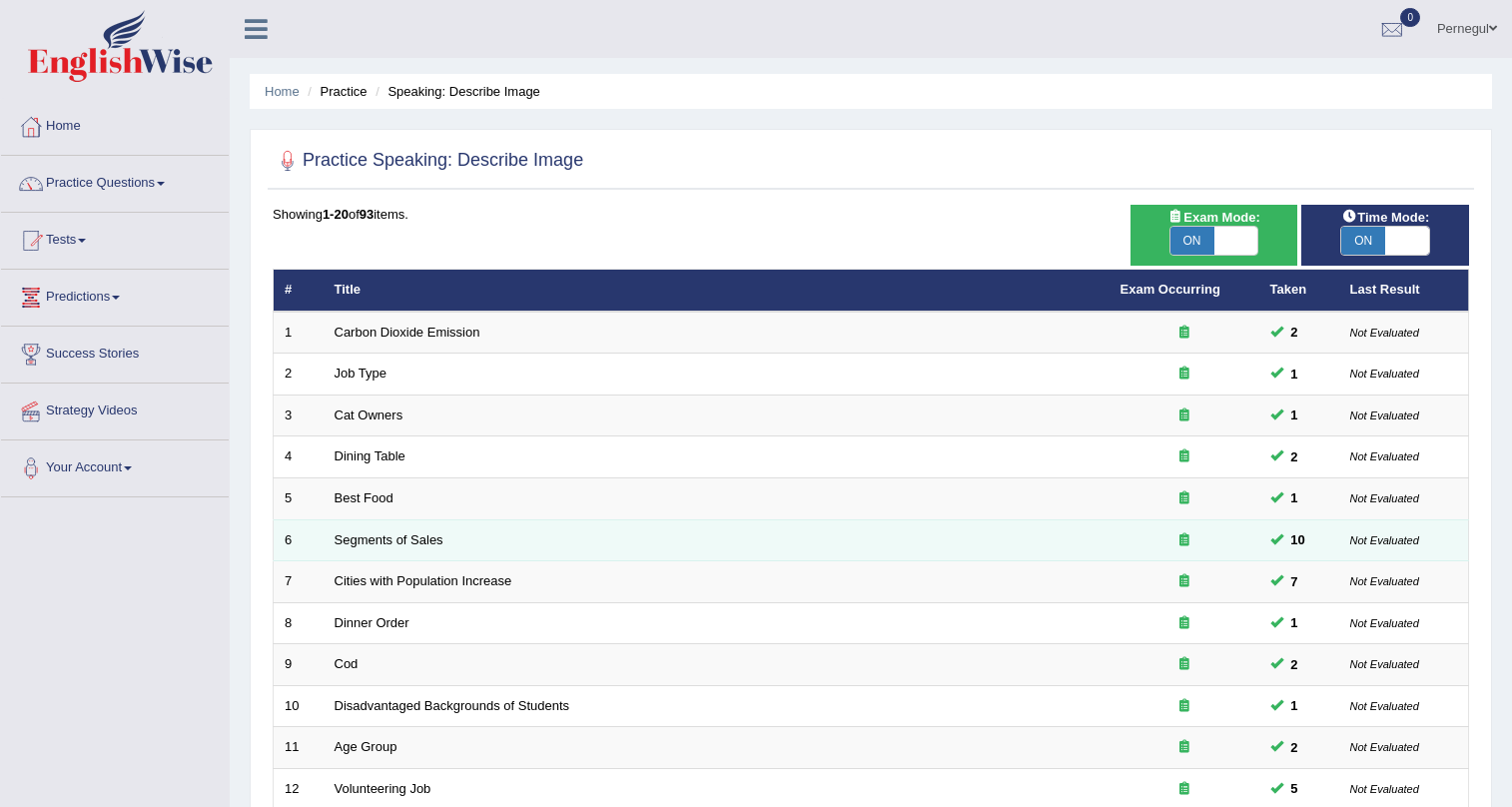 scroll, scrollTop: 0, scrollLeft: 0, axis: both 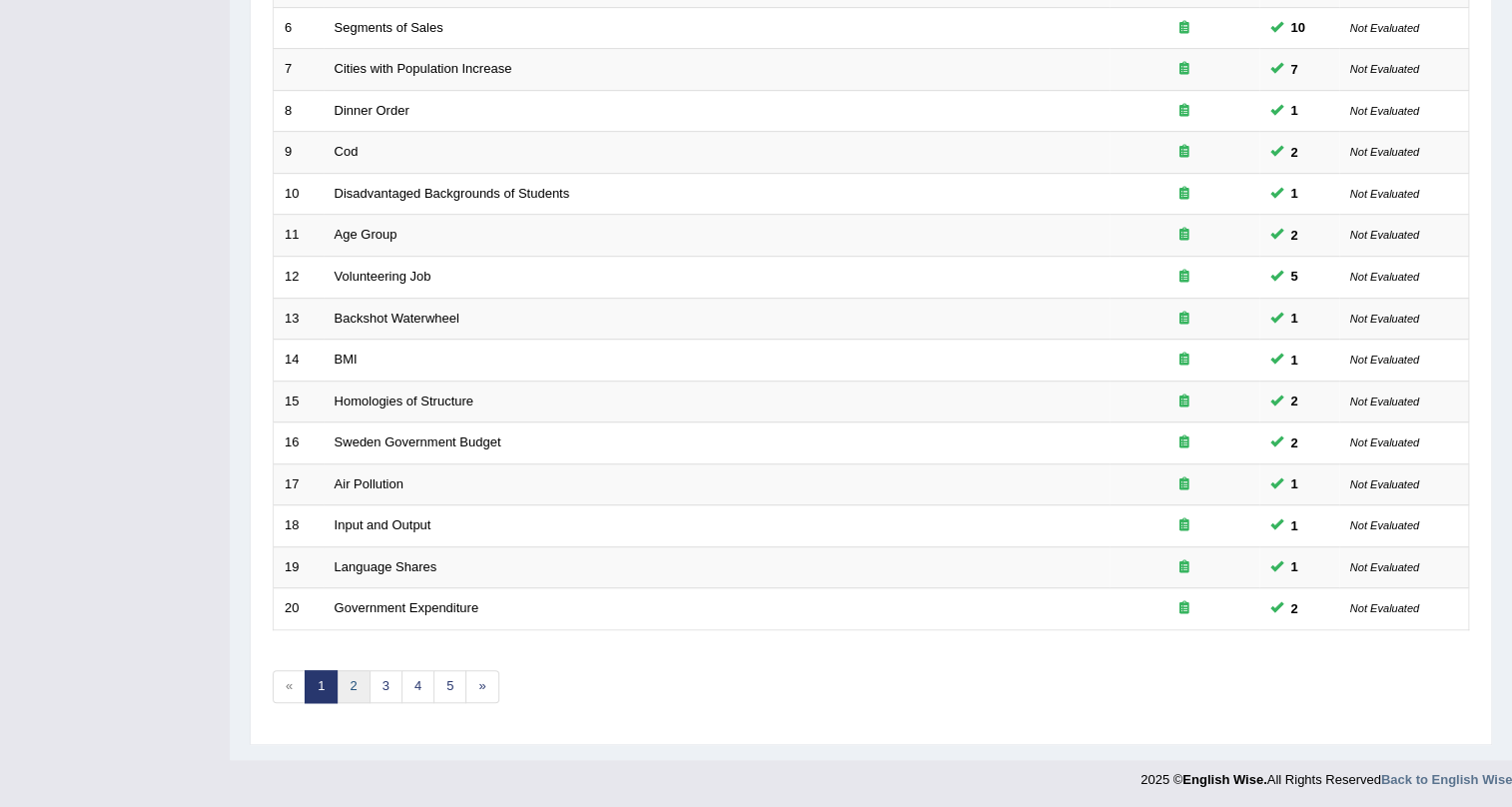 click on "2" at bounding box center (353, 686) 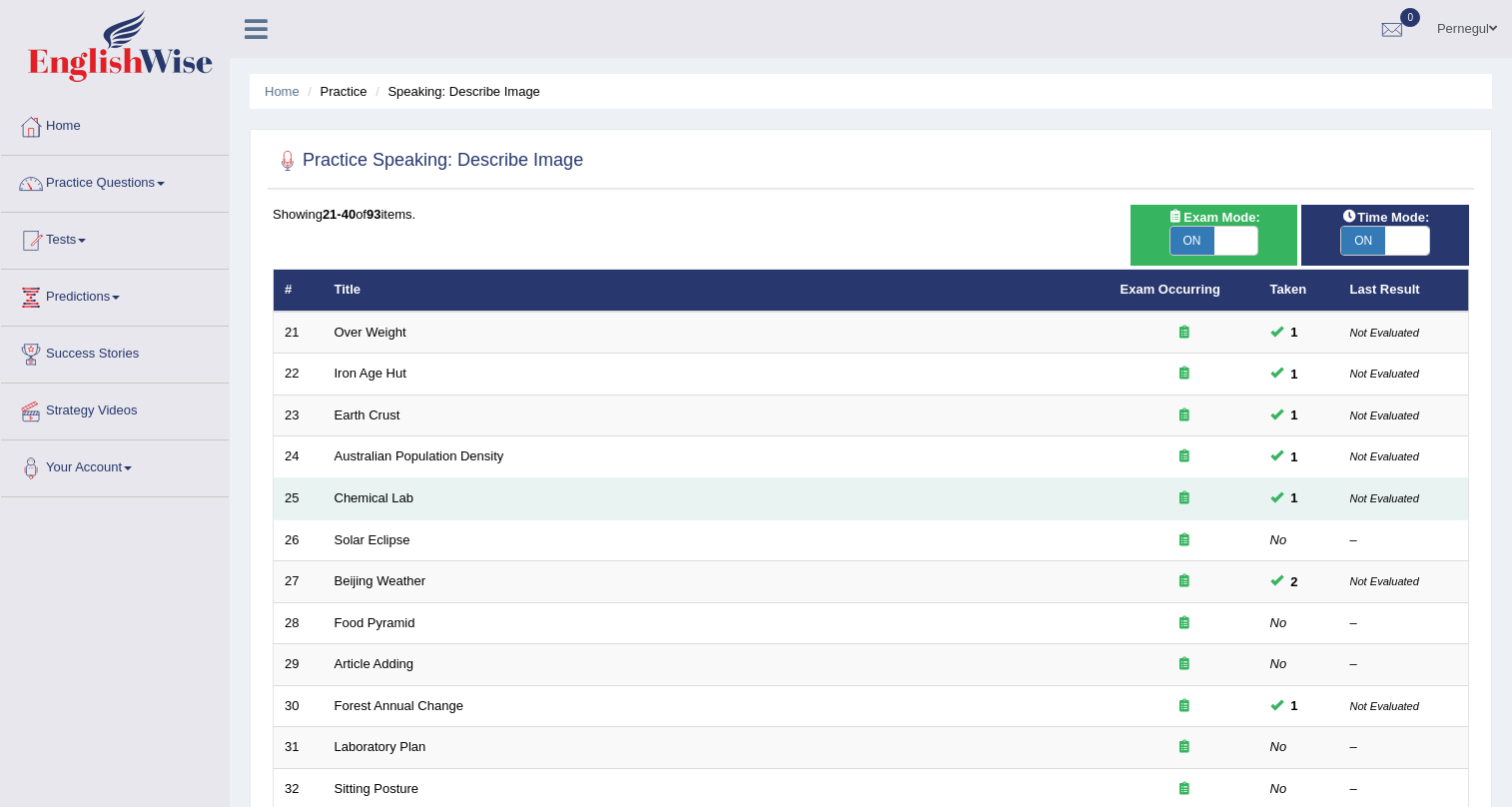 scroll, scrollTop: 0, scrollLeft: 0, axis: both 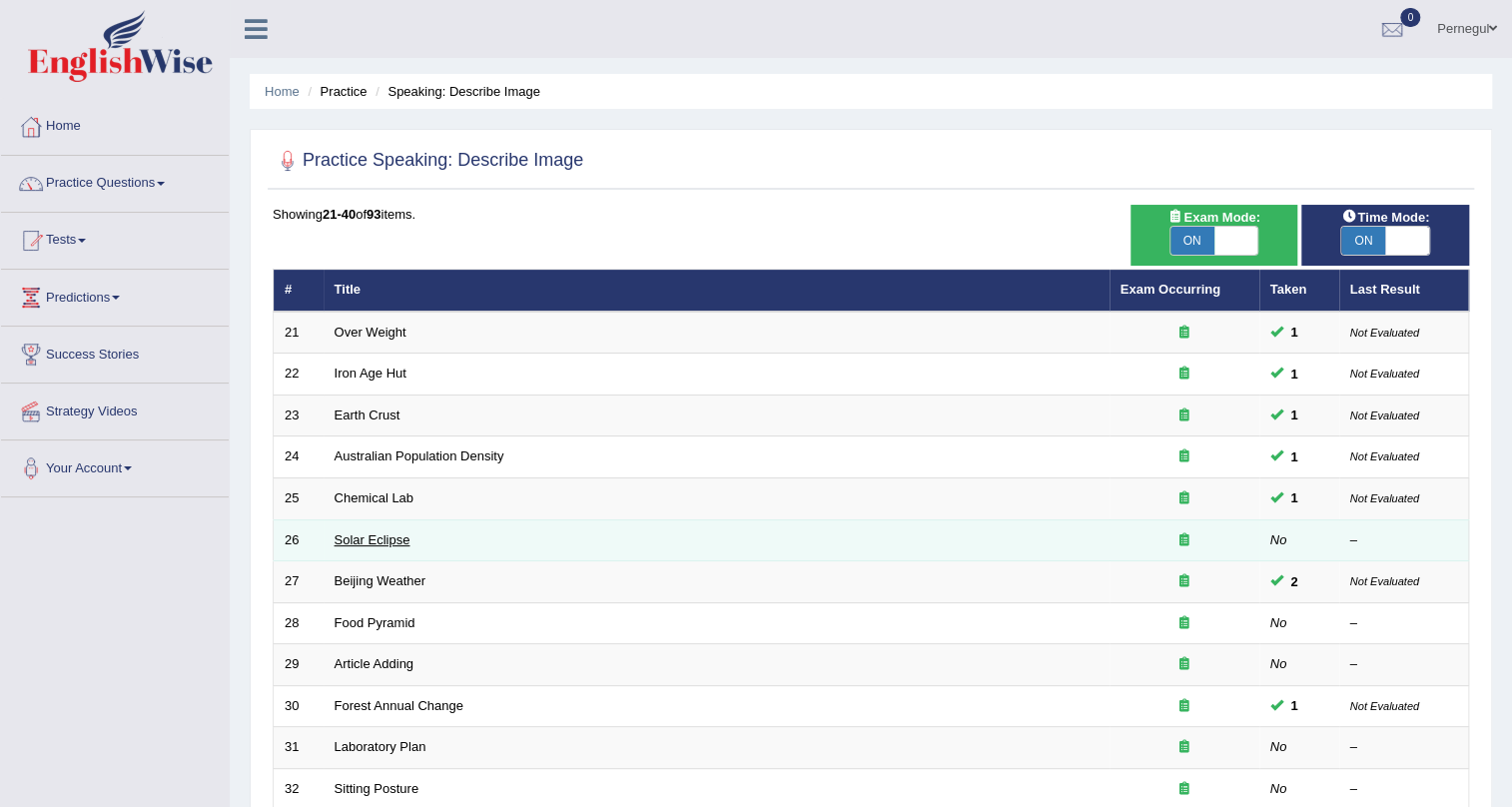 click on "Solar Eclipse" at bounding box center (373, 539) 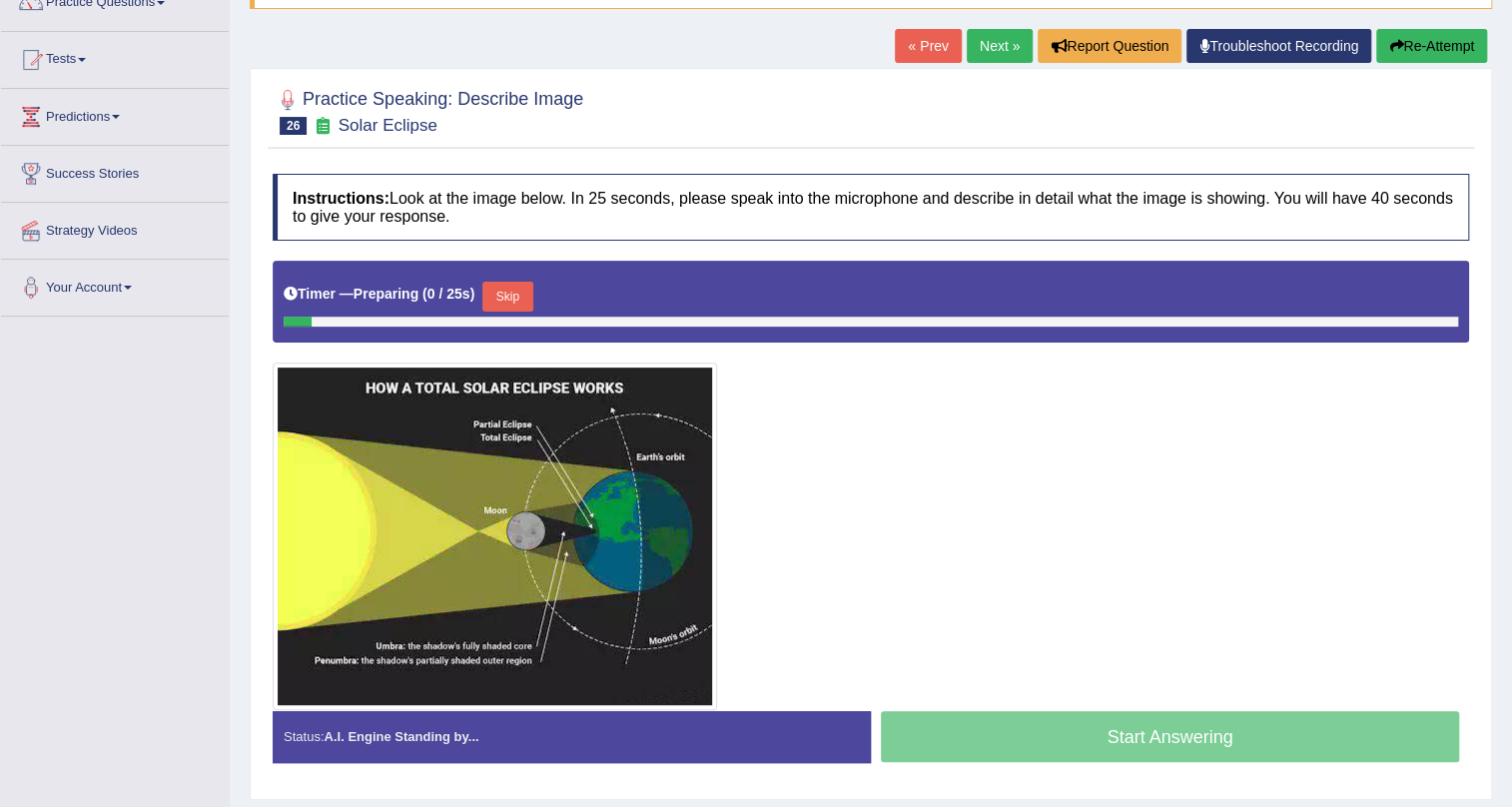 scroll, scrollTop: 181, scrollLeft: 0, axis: vertical 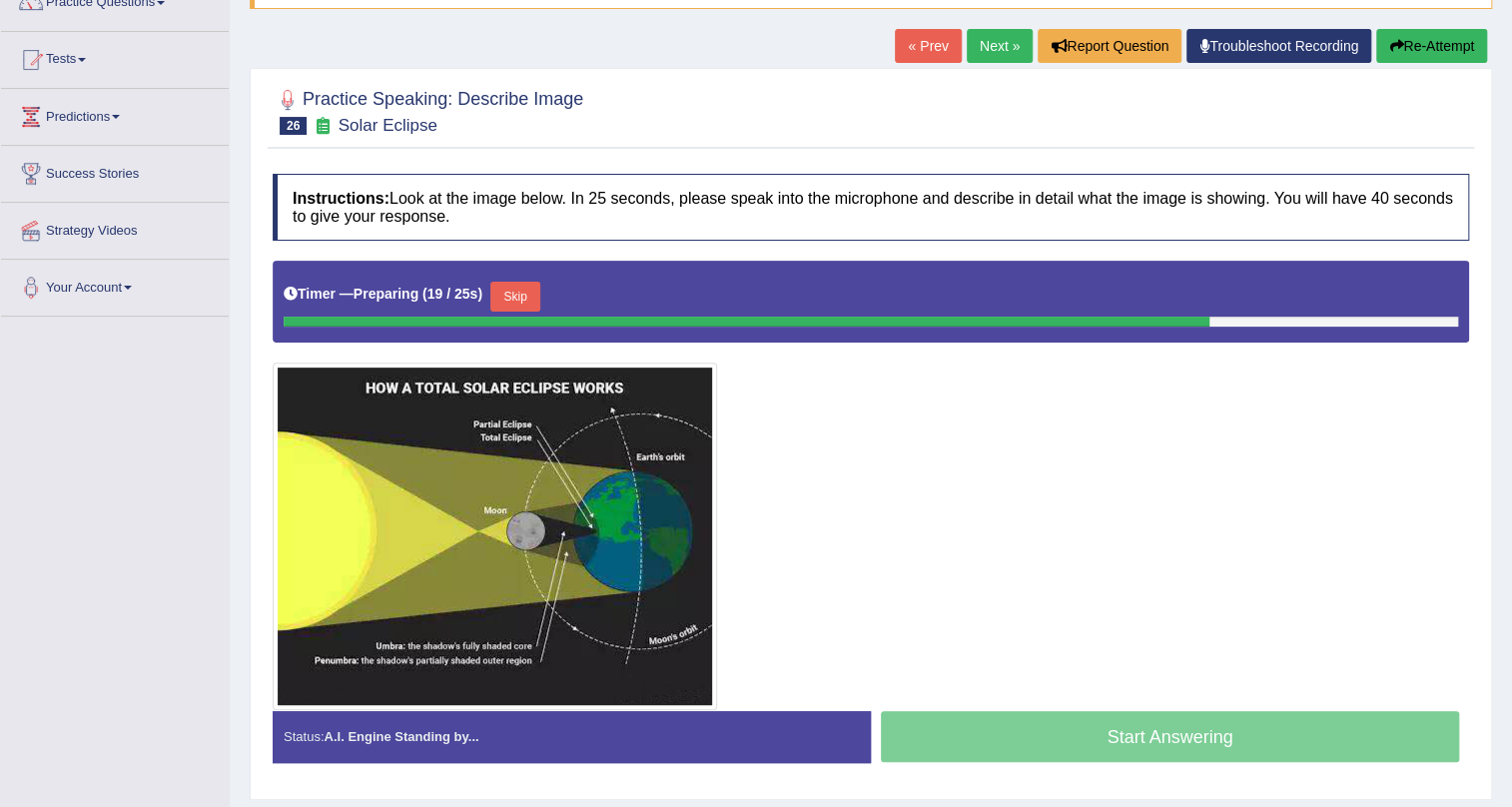 click on "Skip" at bounding box center [515, 297] 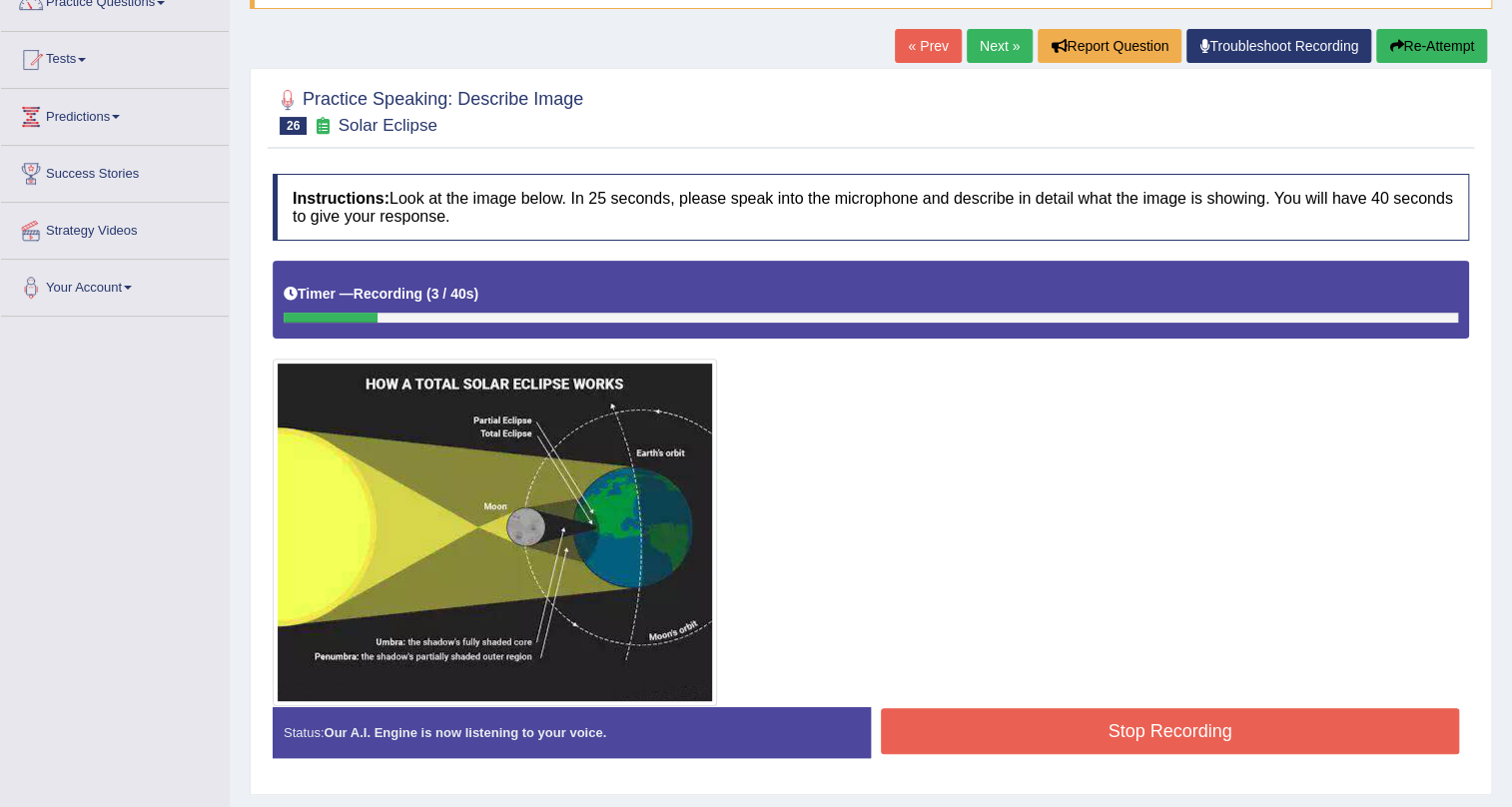 drag, startPoint x: 1430, startPoint y: 36, endPoint x: 1335, endPoint y: 86, distance: 107.35455 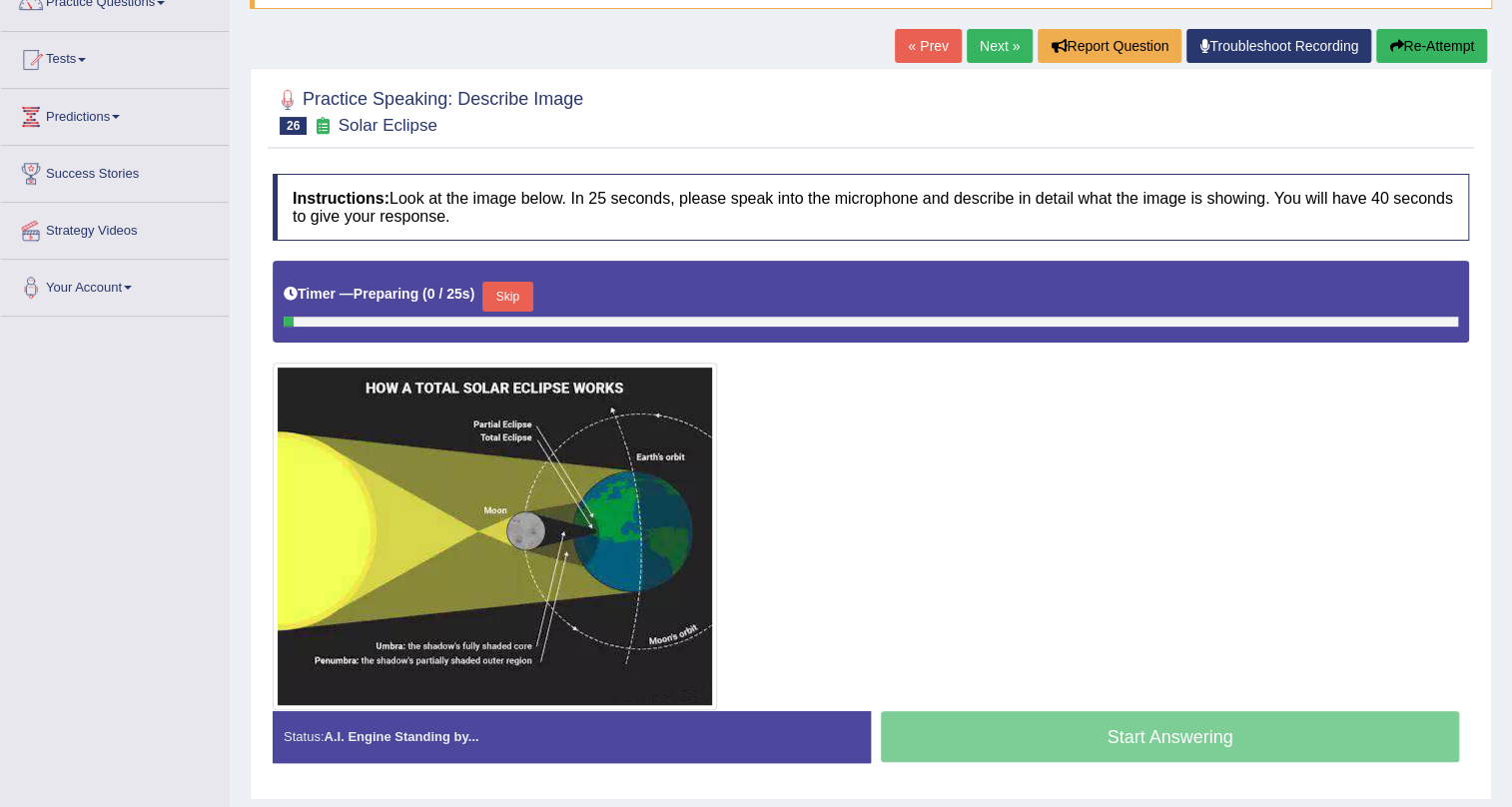 scroll, scrollTop: 181, scrollLeft: 0, axis: vertical 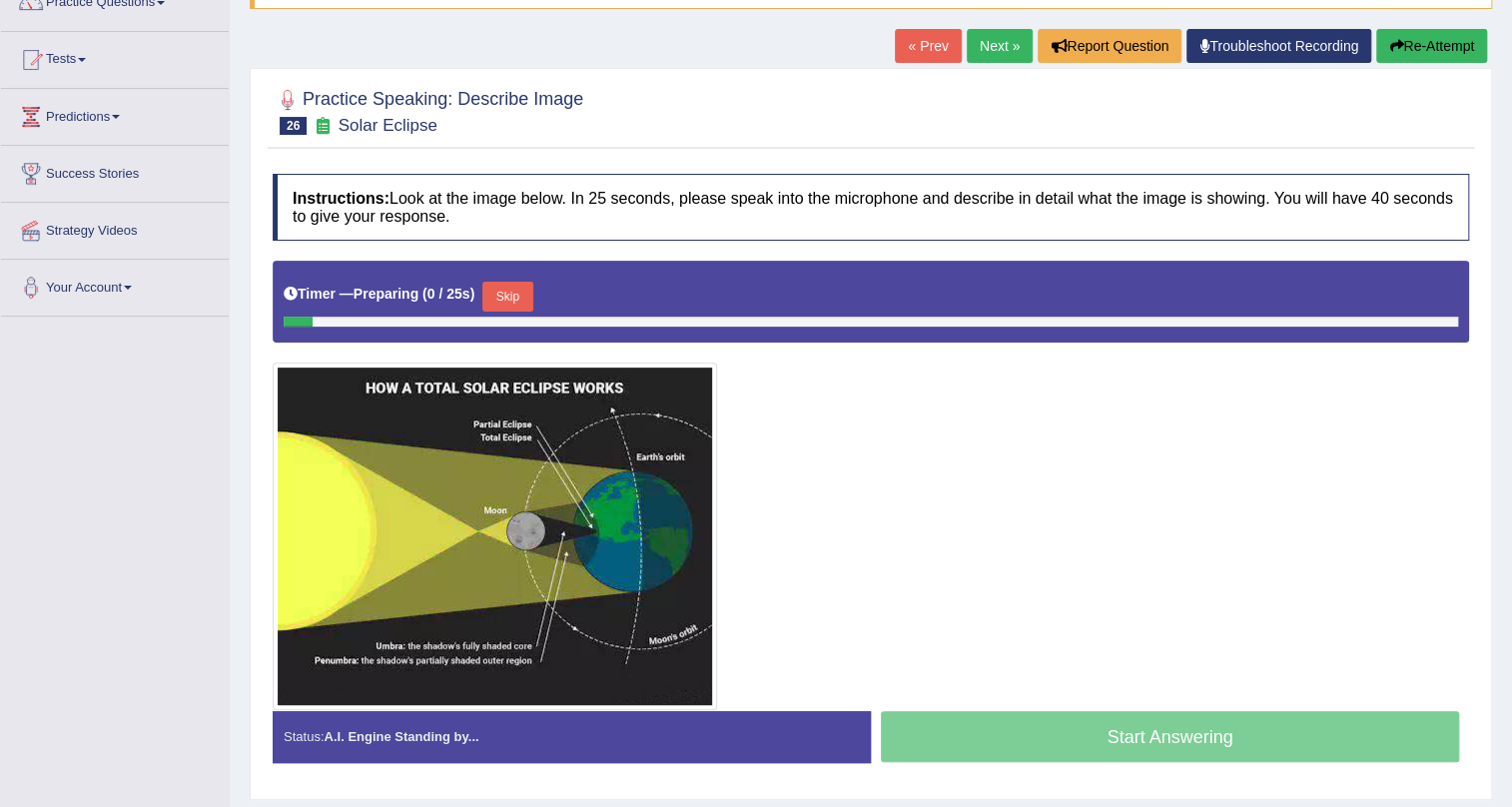 click on "Skip" at bounding box center (507, 297) 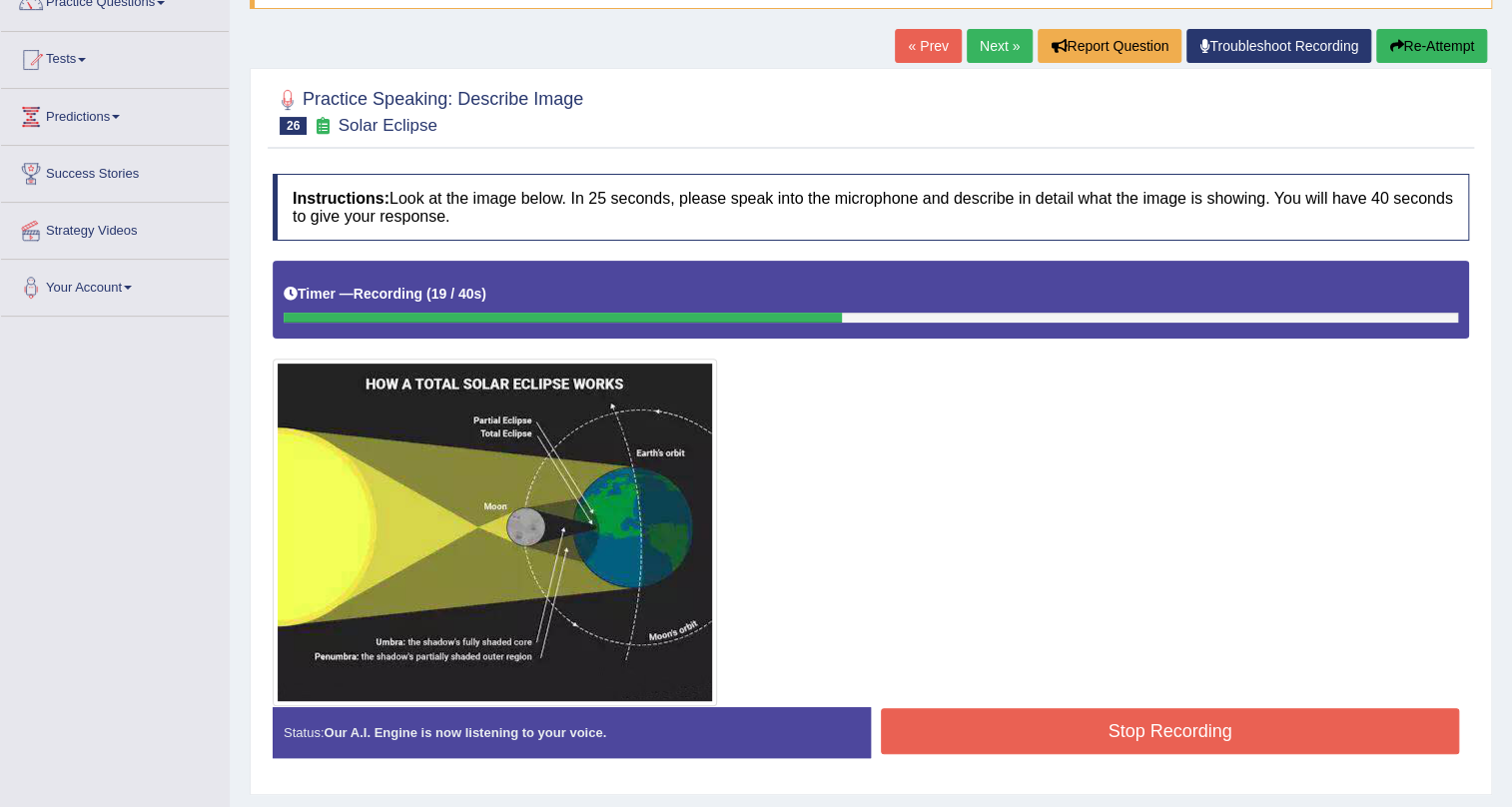 click on "Stop Recording" at bounding box center [1169, 731] 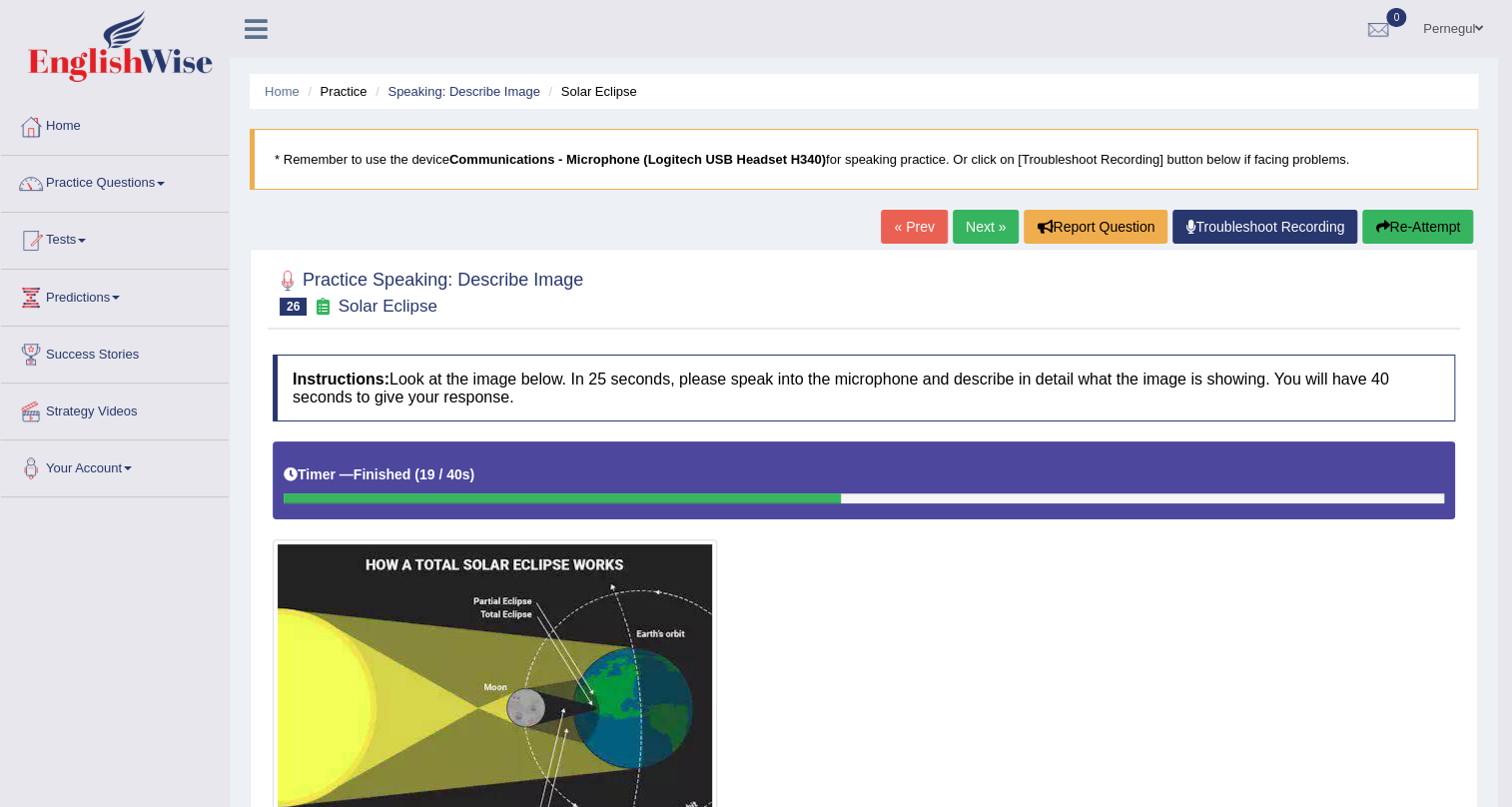 scroll, scrollTop: 0, scrollLeft: 0, axis: both 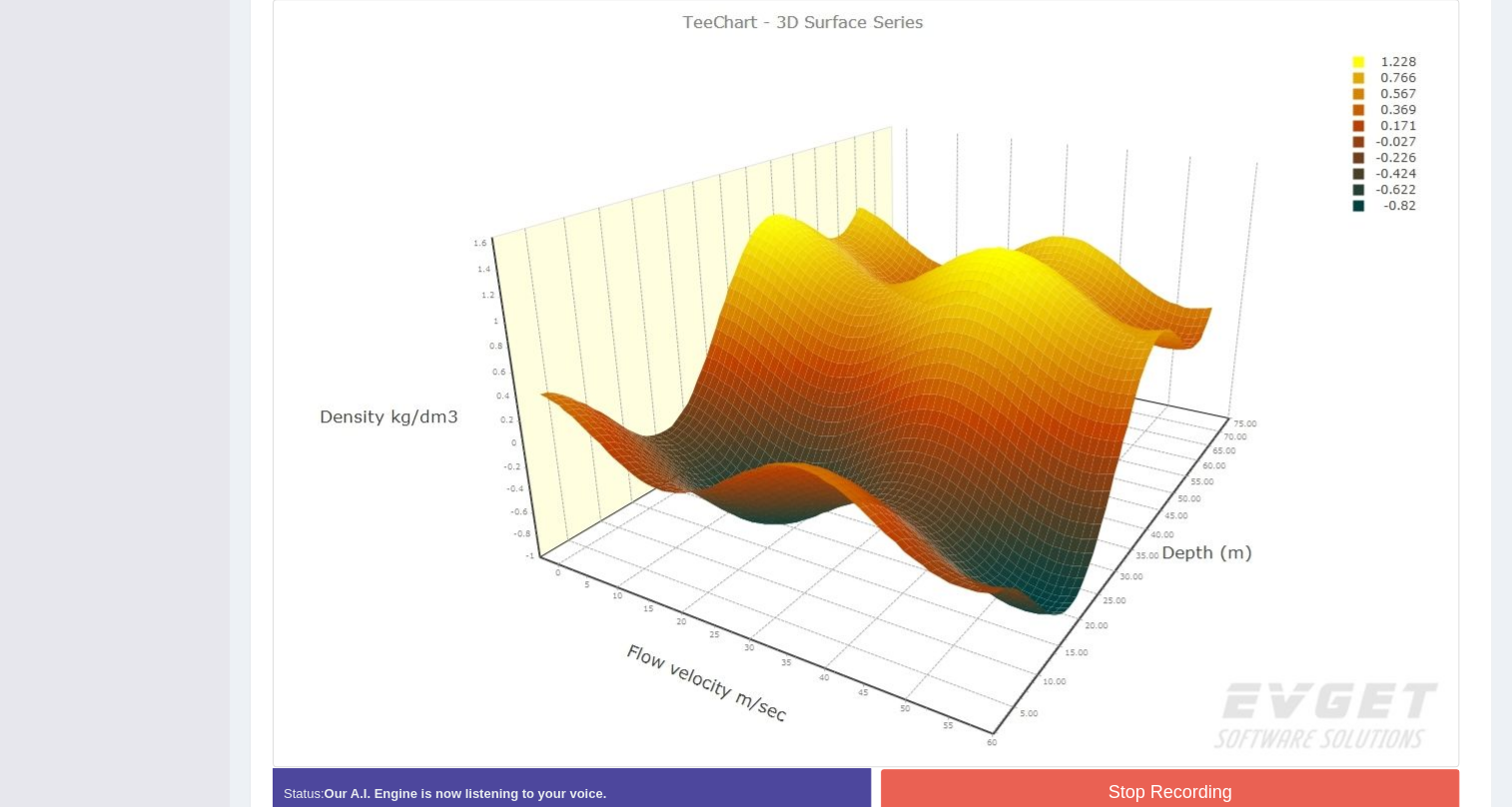 click at bounding box center [866, 383] 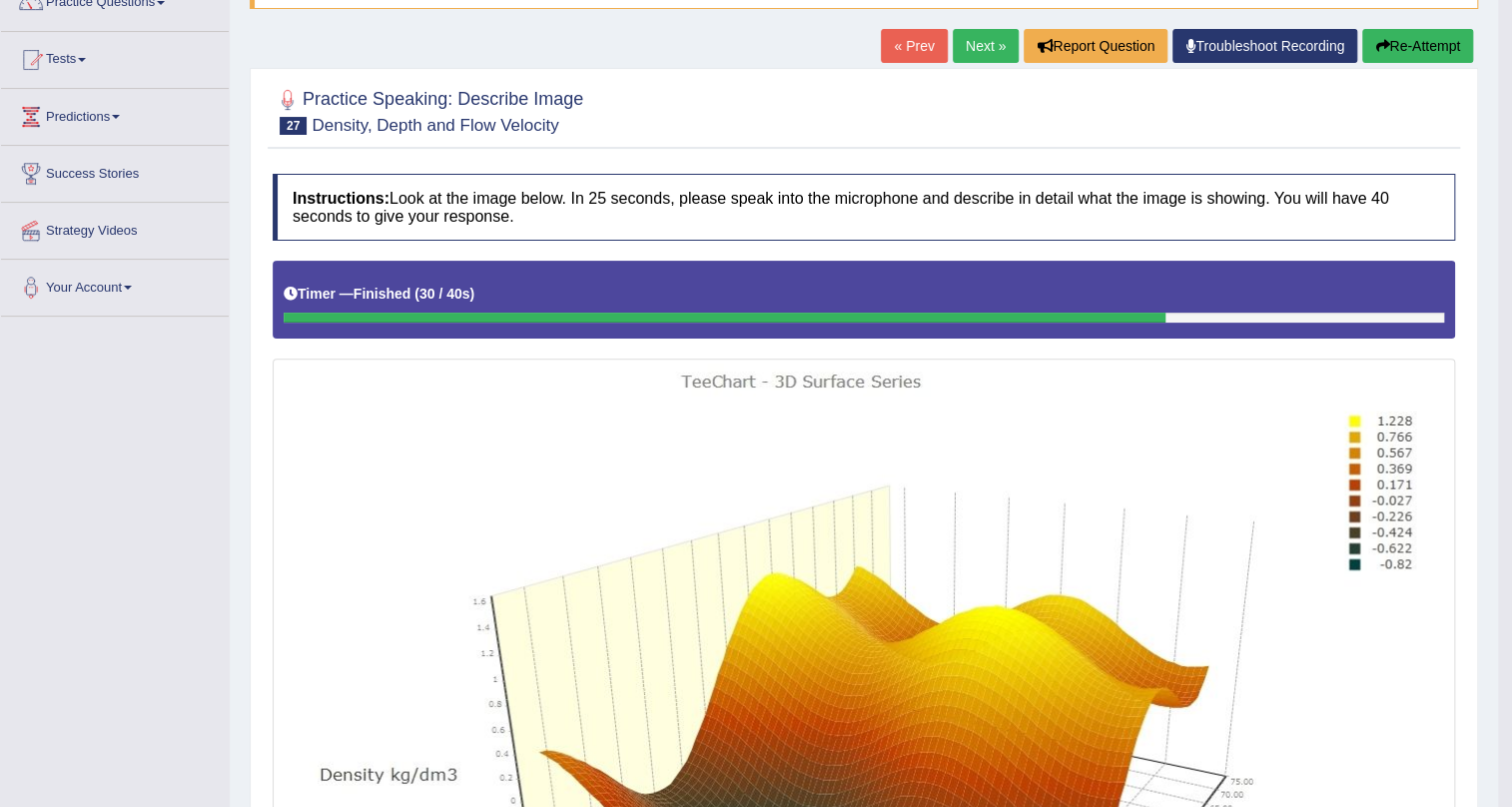 scroll, scrollTop: 147, scrollLeft: 0, axis: vertical 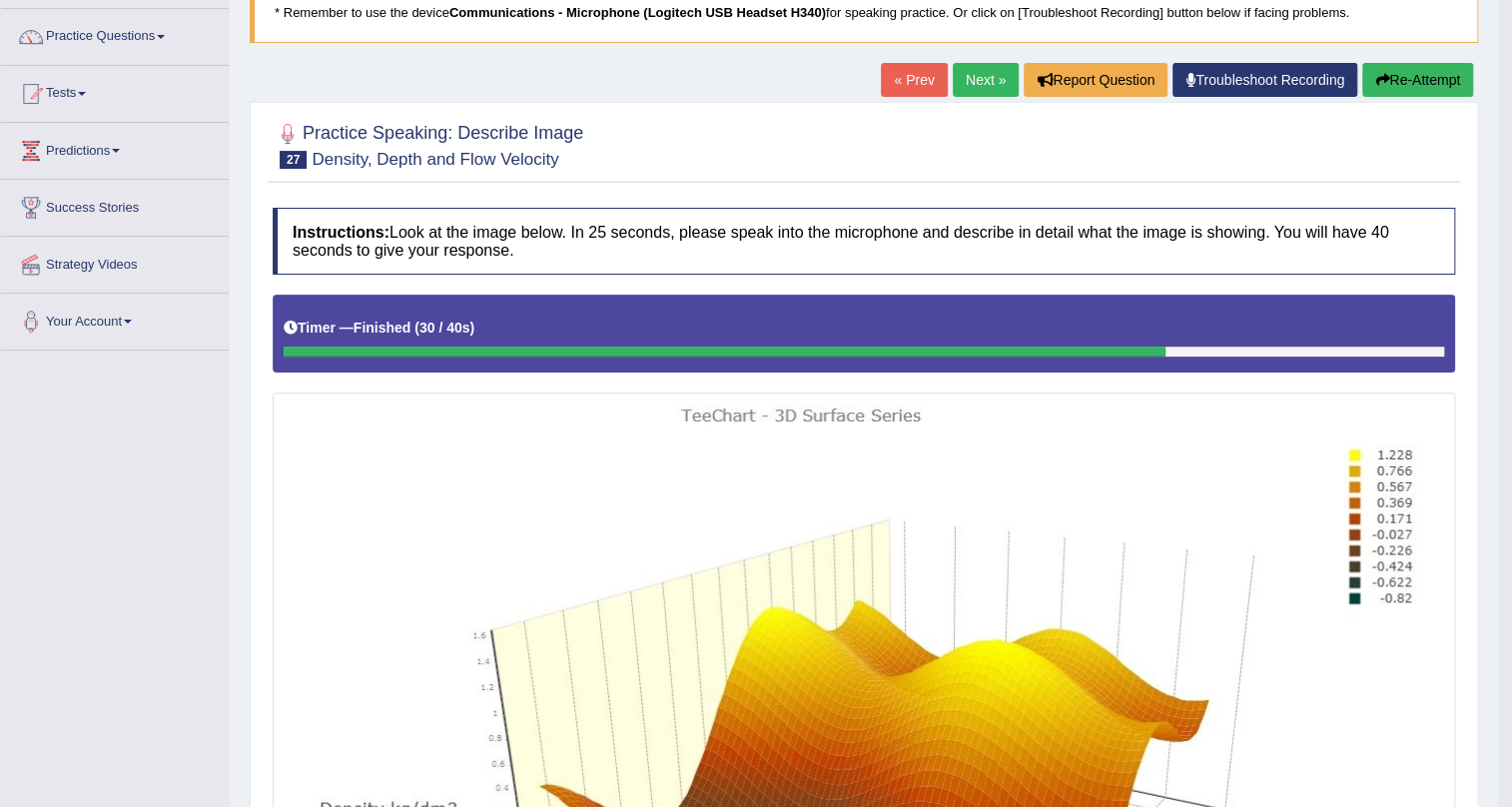 click on "Next »" 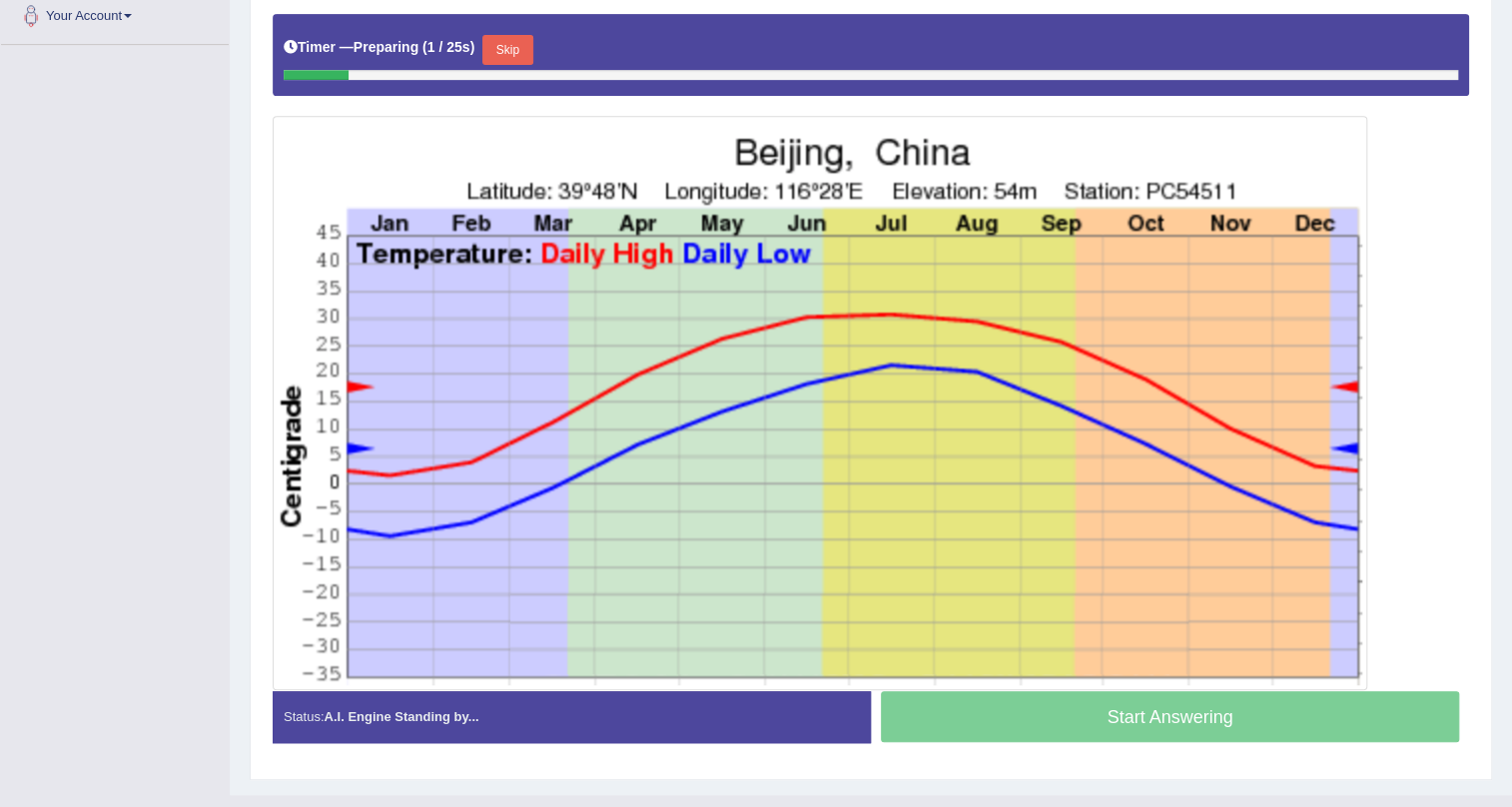 scroll, scrollTop: 0, scrollLeft: 0, axis: both 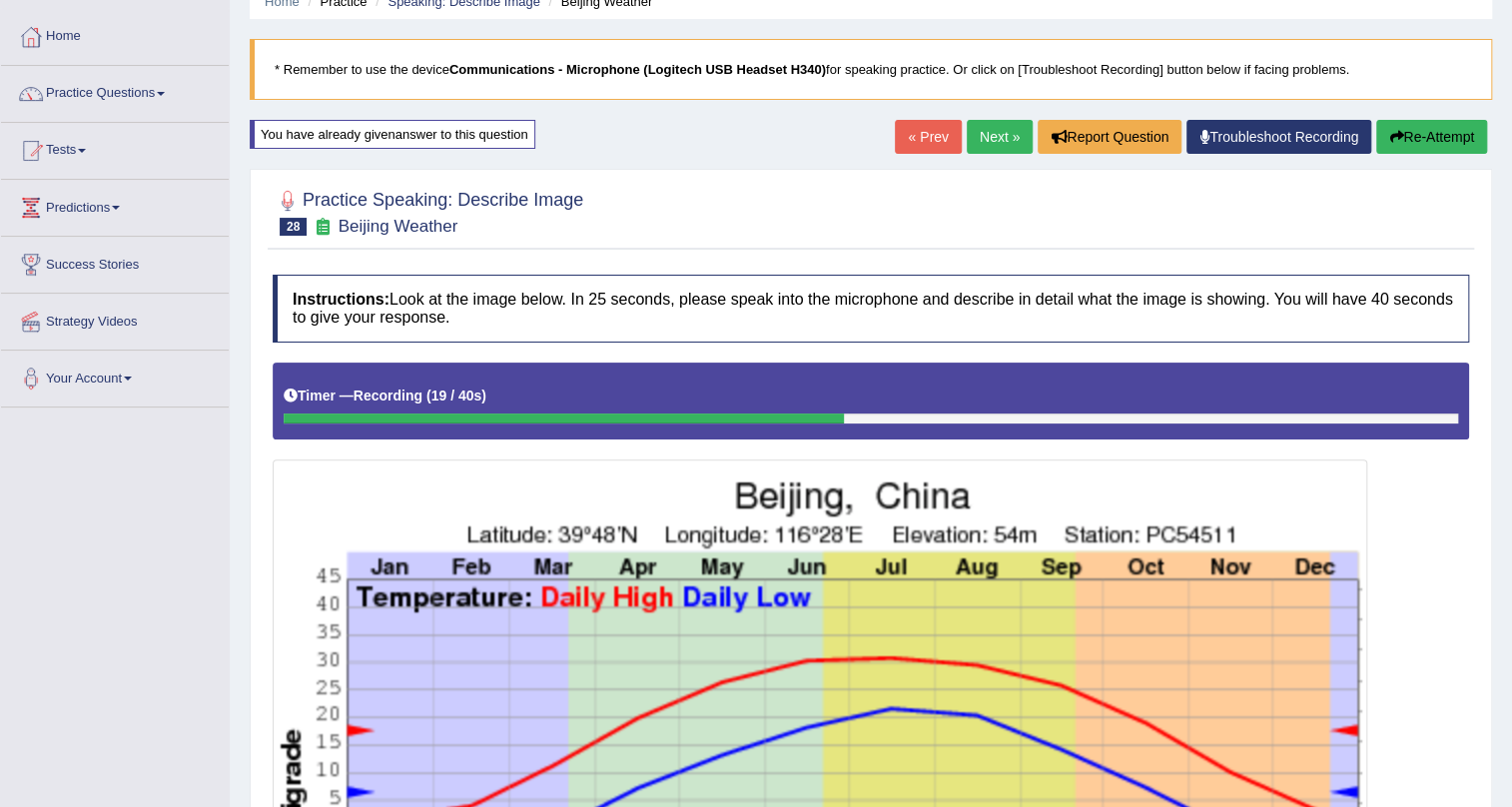 click on "Re-Attempt" at bounding box center (1431, 137) 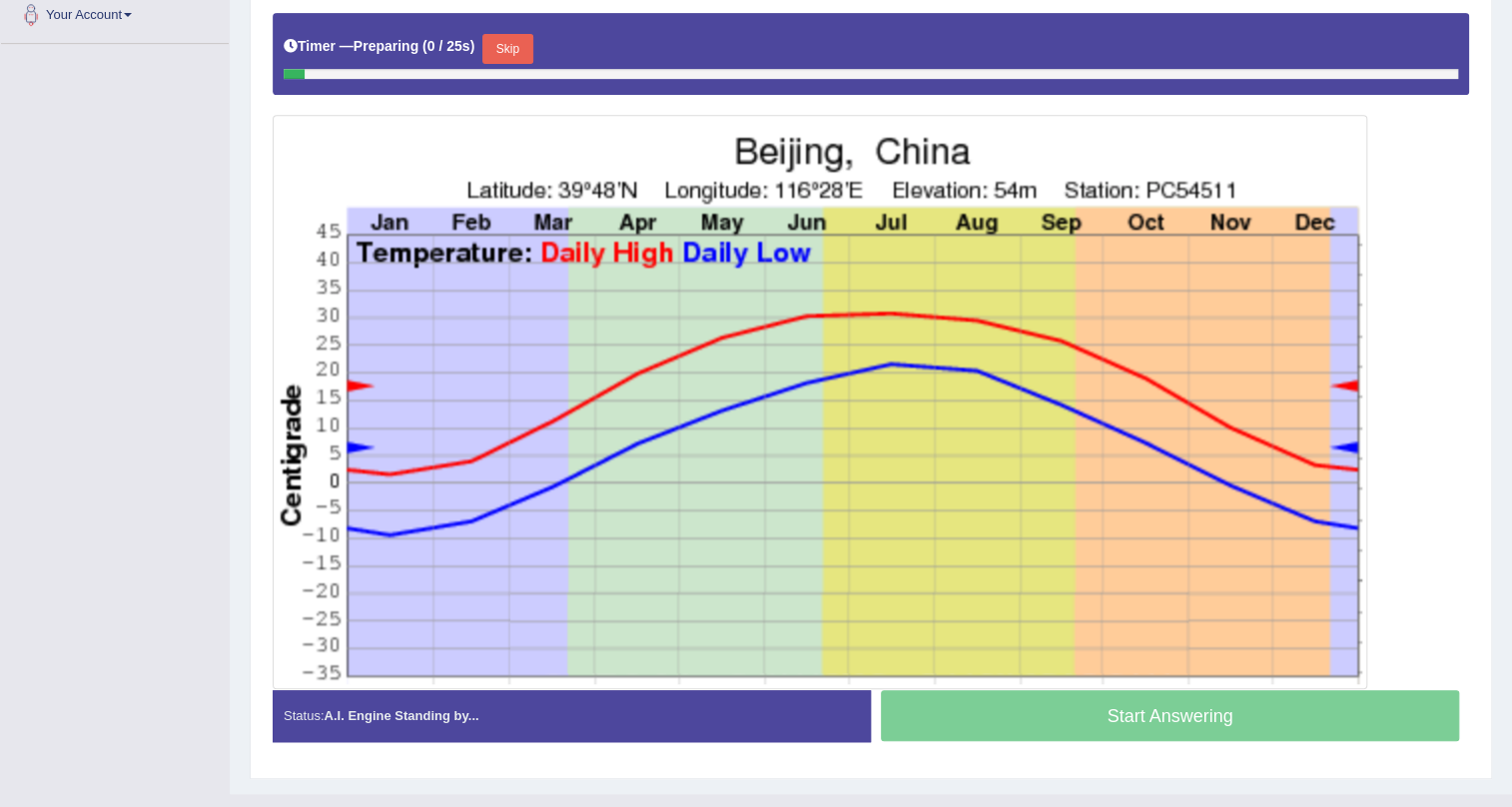 scroll, scrollTop: 453, scrollLeft: 0, axis: vertical 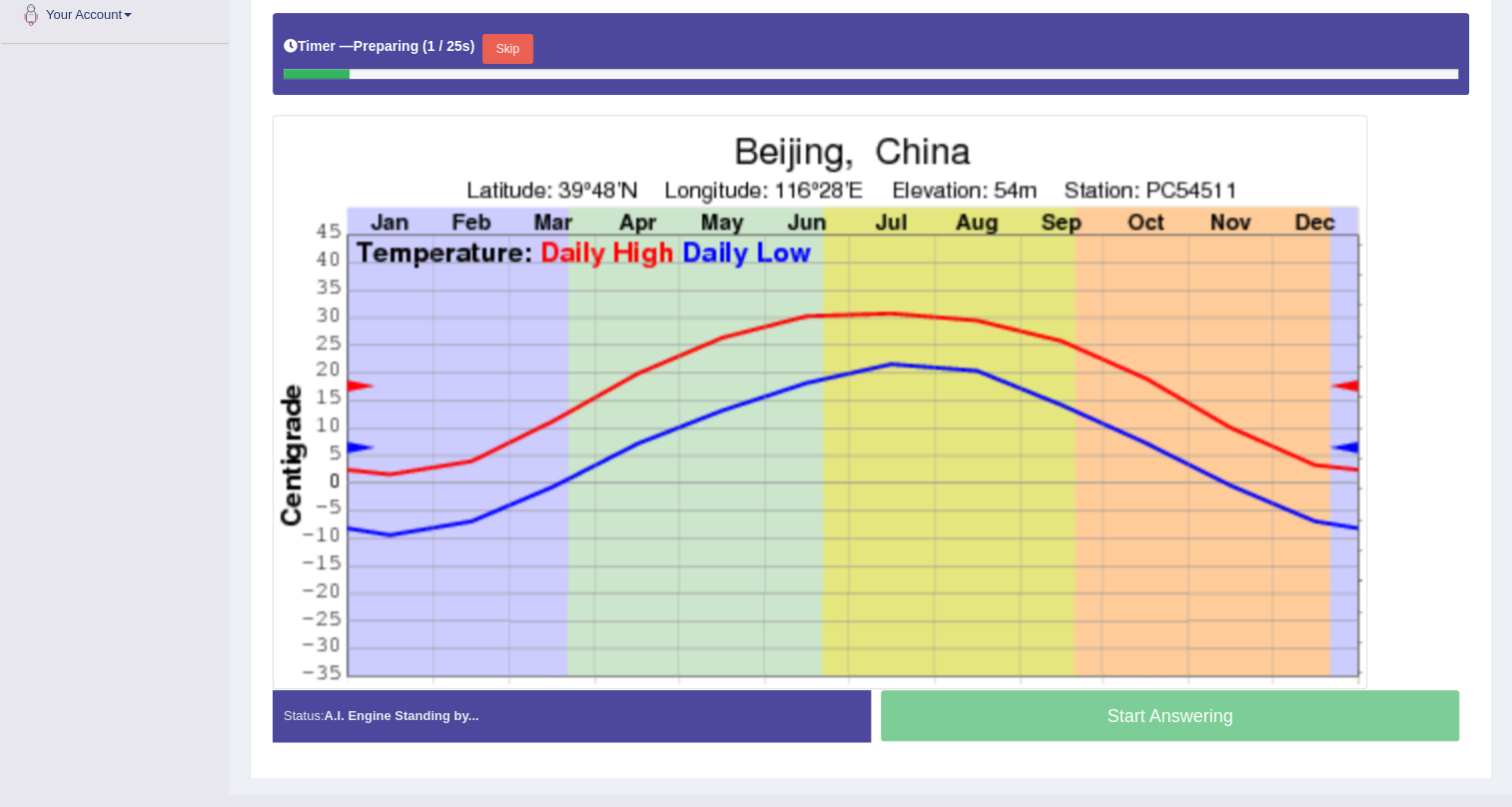 click on "Skip" at bounding box center [507, 49] 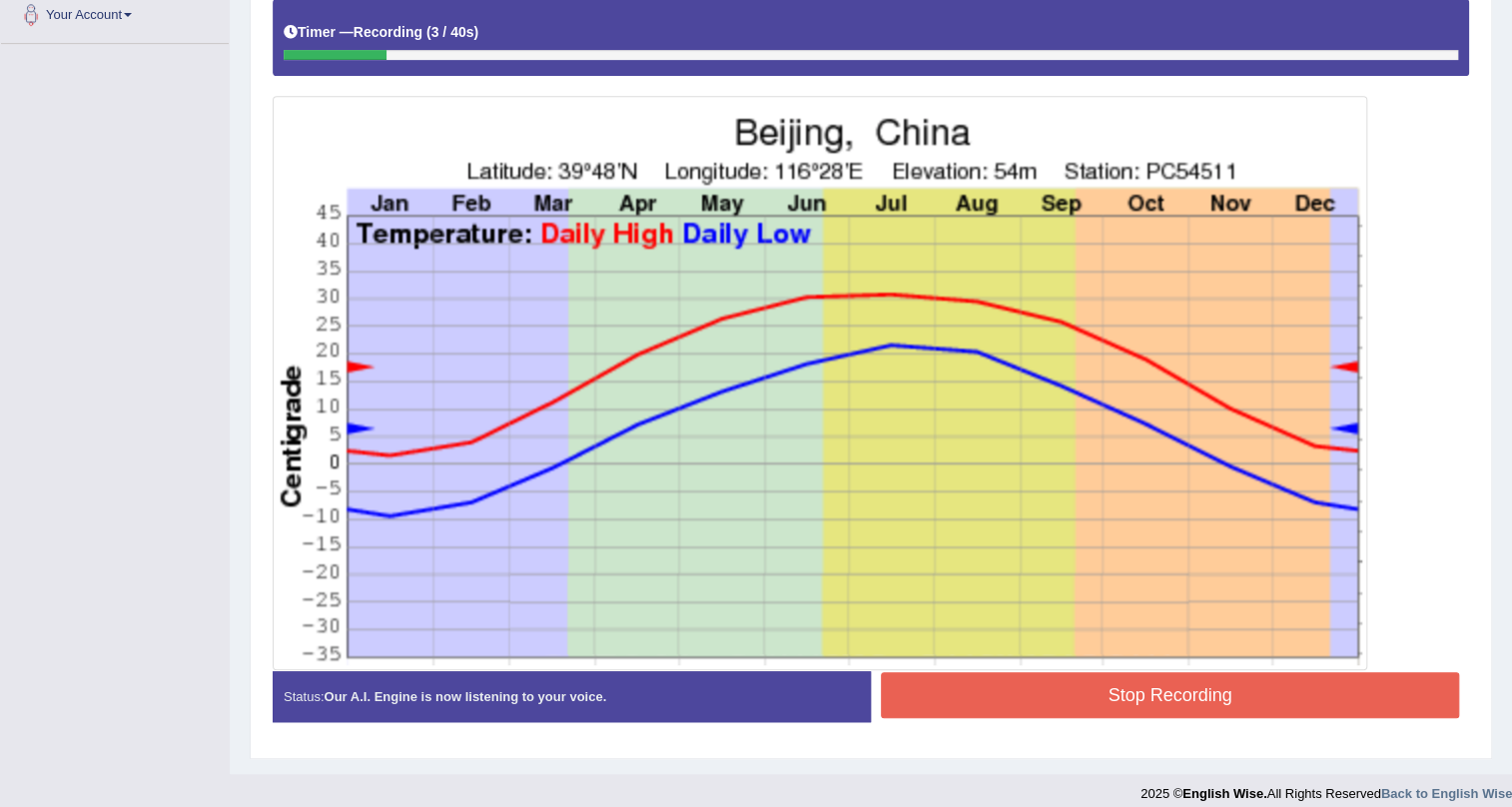 scroll, scrollTop: 90, scrollLeft: 0, axis: vertical 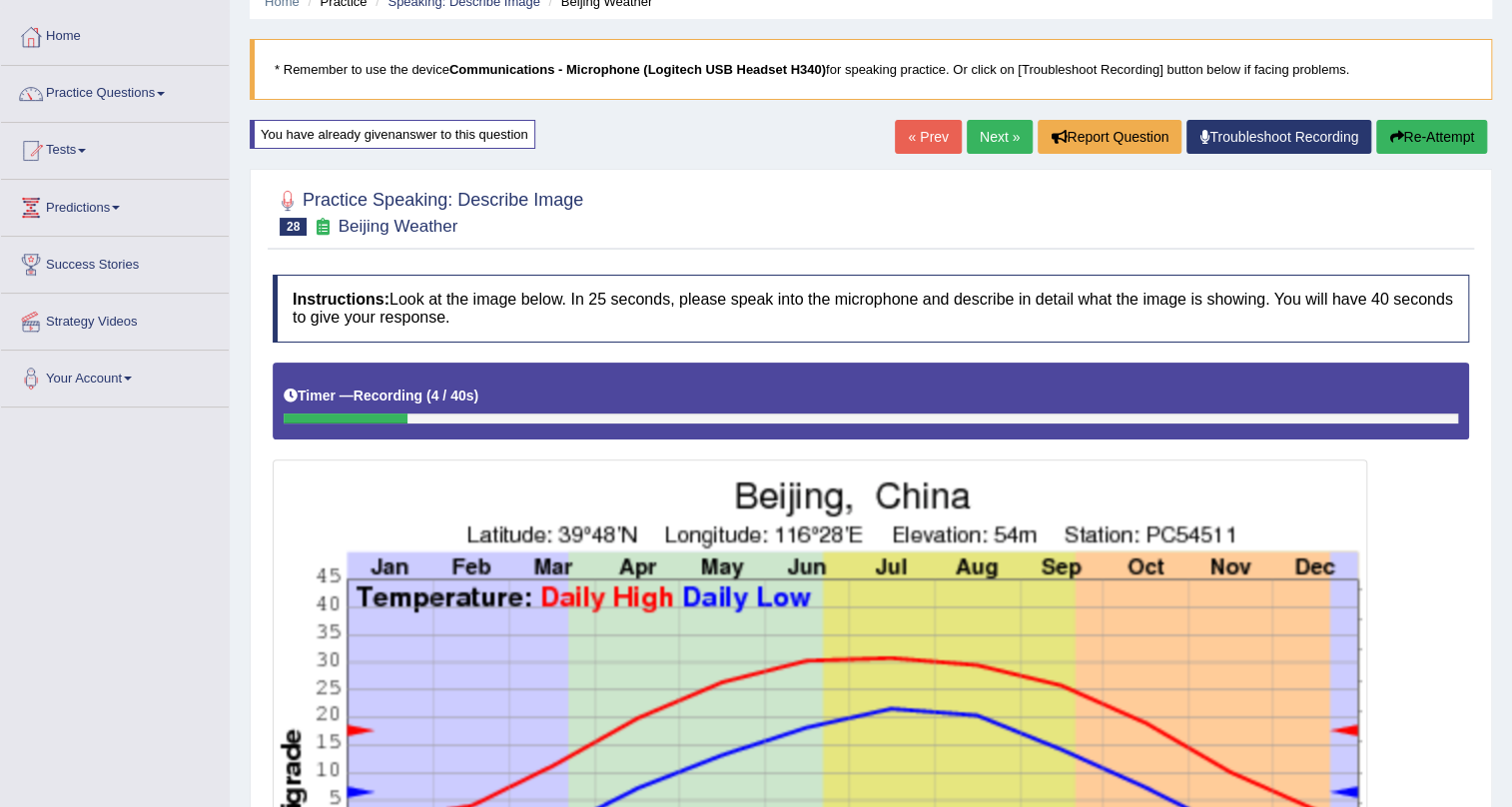 click on "Re-Attempt" at bounding box center (1431, 137) 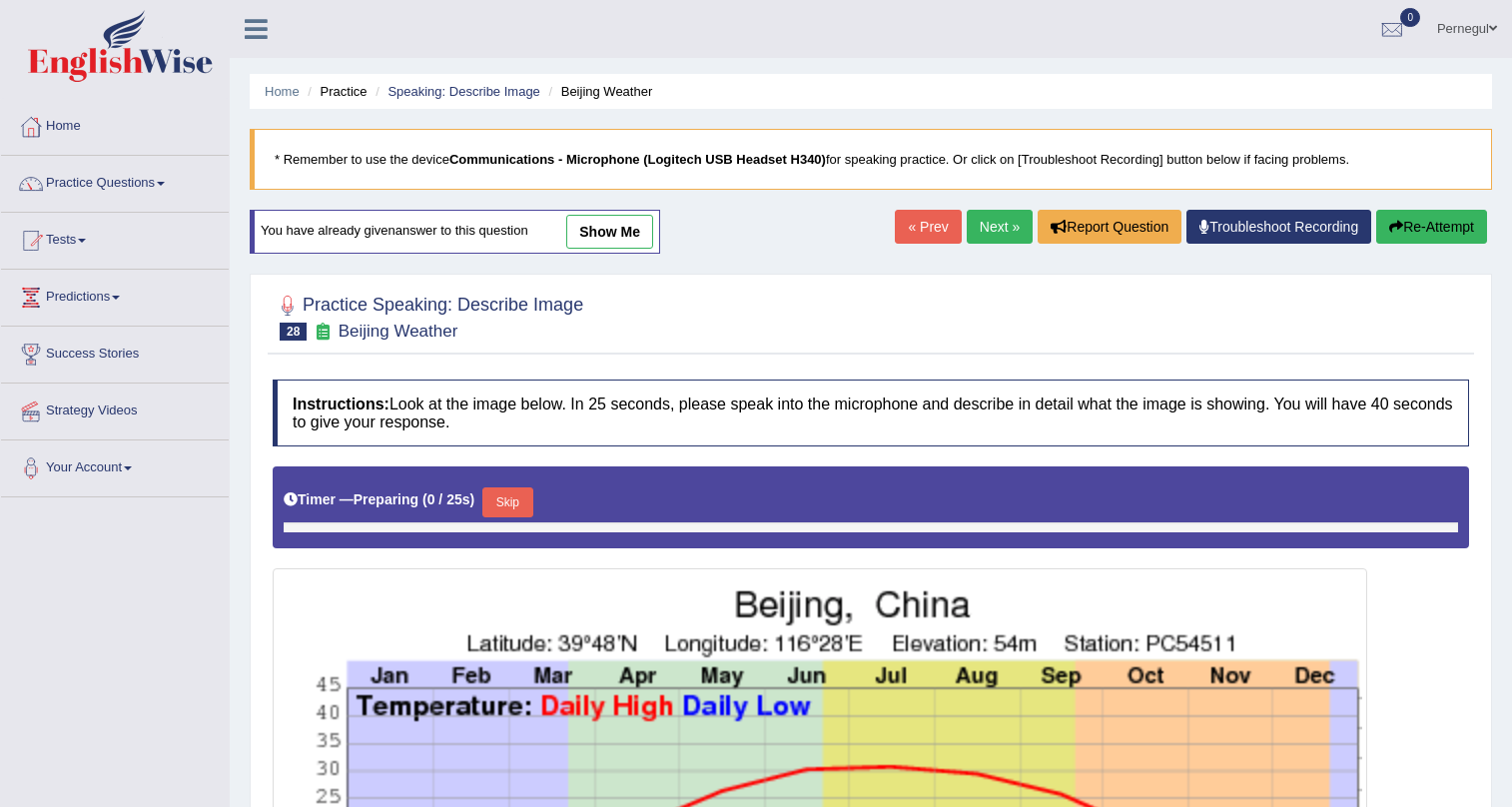scroll, scrollTop: 90, scrollLeft: 0, axis: vertical 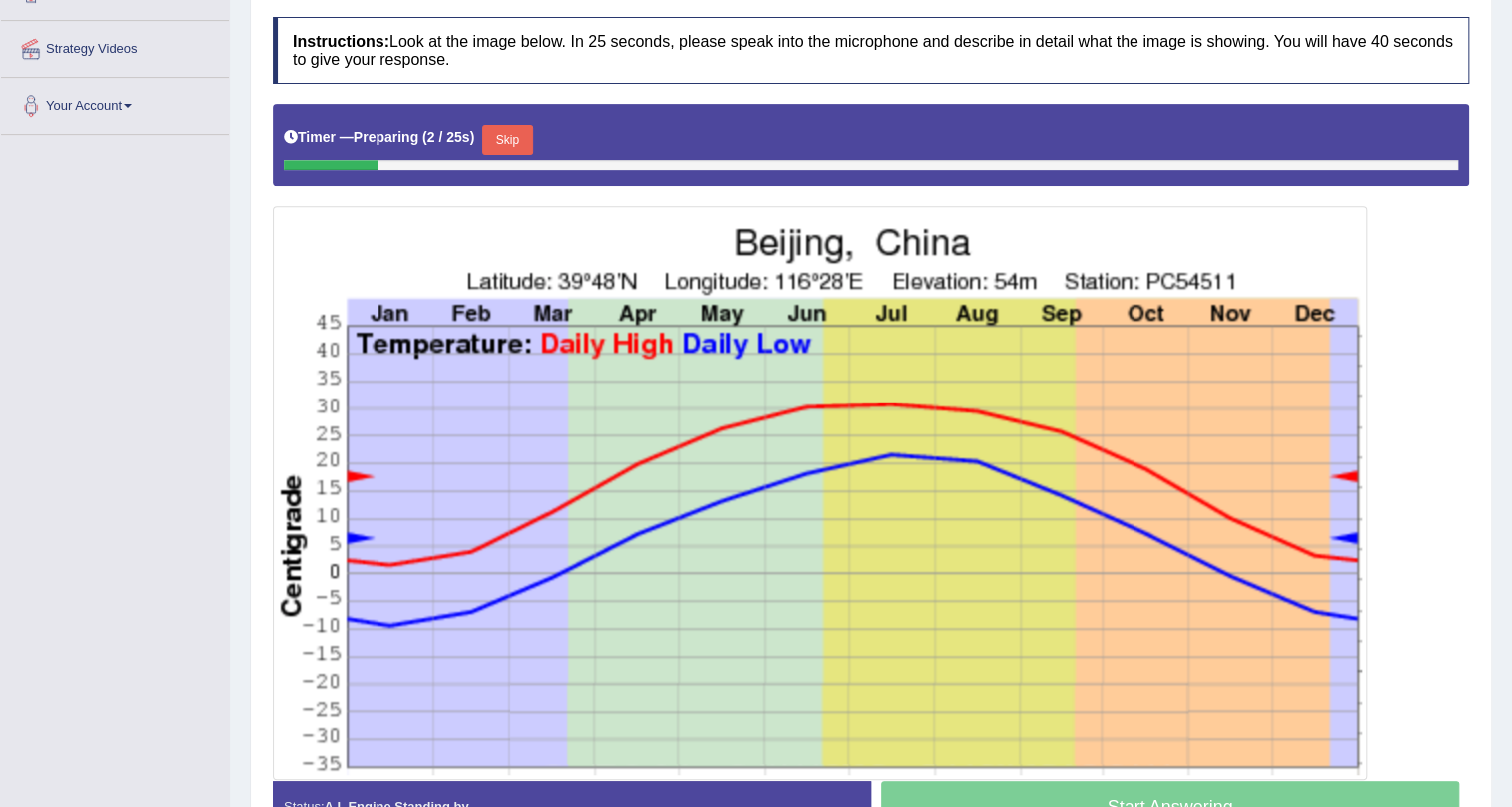click on "Skip" at bounding box center (507, 140) 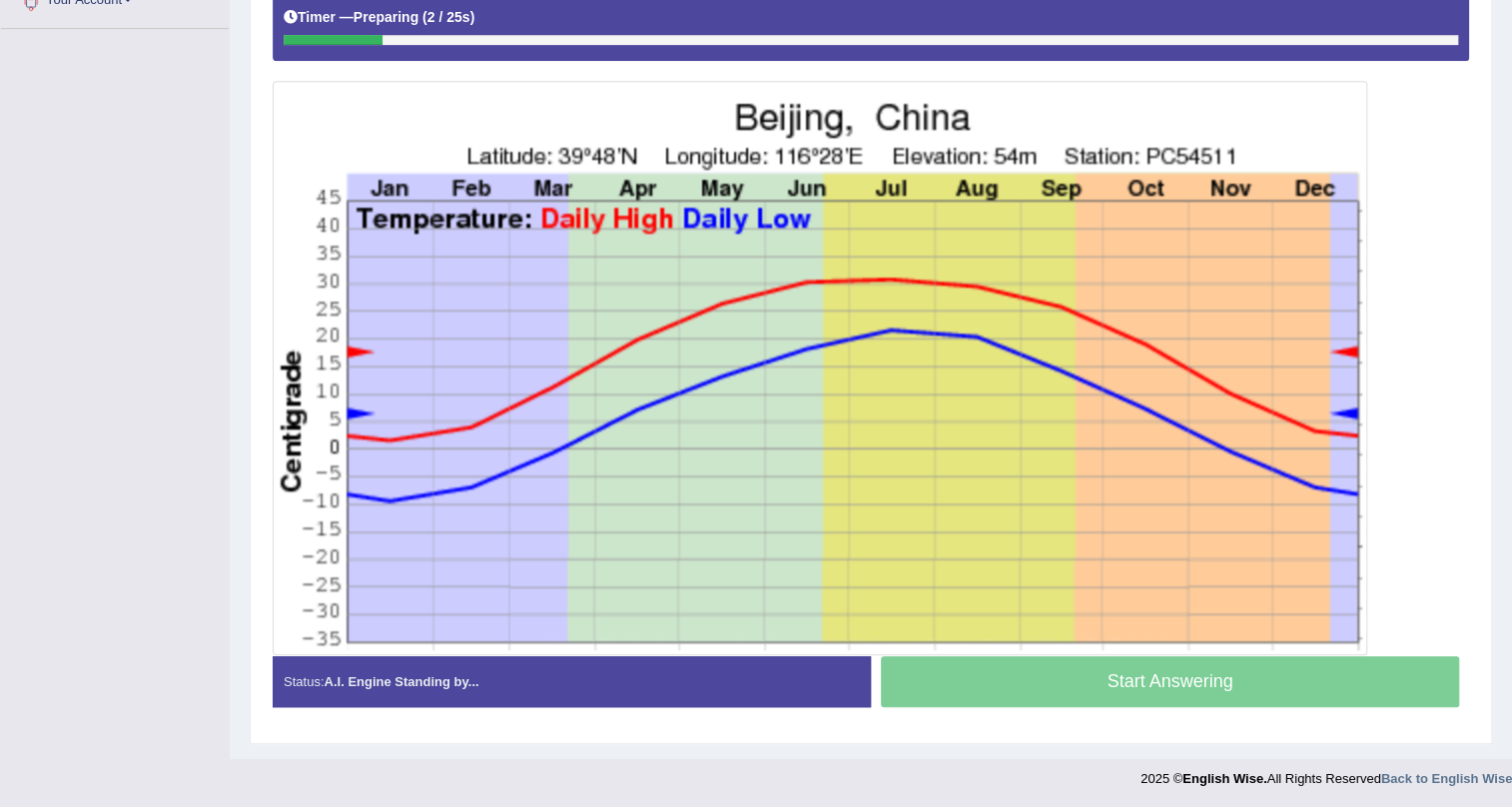 scroll, scrollTop: 469, scrollLeft: 0, axis: vertical 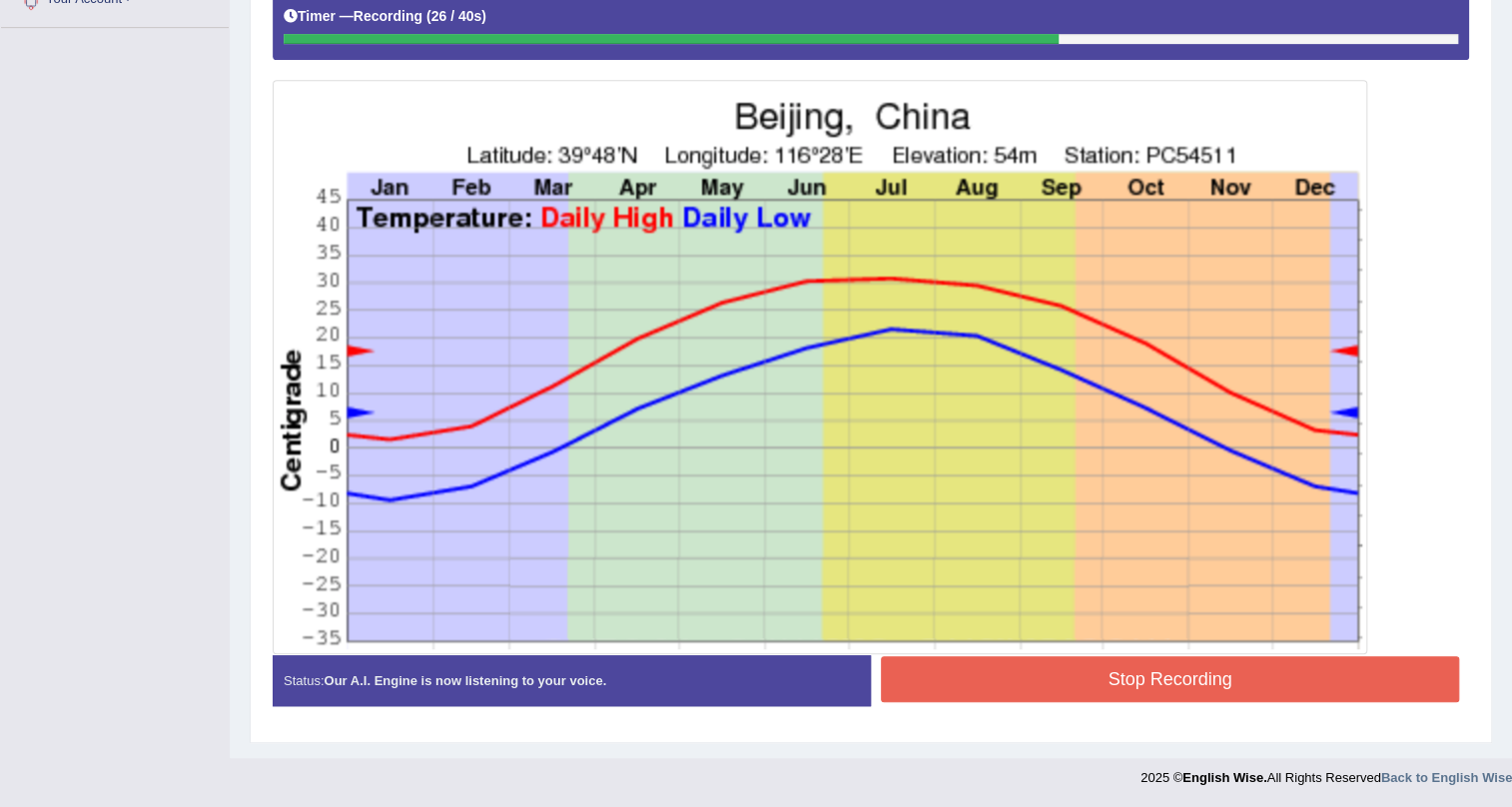 click on "Stop Recording" at bounding box center [1169, 679] 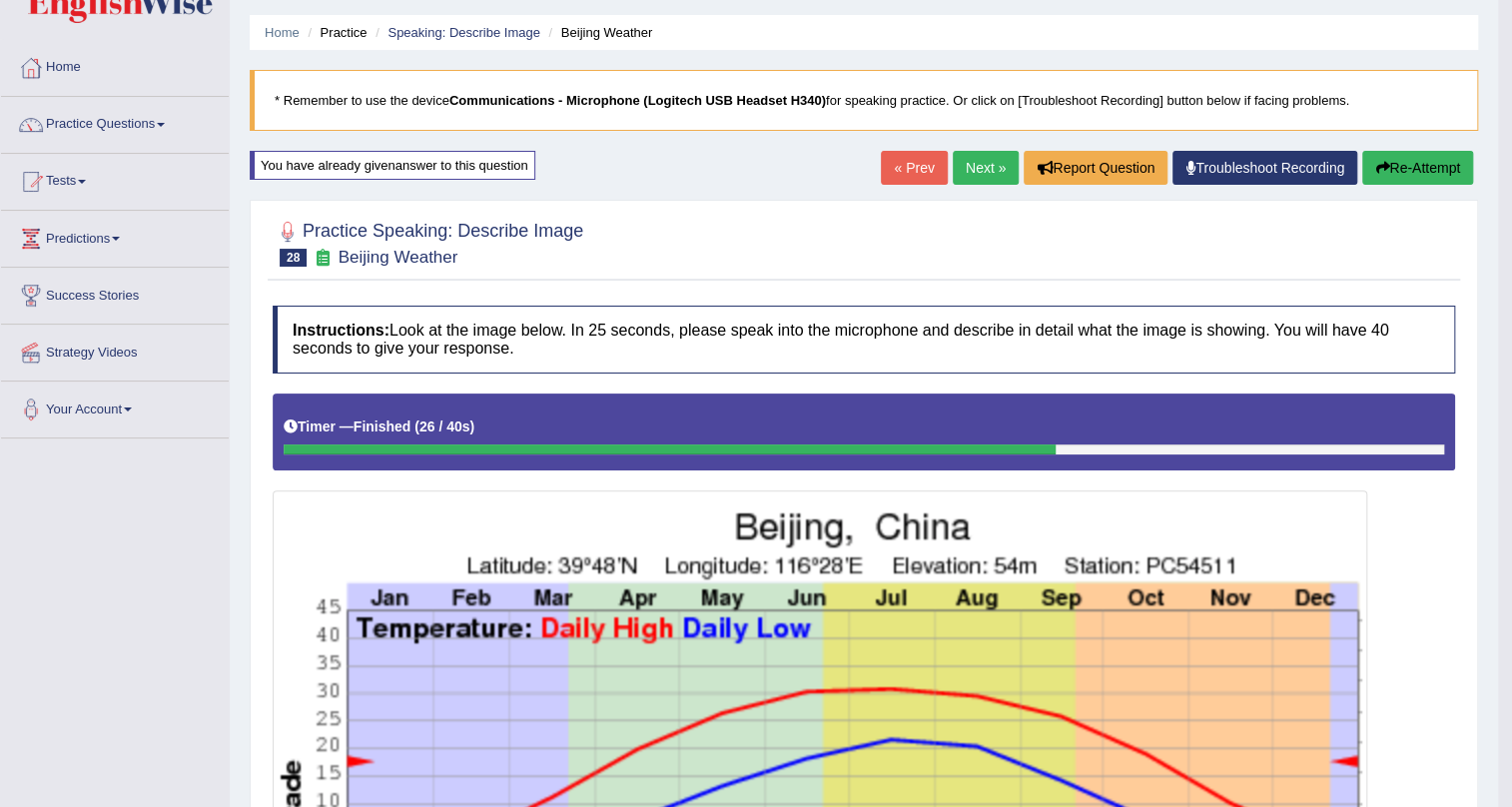 scroll, scrollTop: 57, scrollLeft: 0, axis: vertical 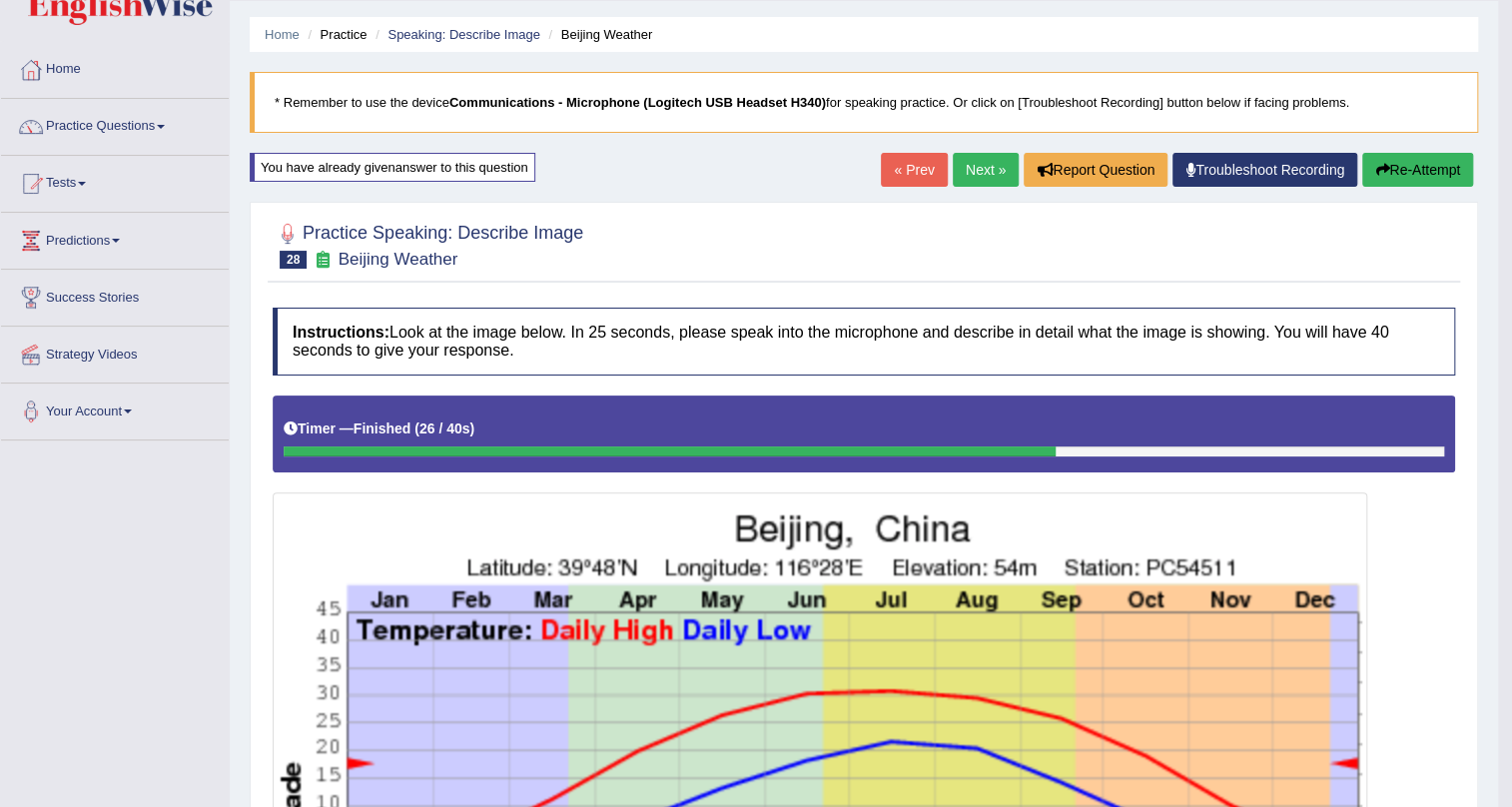 click on "Re-Attempt" at bounding box center (1417, 170) 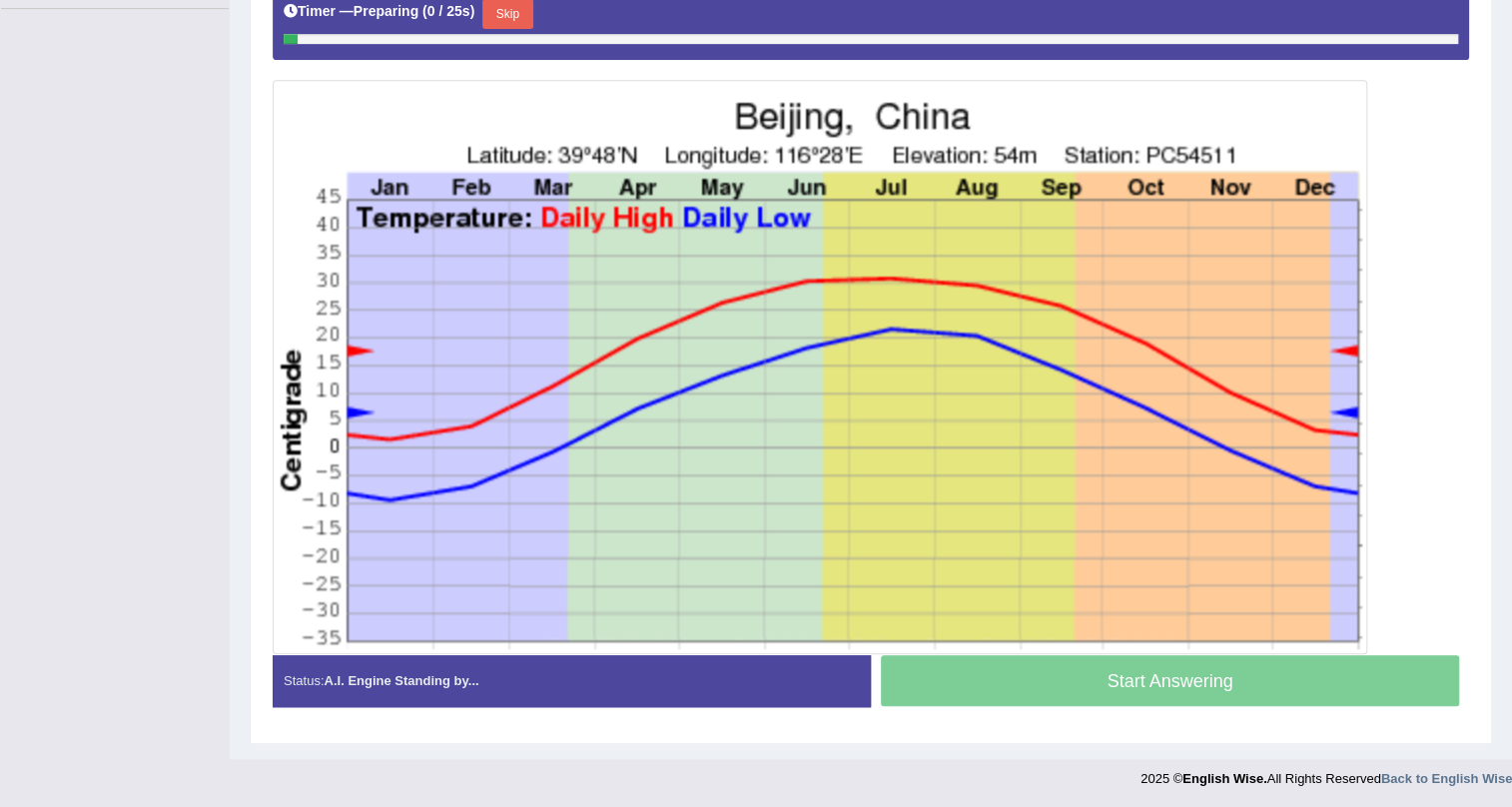 scroll, scrollTop: 0, scrollLeft: 0, axis: both 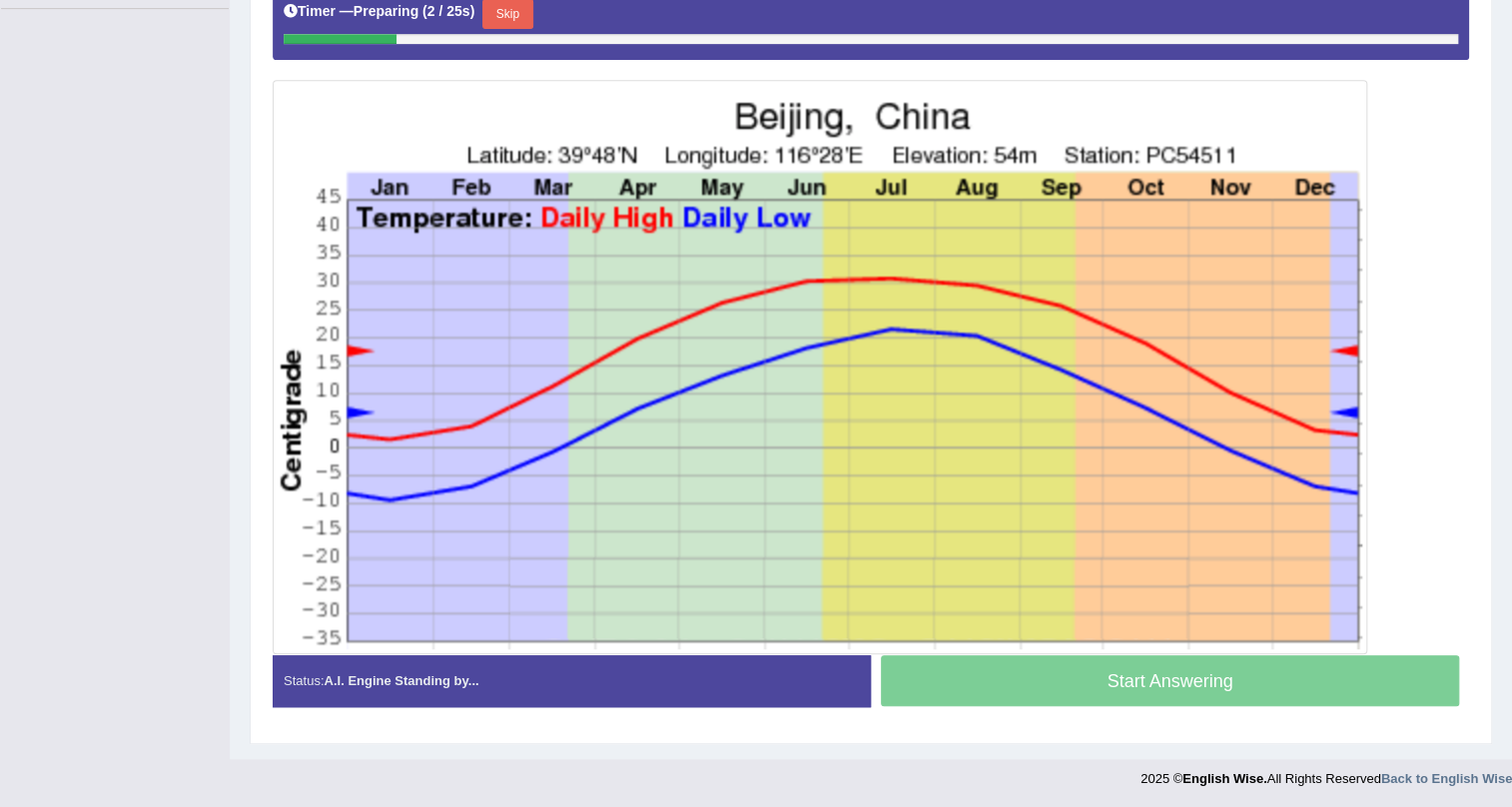 click on "Skip" at bounding box center (507, 14) 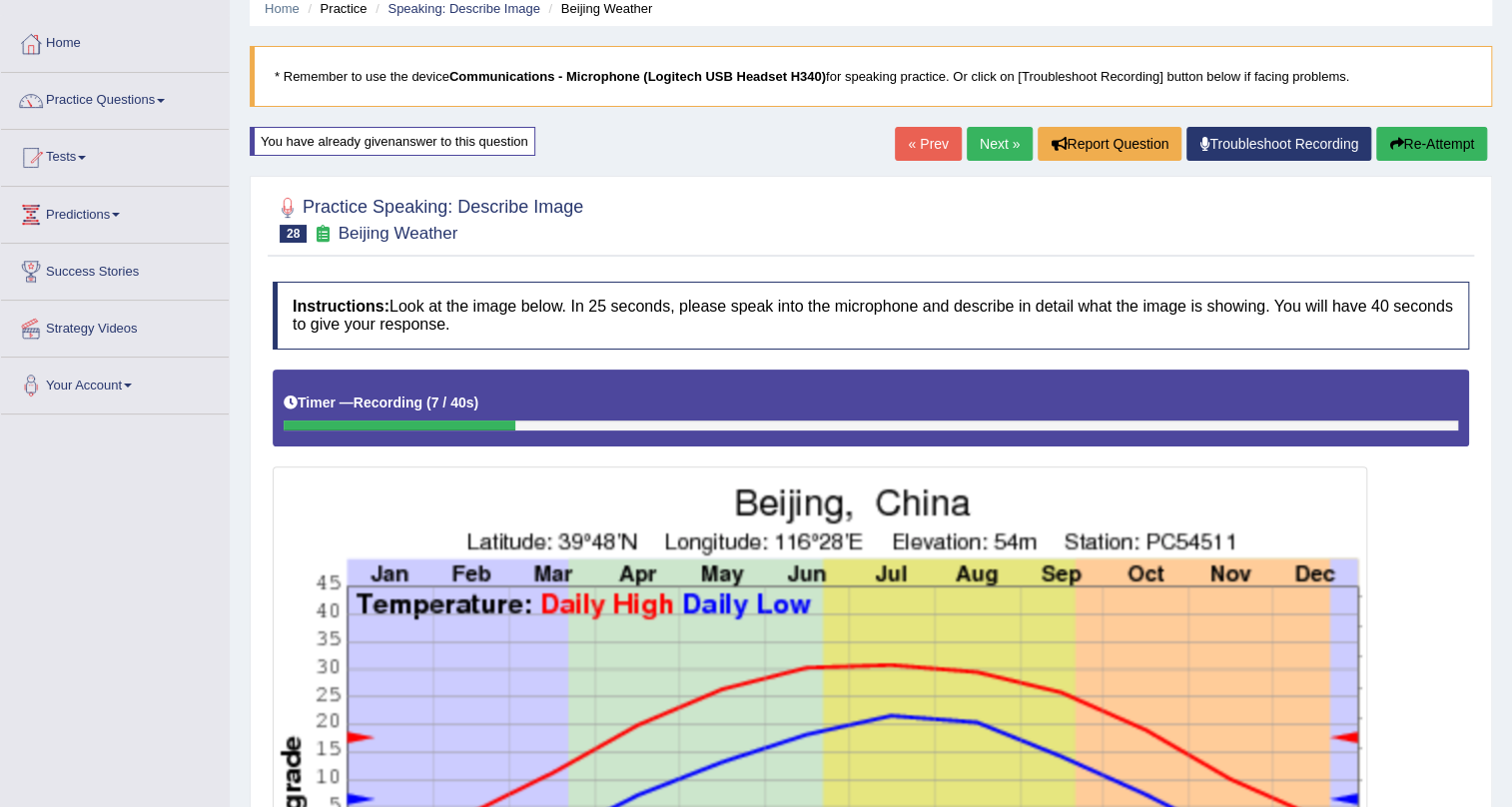 scroll, scrollTop: 15, scrollLeft: 0, axis: vertical 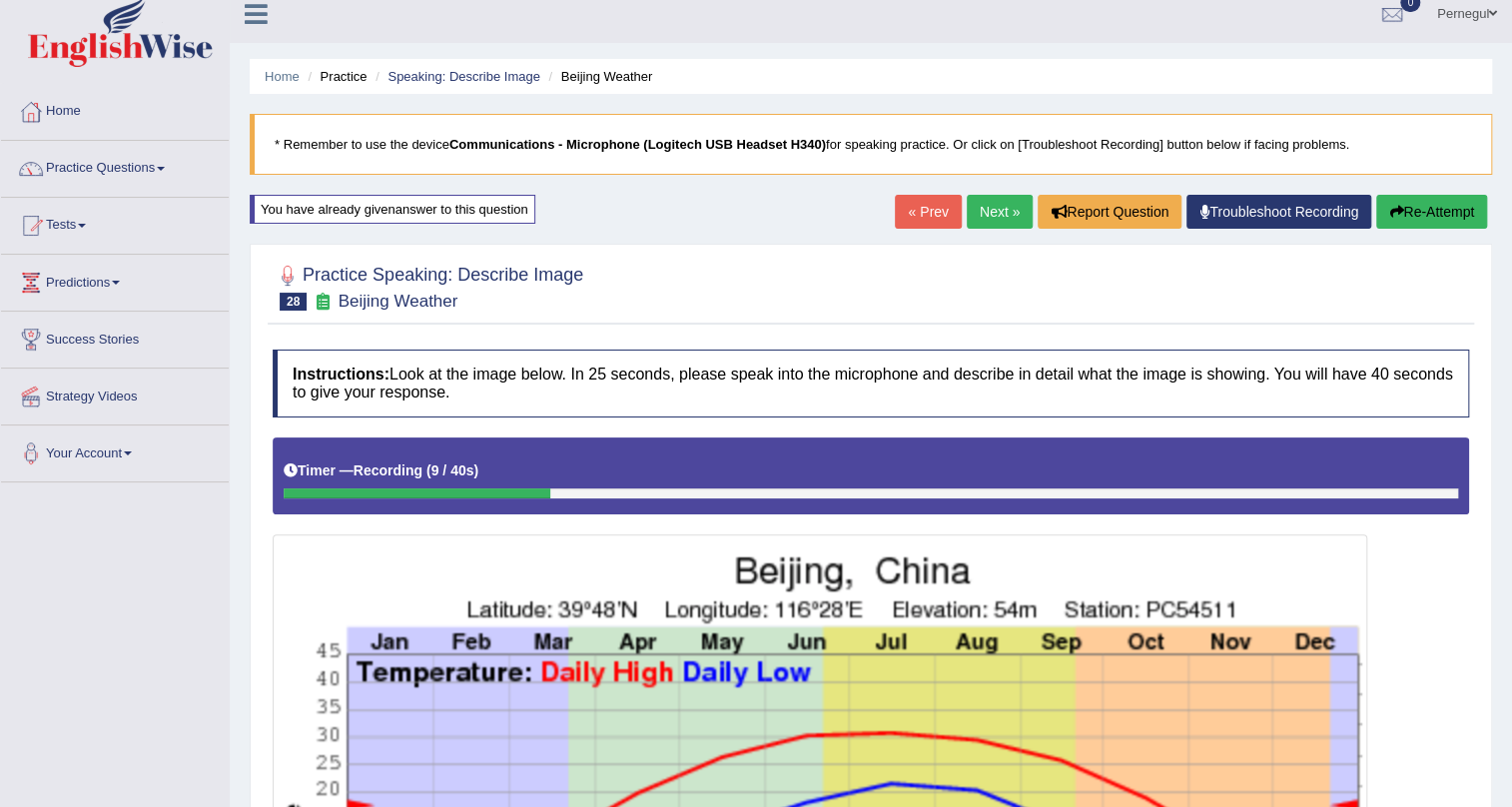 click on "Re-Attempt" at bounding box center (1431, 212) 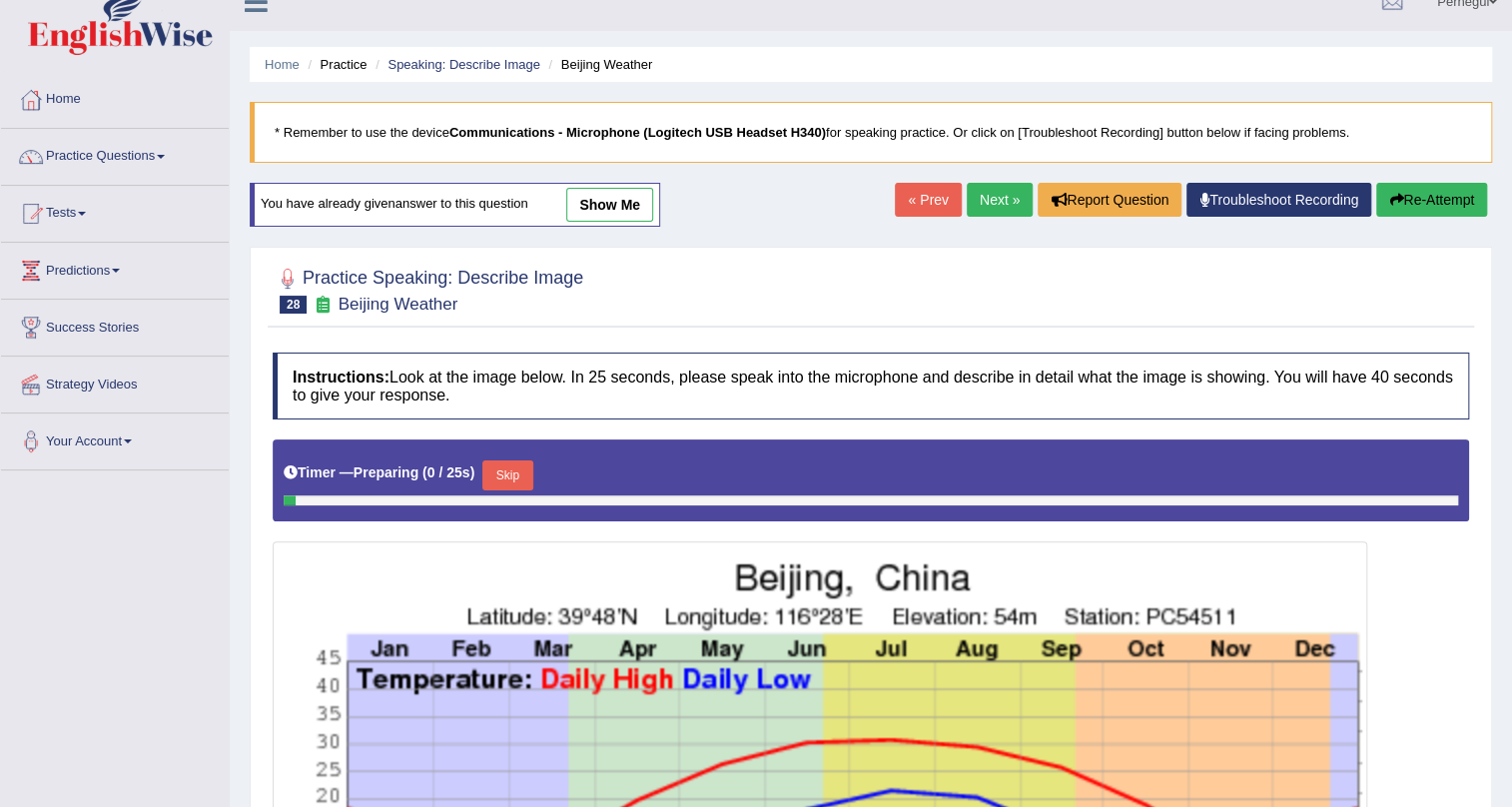 scroll, scrollTop: 349, scrollLeft: 0, axis: vertical 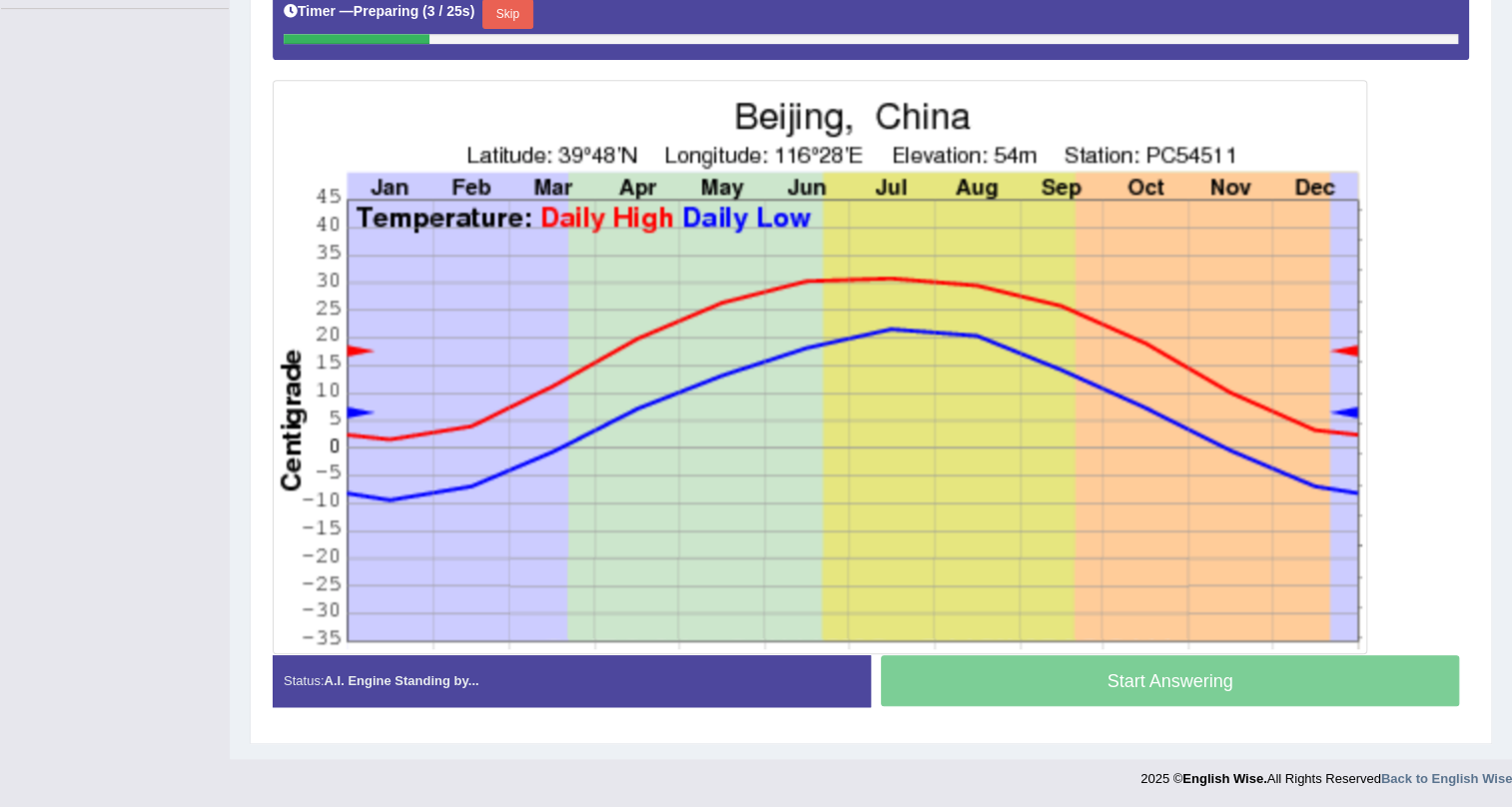 click on "Skip" at bounding box center [507, 14] 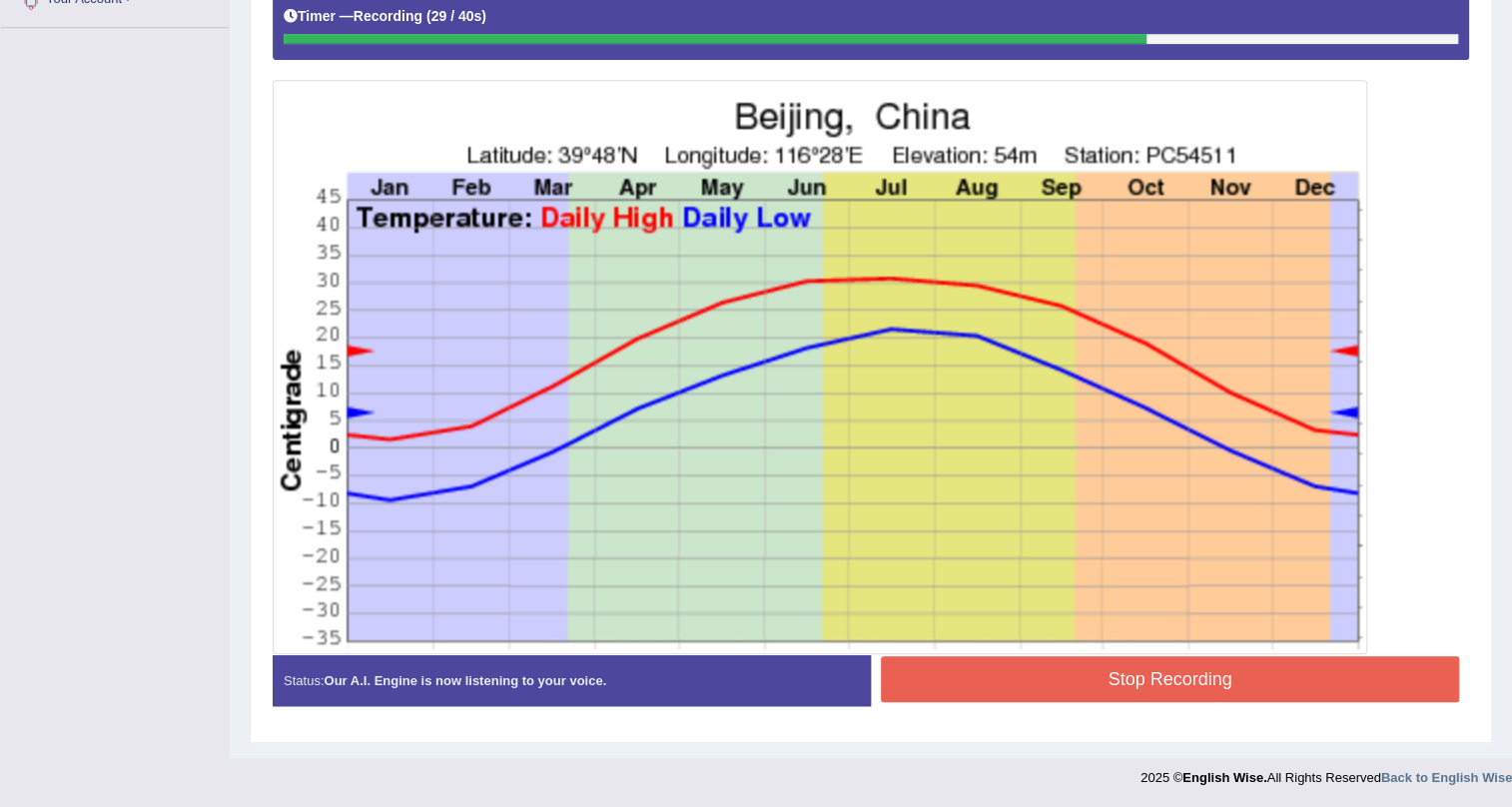click on "Stop Recording" at bounding box center (1169, 679) 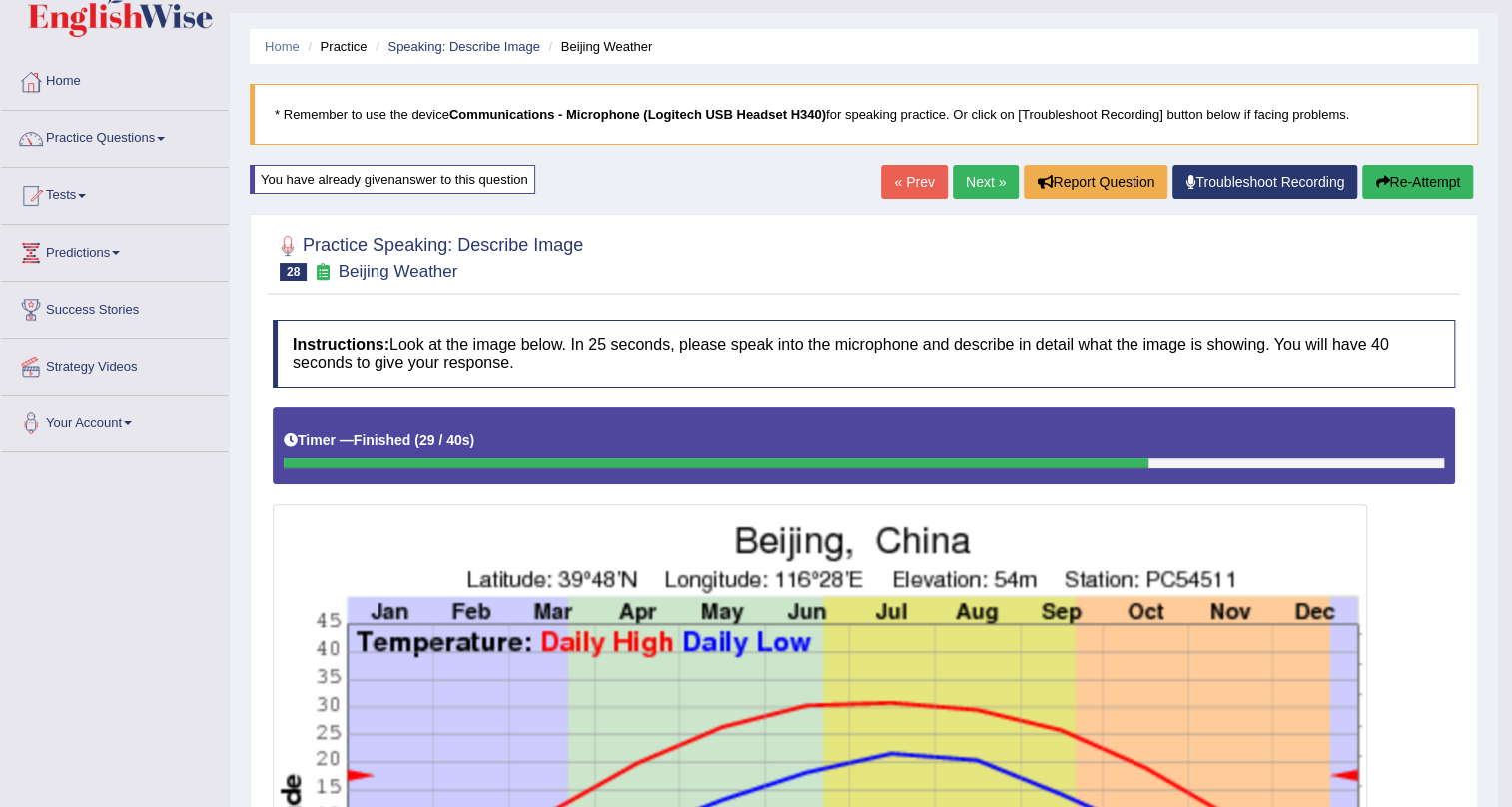 scroll, scrollTop: 43, scrollLeft: 0, axis: vertical 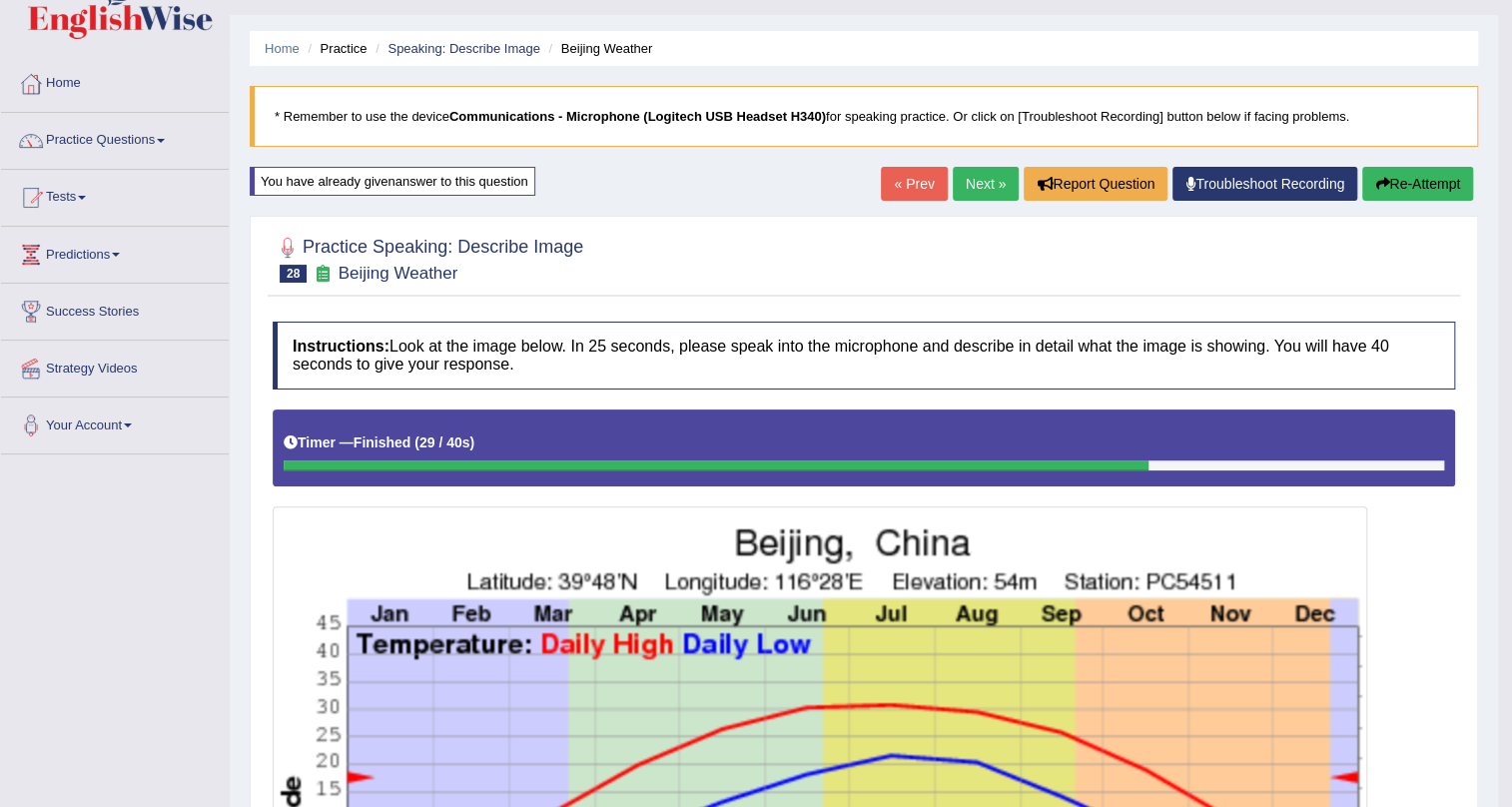 click on "Next »" at bounding box center [986, 184] 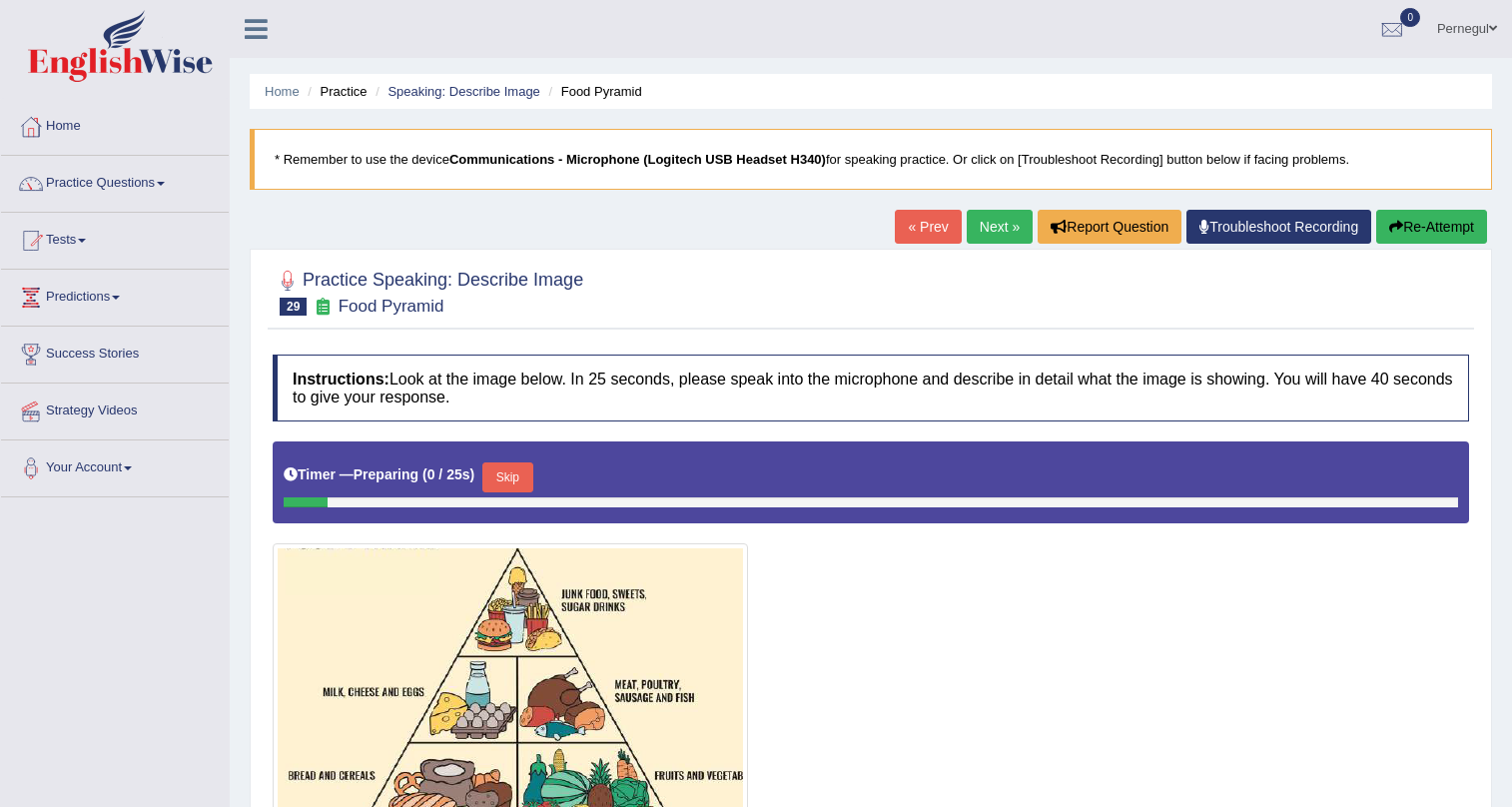 scroll, scrollTop: 278, scrollLeft: 0, axis: vertical 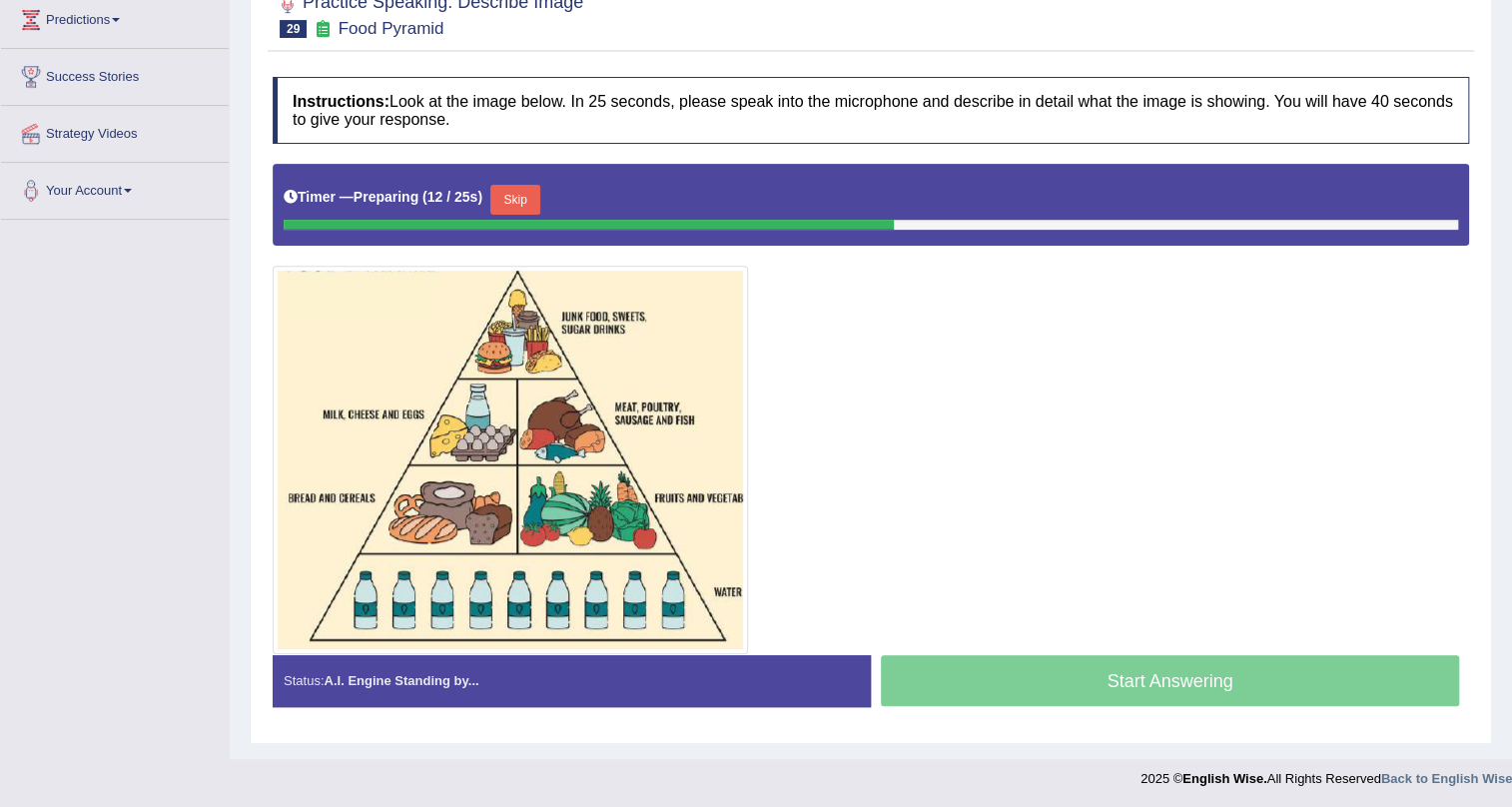 click on "Skip" at bounding box center [515, 200] 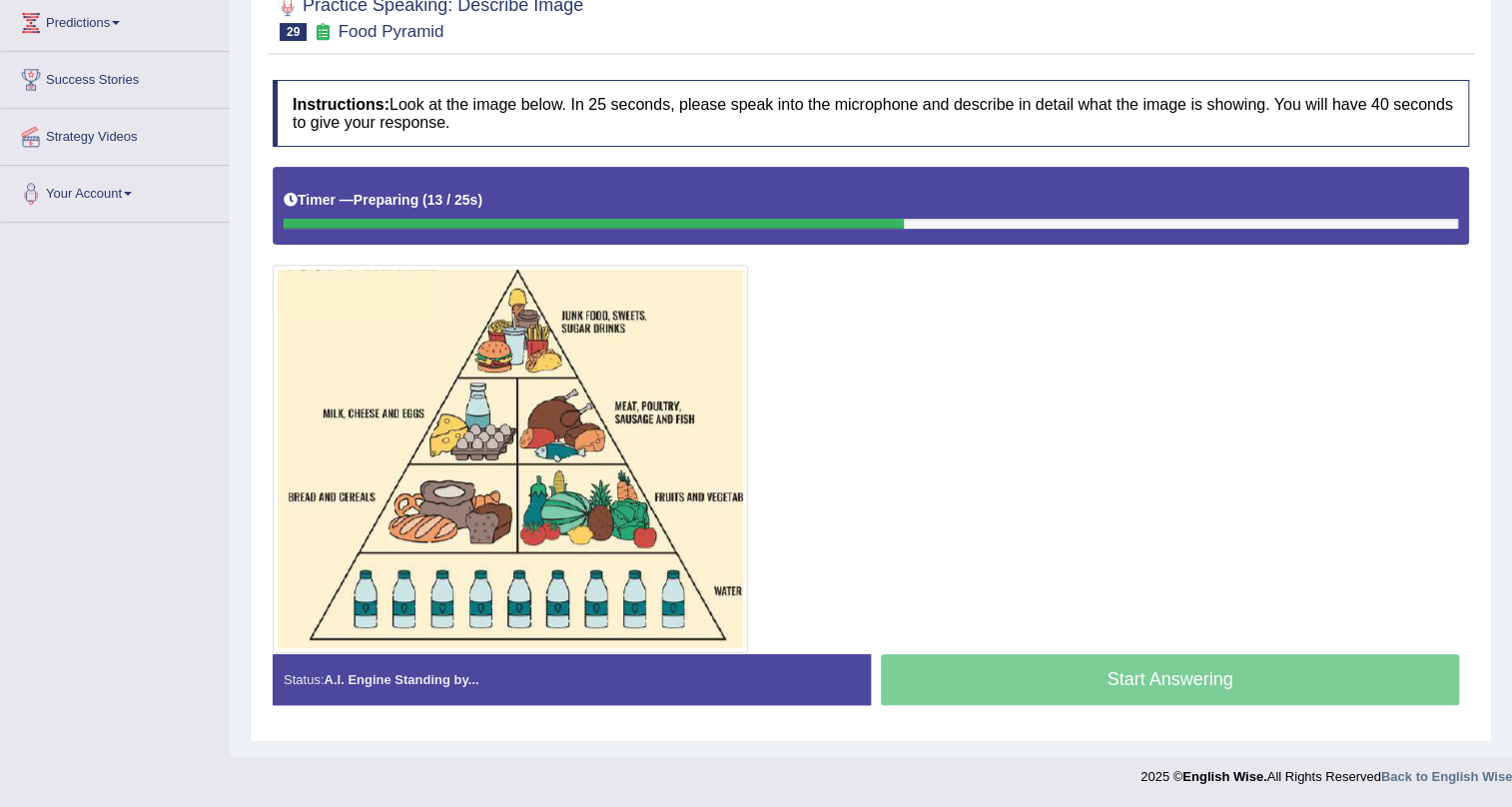 scroll, scrollTop: 274, scrollLeft: 0, axis: vertical 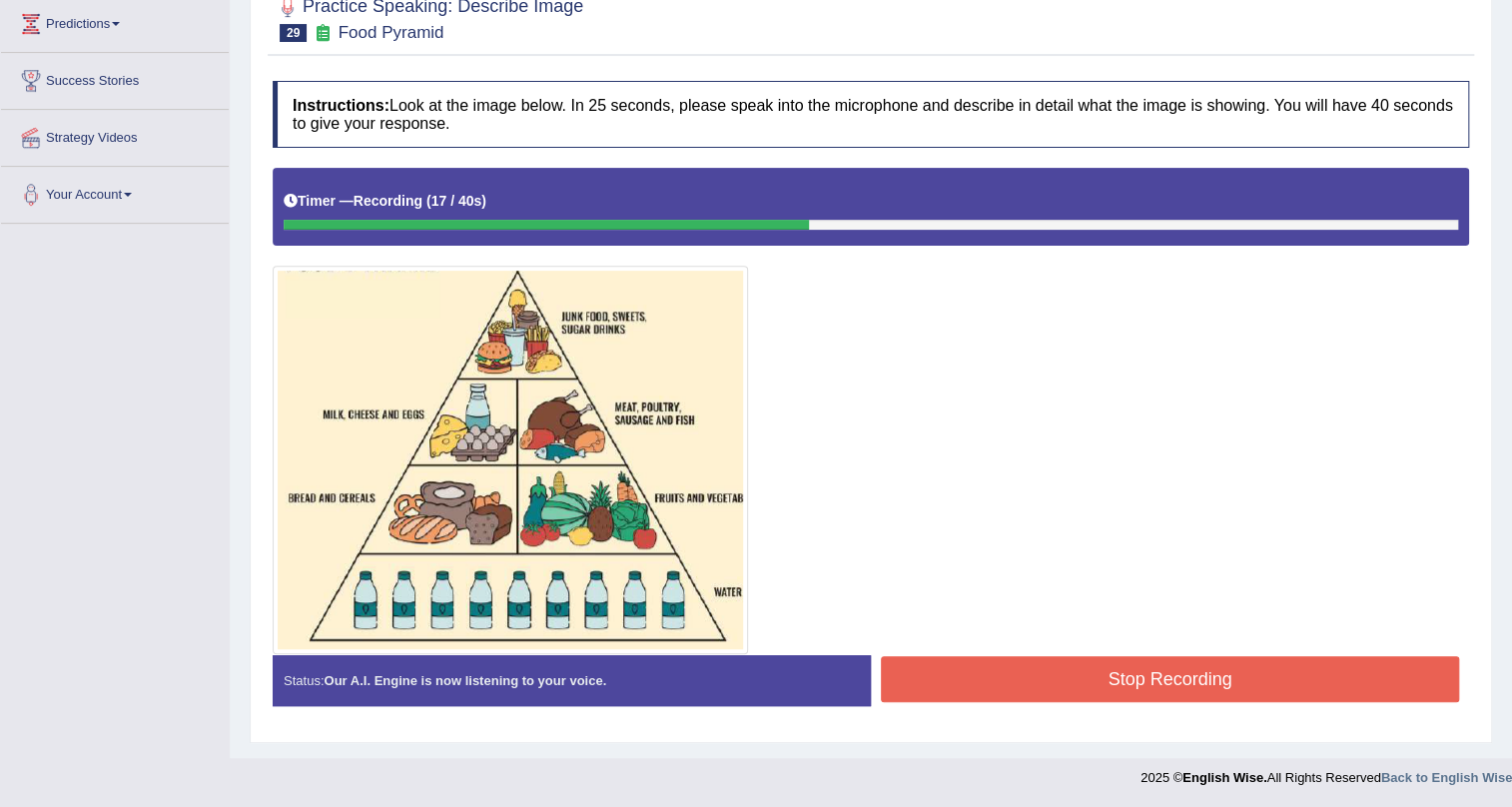 click on "Stop Recording" at bounding box center [1169, 679] 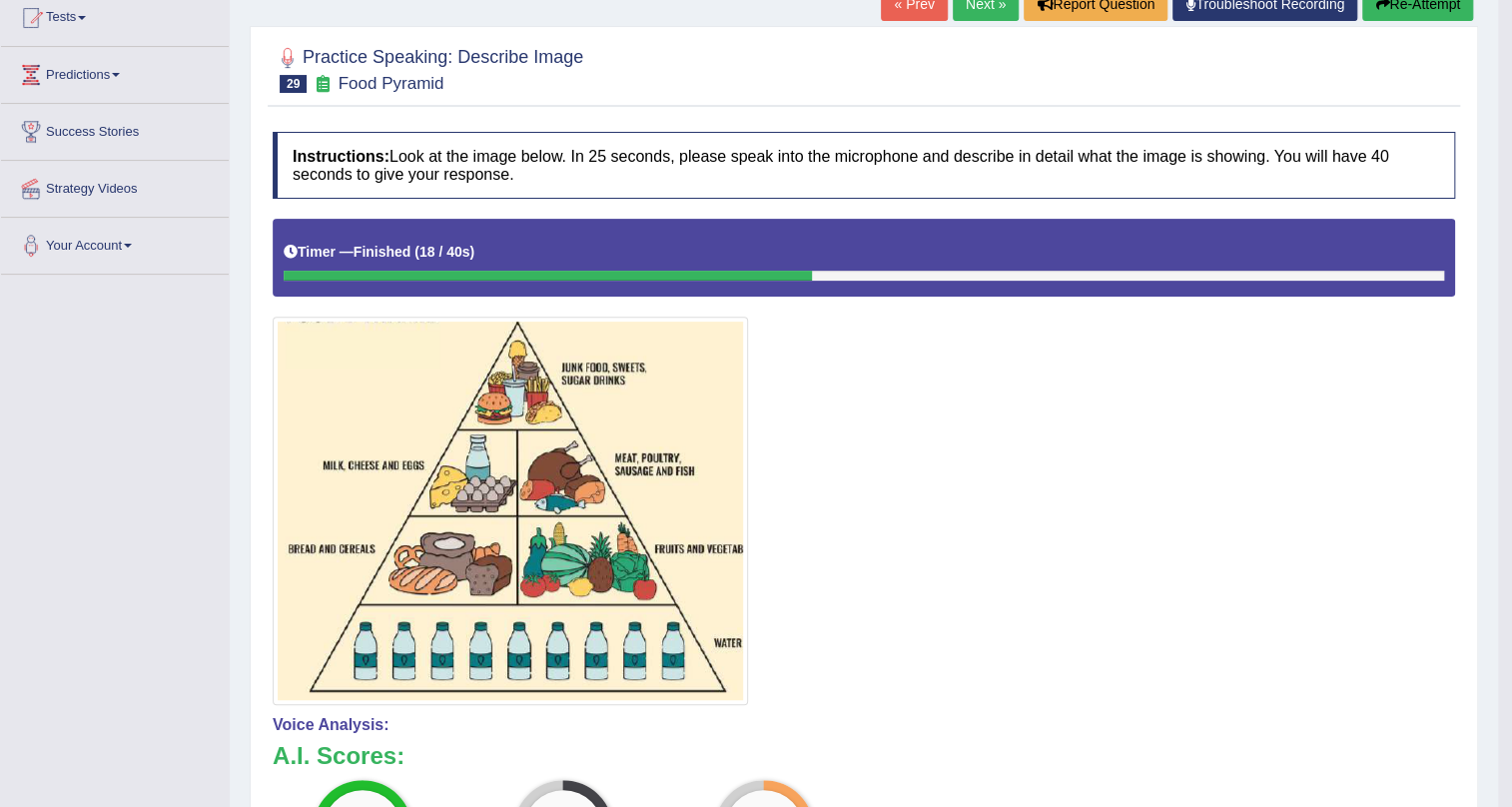scroll, scrollTop: 0, scrollLeft: 0, axis: both 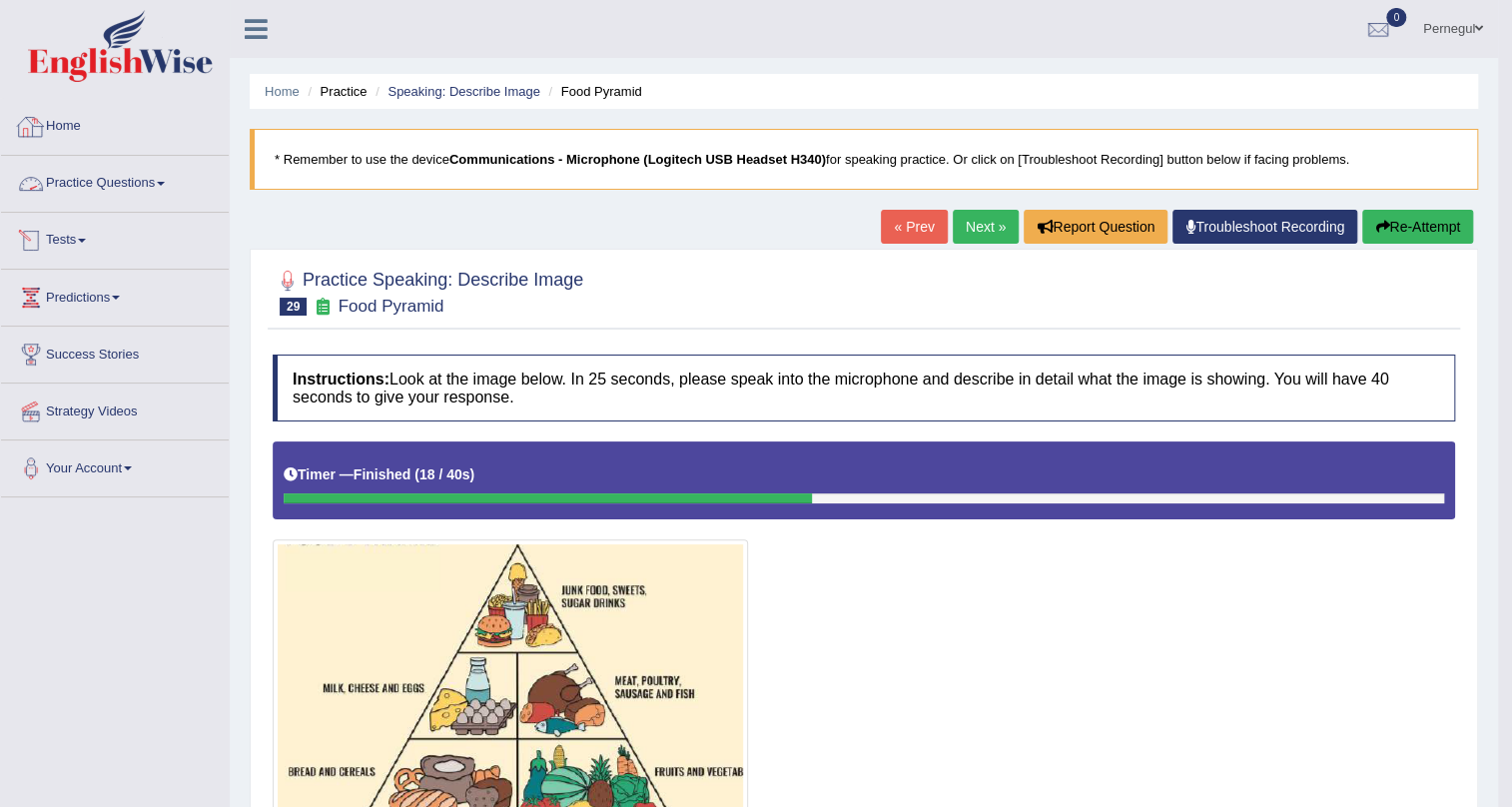 click on "Practice Questions" at bounding box center (115, 181) 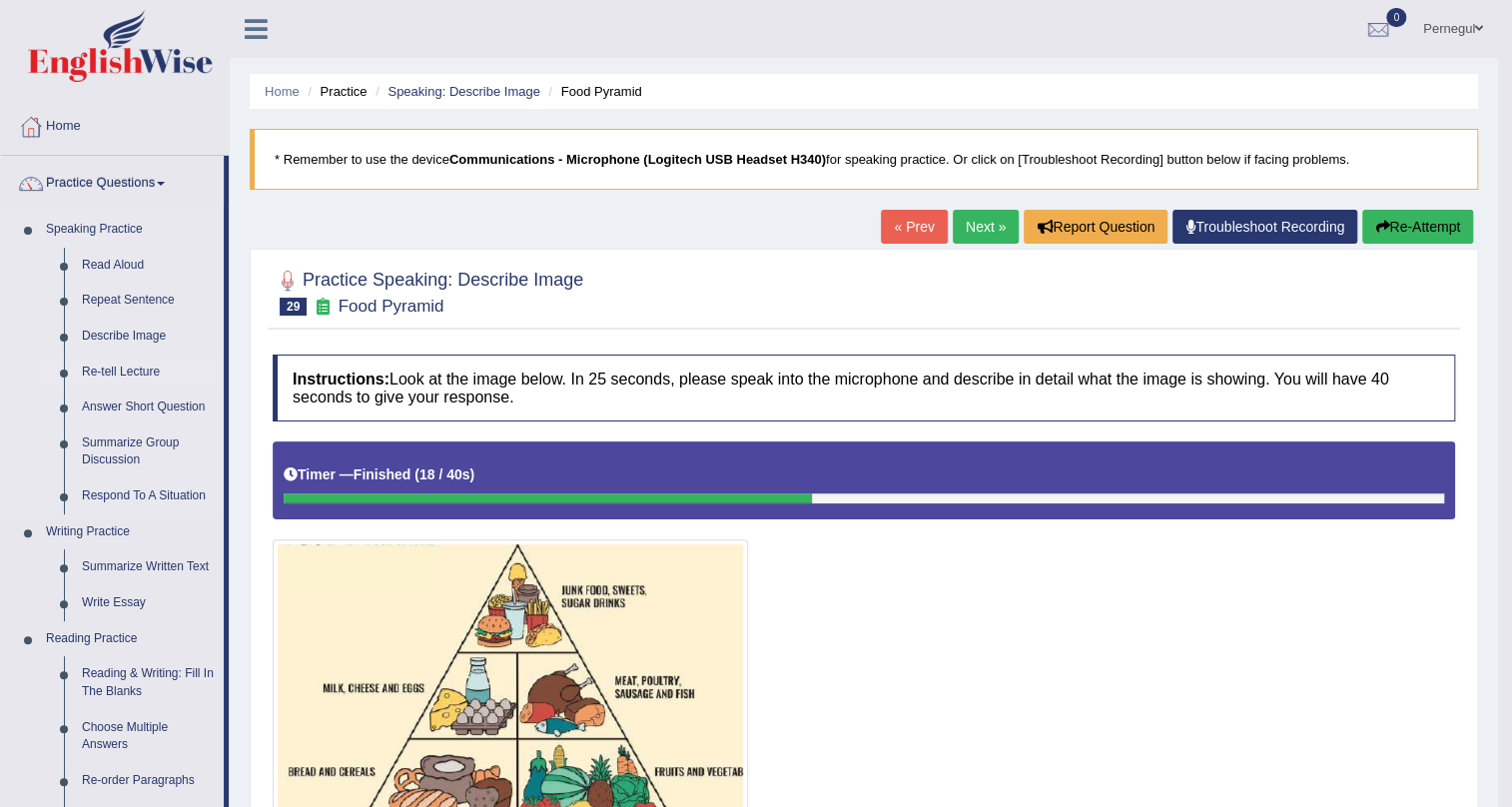 click on "Re-tell Lecture" at bounding box center (148, 373) 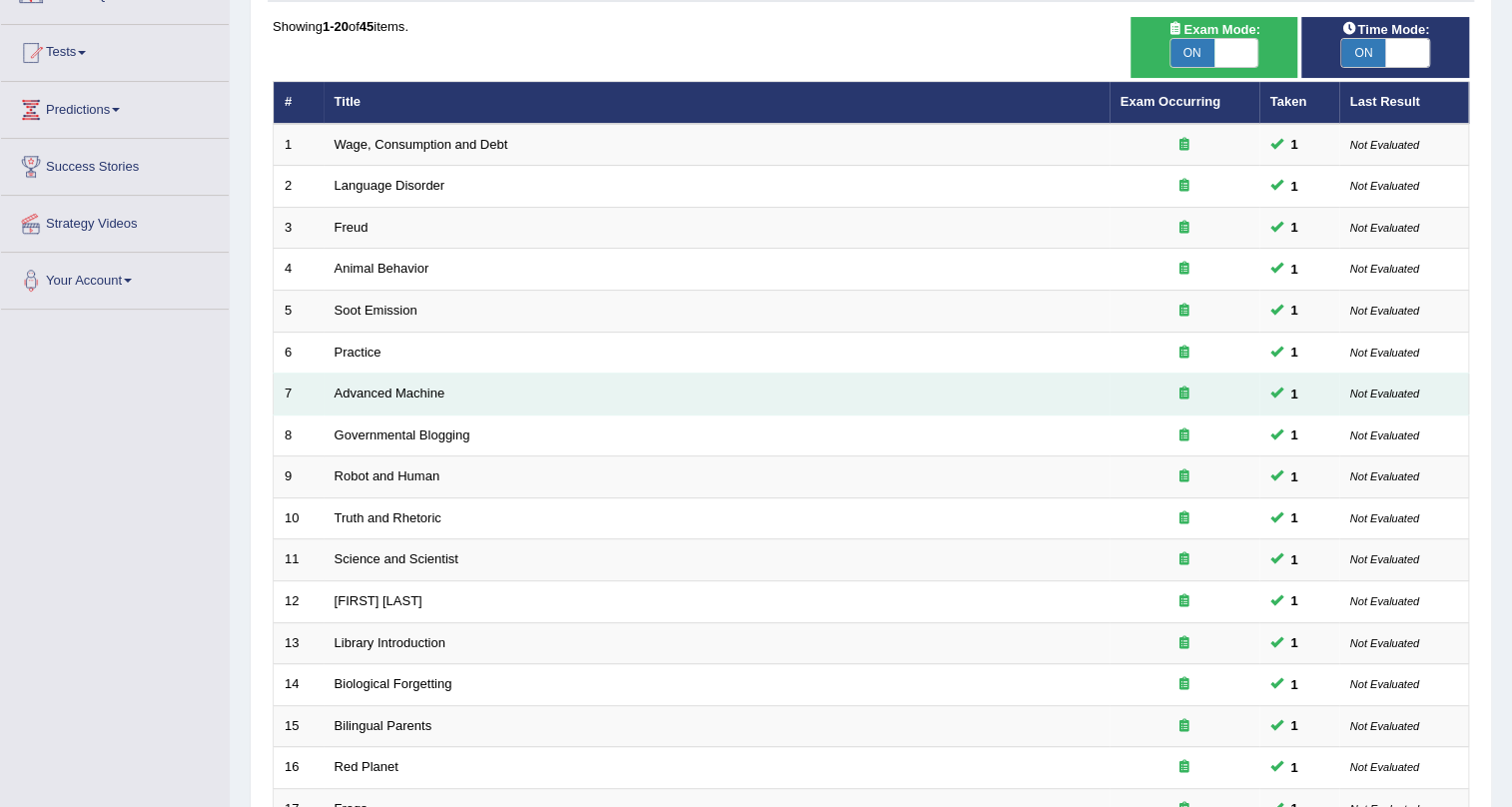 scroll, scrollTop: 512, scrollLeft: 0, axis: vertical 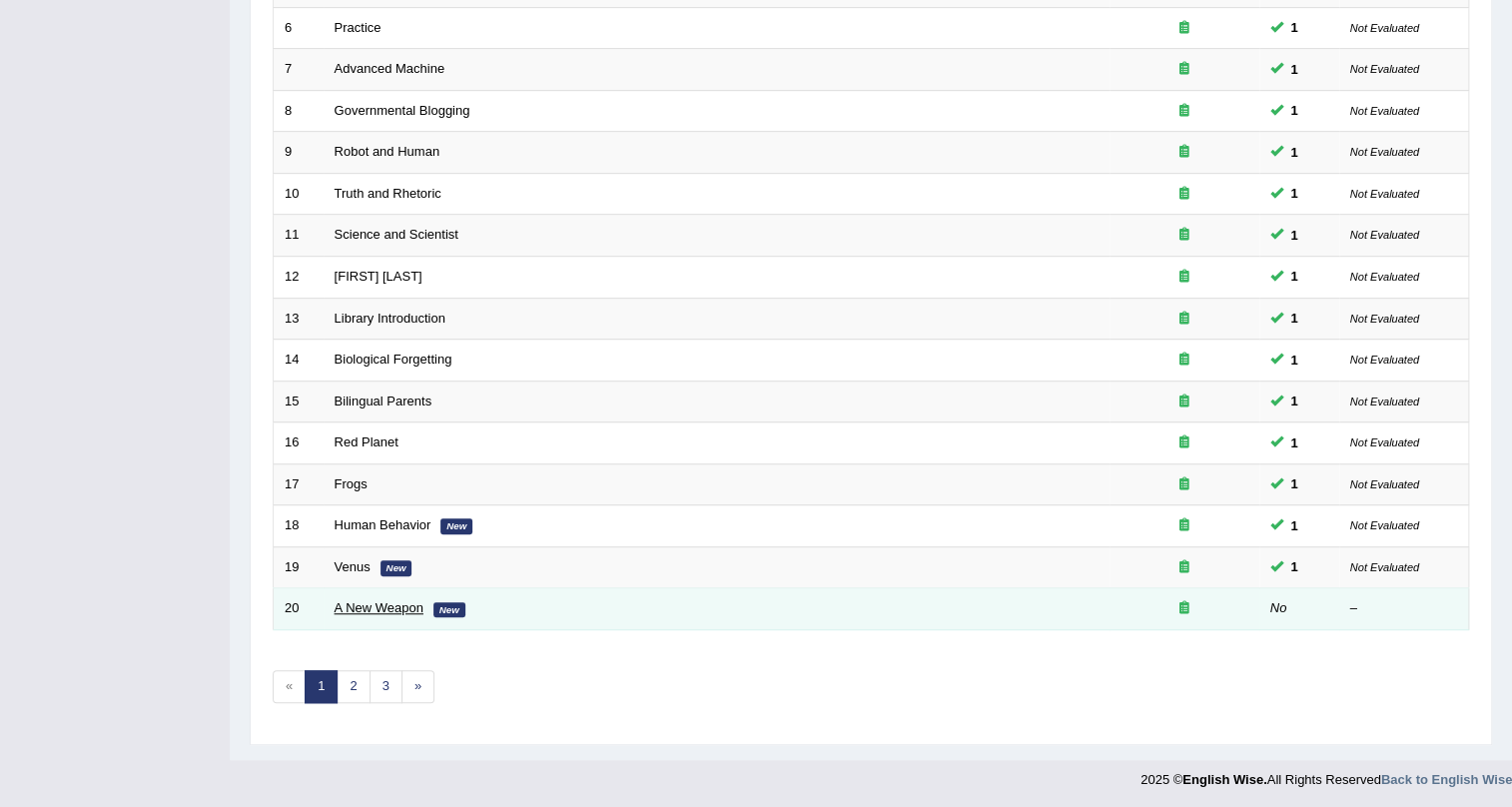 click on "A New Weapon" at bounding box center (378, 607) 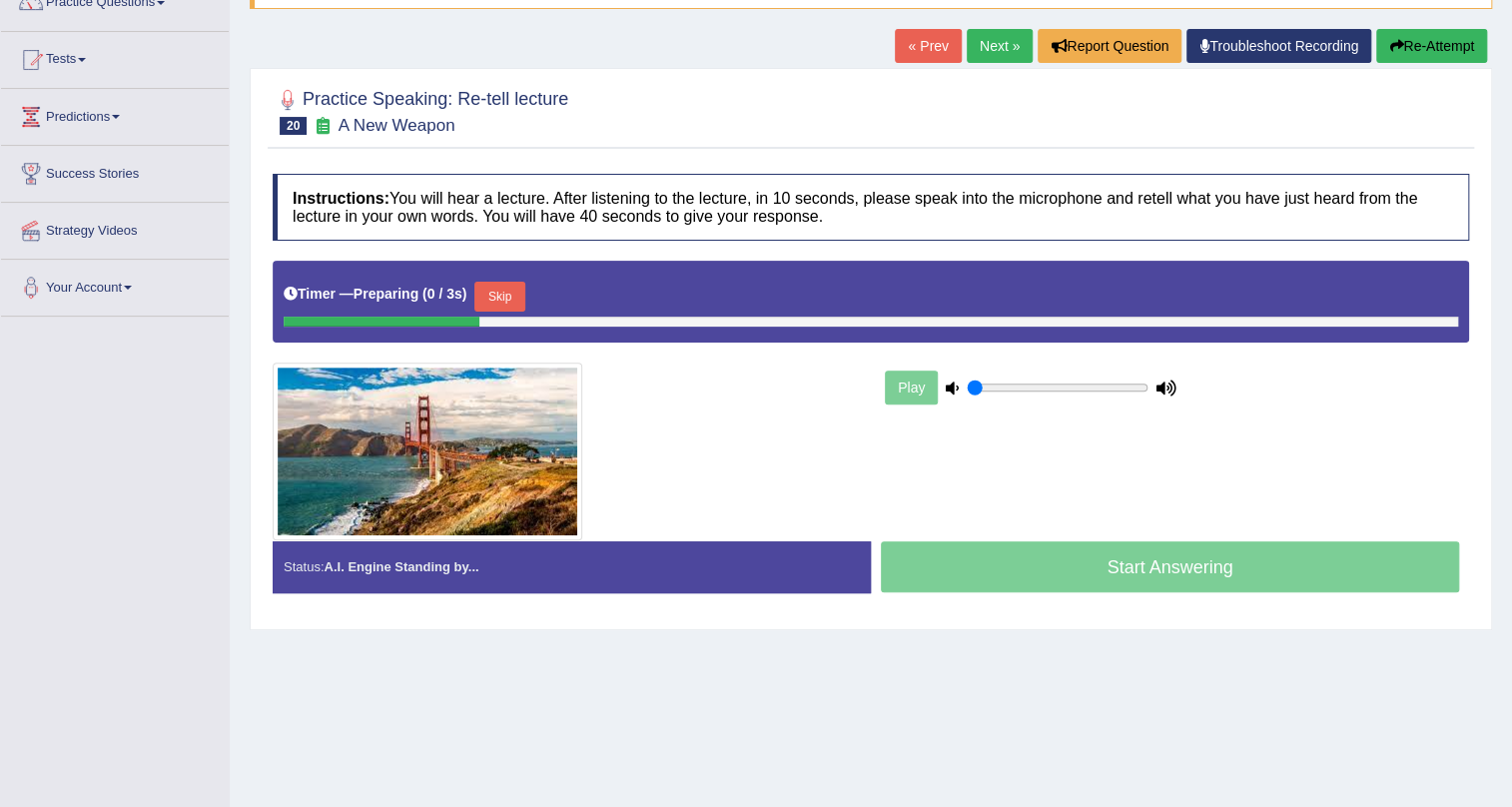 scroll, scrollTop: 0, scrollLeft: 0, axis: both 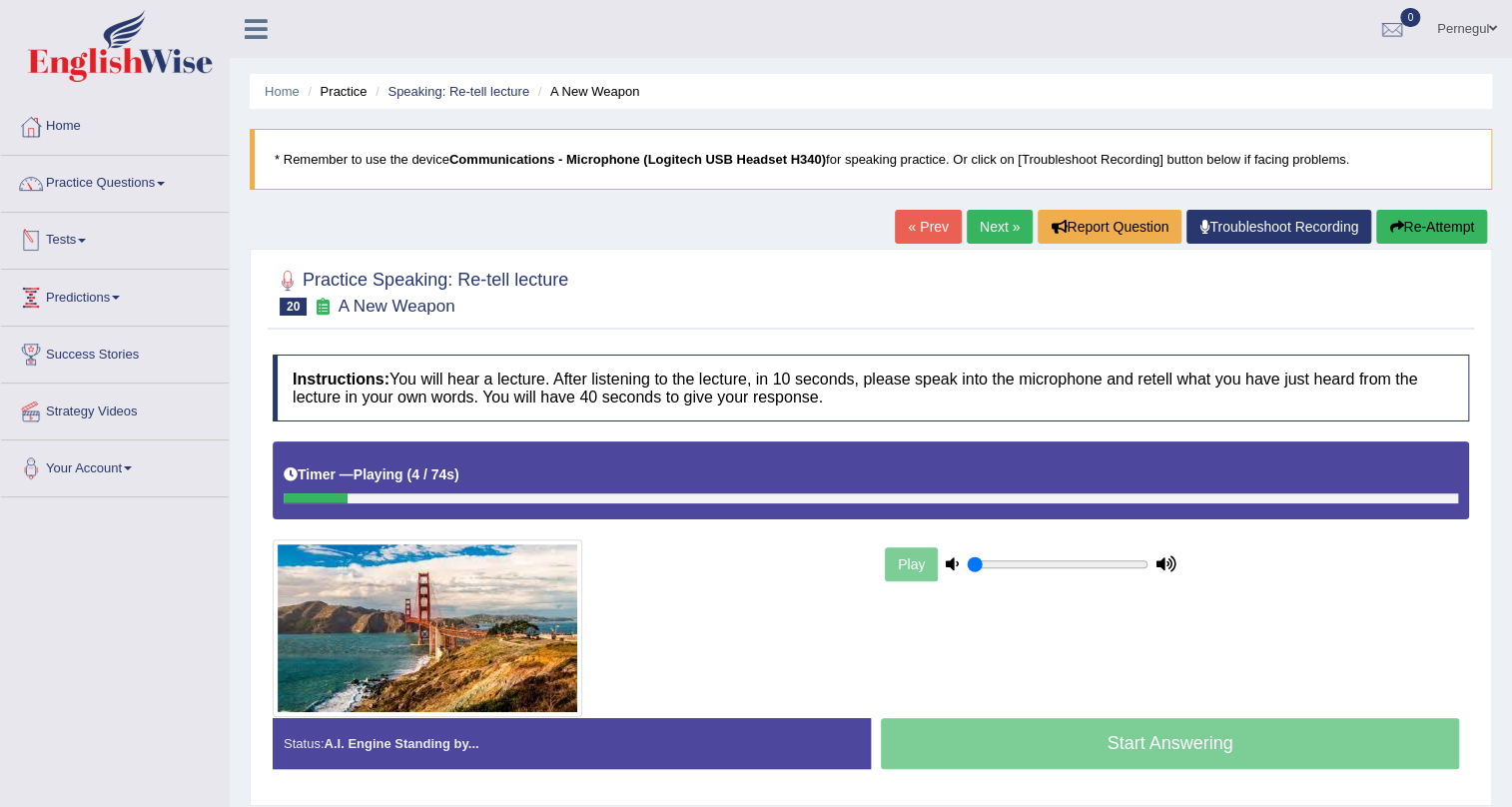 click on "Tests" at bounding box center (115, 238) 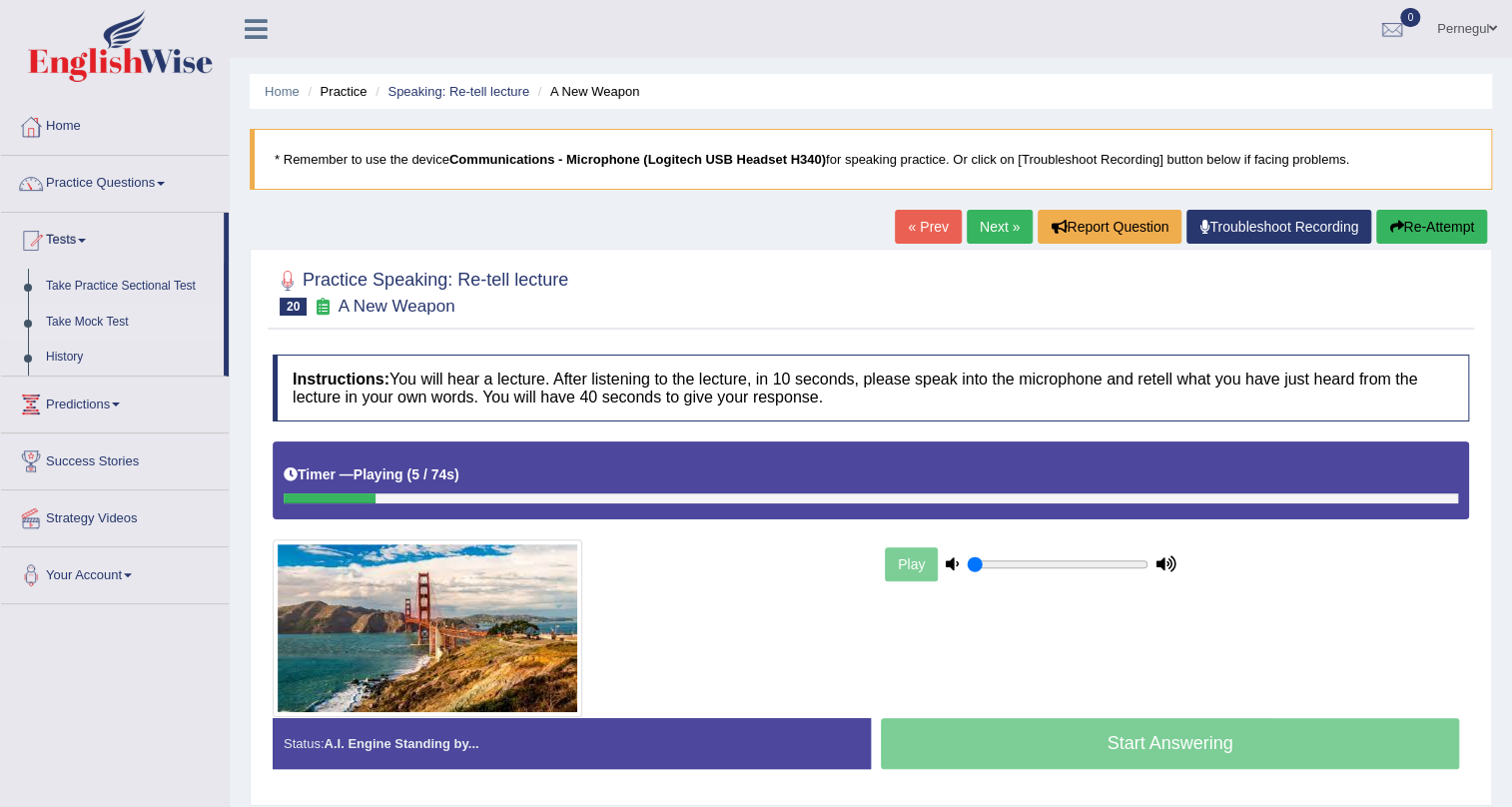 click on "Take Mock Test" at bounding box center (130, 323) 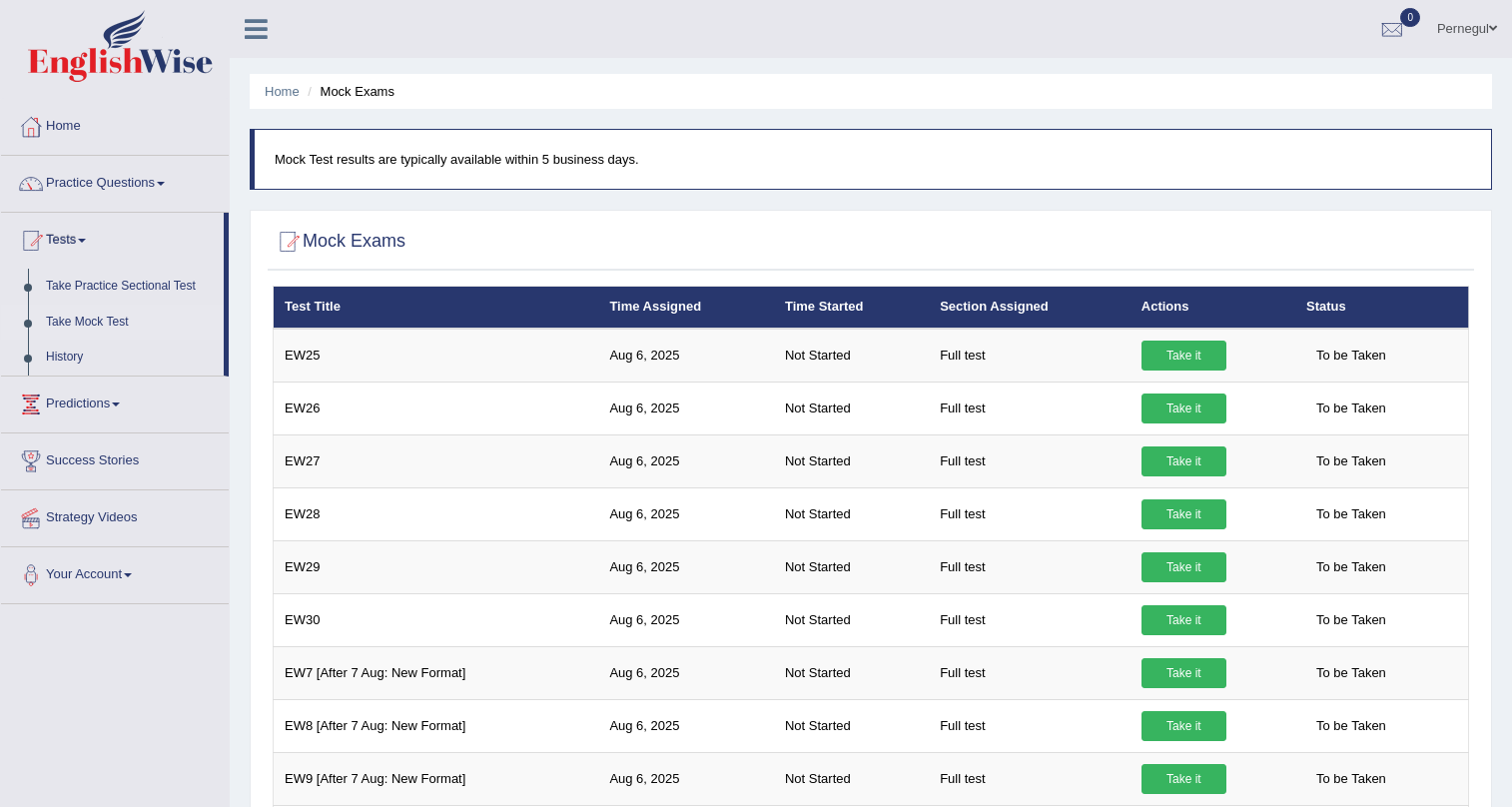 scroll, scrollTop: 0, scrollLeft: 0, axis: both 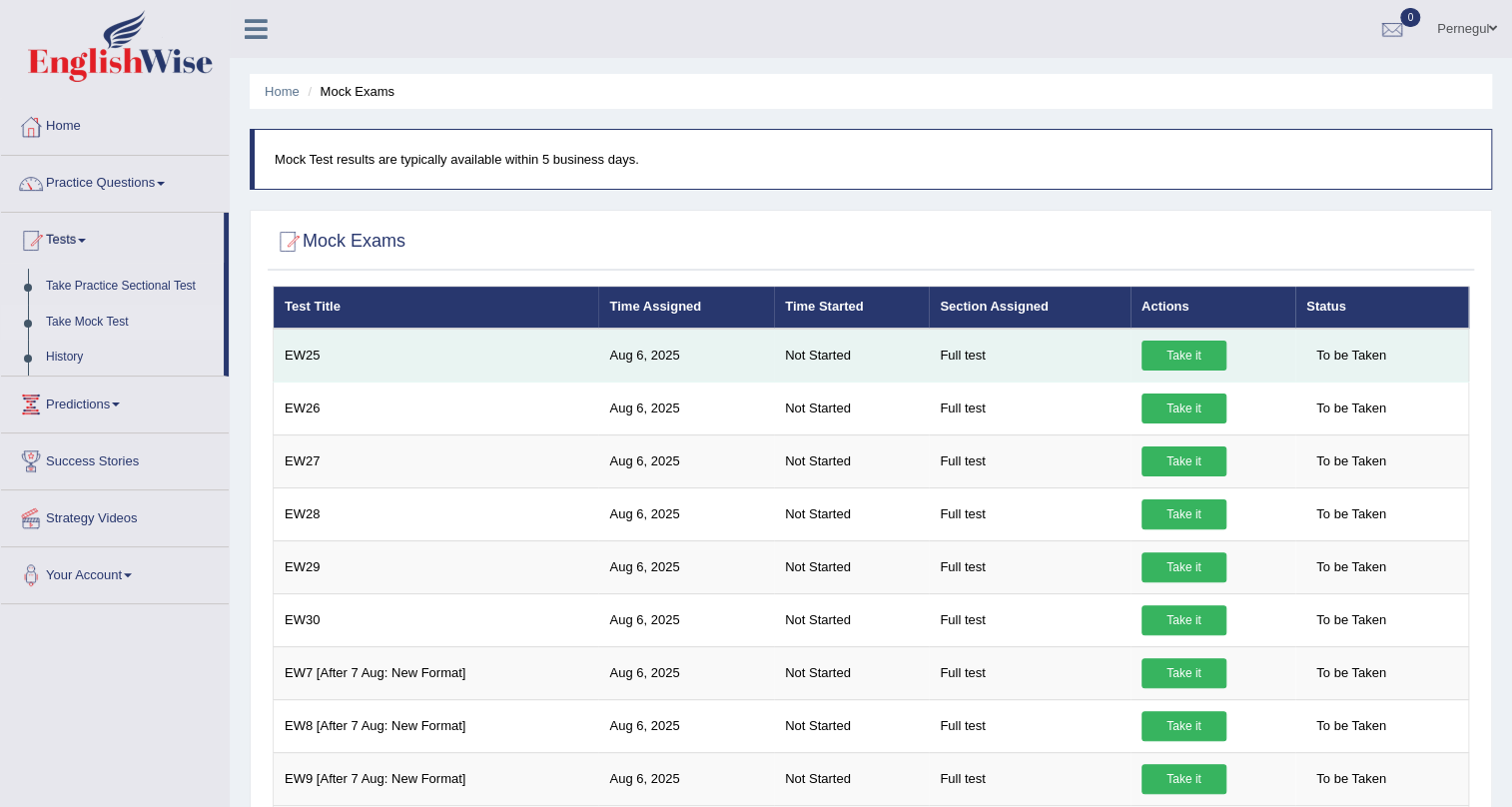 click on "Take it" at bounding box center [1183, 356] 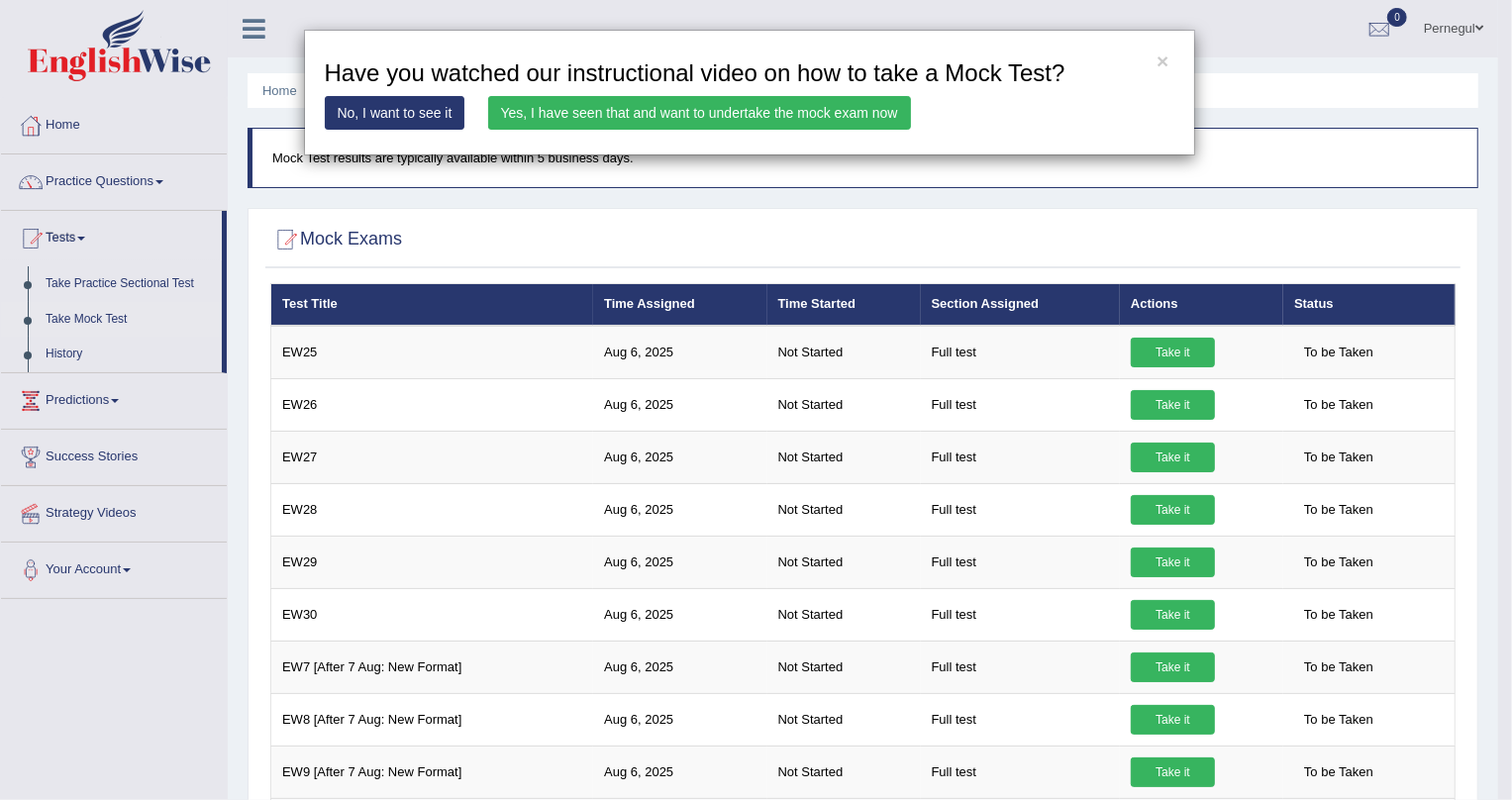 click on "Yes, I have seen that and want to undertake the mock exam now" at bounding box center [699, 113] 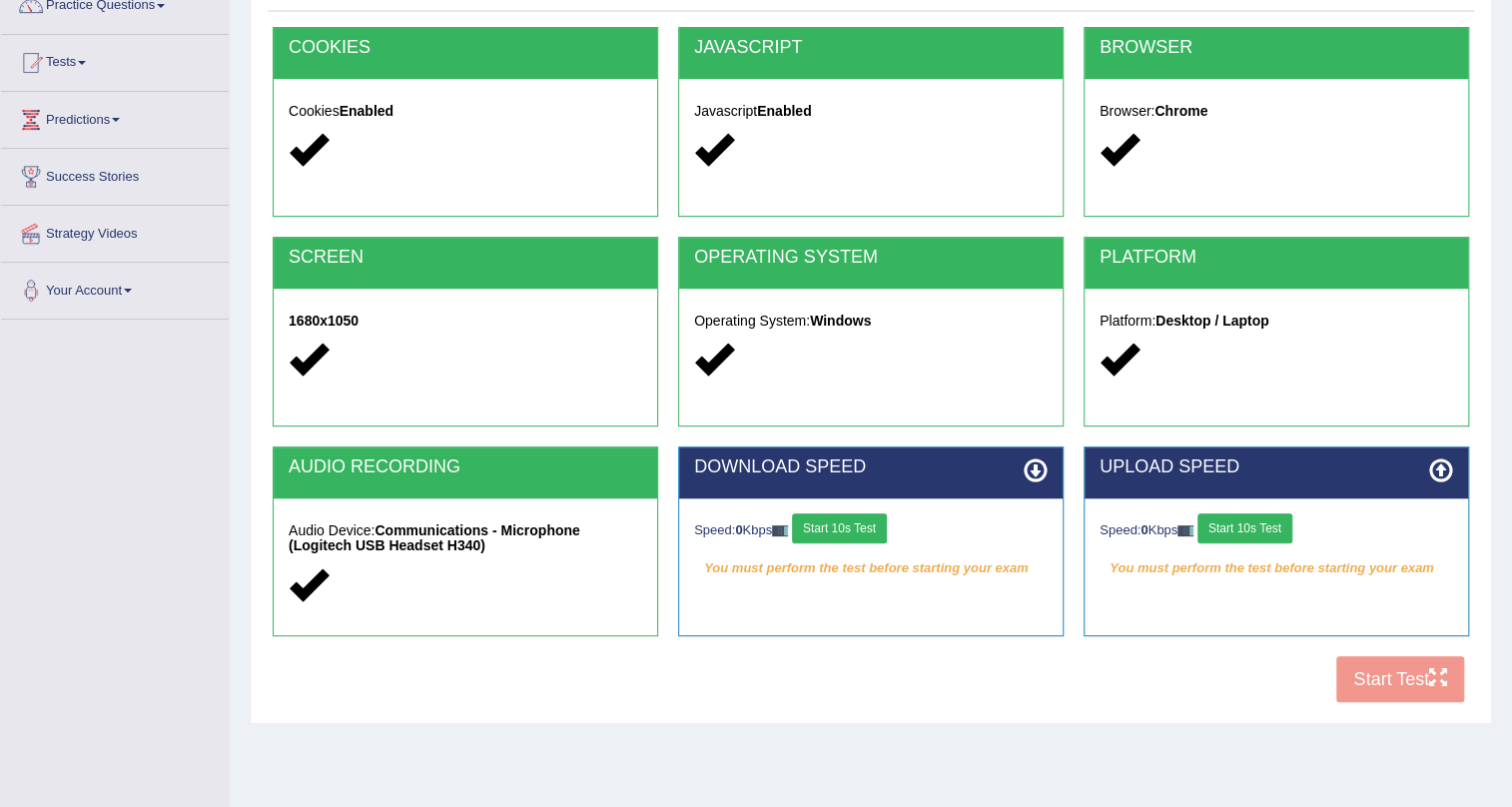 scroll, scrollTop: 241, scrollLeft: 0, axis: vertical 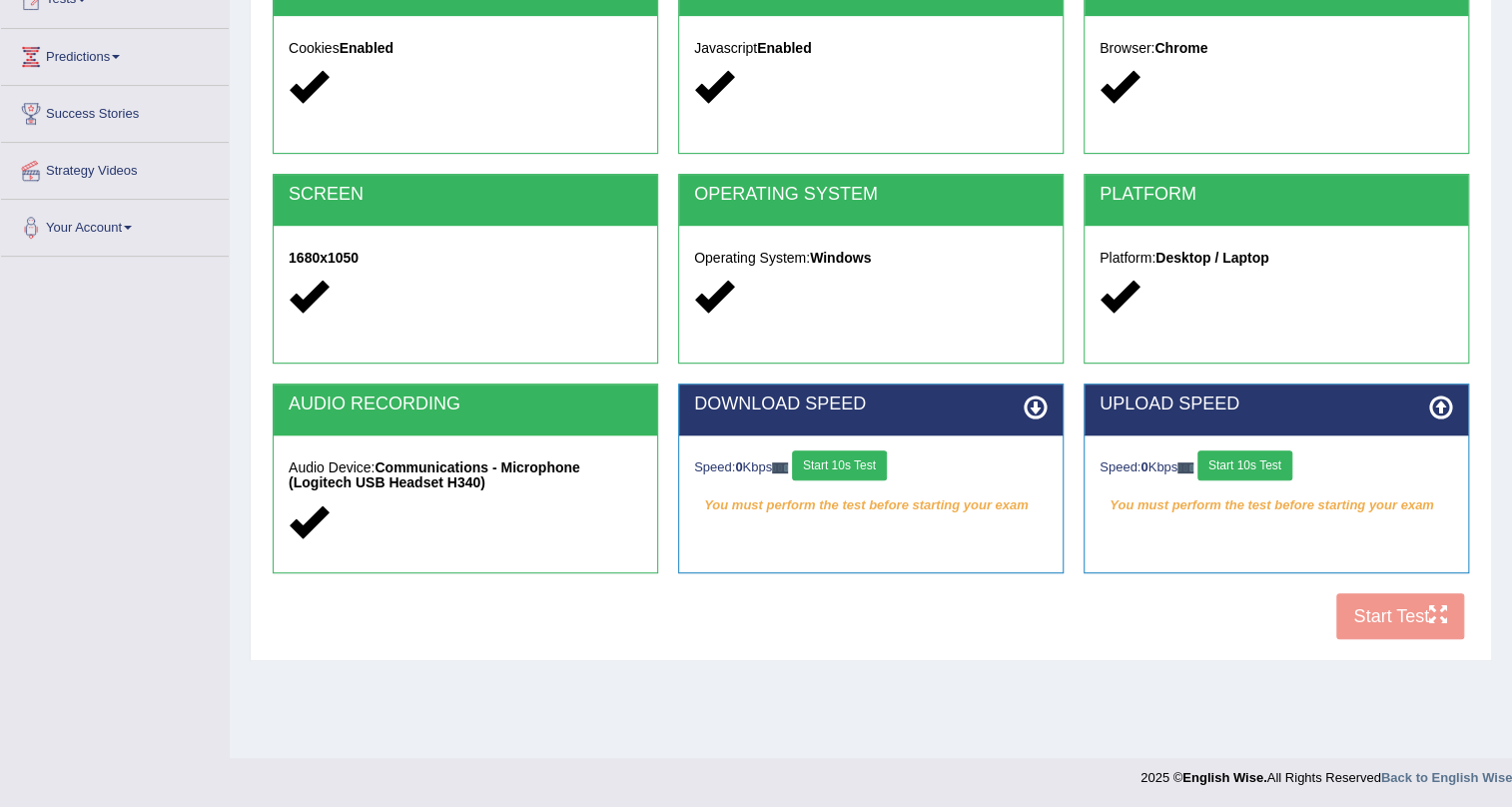click on "Start 10s Test" at bounding box center [839, 465] 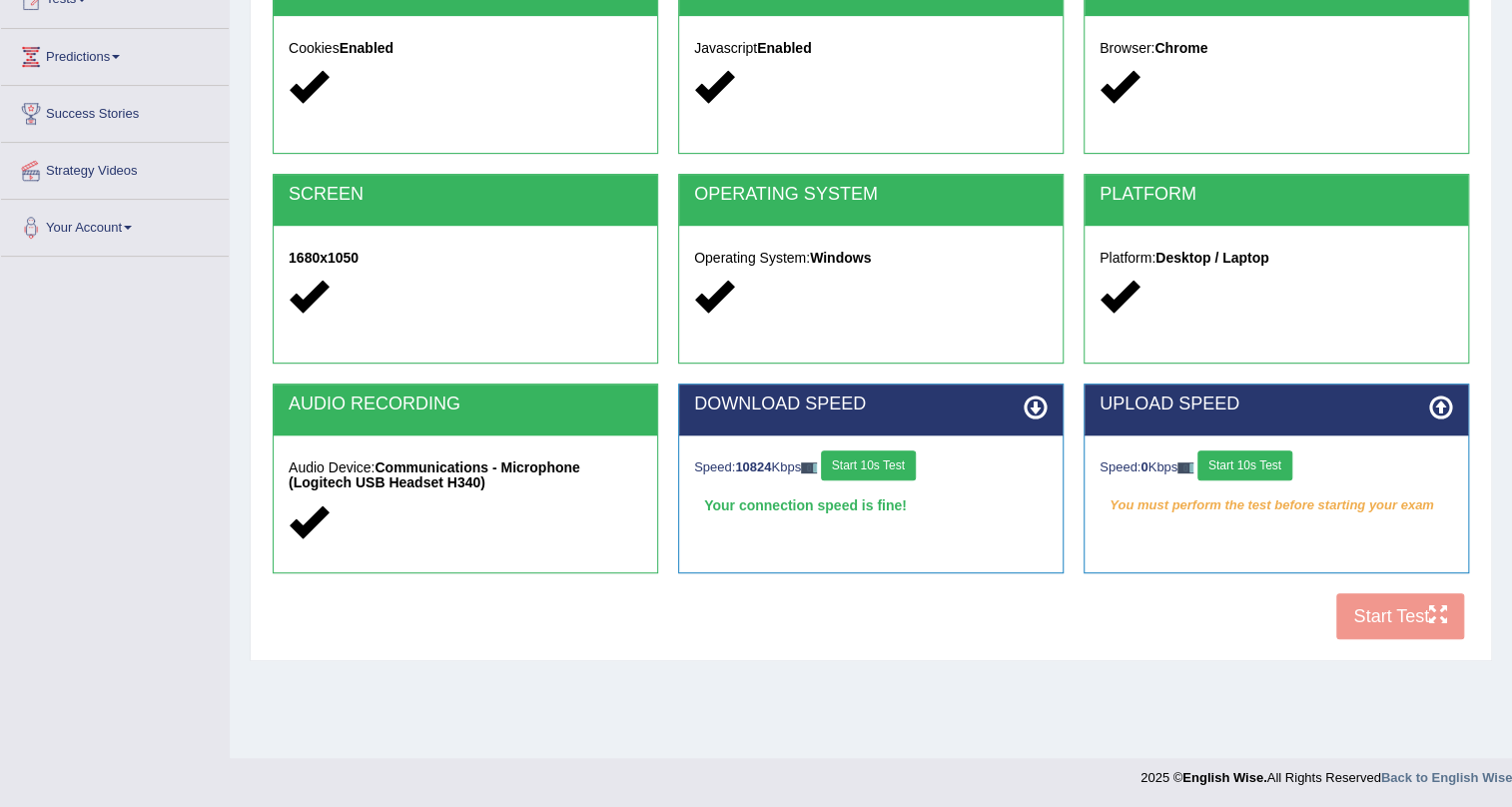 click on "Start 10s Test" at bounding box center (1244, 465) 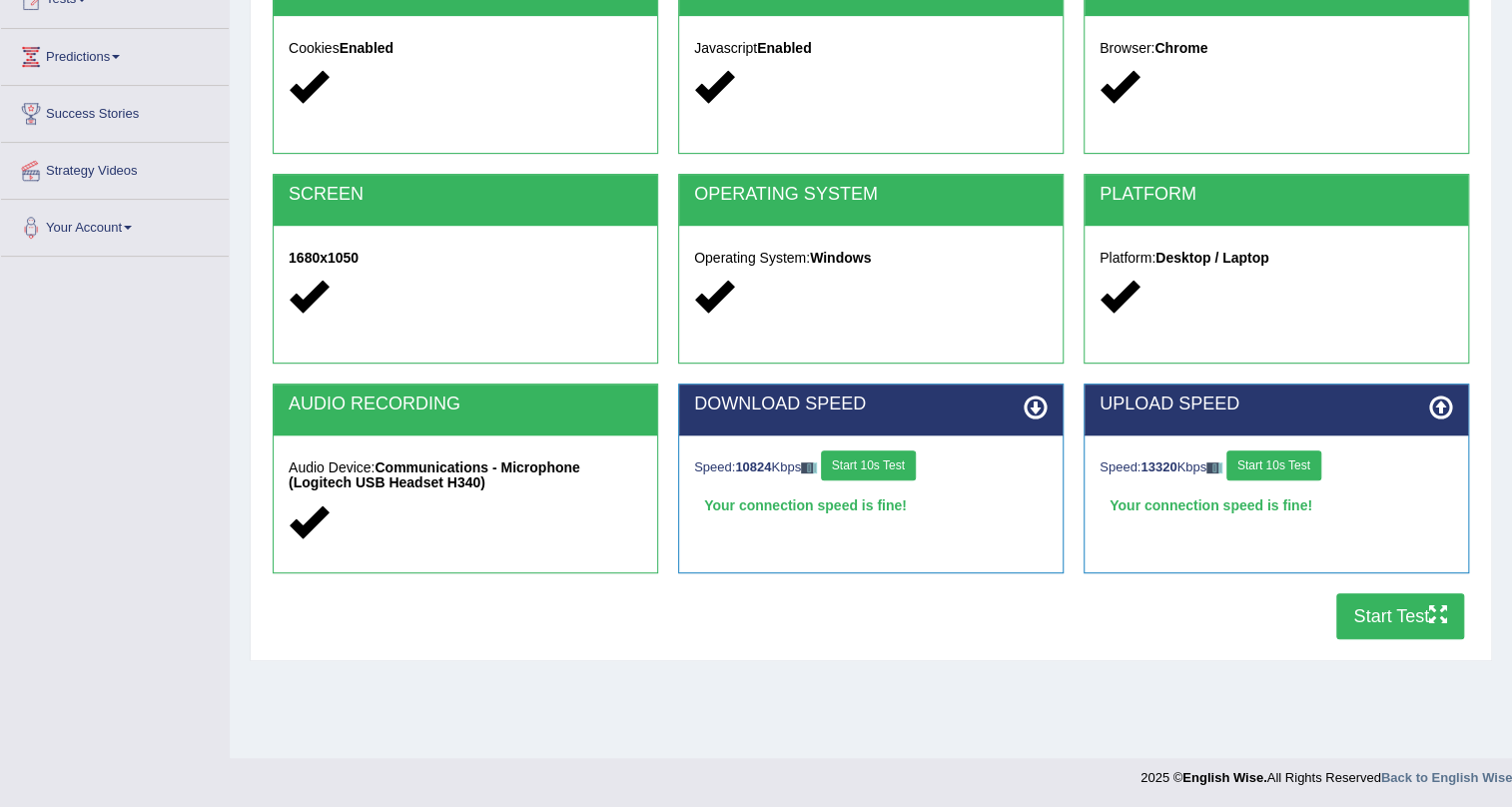 click on "Start Test" at bounding box center [1400, 616] 